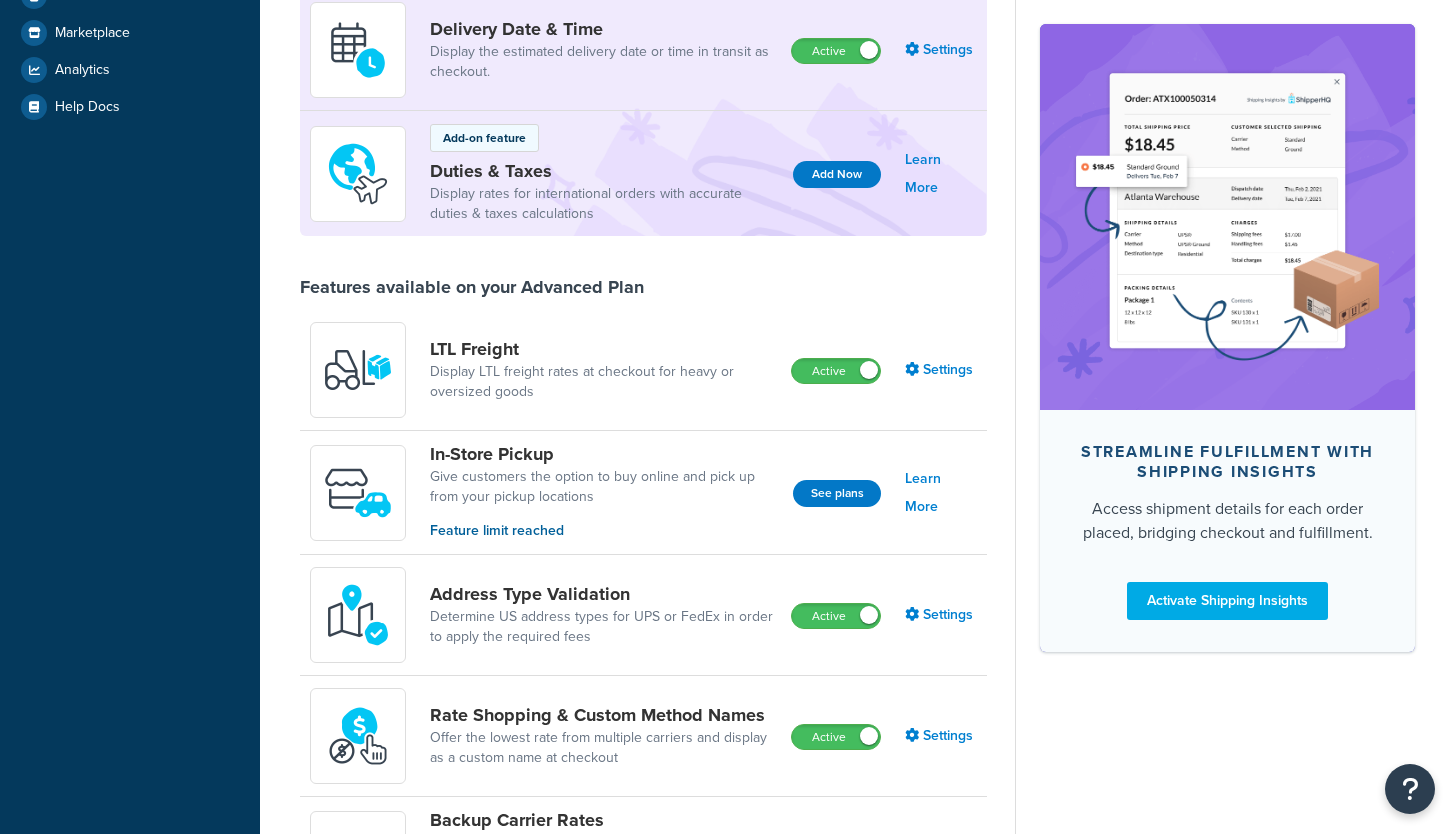 scroll, scrollTop: 606, scrollLeft: 0, axis: vertical 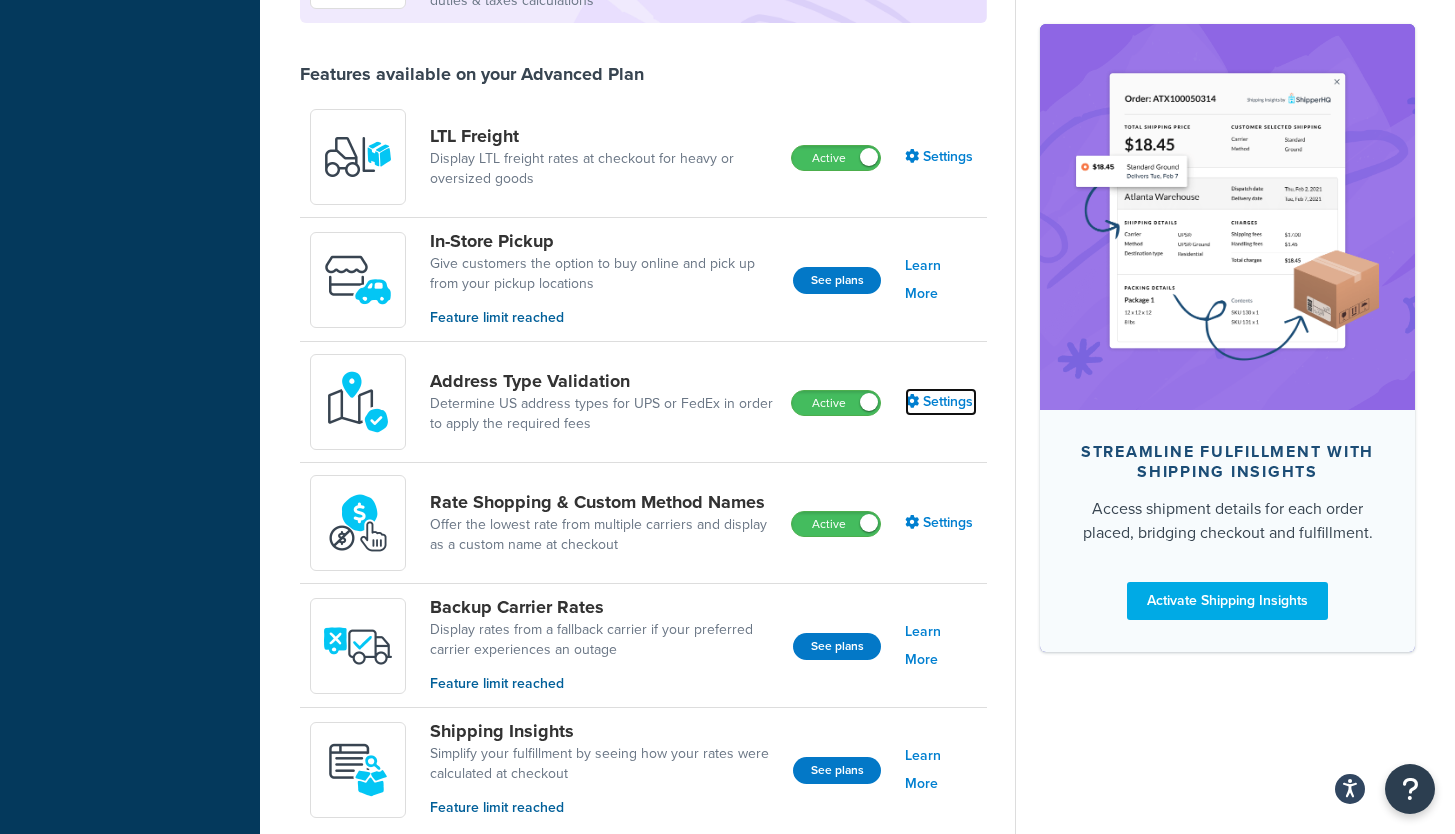 click on "Settings" at bounding box center (941, 402) 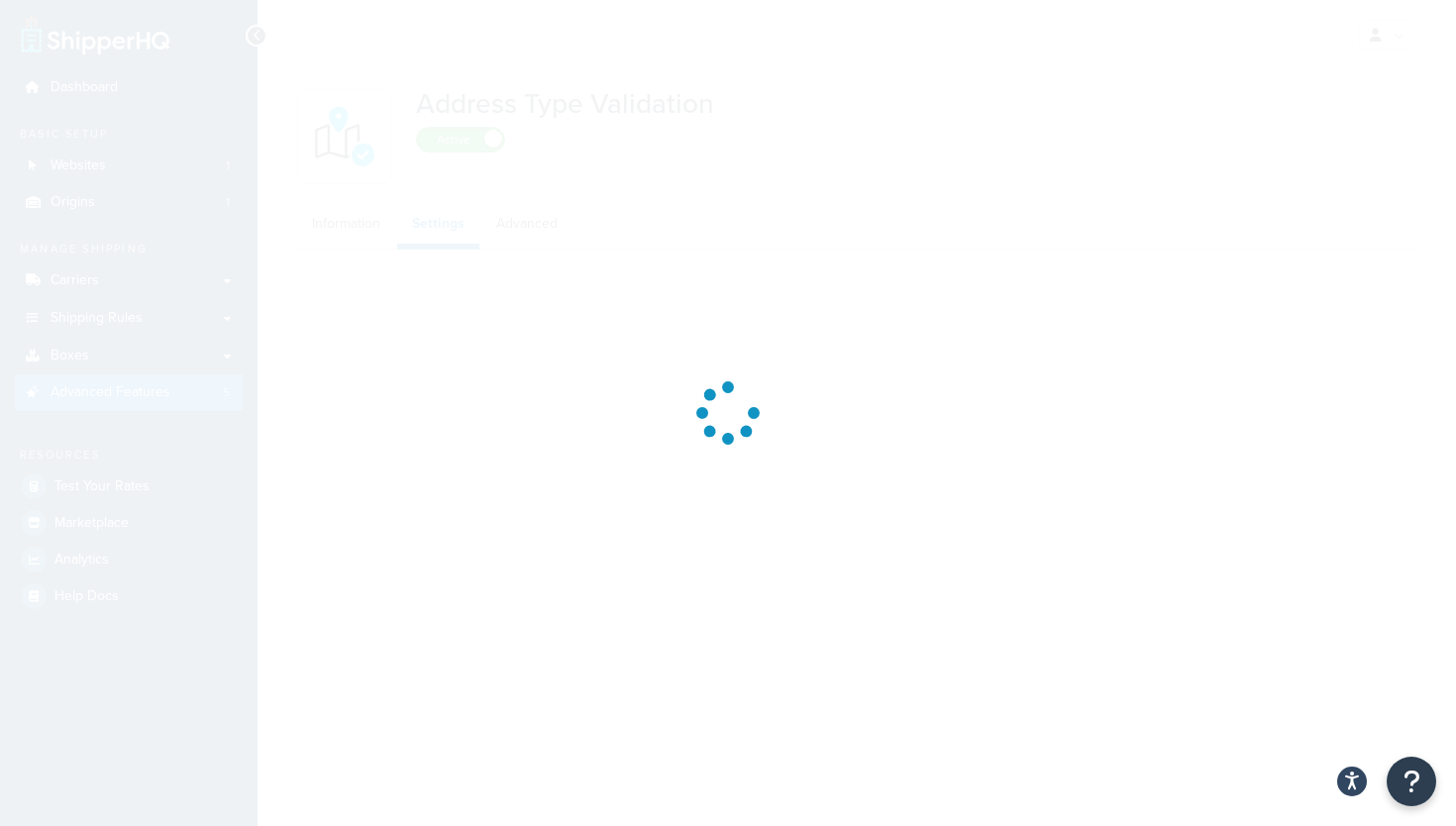 select on "28866" 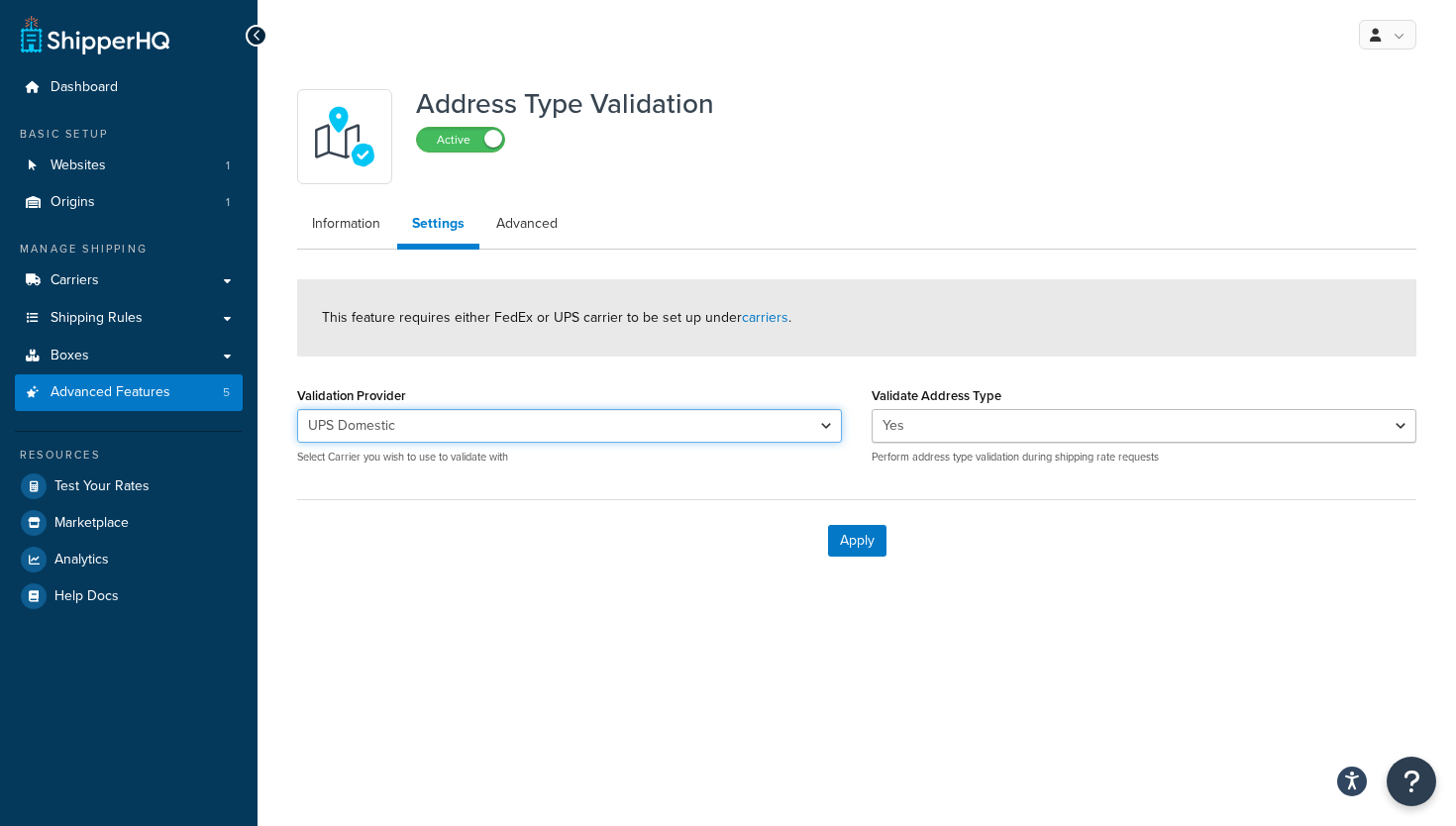 click on "UPS Domestic" at bounding box center [0, 0] 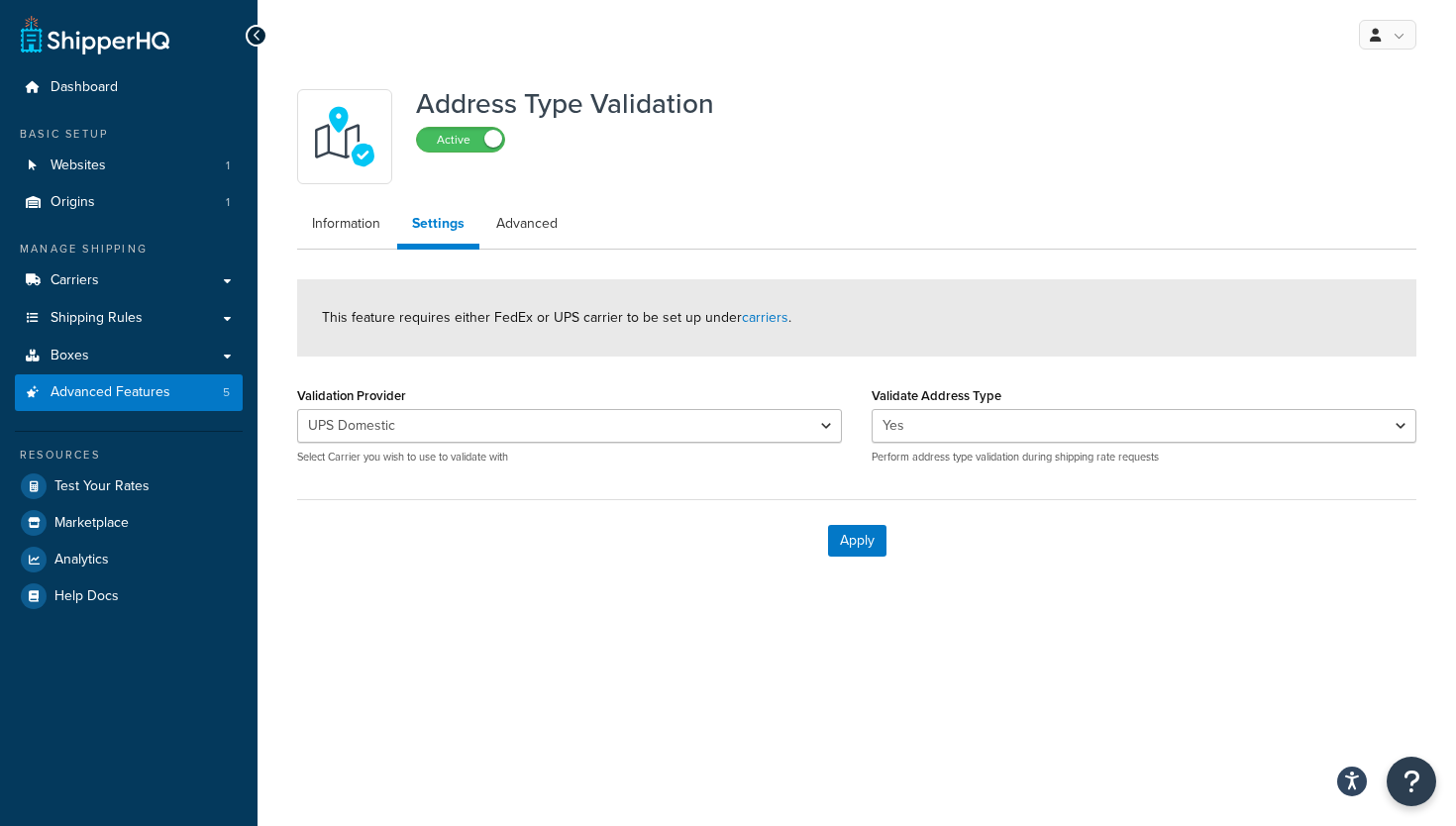 click on "This feature requires either FedEx or UPS carrier to be set up under  carriers . Validation Provider   UPS Domestic  UPS International  Select Carrier you wish to use to validate with Validate Address Type   Yes No Perform address type validation during shipping rate requests Apply" at bounding box center (857, 430) 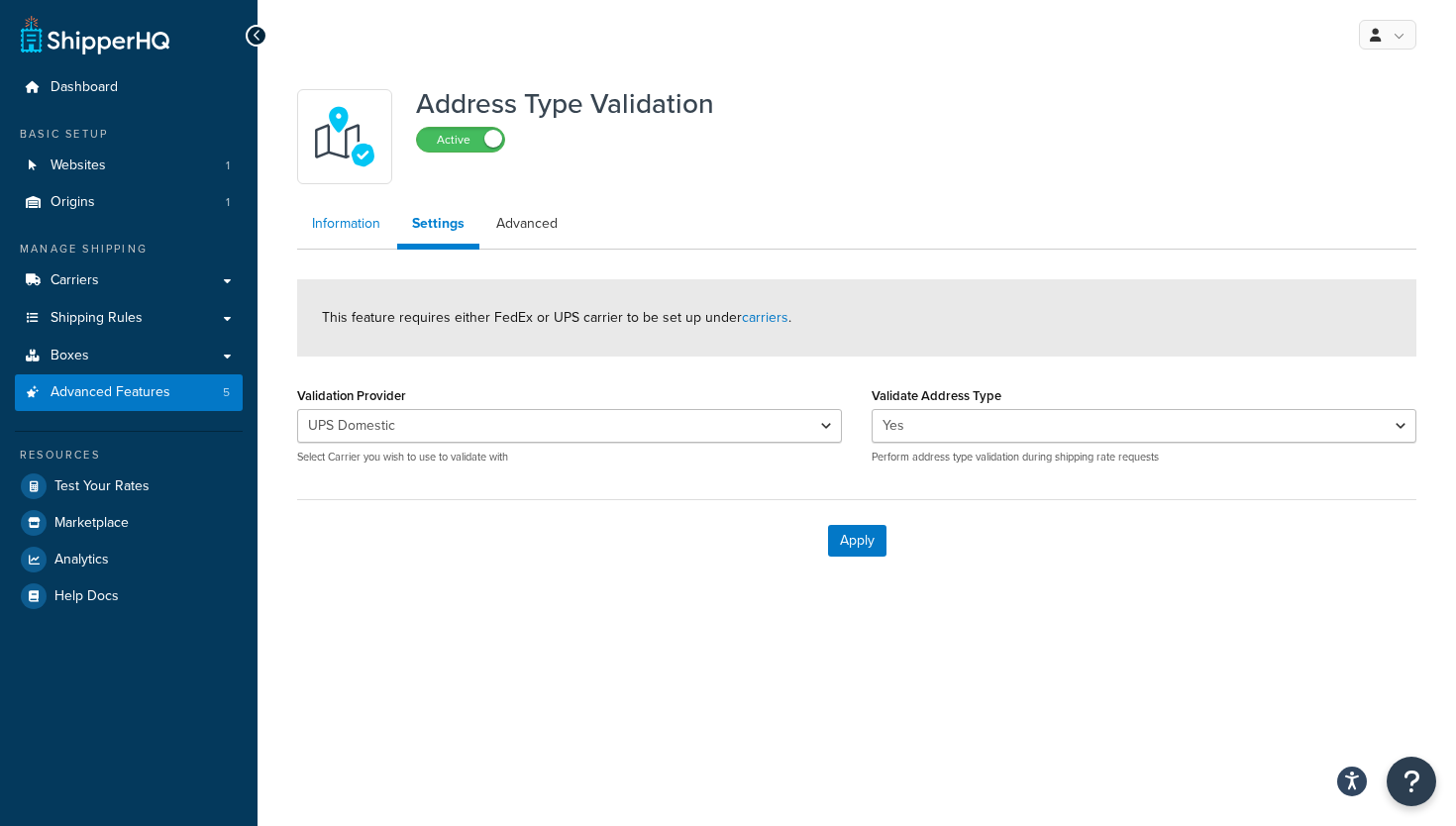 click on "Information" at bounding box center (346, 224) 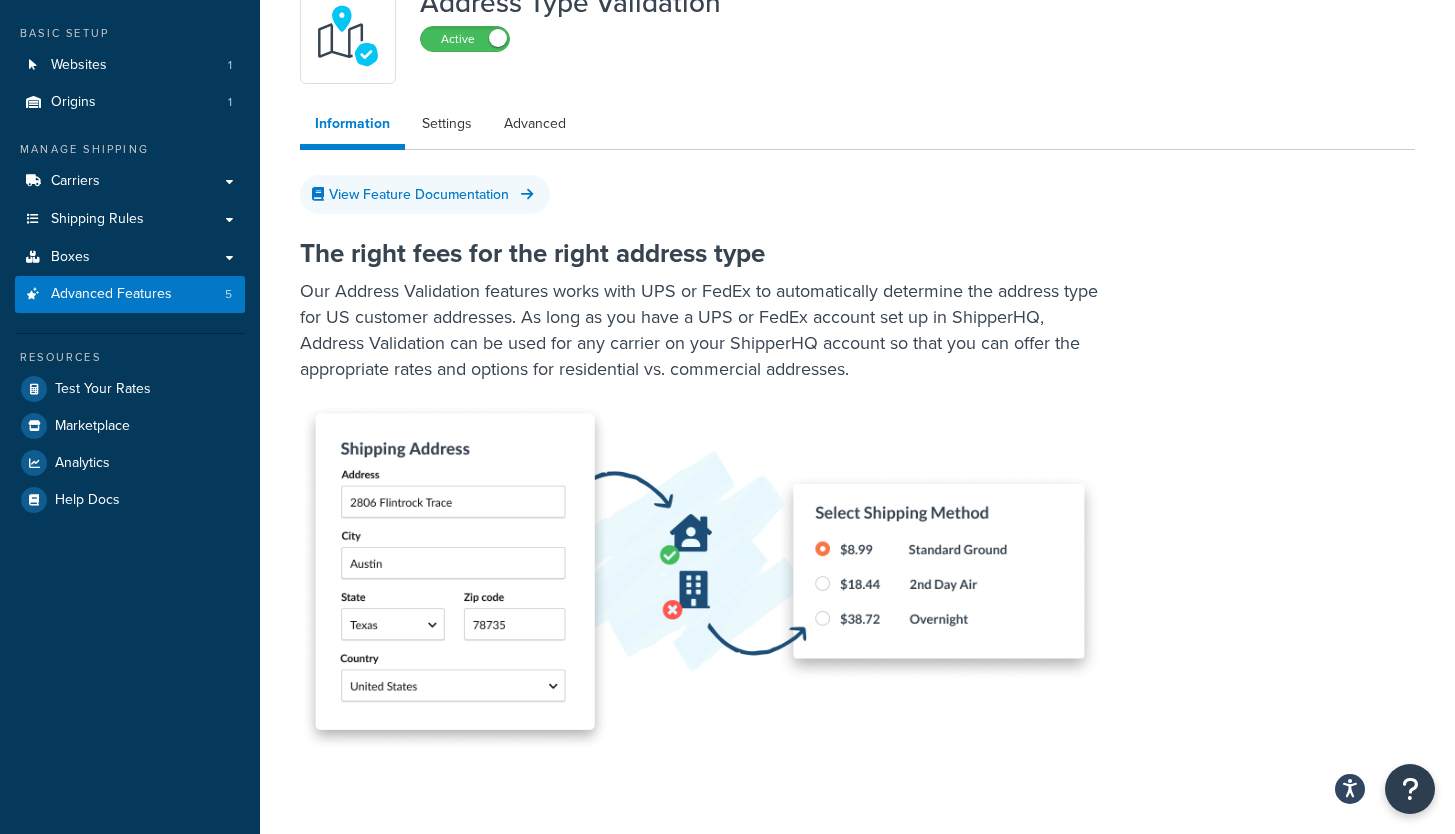 scroll, scrollTop: 31, scrollLeft: 0, axis: vertical 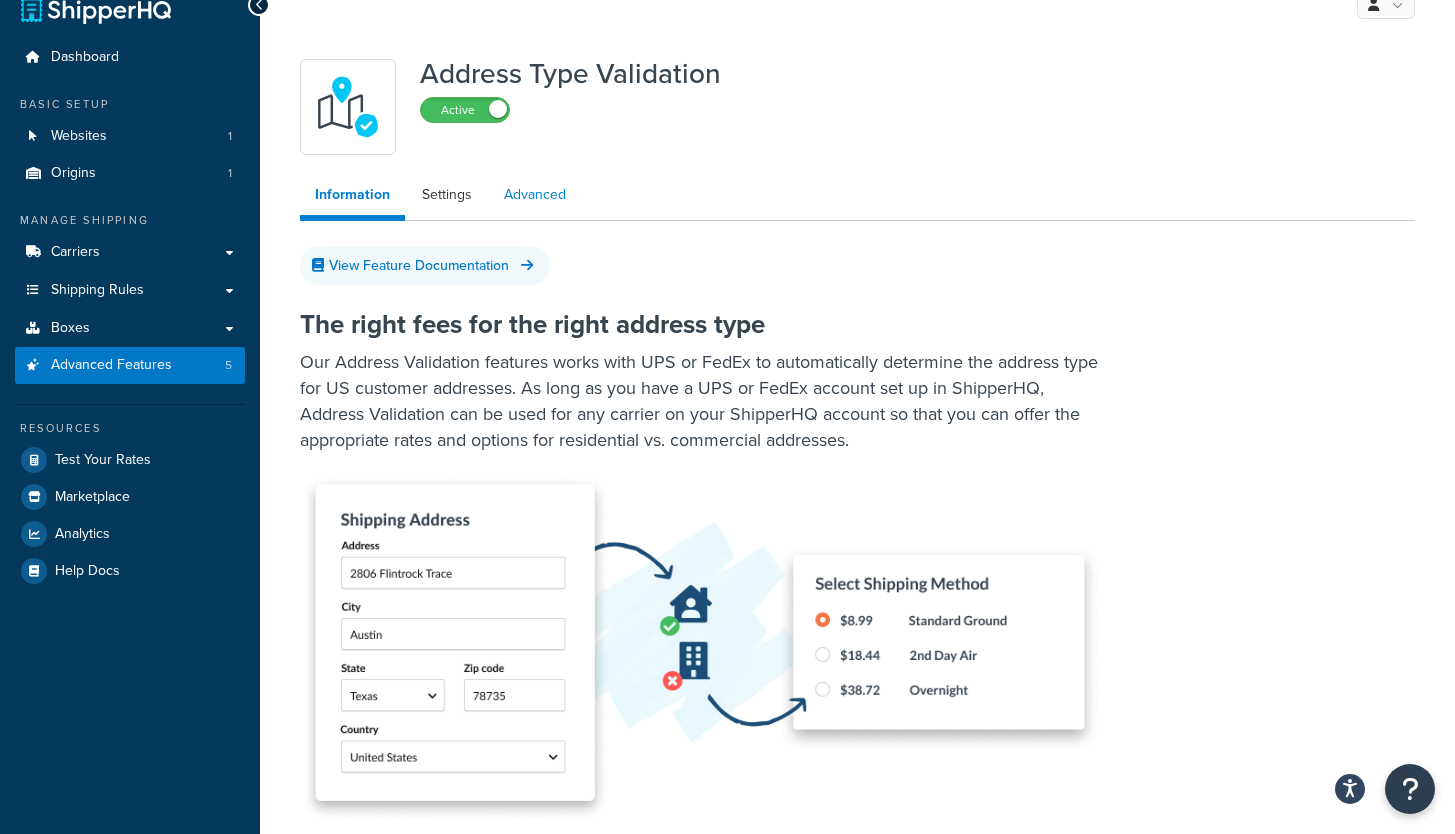click on "Advanced" at bounding box center (535, 195) 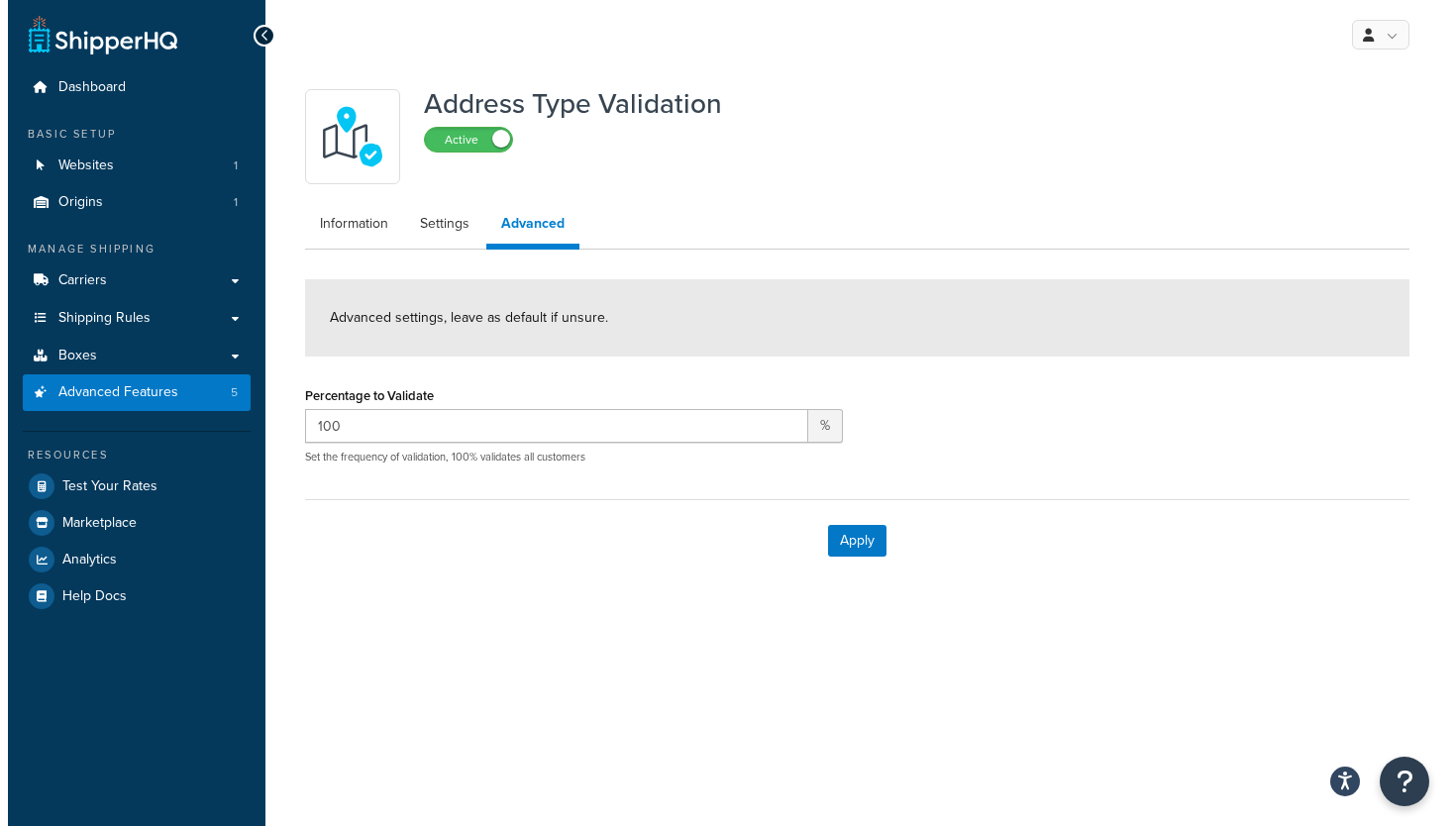 scroll, scrollTop: 0, scrollLeft: 0, axis: both 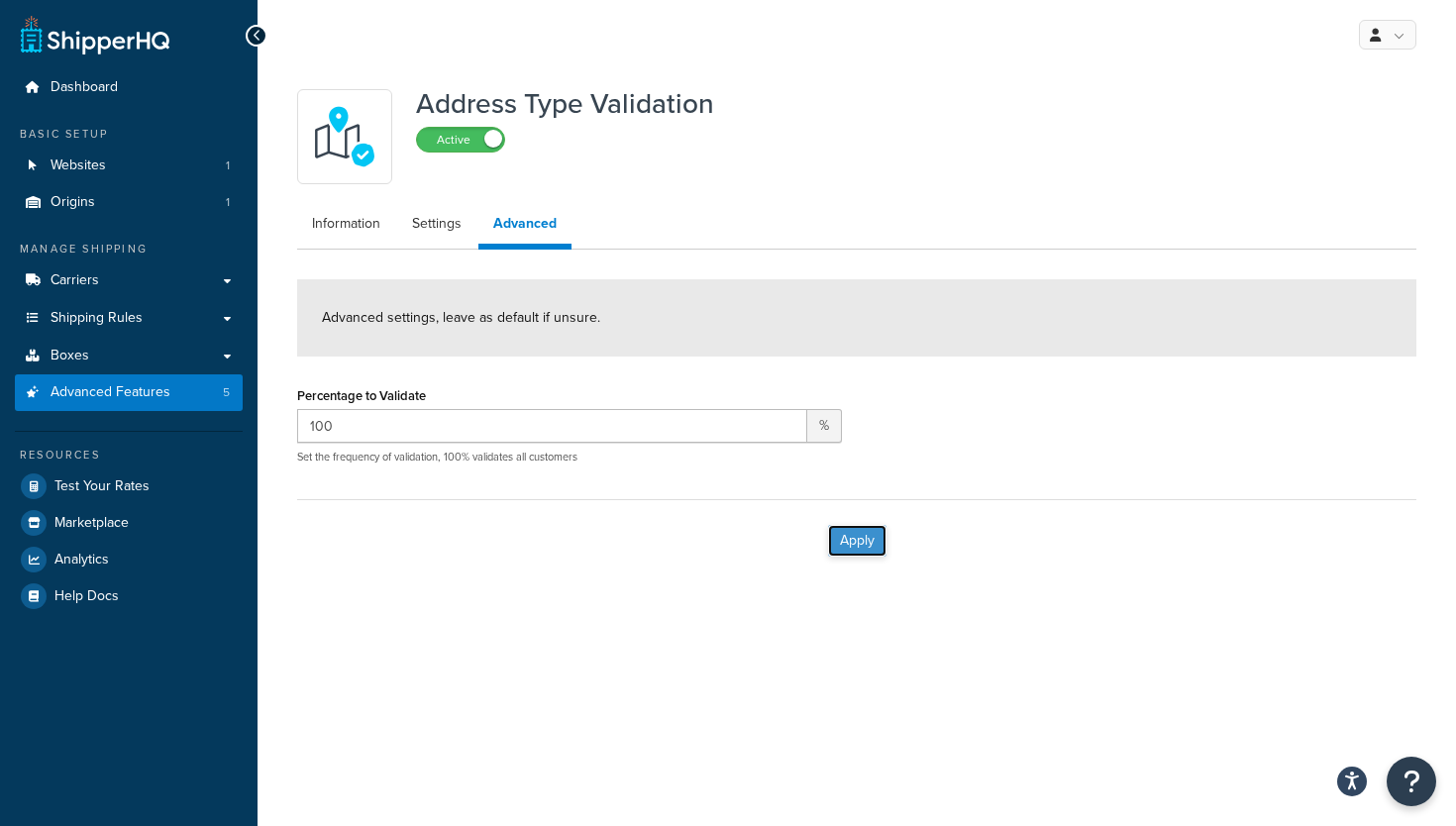 click on "Apply" at bounding box center [857, 541] 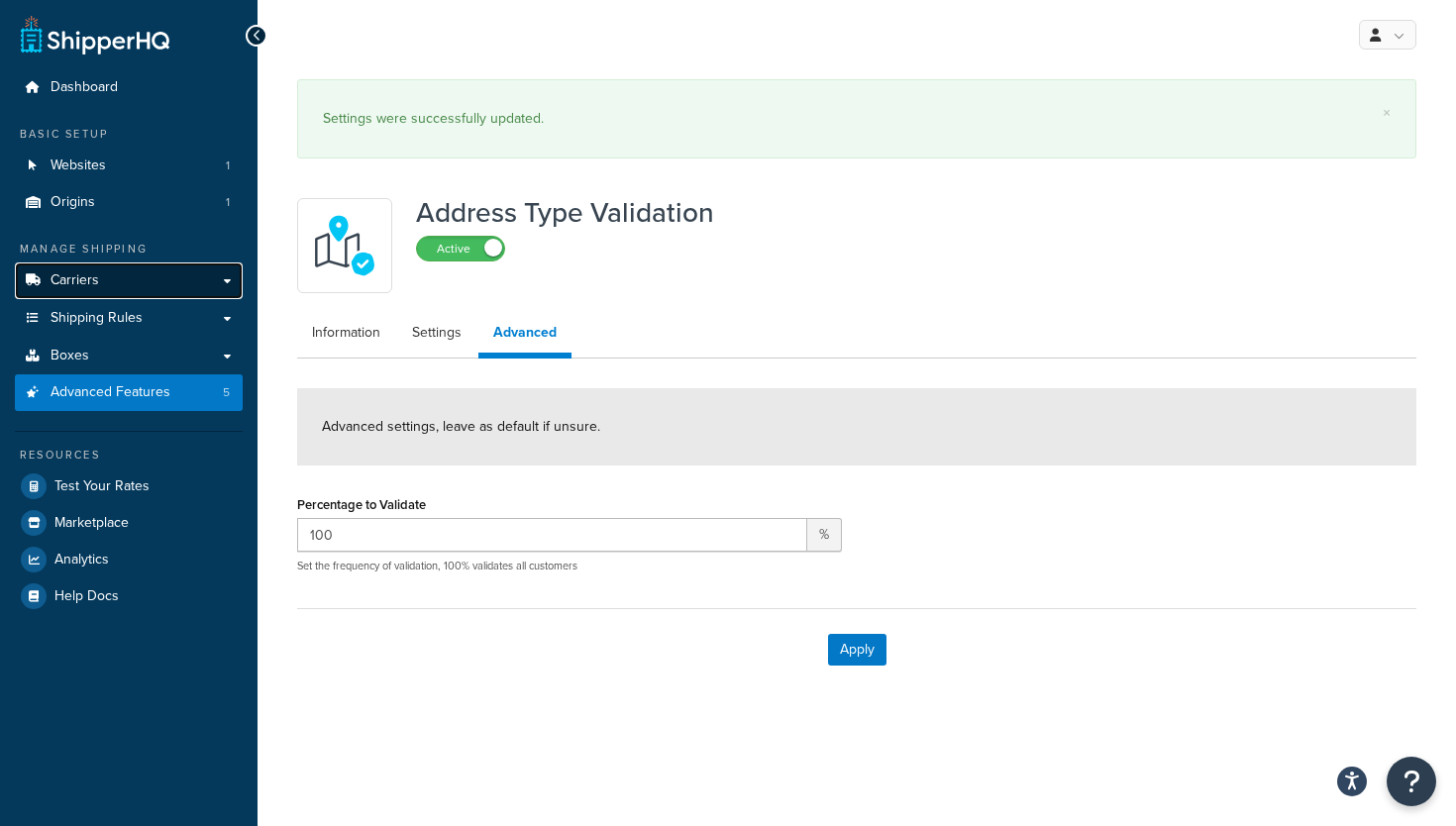 click on "Carriers" at bounding box center (129, 280) 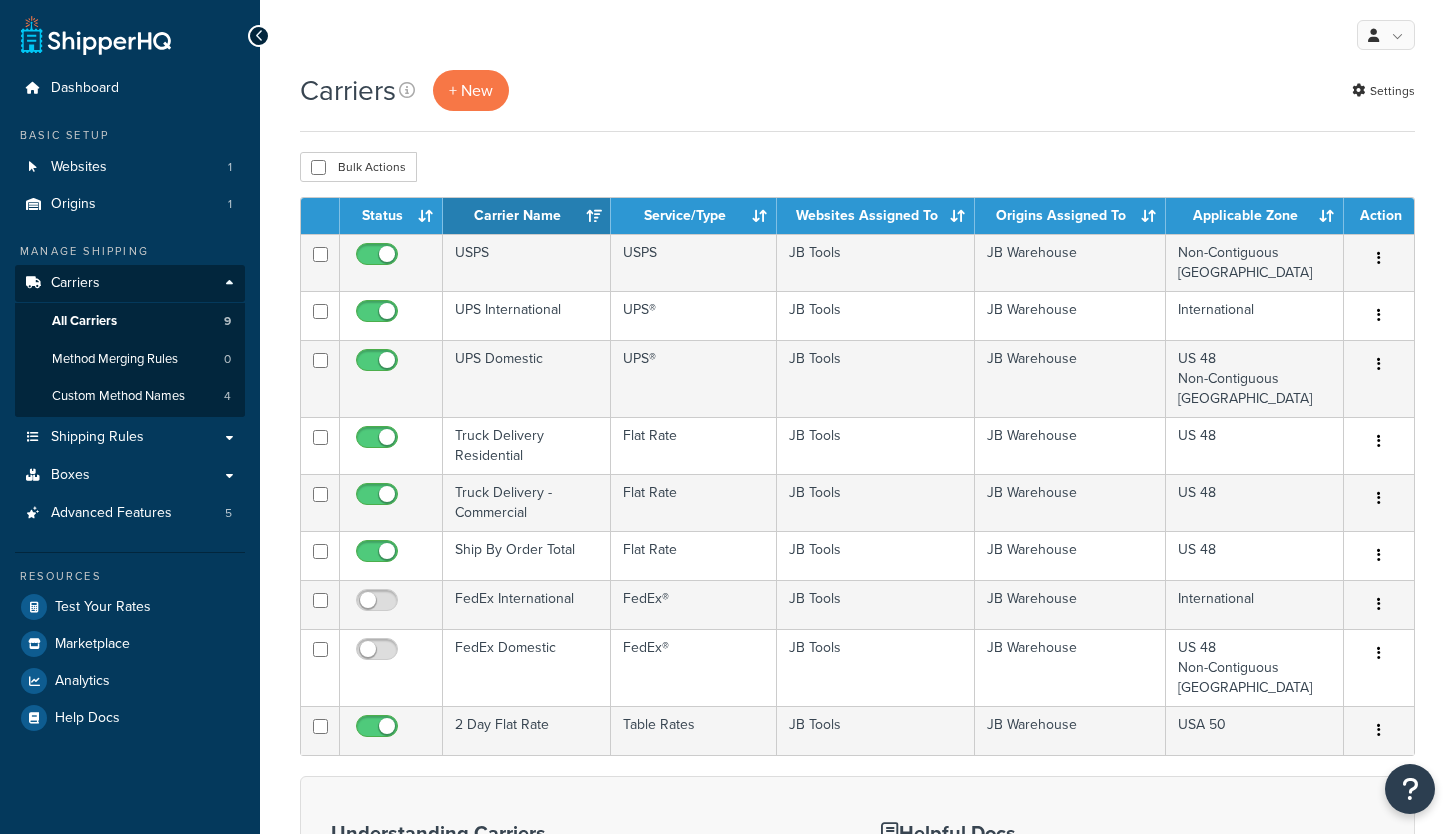 scroll, scrollTop: 0, scrollLeft: 0, axis: both 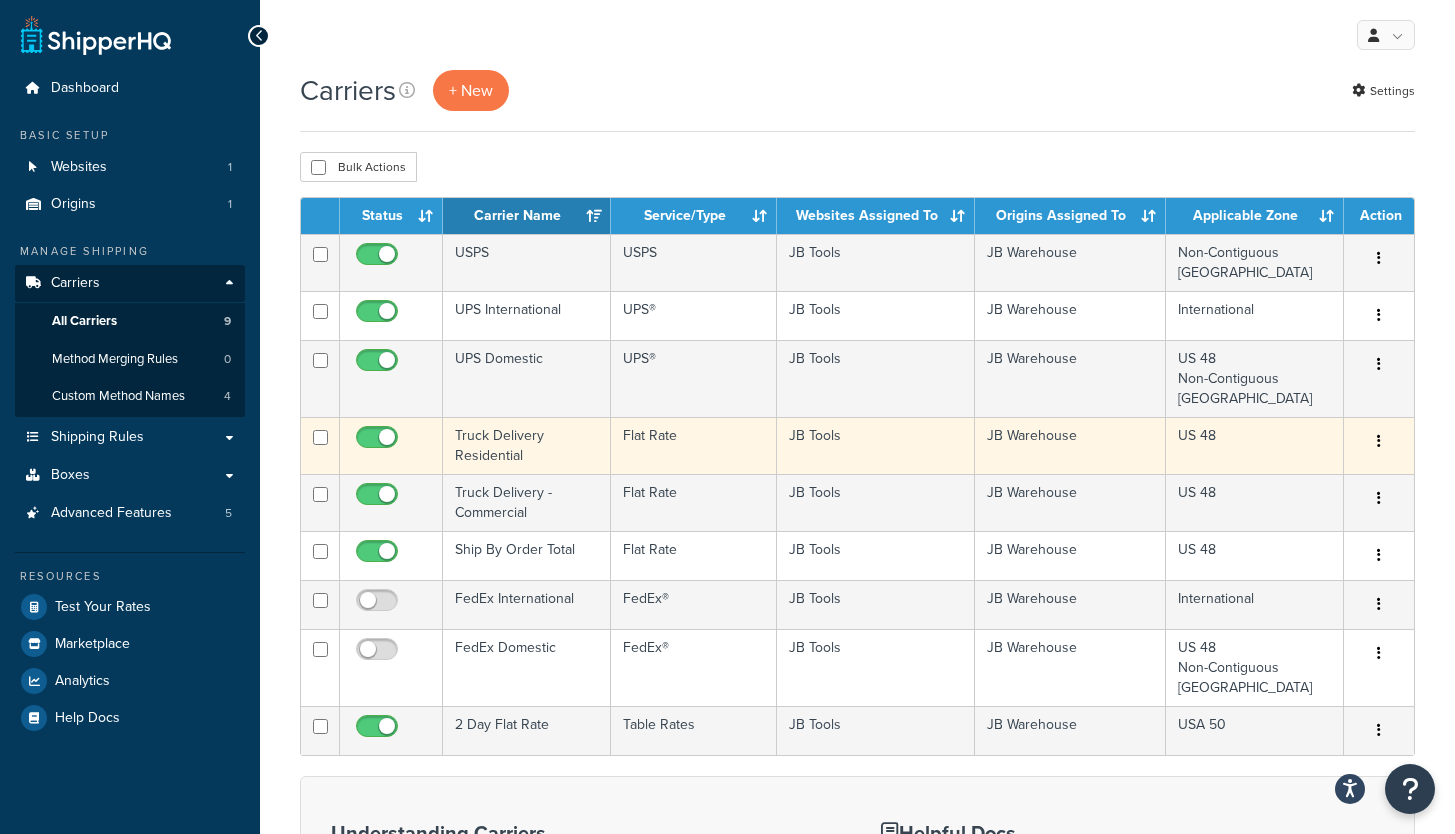 click at bounding box center [1379, 441] 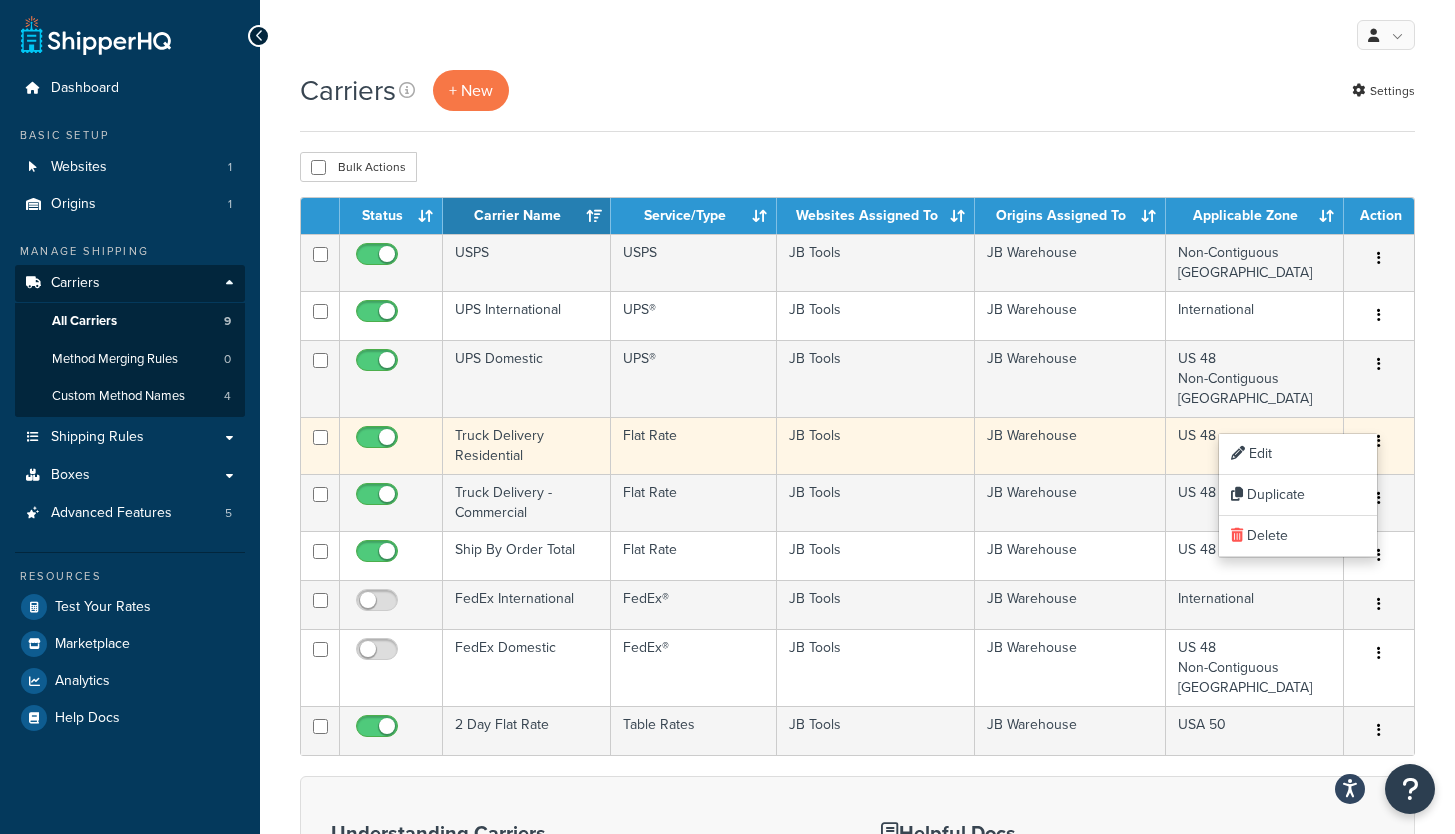 click at bounding box center [1379, 441] 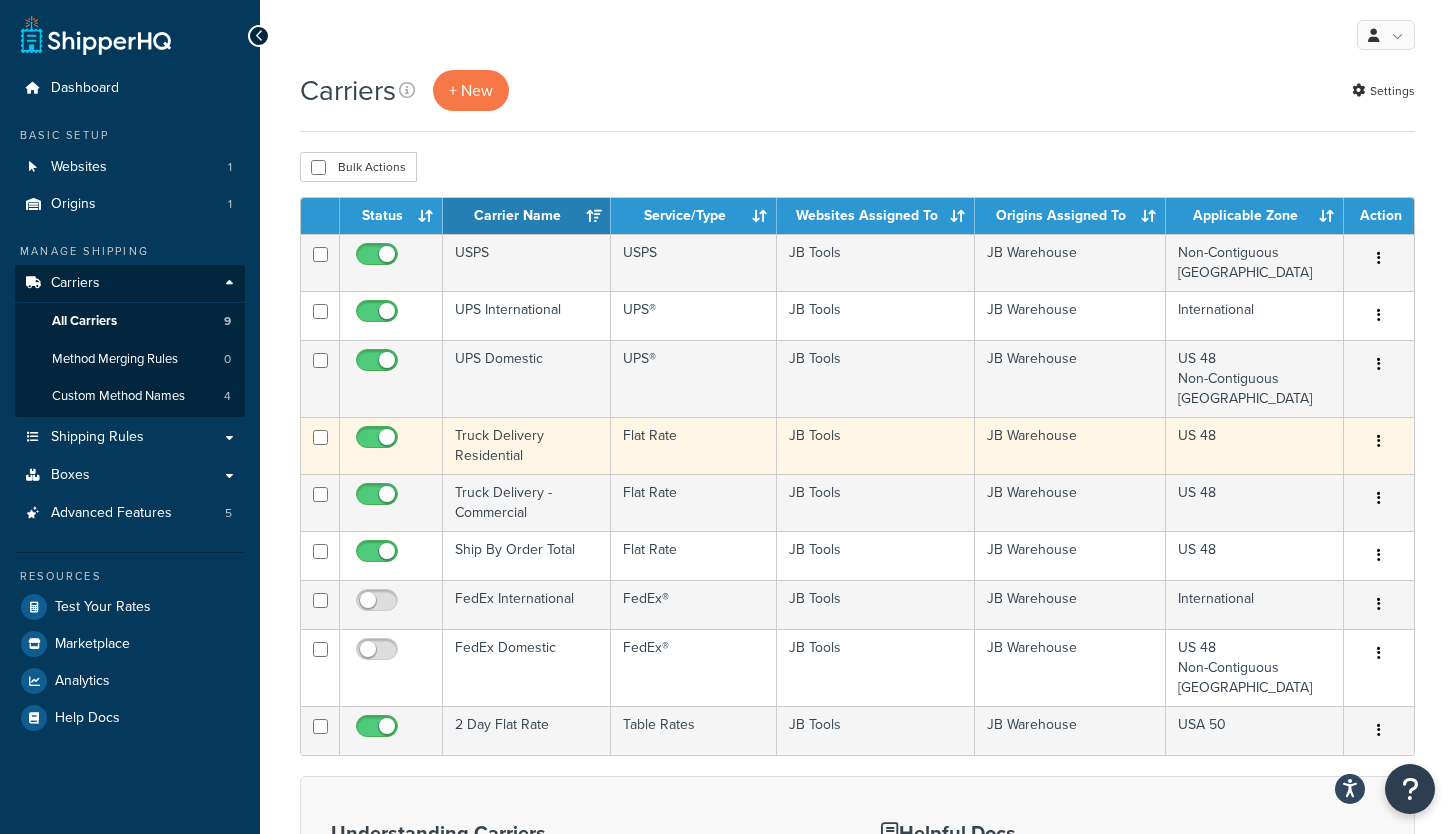 click on "Truck Delivery Residential" at bounding box center (527, 445) 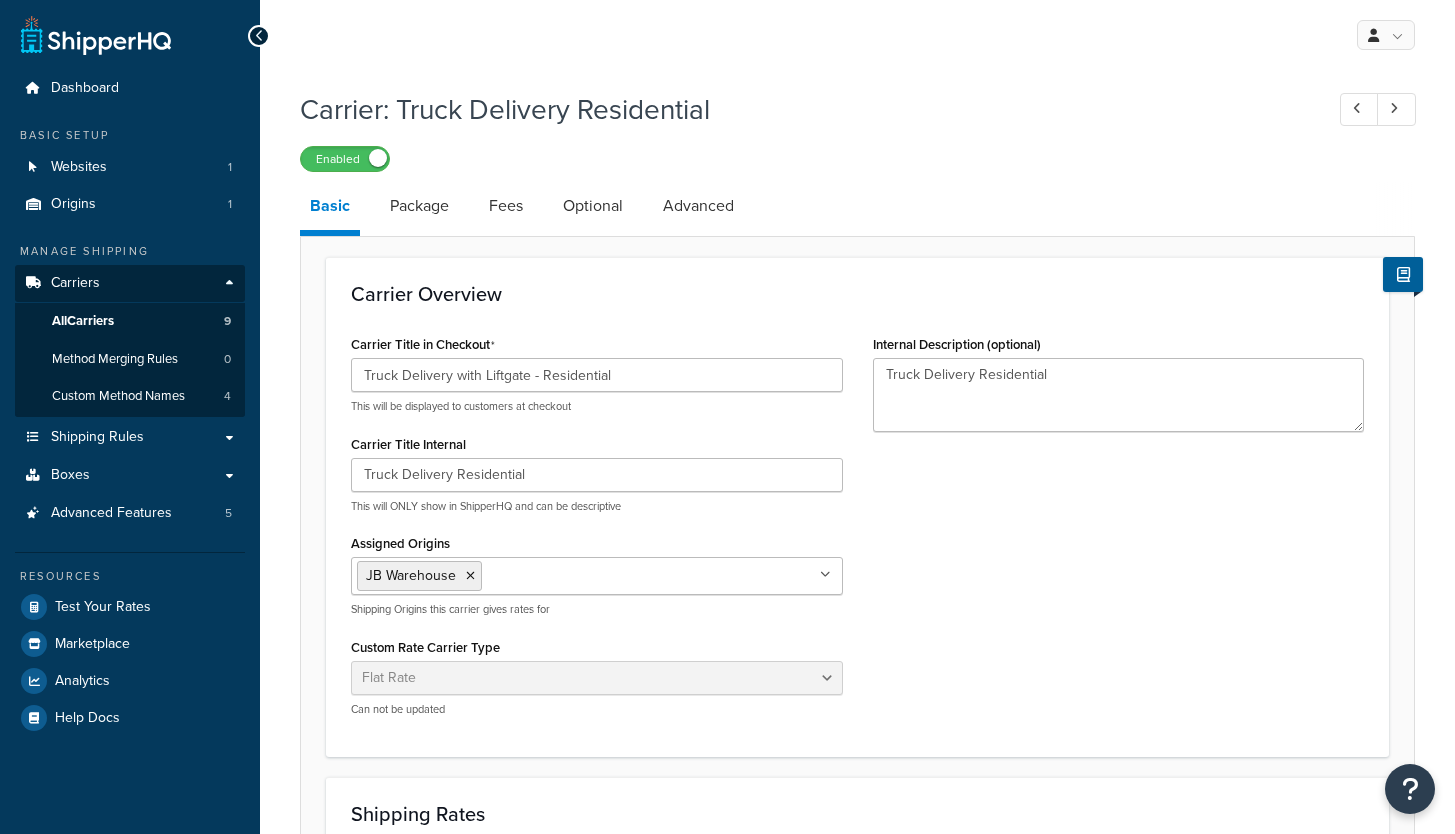 select on "flat" 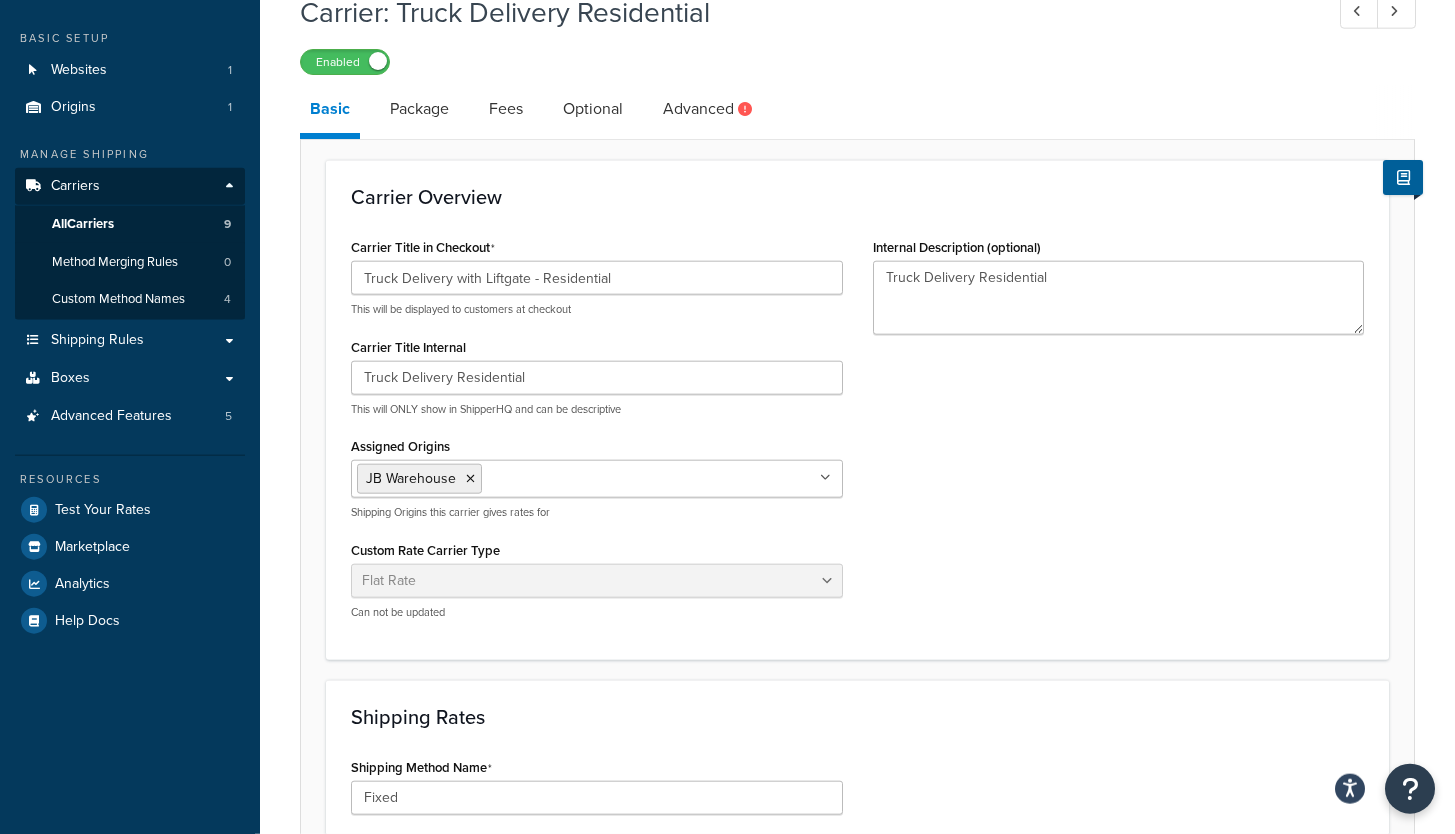 scroll, scrollTop: 0, scrollLeft: 0, axis: both 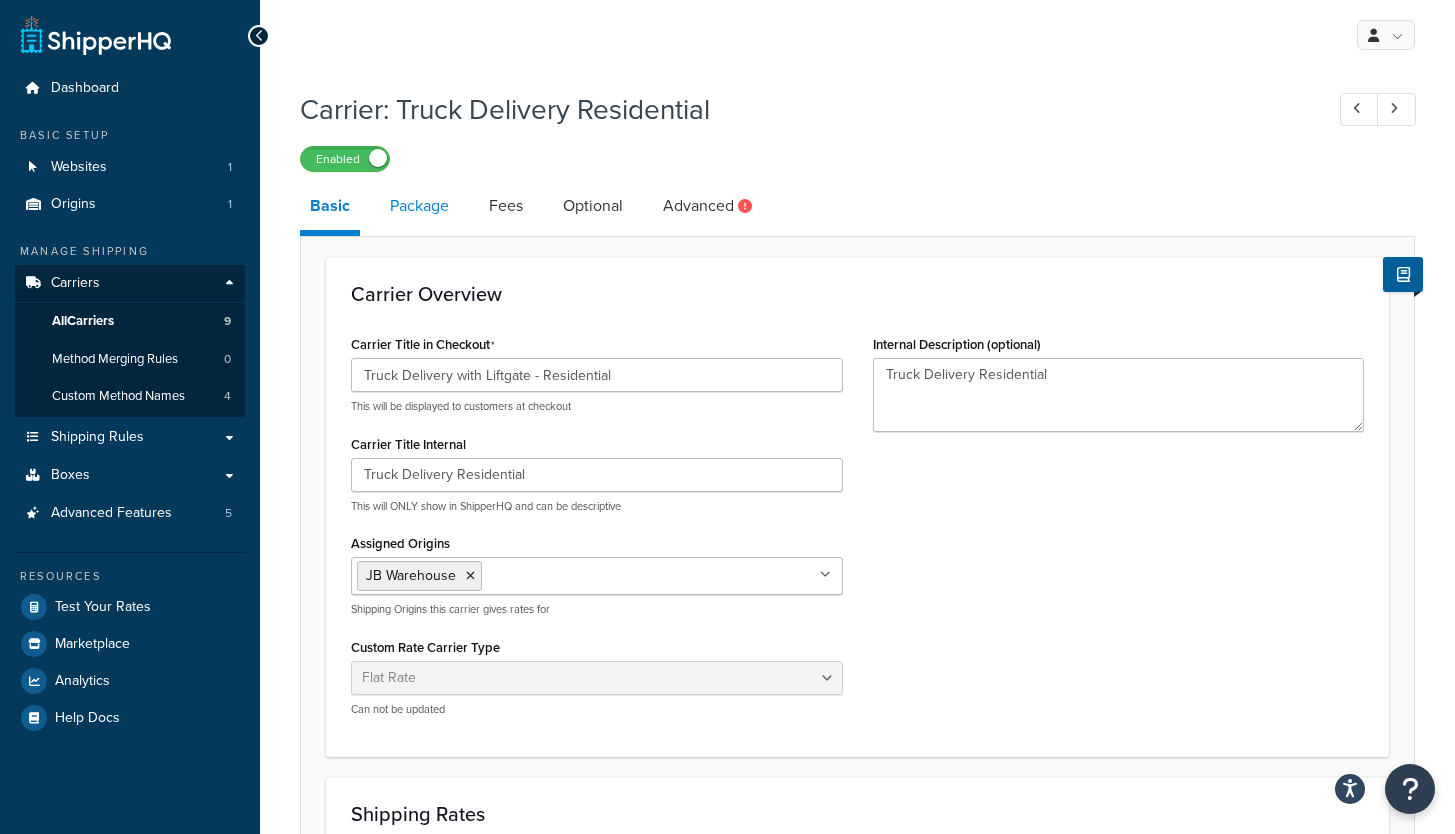 click on "Package" at bounding box center (419, 206) 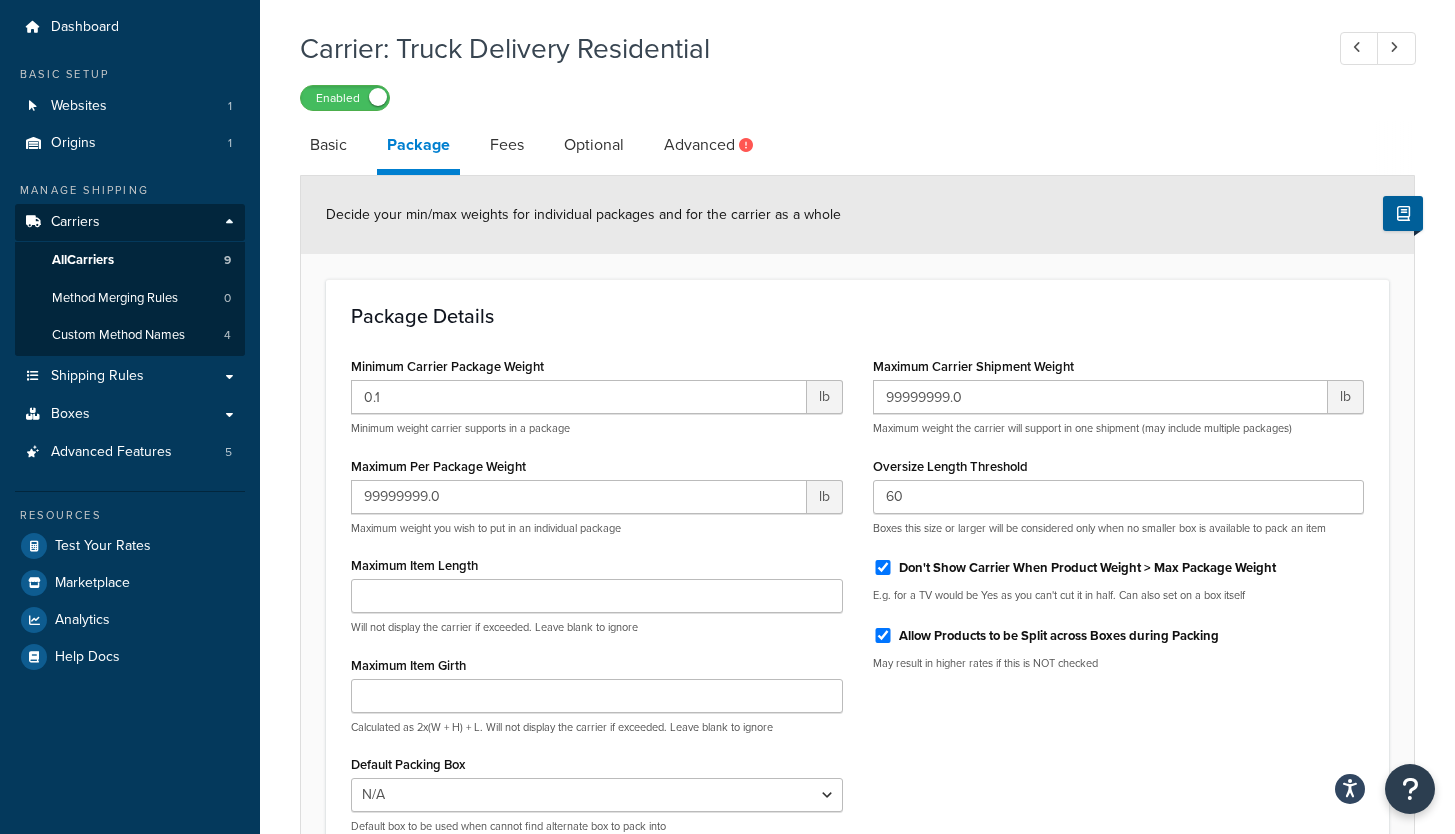 scroll, scrollTop: 0, scrollLeft: 0, axis: both 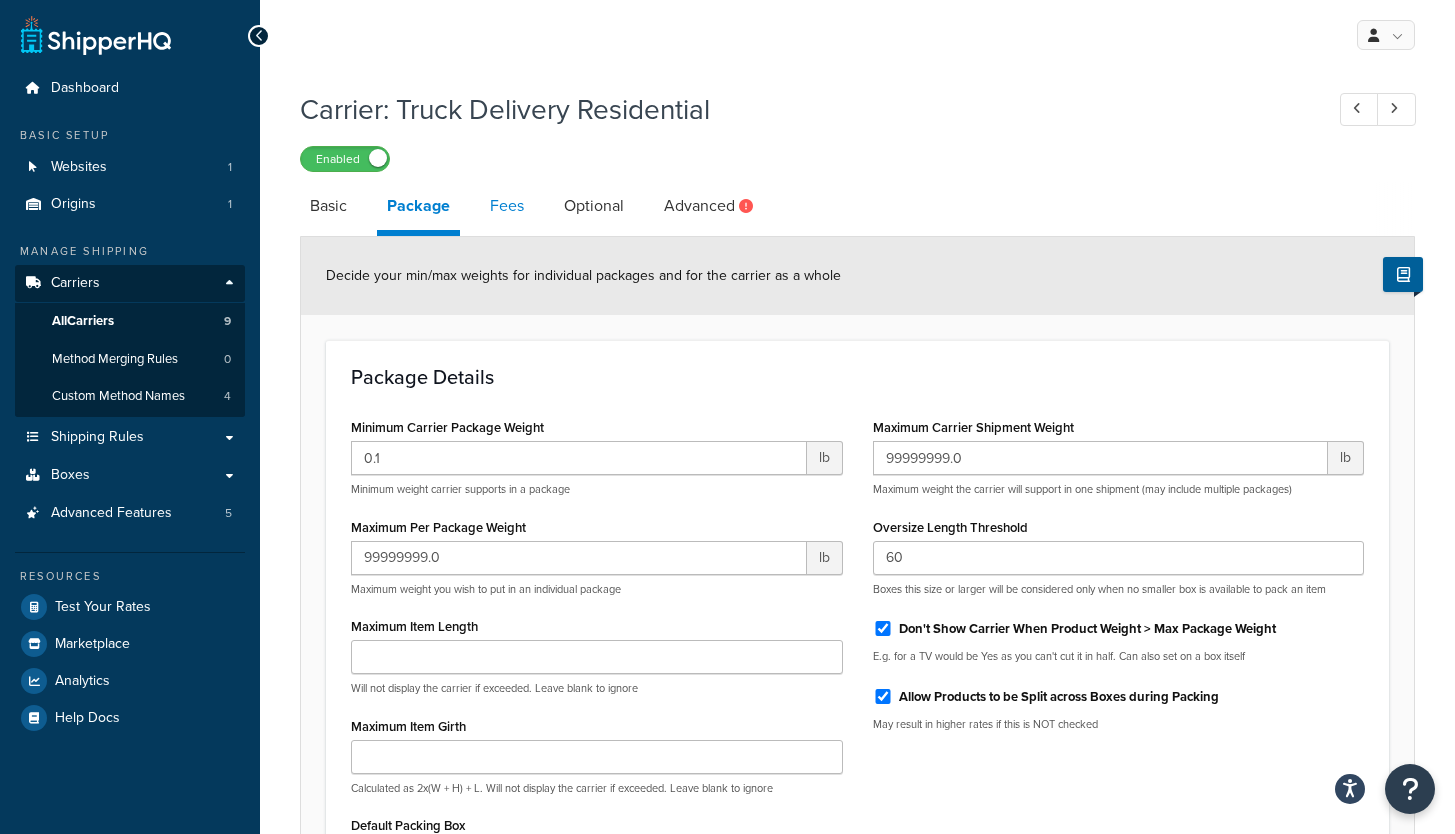 click on "Fees" at bounding box center [507, 206] 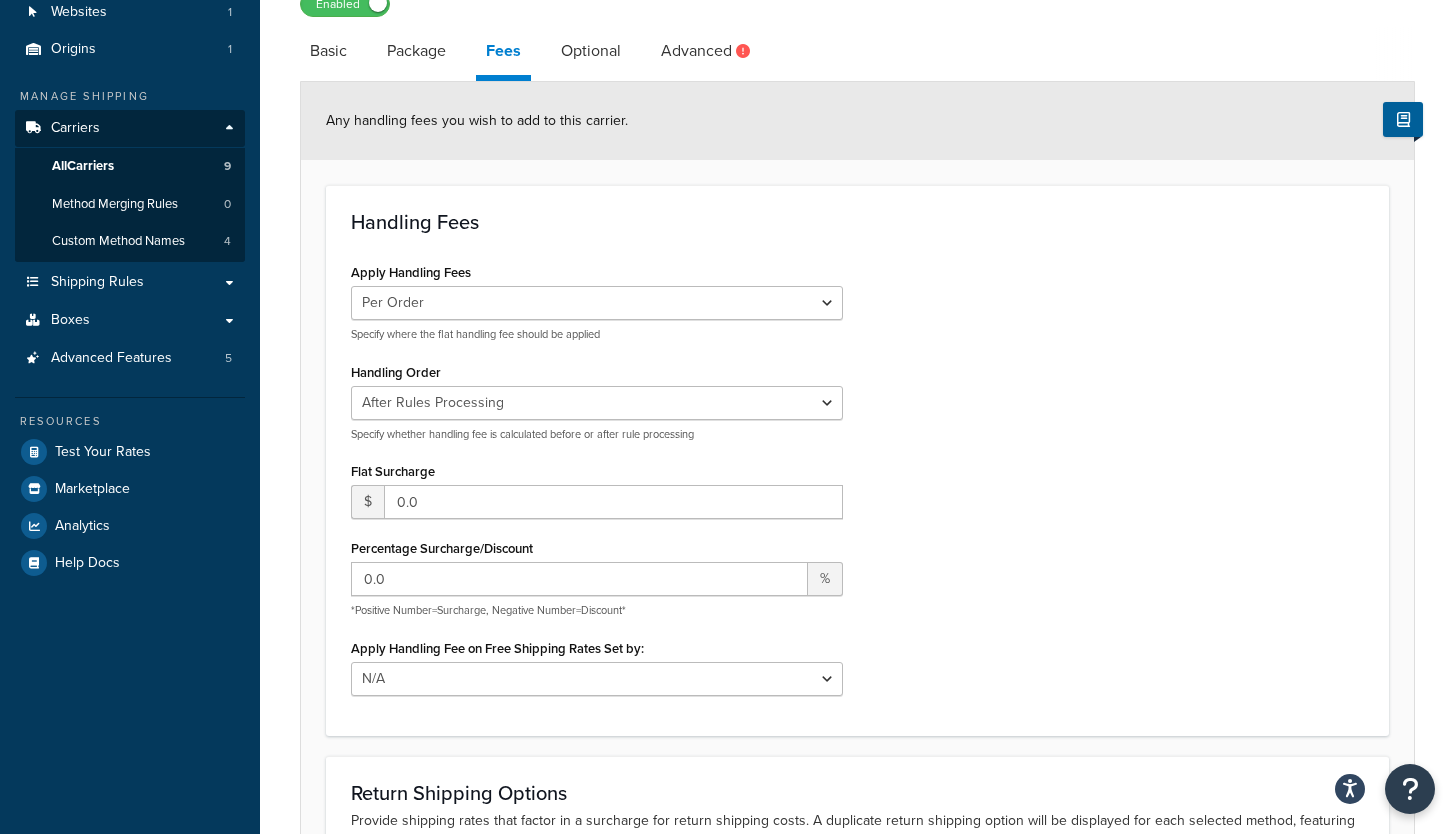 scroll, scrollTop: 0, scrollLeft: 0, axis: both 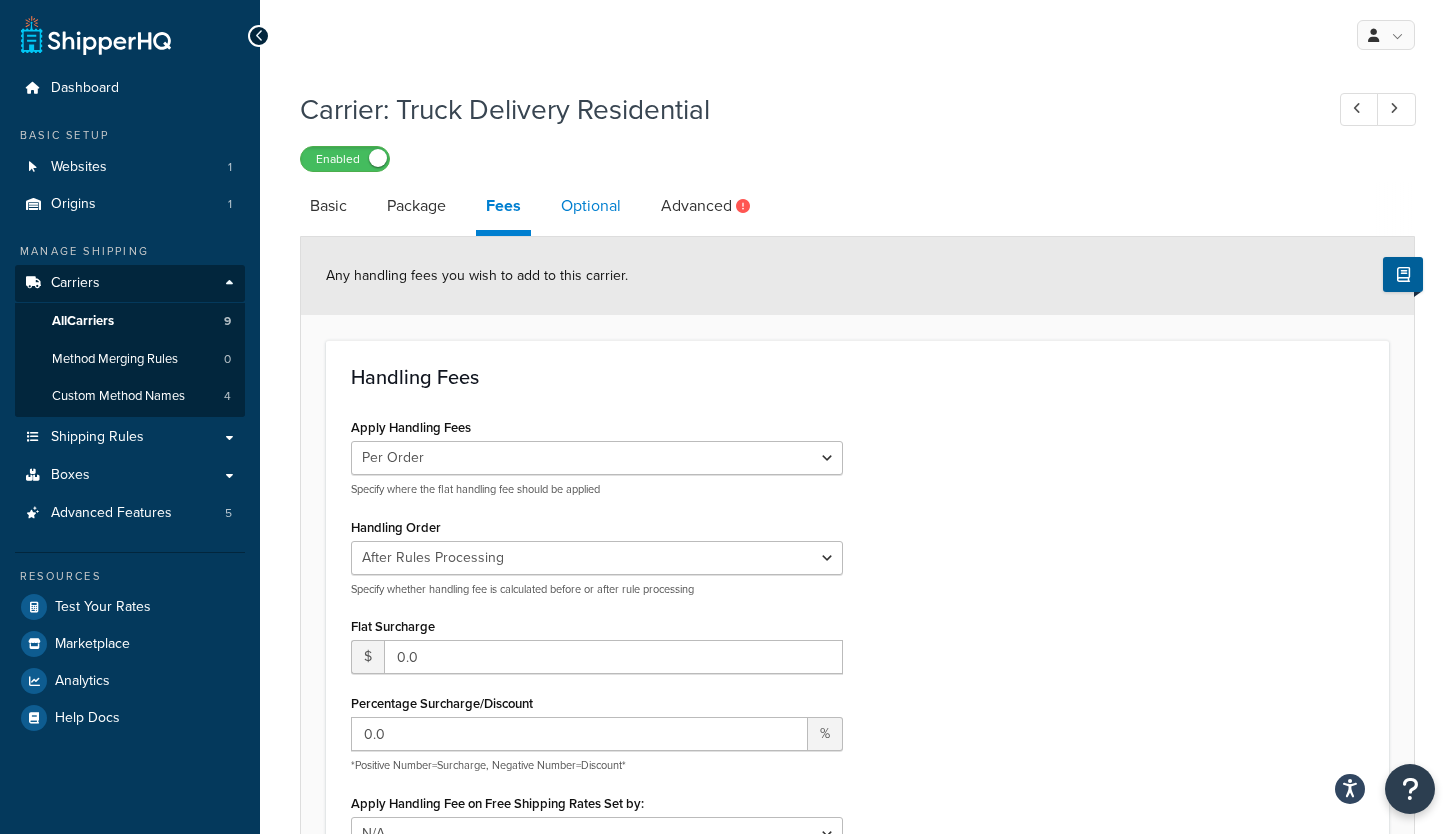 click on "Optional" at bounding box center [591, 206] 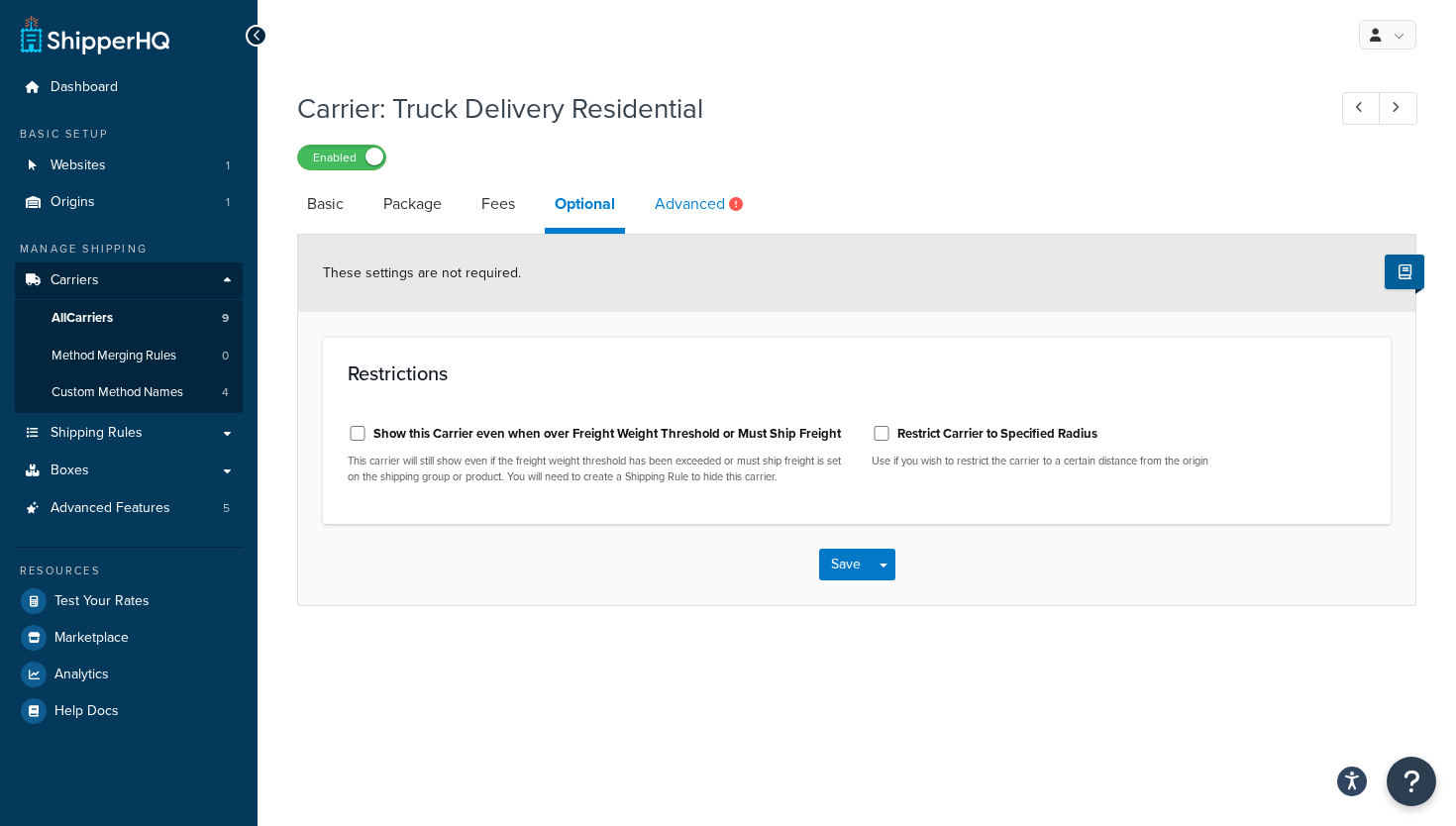 click on "Advanced" at bounding box center (701, 204) 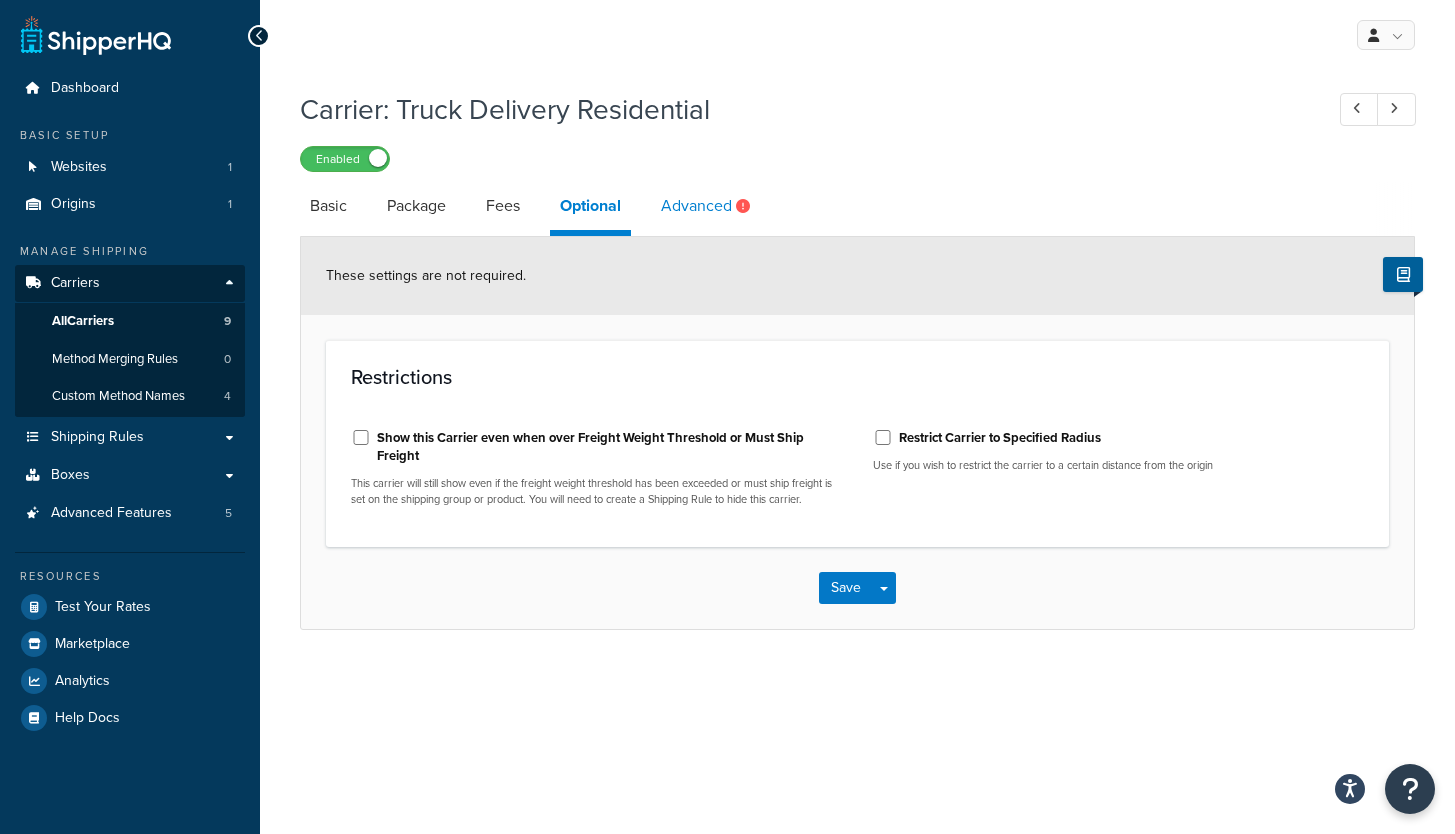 select on "false" 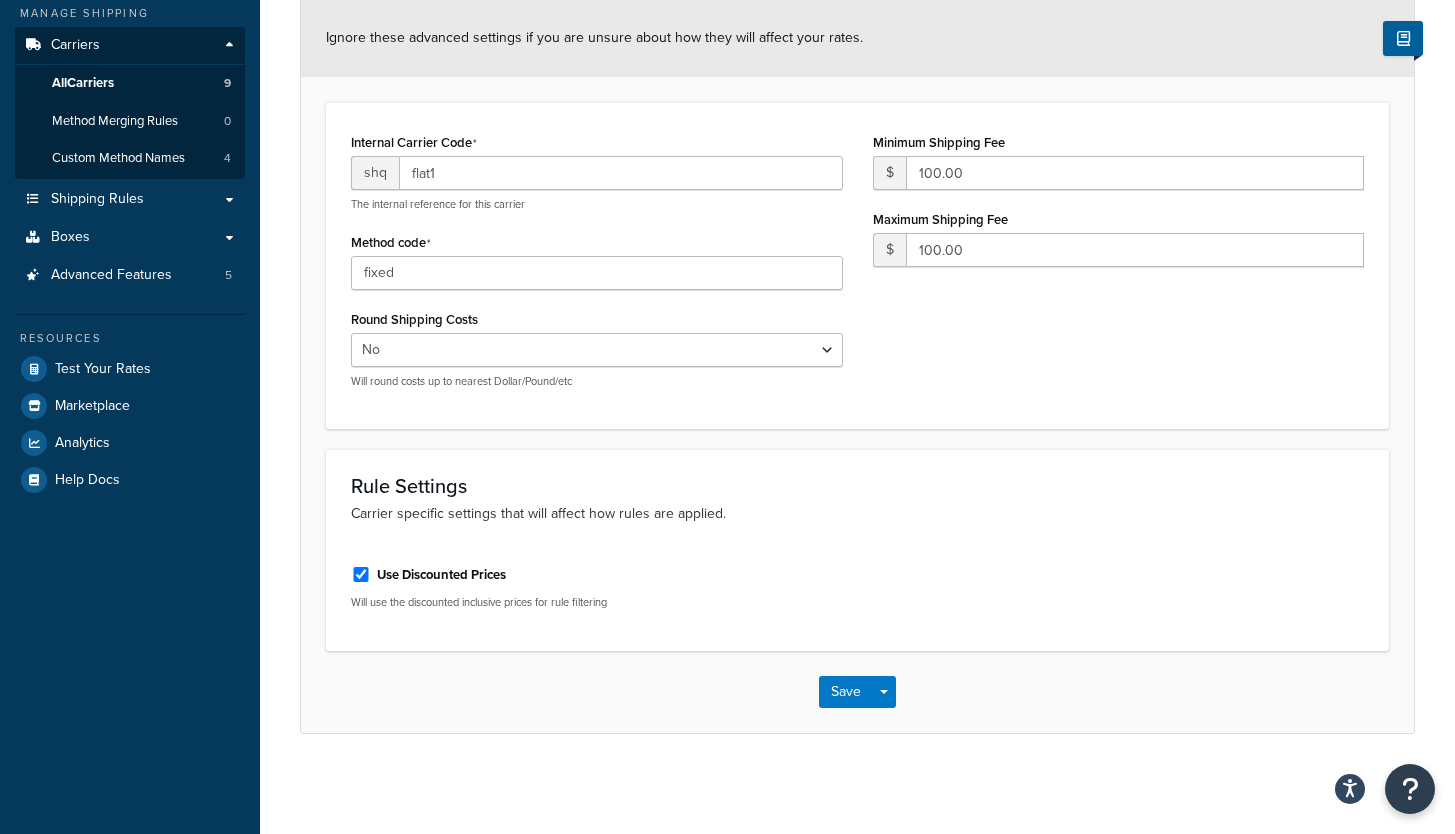 scroll, scrollTop: 0, scrollLeft: 0, axis: both 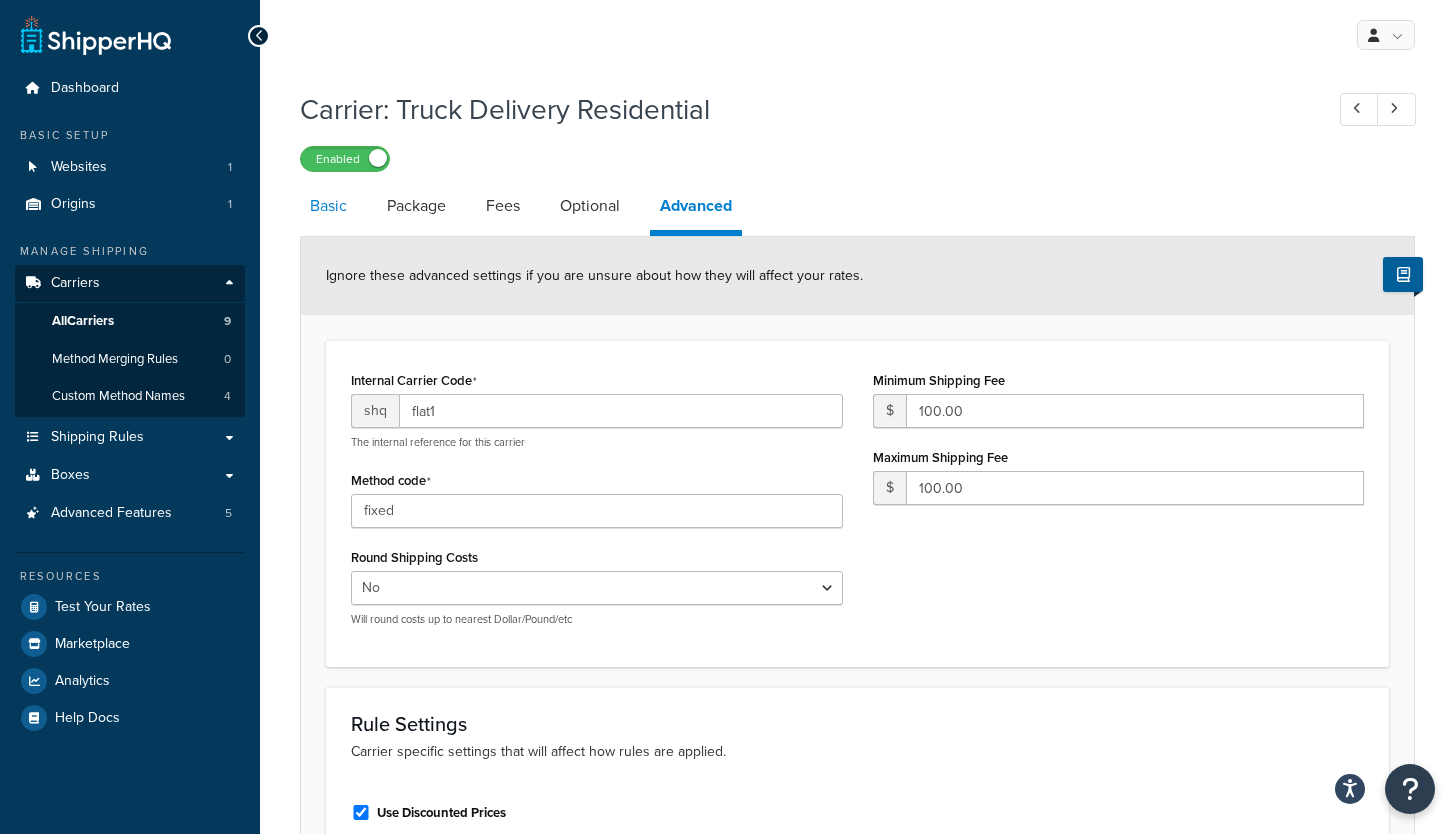 click on "Basic" at bounding box center [328, 206] 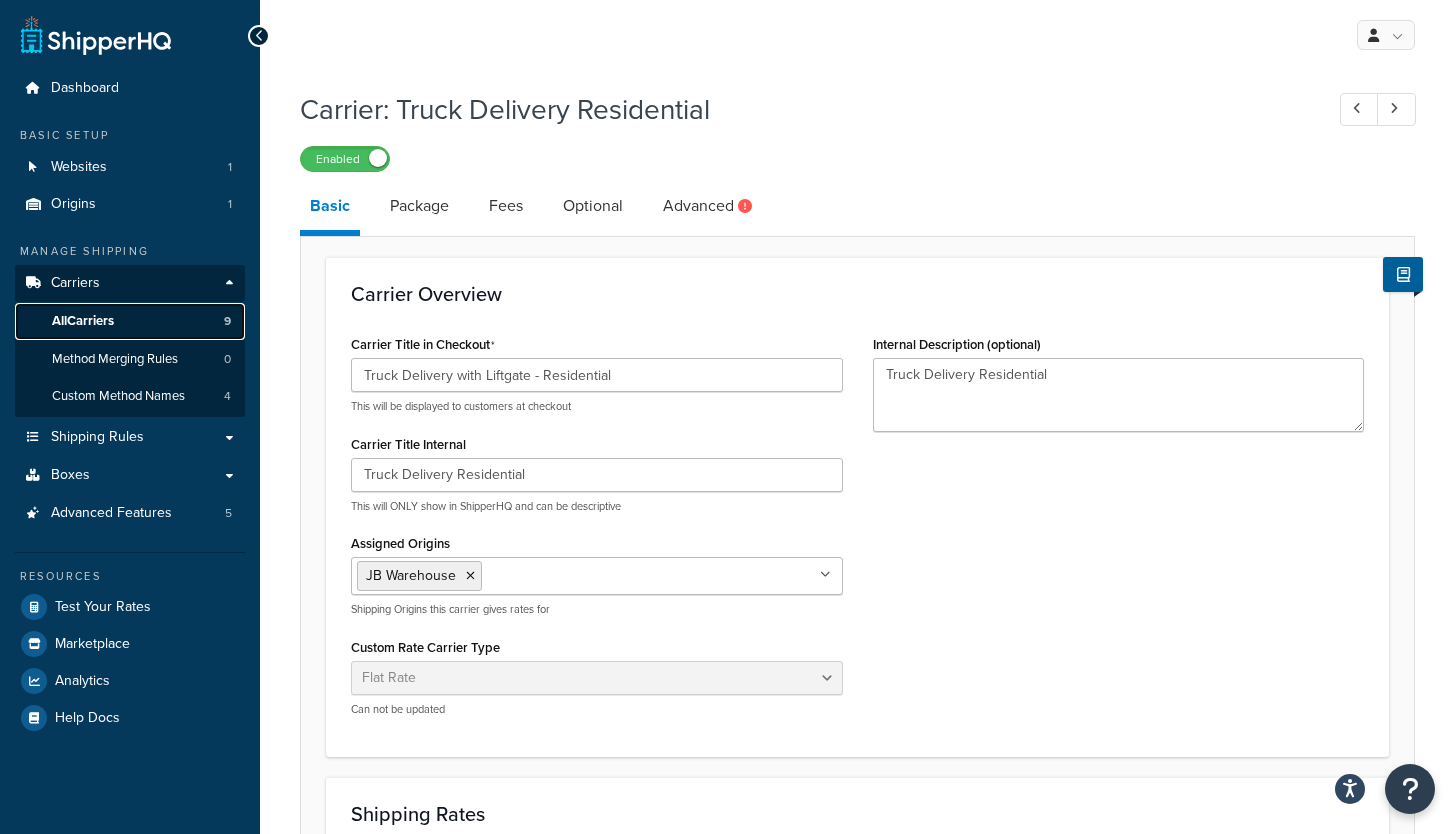 click on "All  Carriers 9" at bounding box center (130, 321) 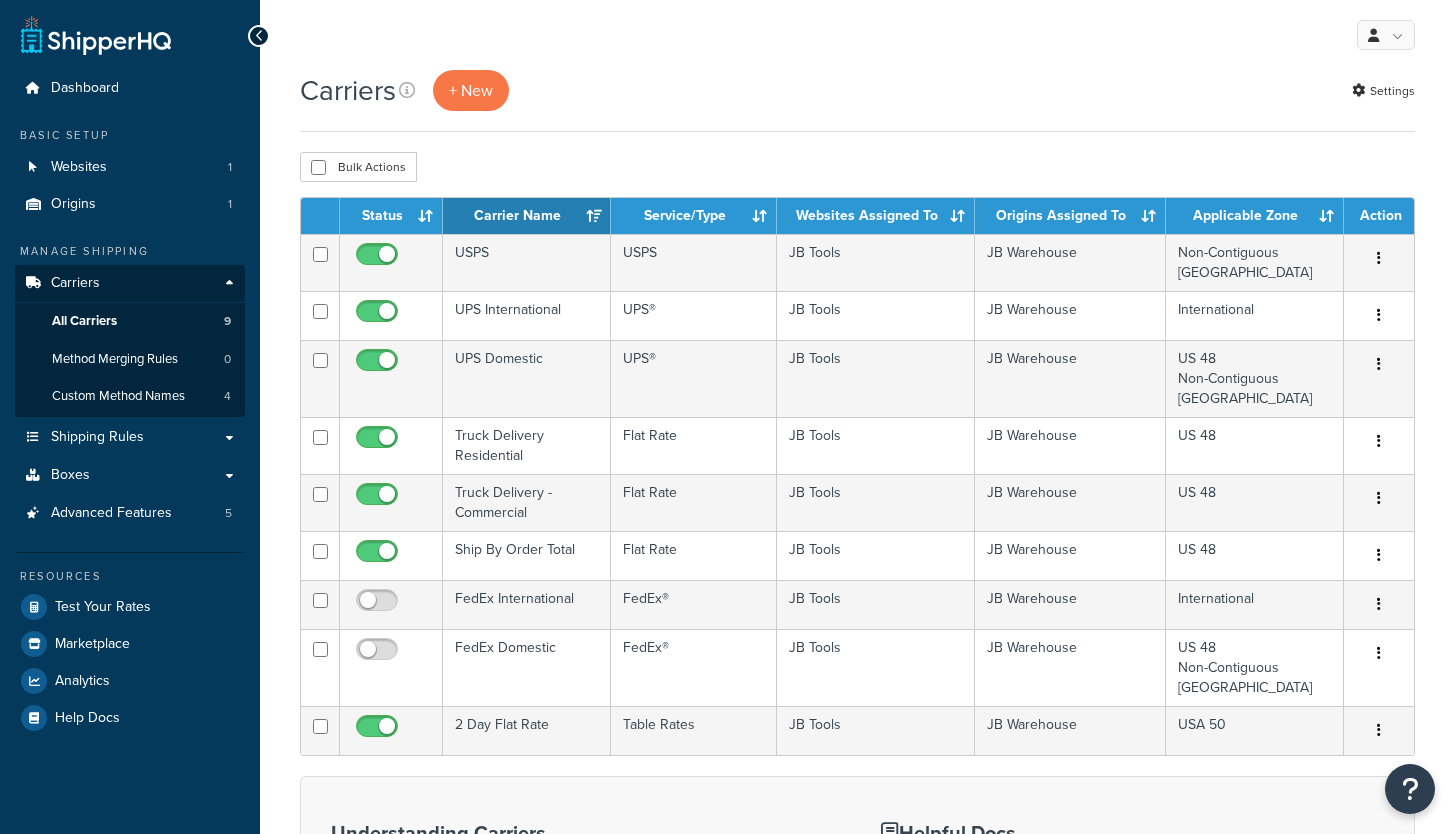 scroll, scrollTop: 0, scrollLeft: 0, axis: both 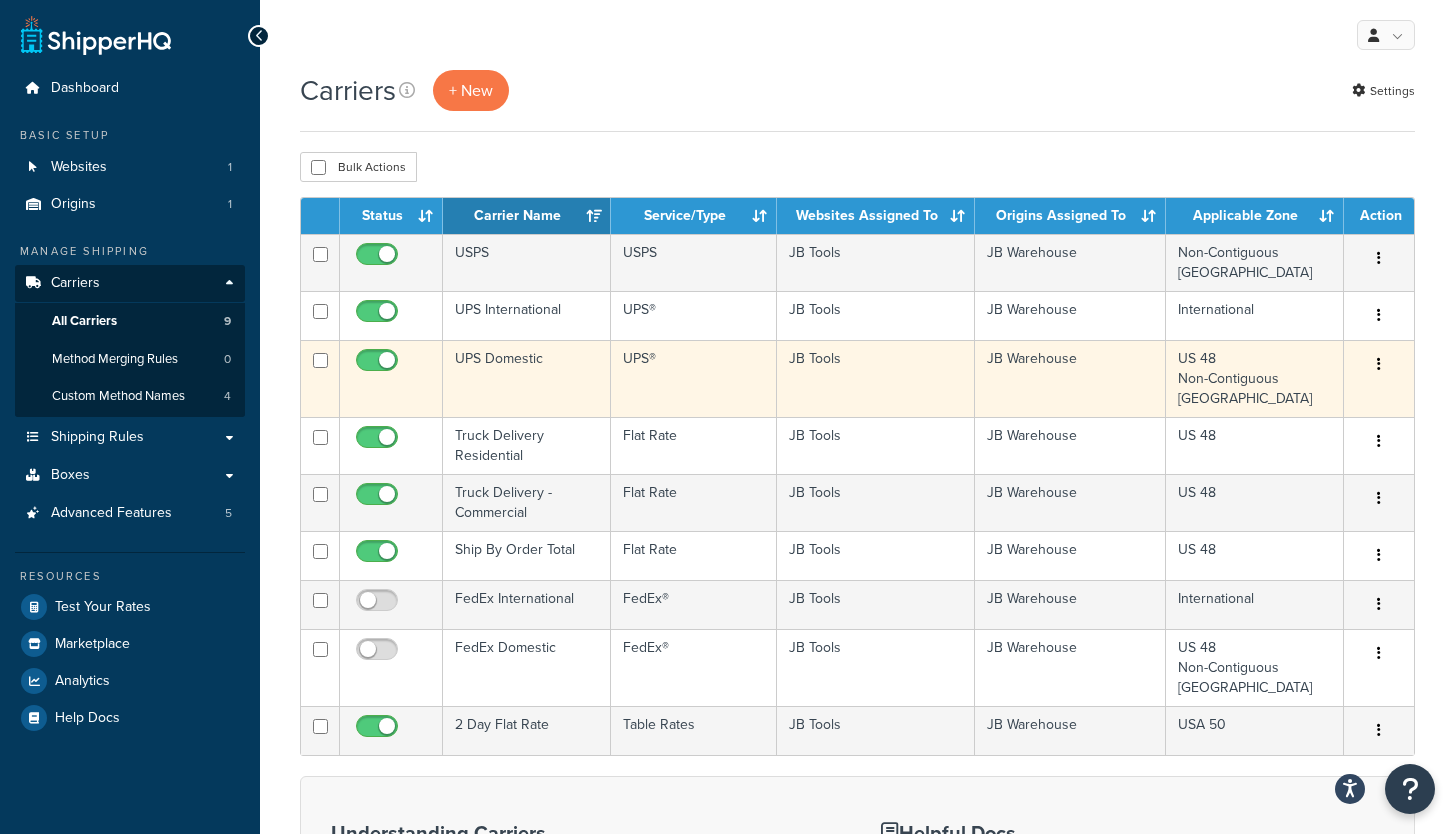 click on "UPS Domestic" at bounding box center [527, 378] 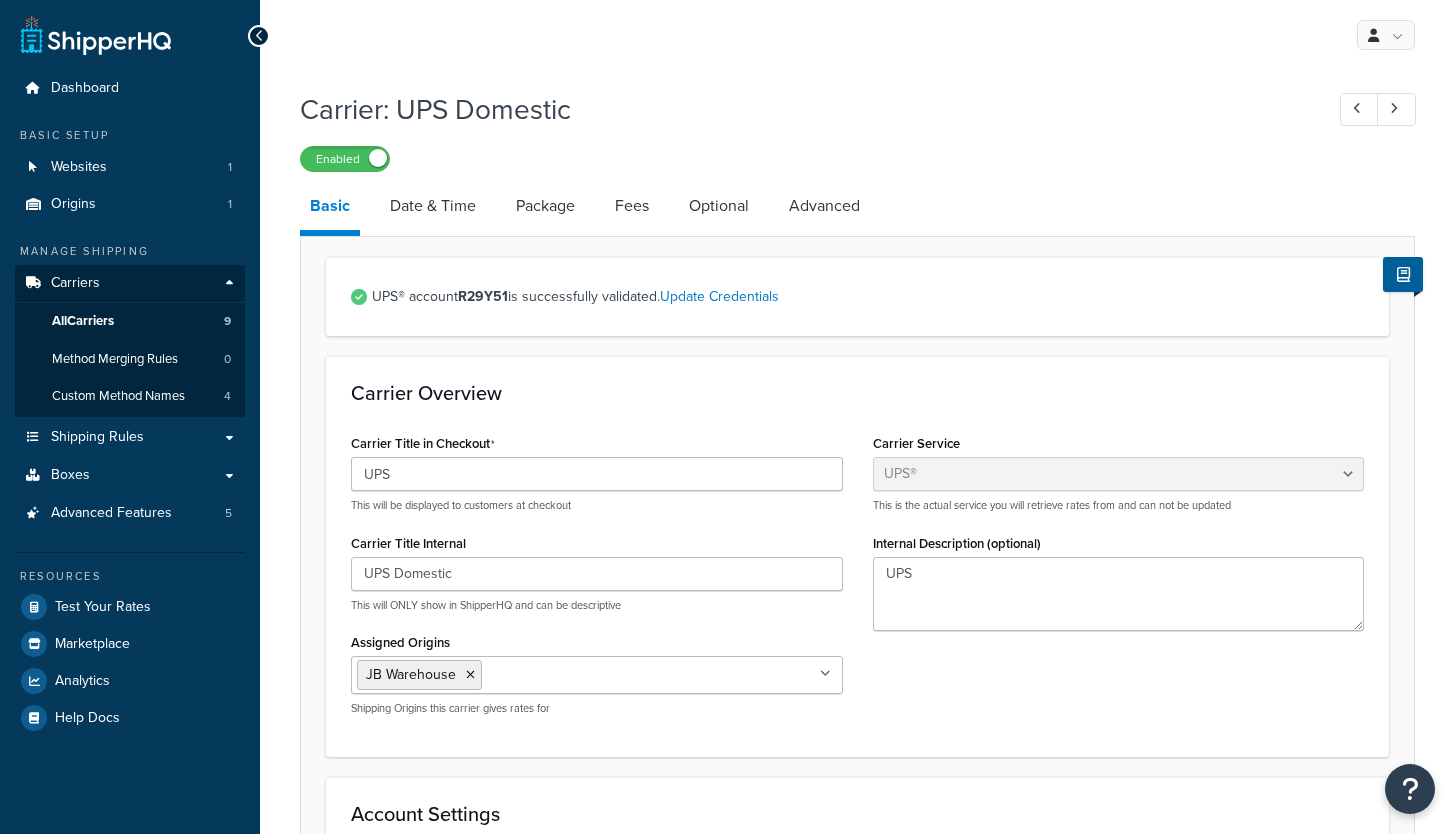select on "ups" 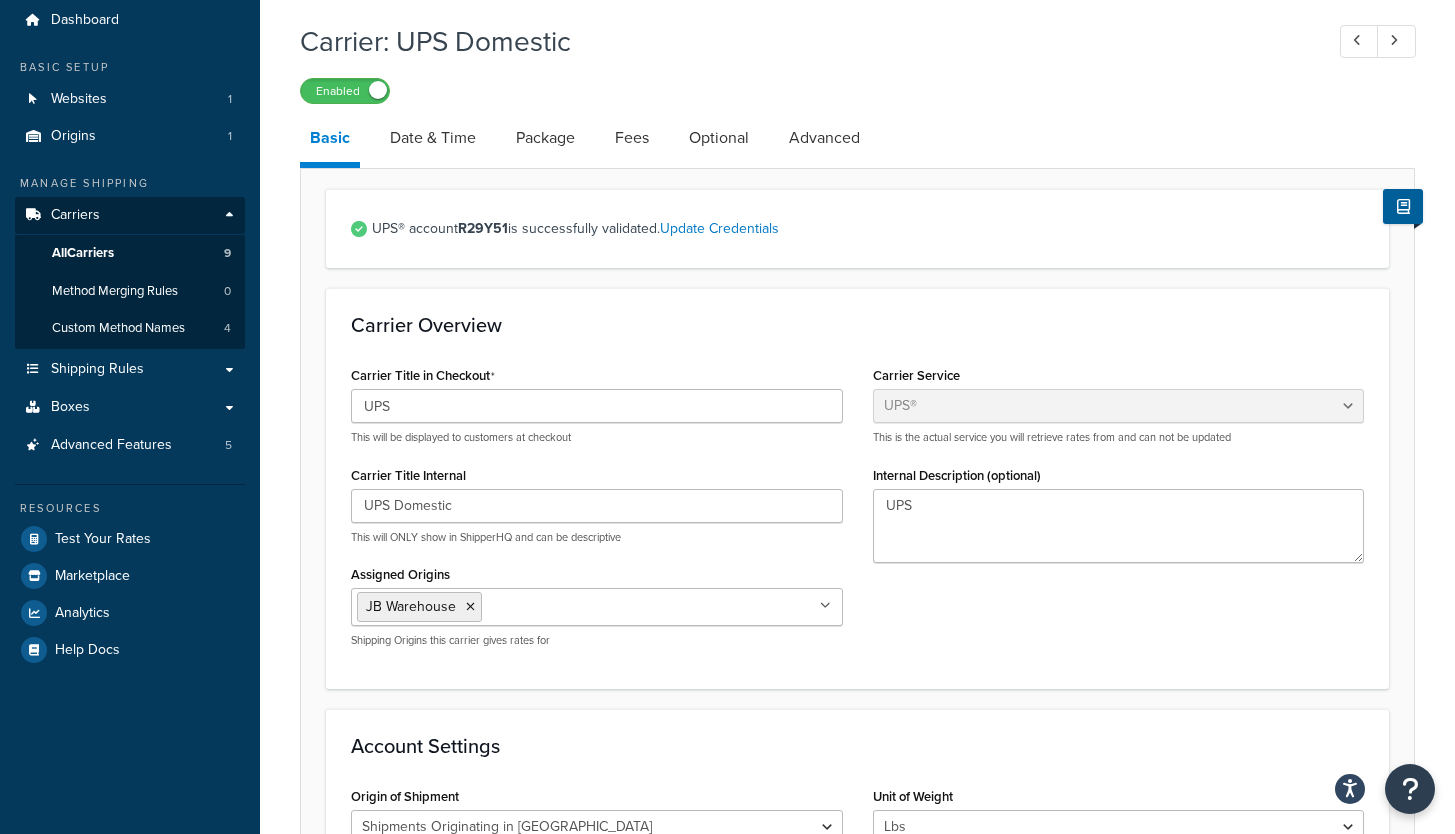 scroll, scrollTop: 0, scrollLeft: 0, axis: both 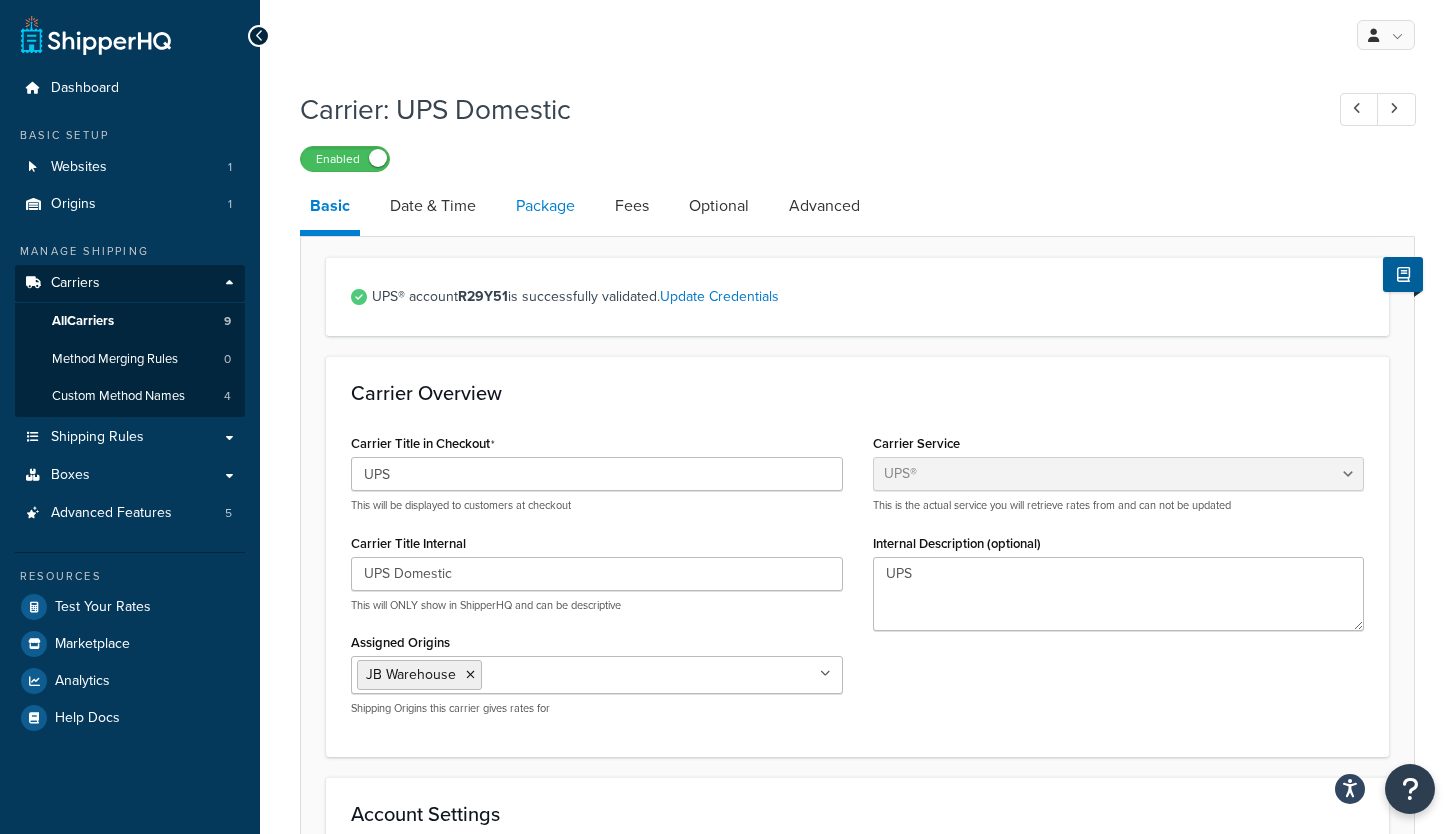 click on "Package" at bounding box center (545, 206) 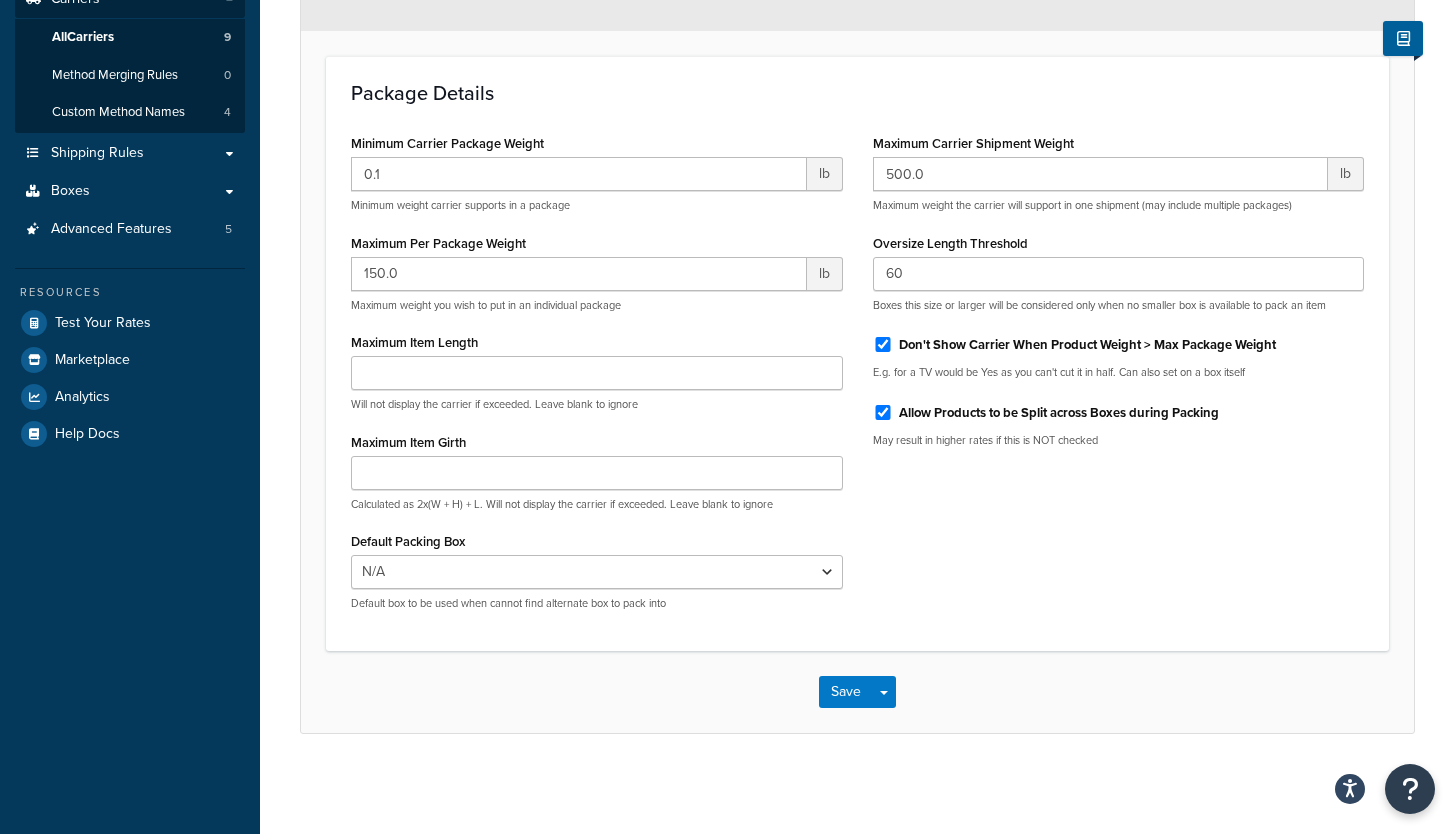scroll, scrollTop: 0, scrollLeft: 0, axis: both 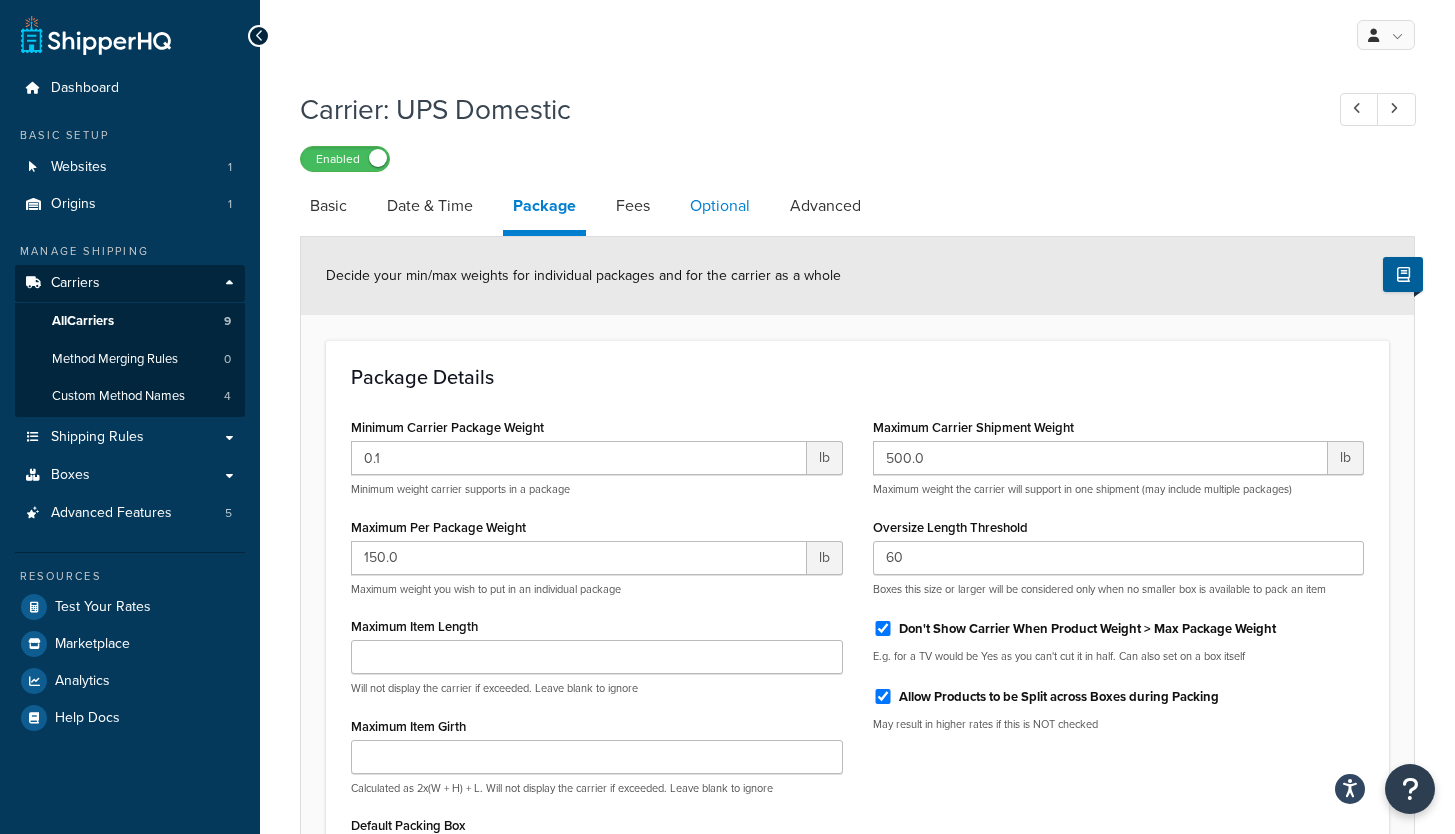 click on "Optional" at bounding box center (720, 206) 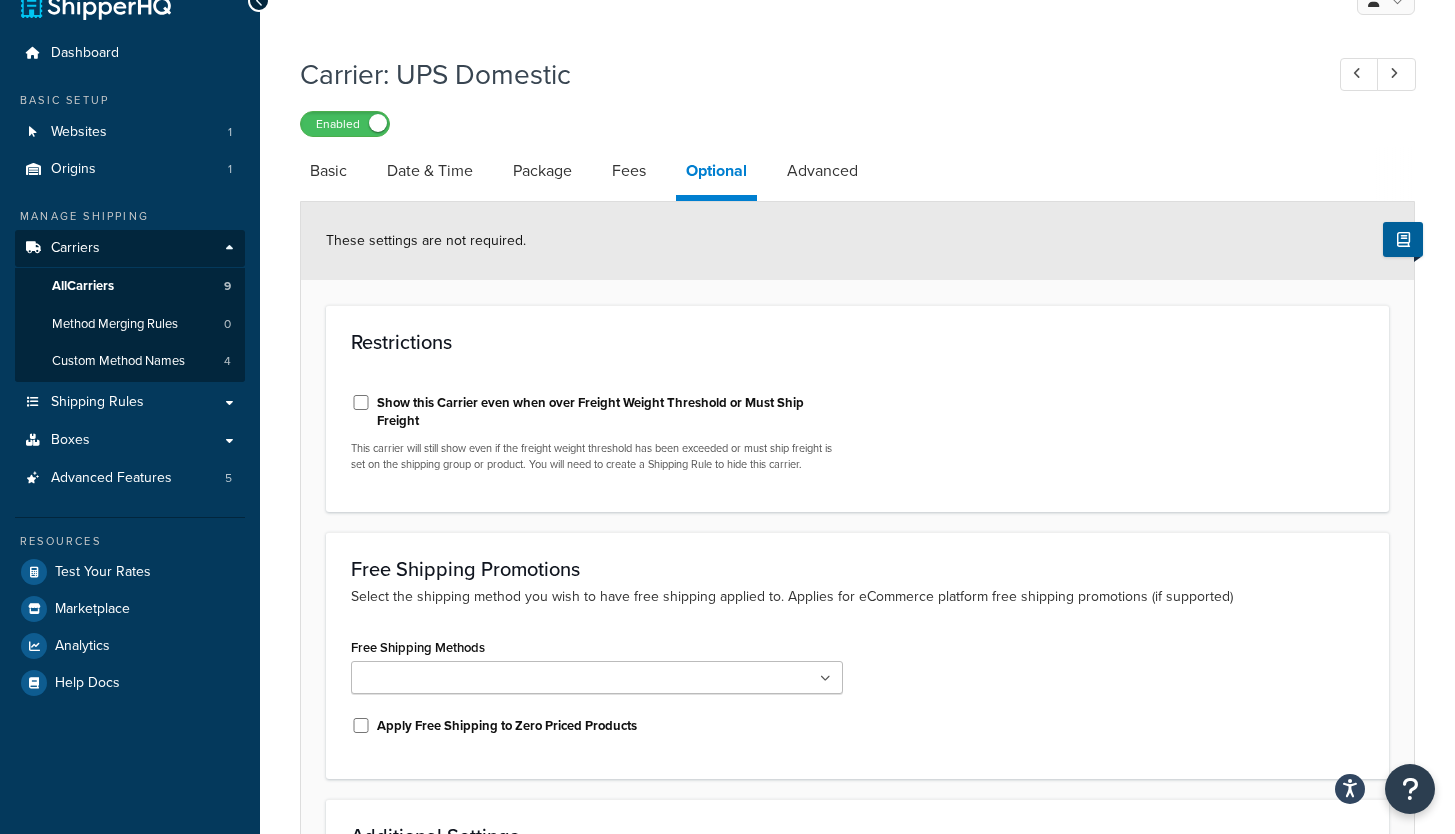 scroll, scrollTop: 0, scrollLeft: 0, axis: both 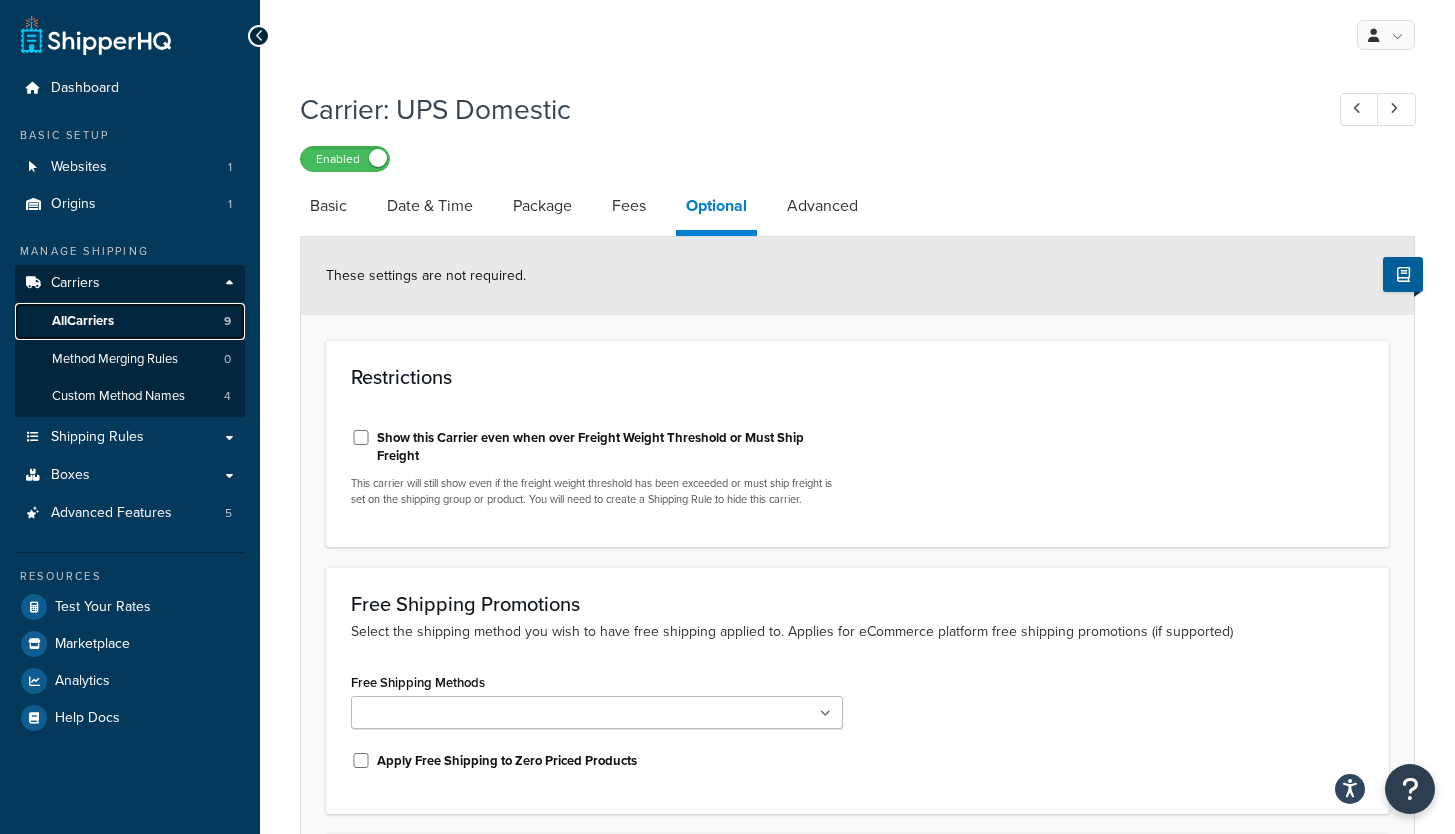 click on "All  Carriers" at bounding box center [83, 321] 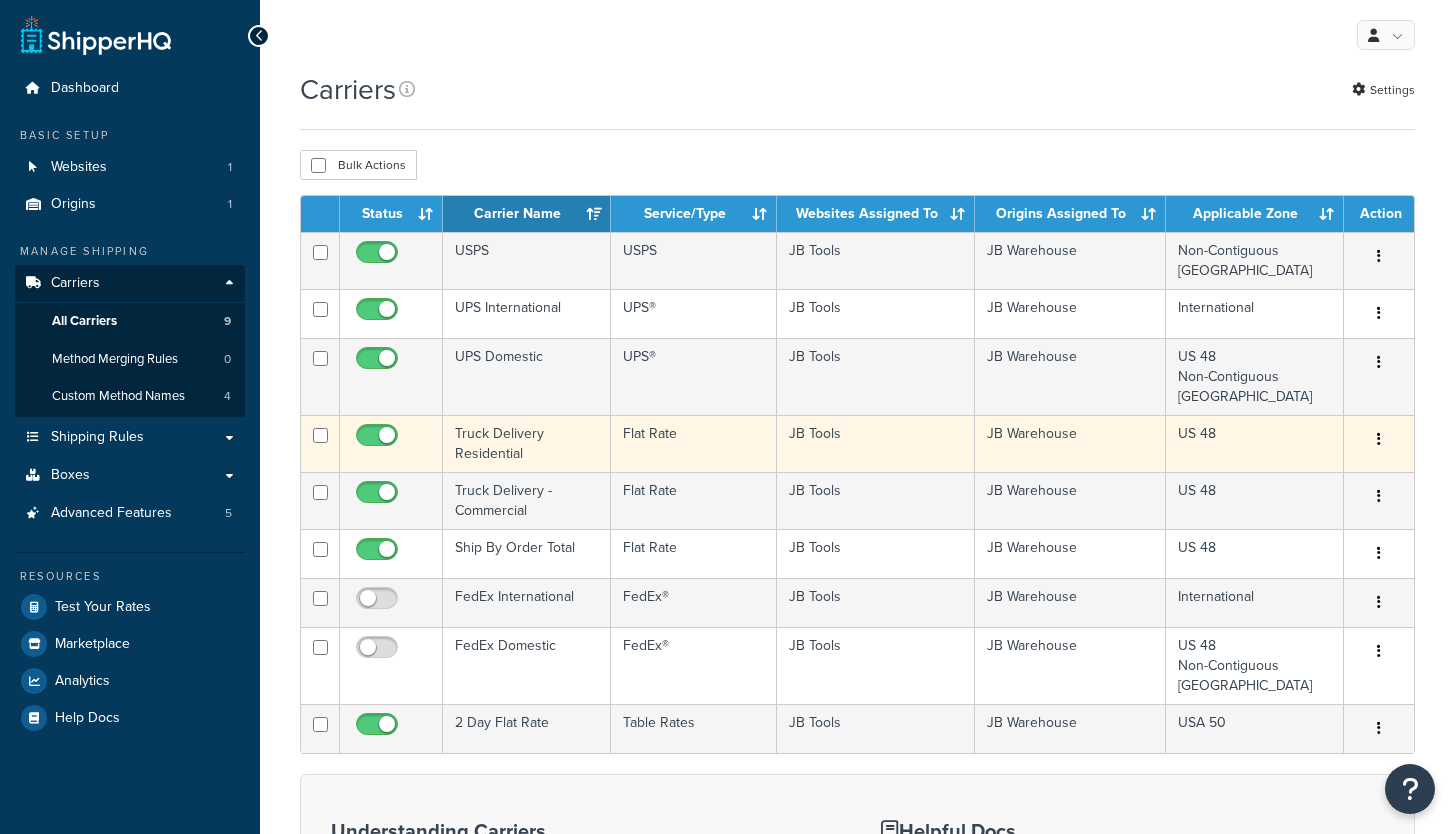 scroll, scrollTop: 0, scrollLeft: 0, axis: both 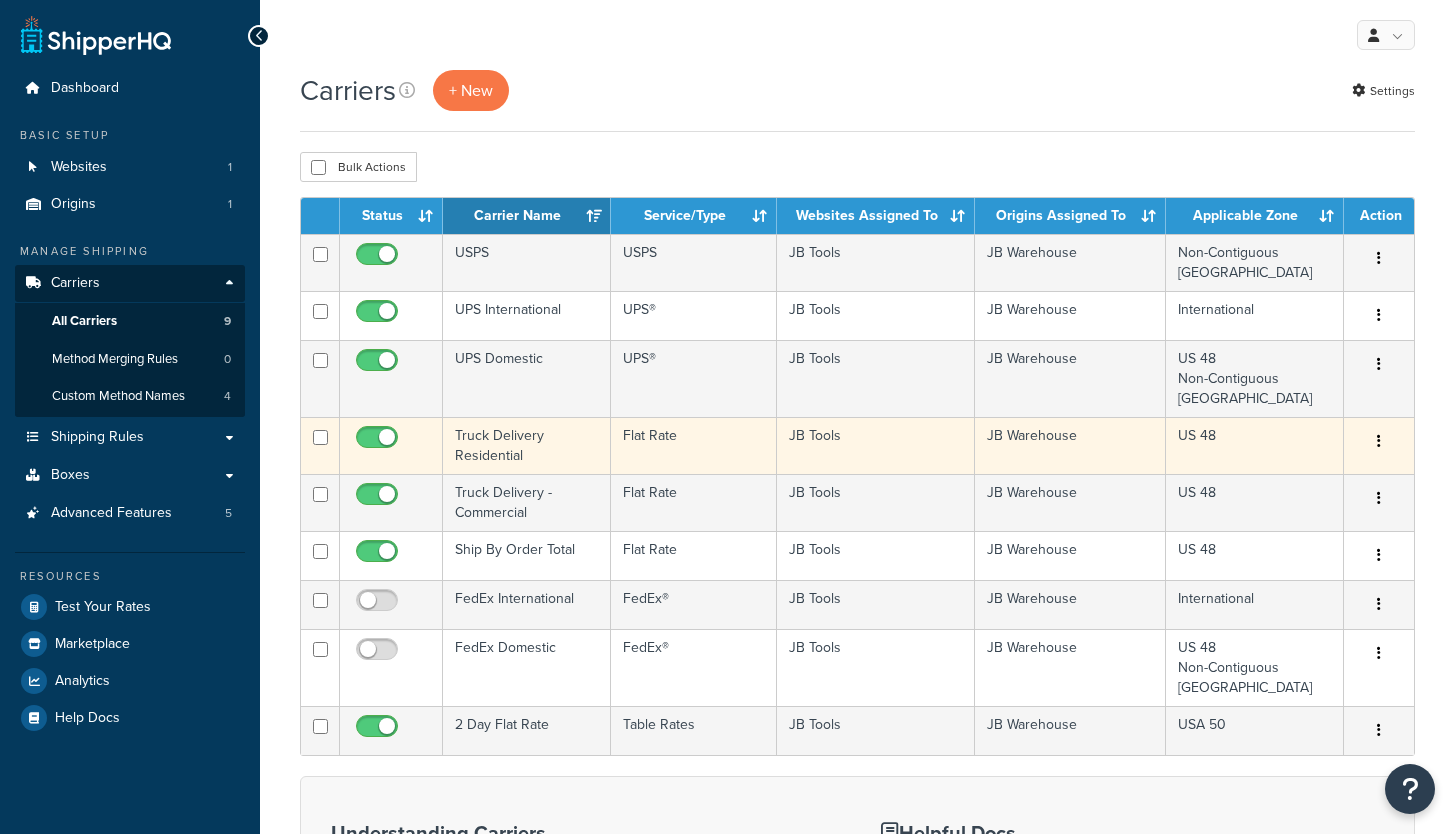 click on "Truck Delivery Residential" at bounding box center (527, 445) 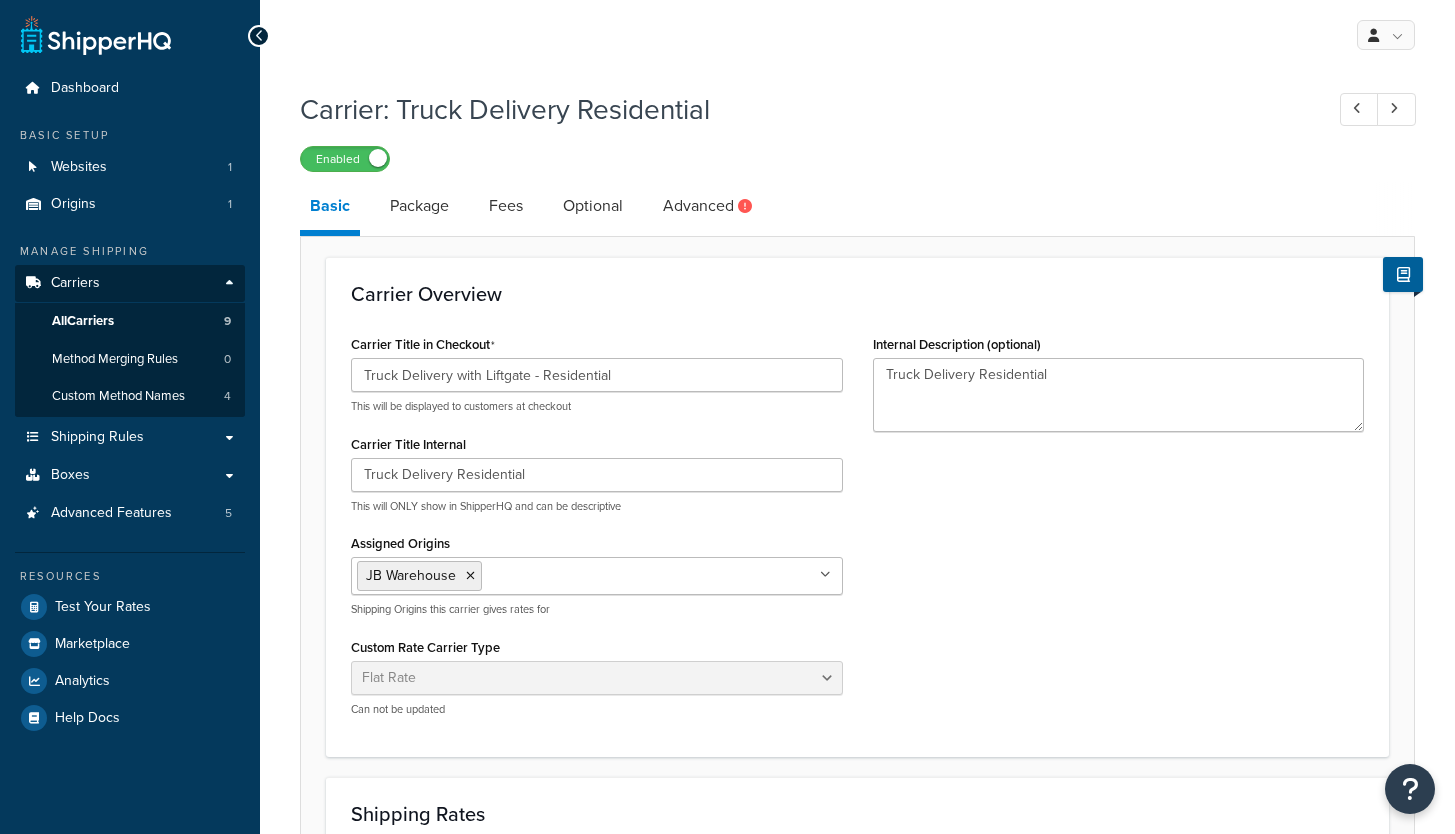 select on "flat" 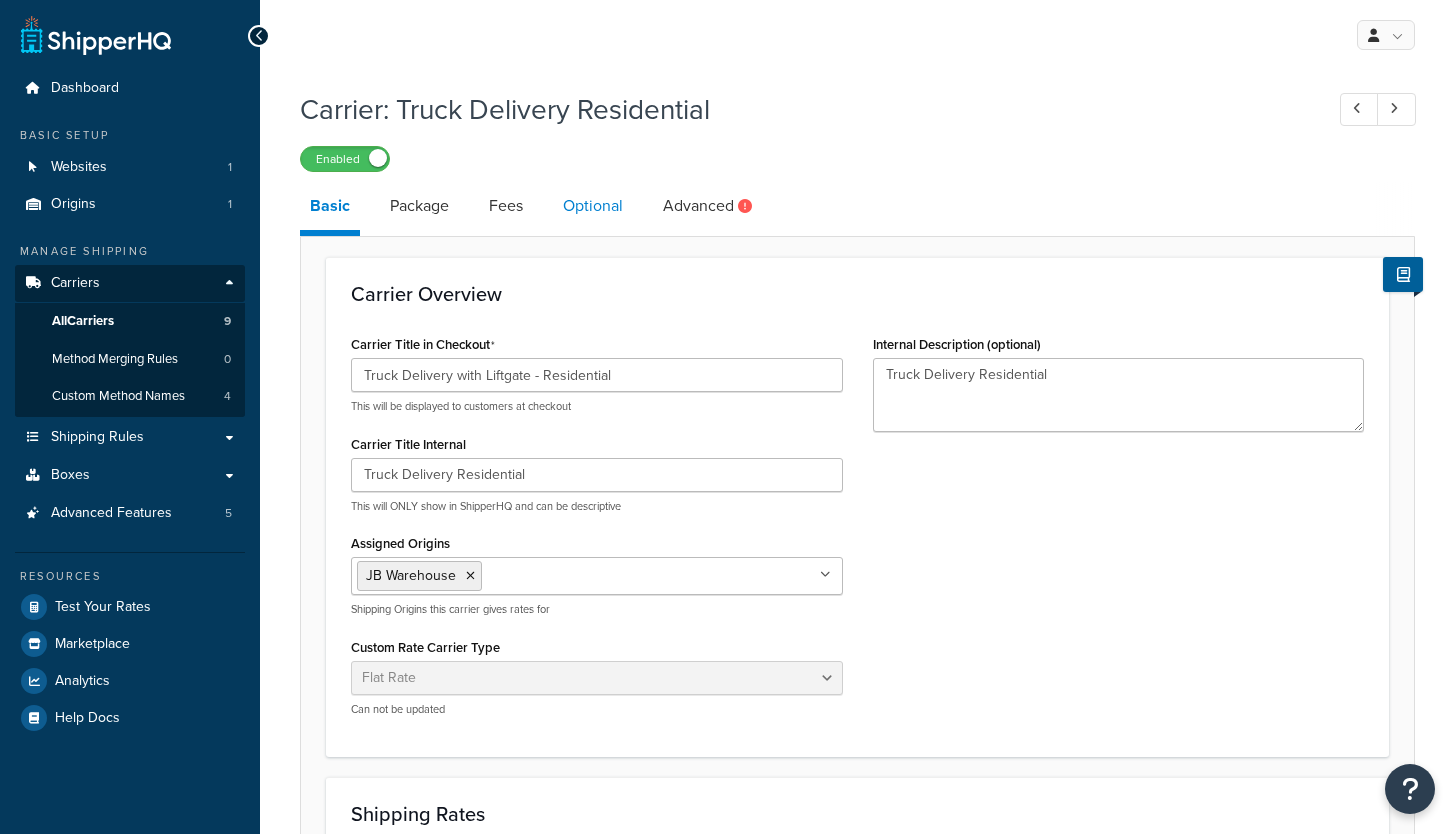 scroll, scrollTop: 0, scrollLeft: 0, axis: both 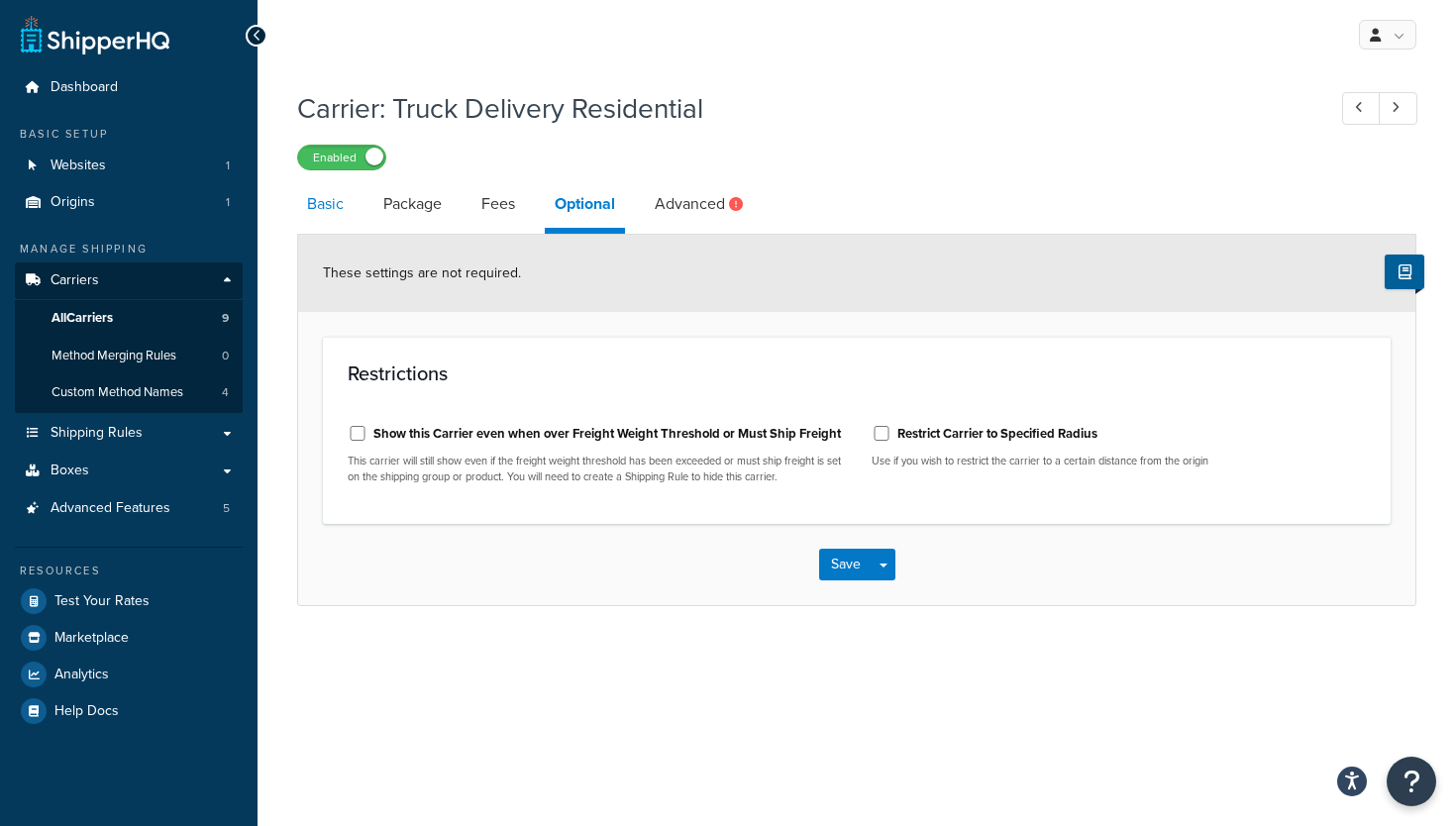 click on "Basic" at bounding box center (325, 204) 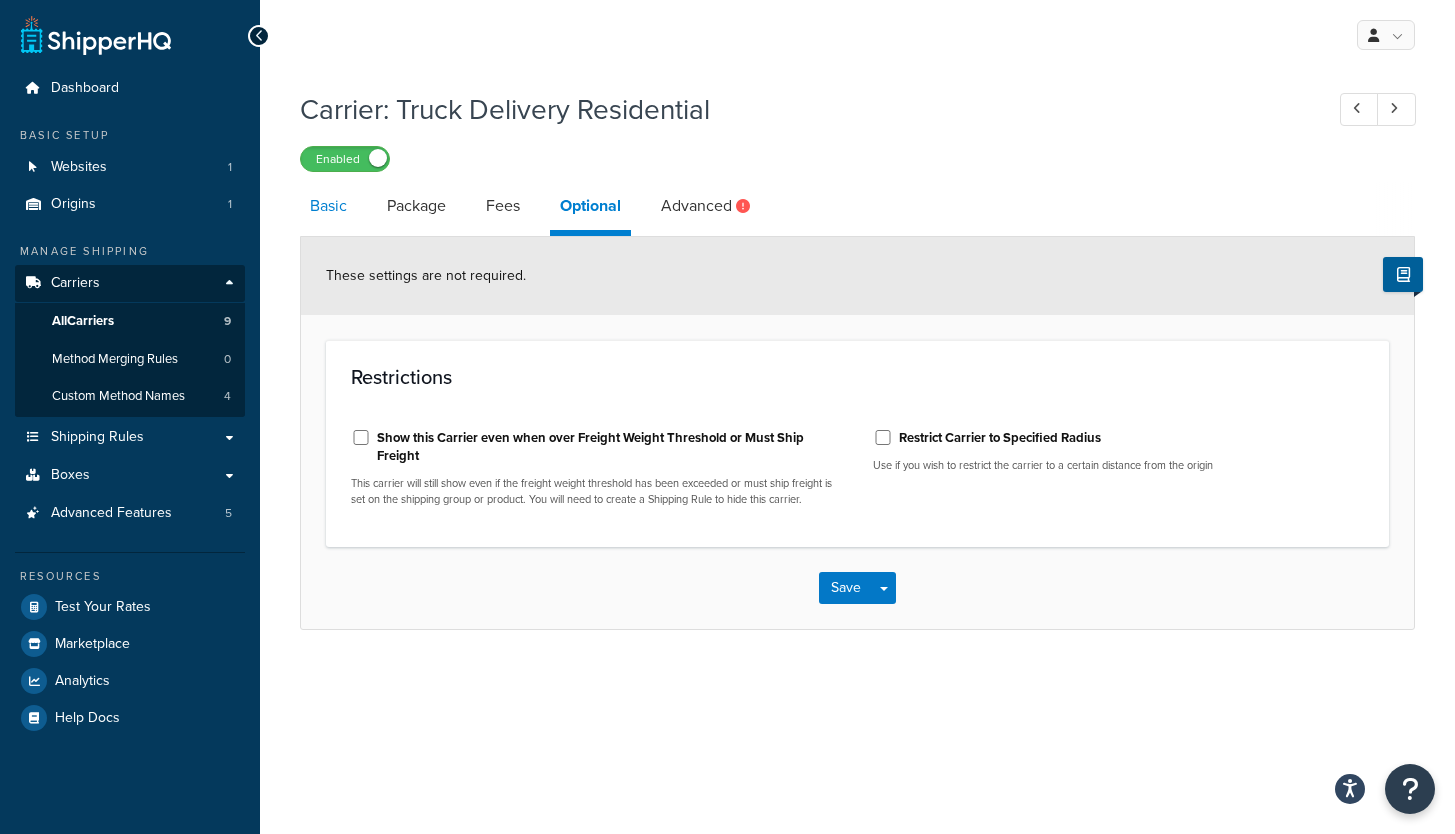 select on "flat" 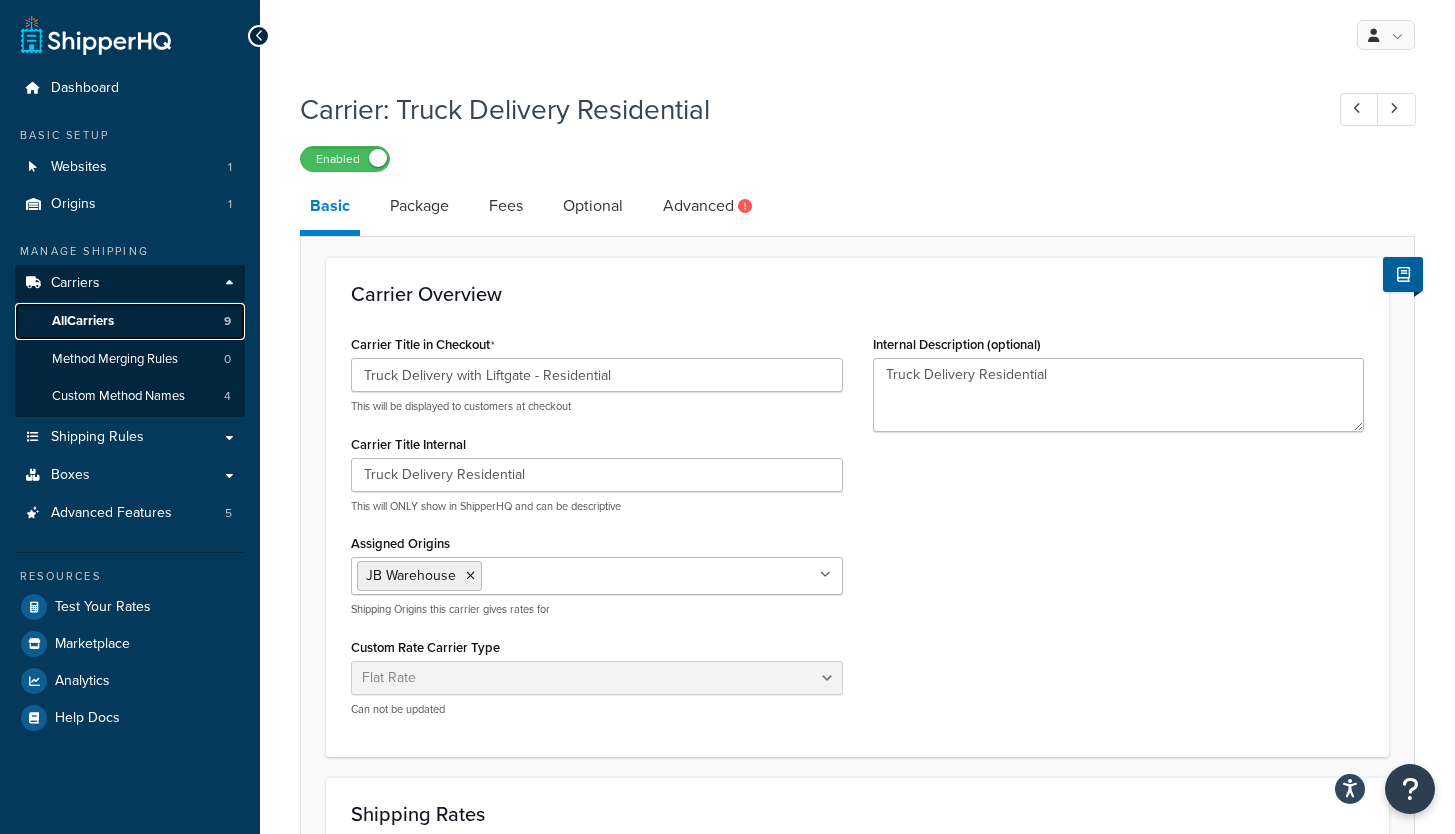 click on "All  Carriers" at bounding box center (83, 321) 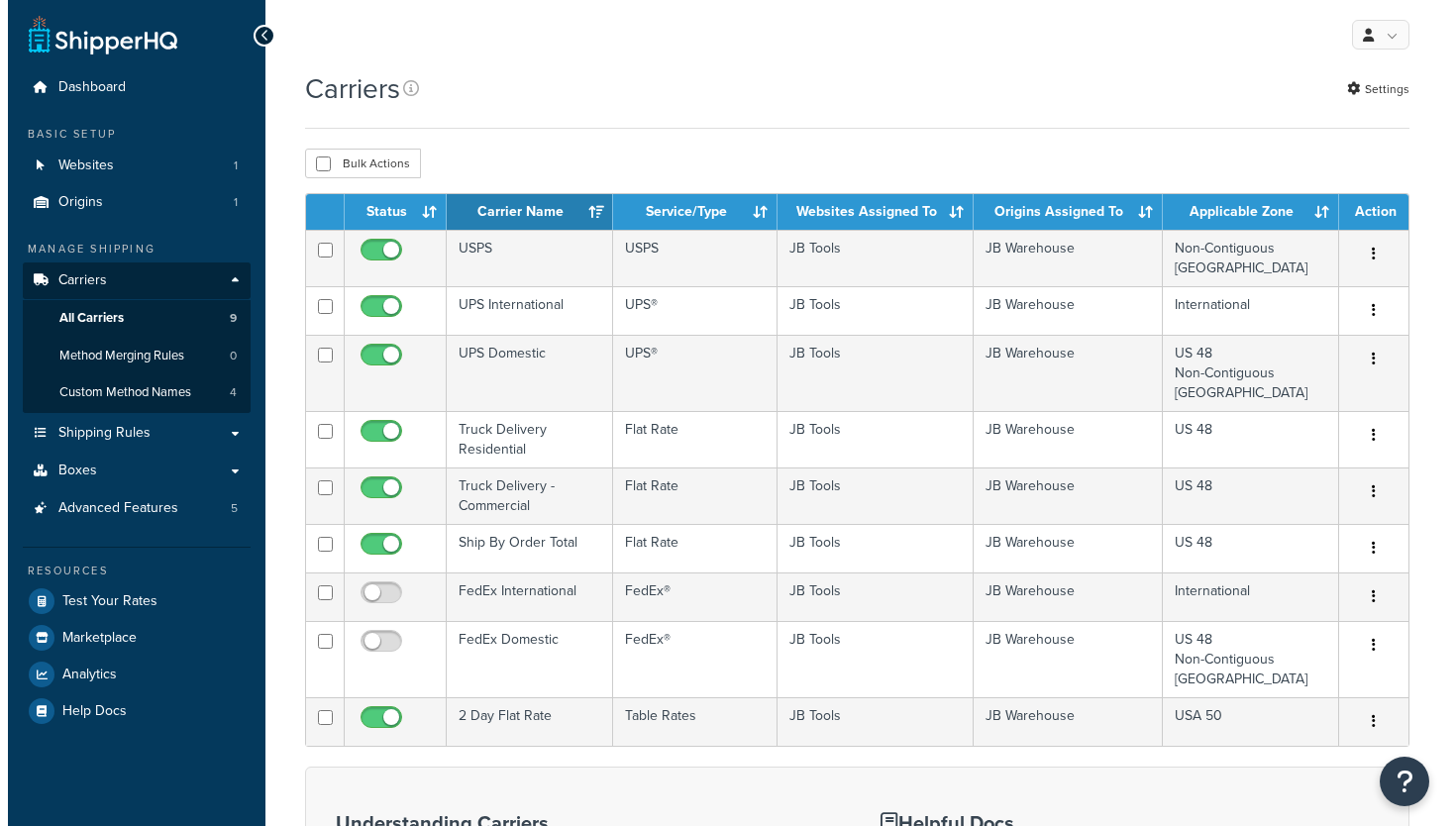 scroll, scrollTop: 0, scrollLeft: 0, axis: both 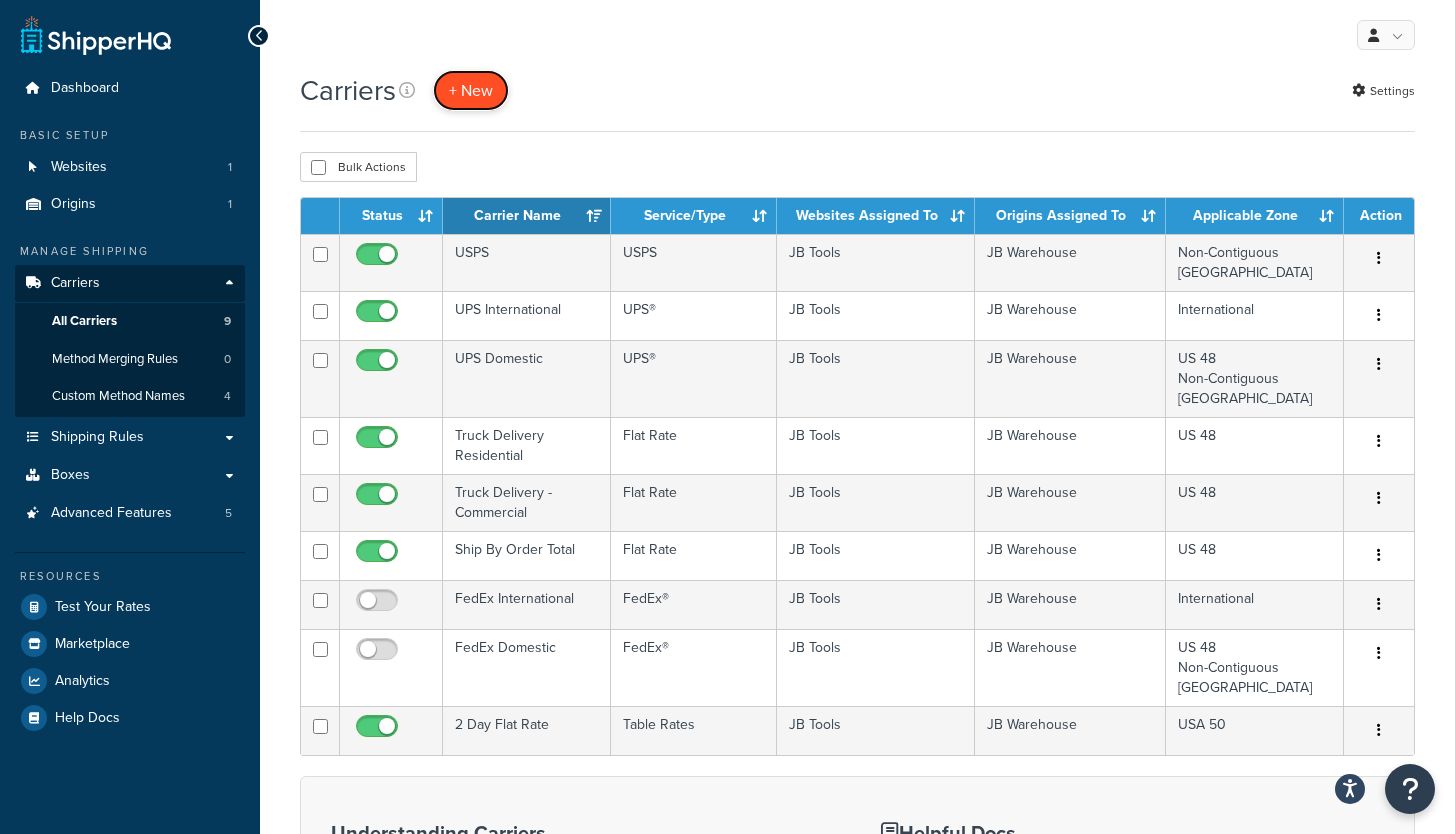 click on "+ New" at bounding box center [471, 90] 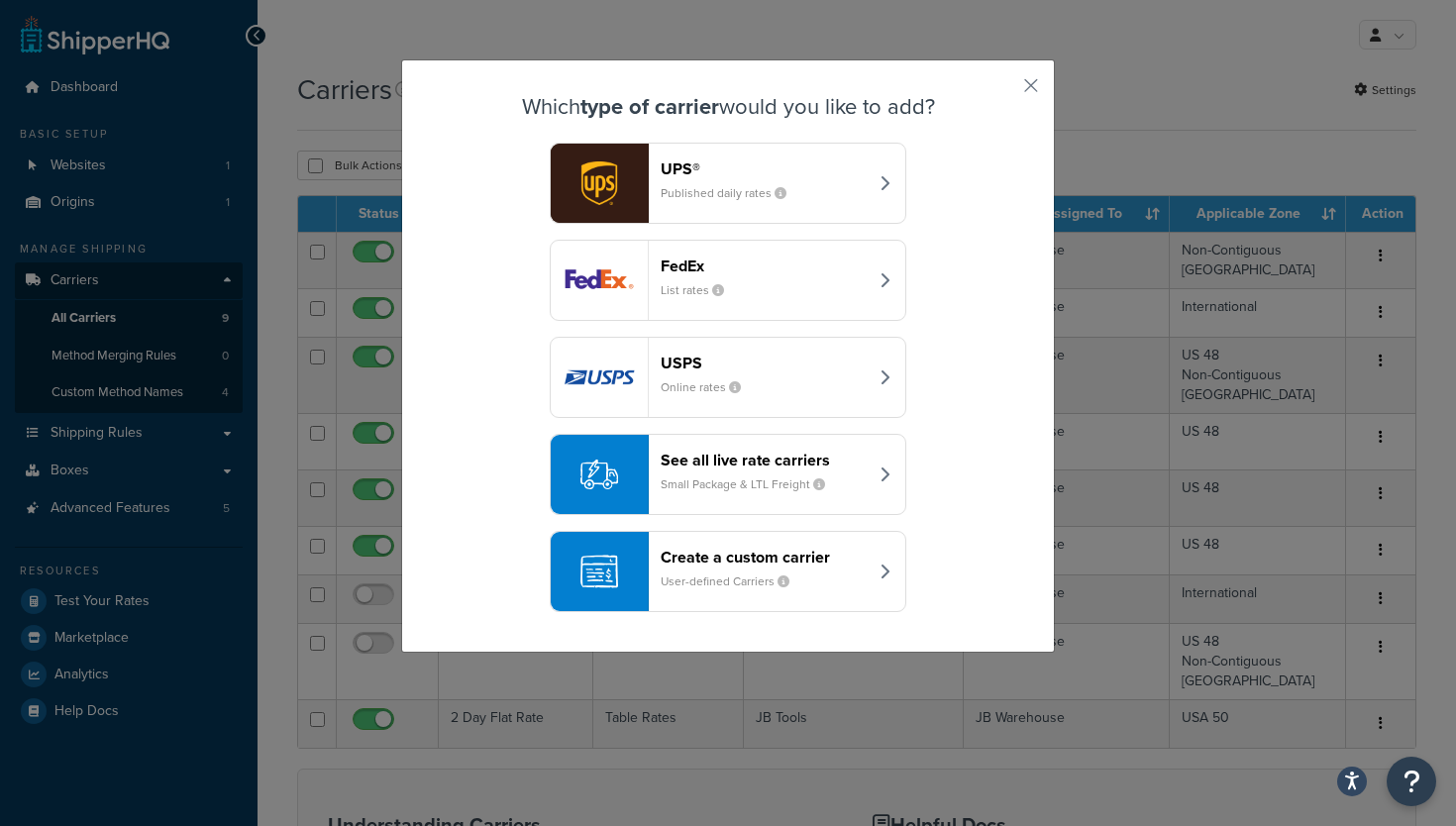 click on "UPS®" at bounding box center [764, 168] 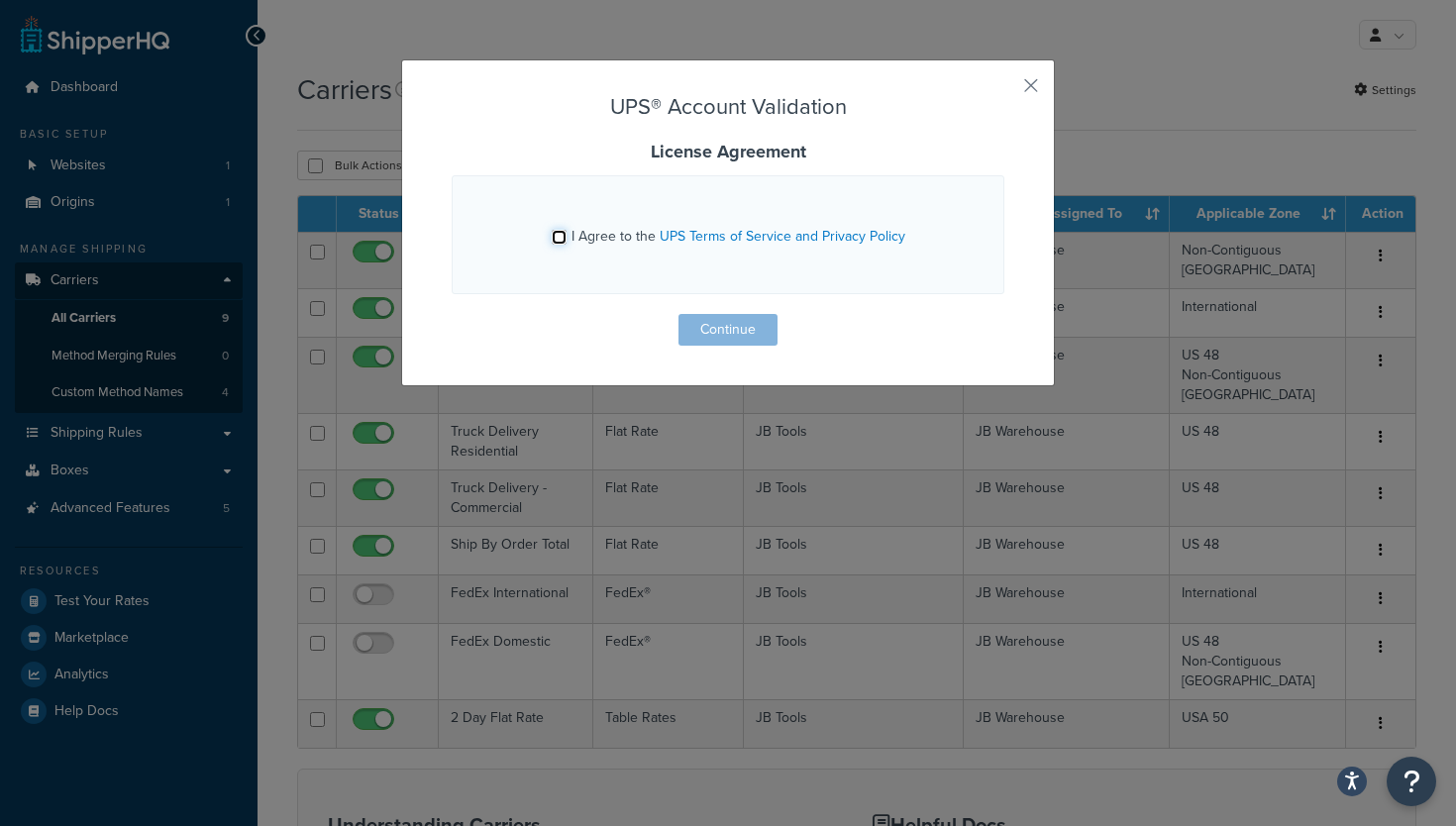 click on "I Agree to the   UPS Terms of Service and Privacy Policy" at bounding box center (559, 237) 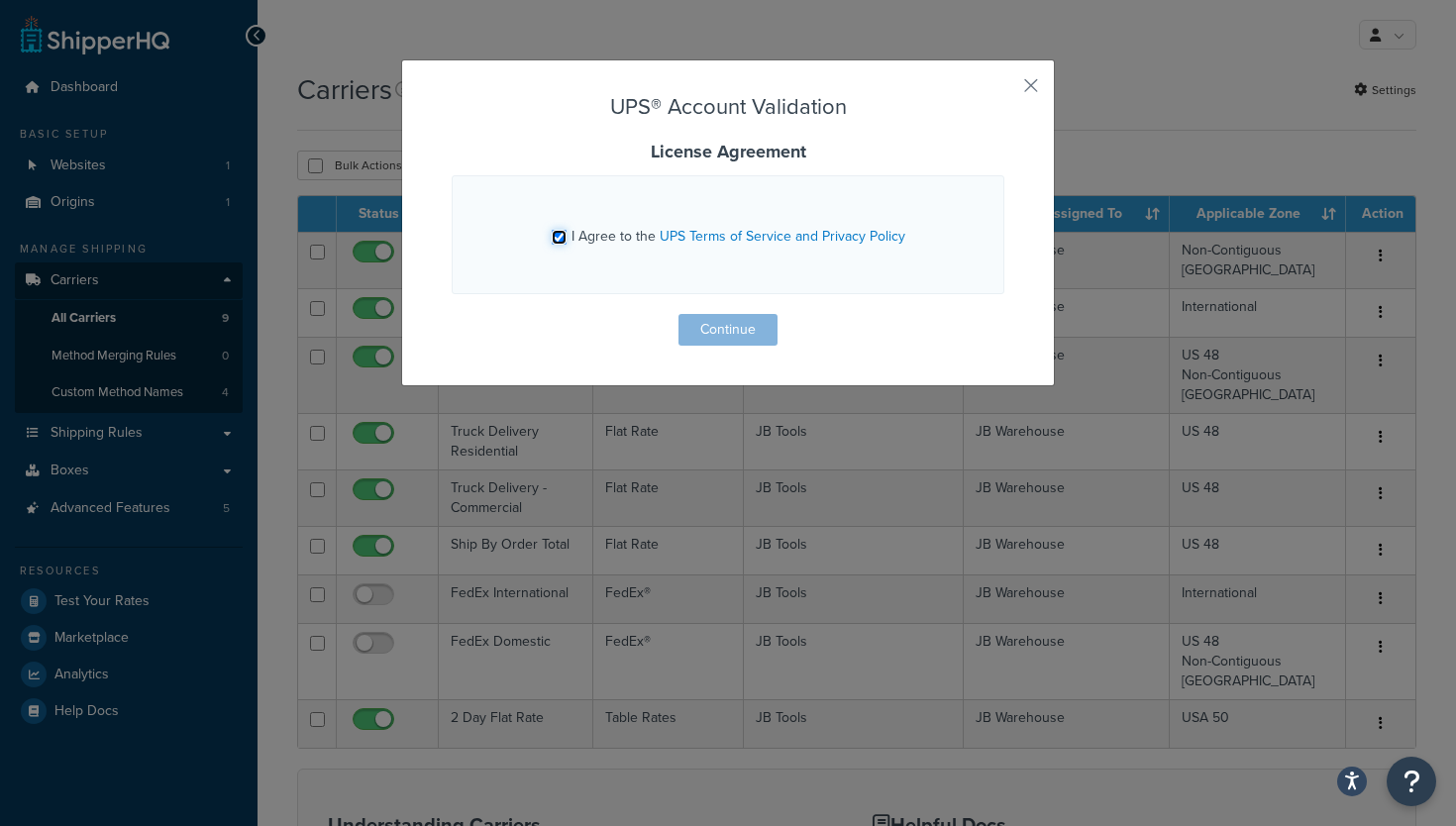 checkbox on "true" 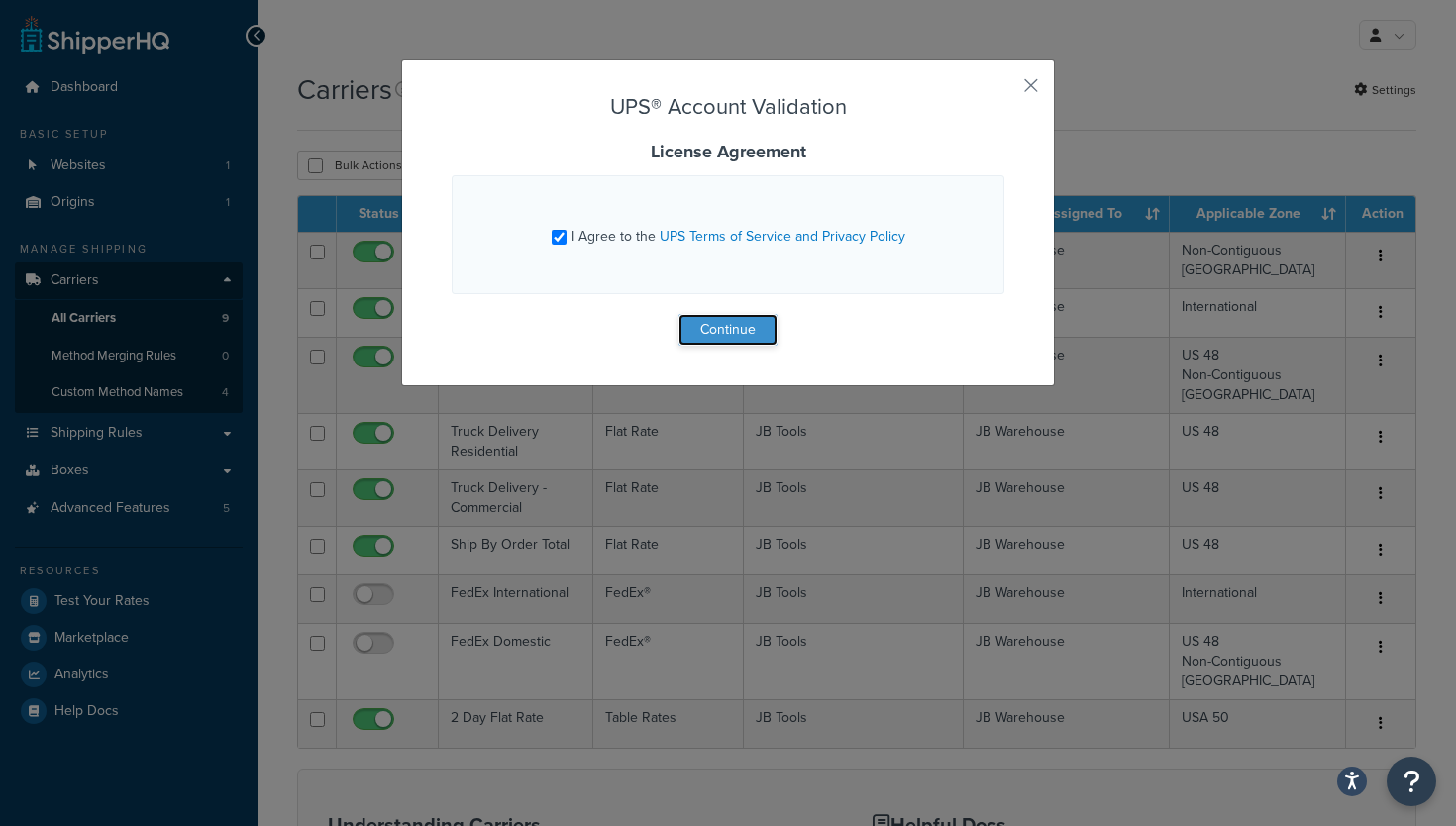 click on "Continue" at bounding box center (728, 330) 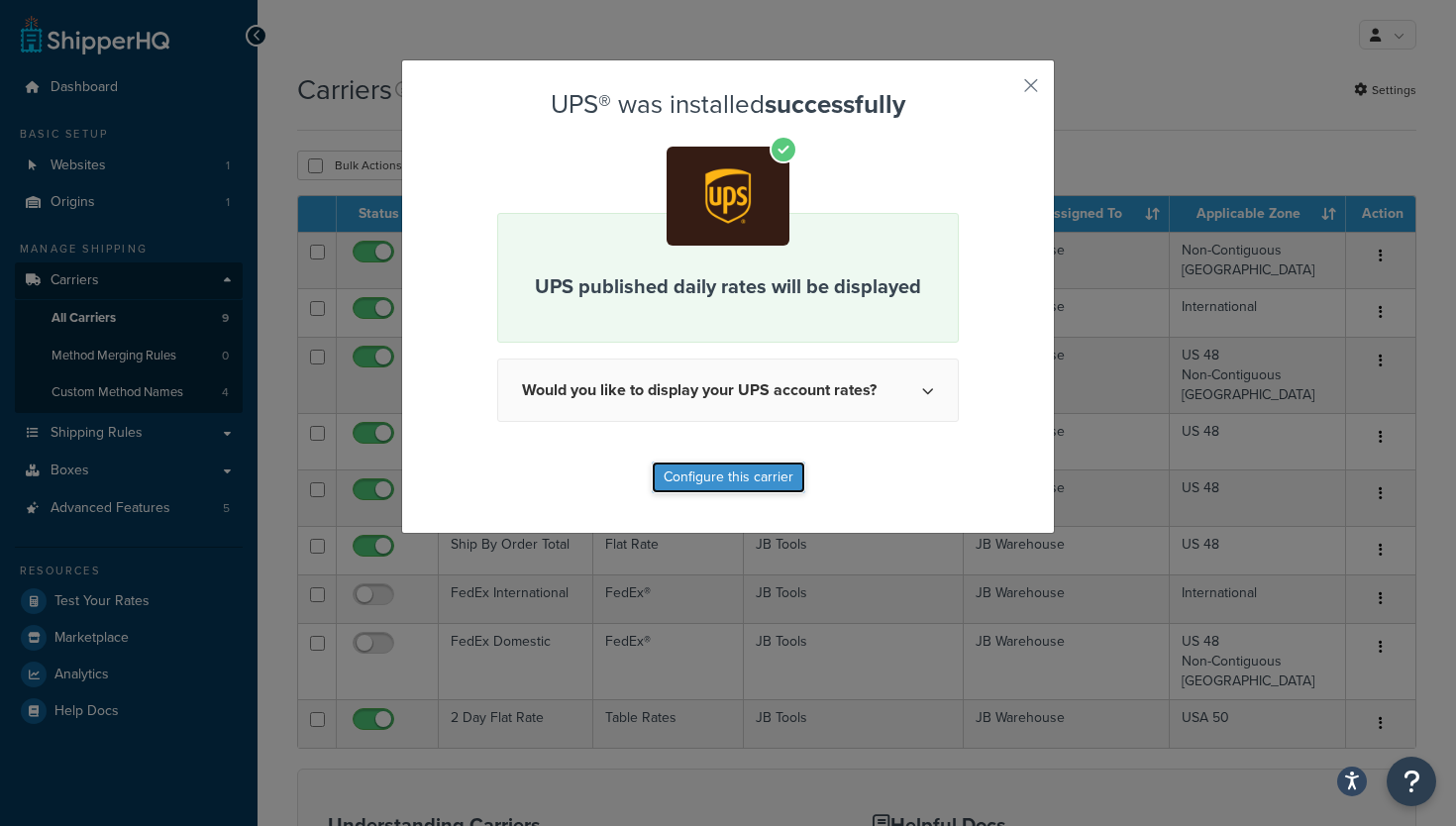 click on "Configure this carrier" at bounding box center [728, 477] 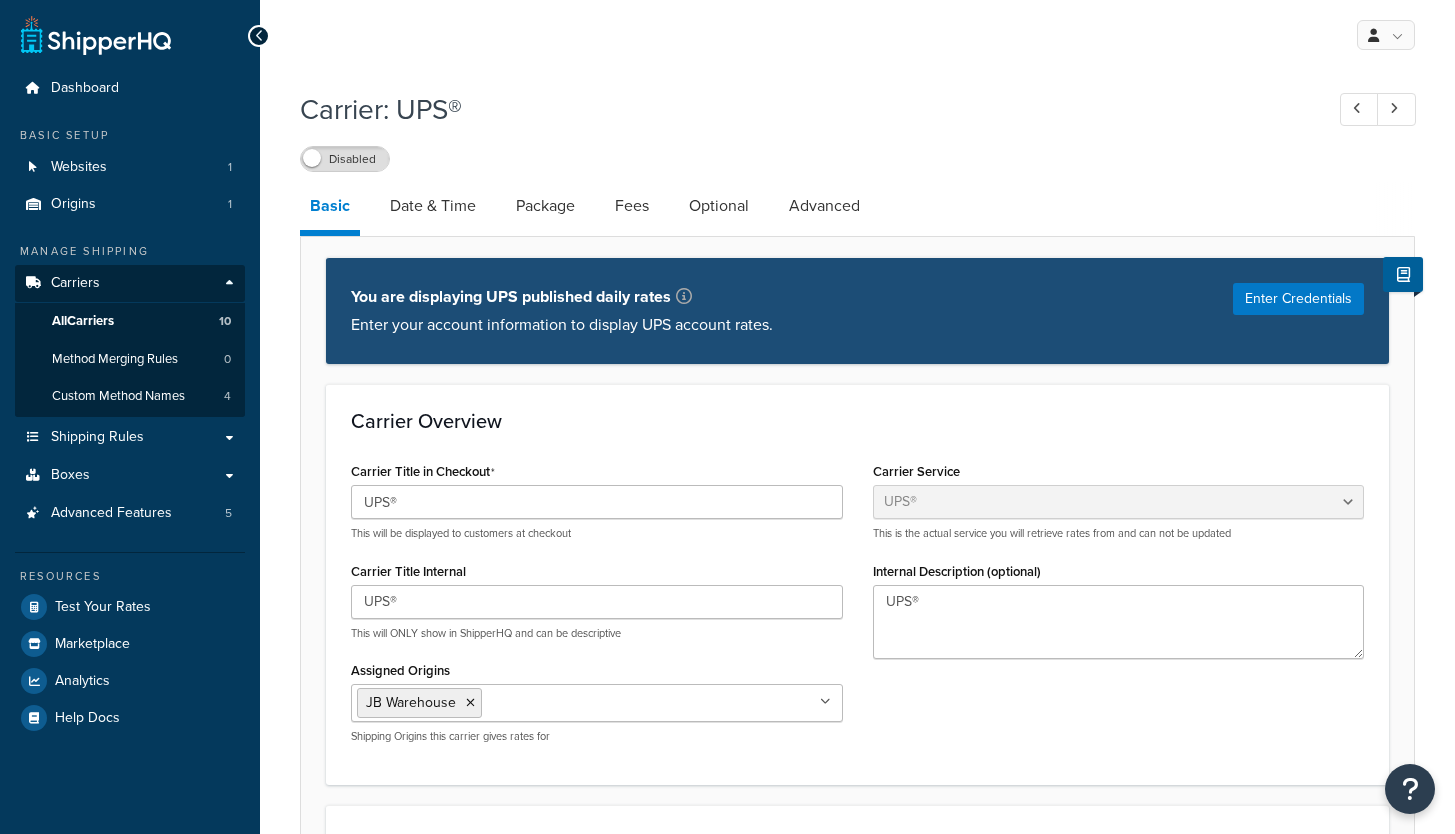 select on "ups" 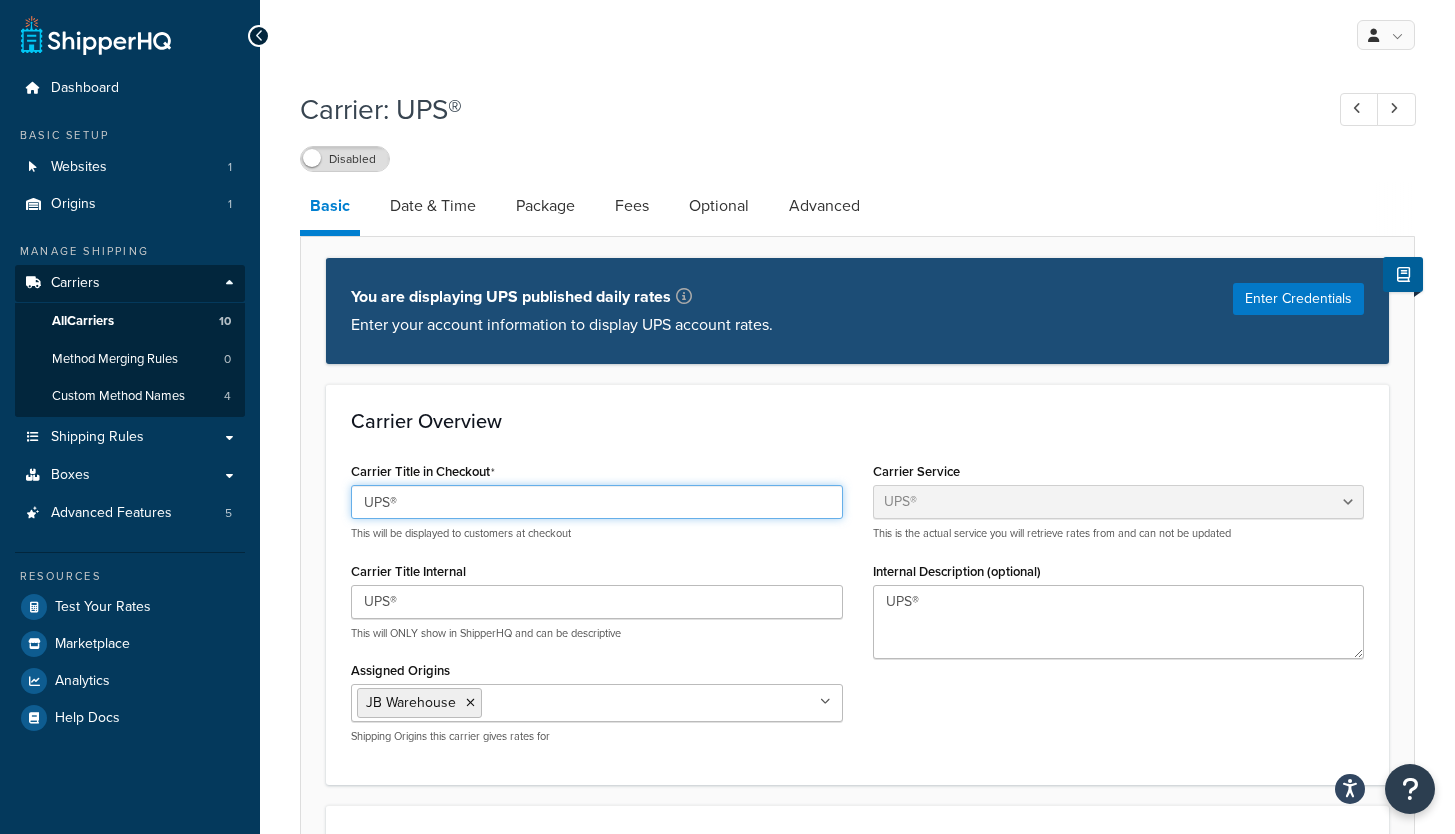 drag, startPoint x: 455, startPoint y: 506, endPoint x: 322, endPoint y: 501, distance: 133.09395 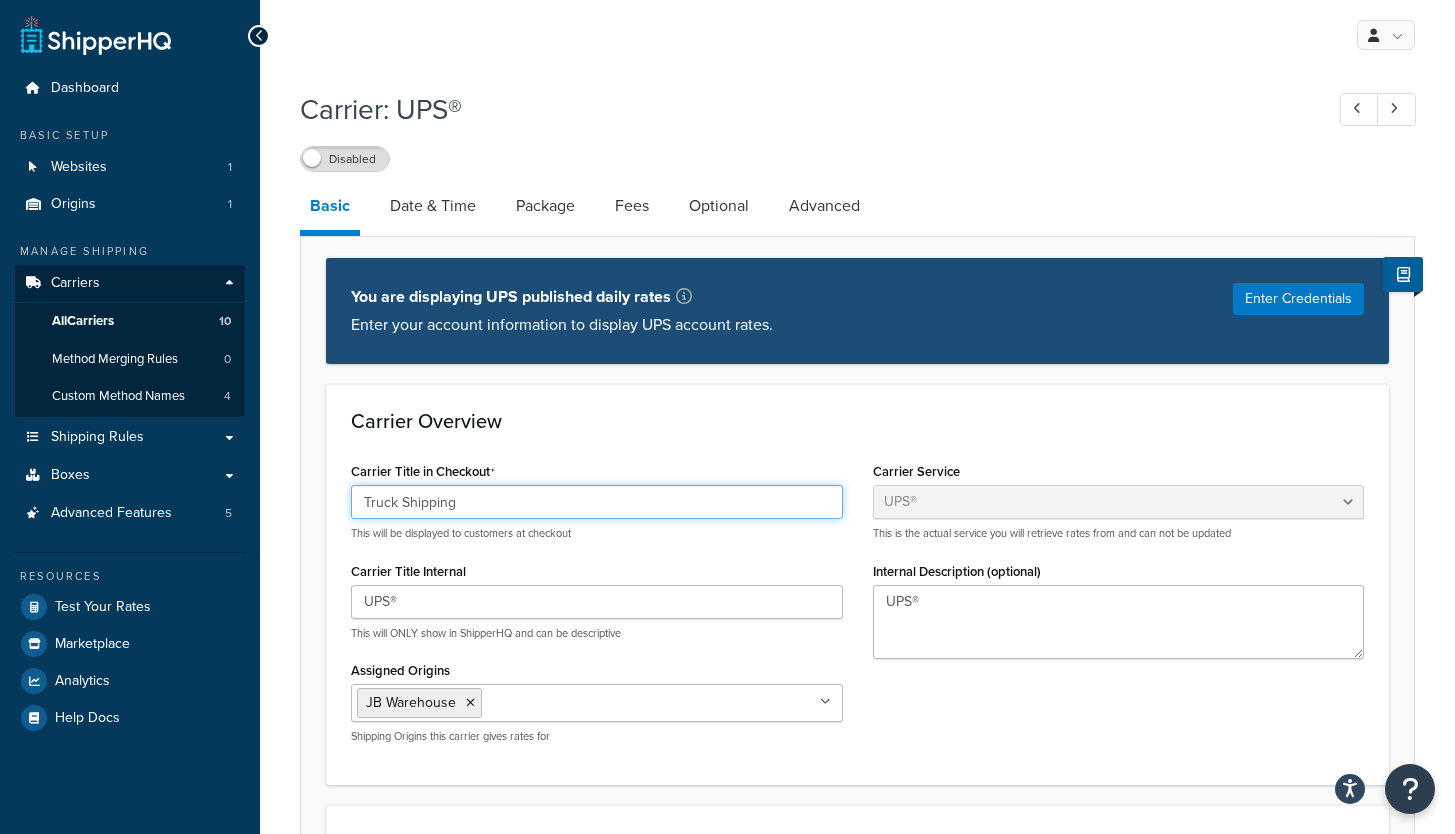 click on "Truck Shipping" at bounding box center (597, 502) 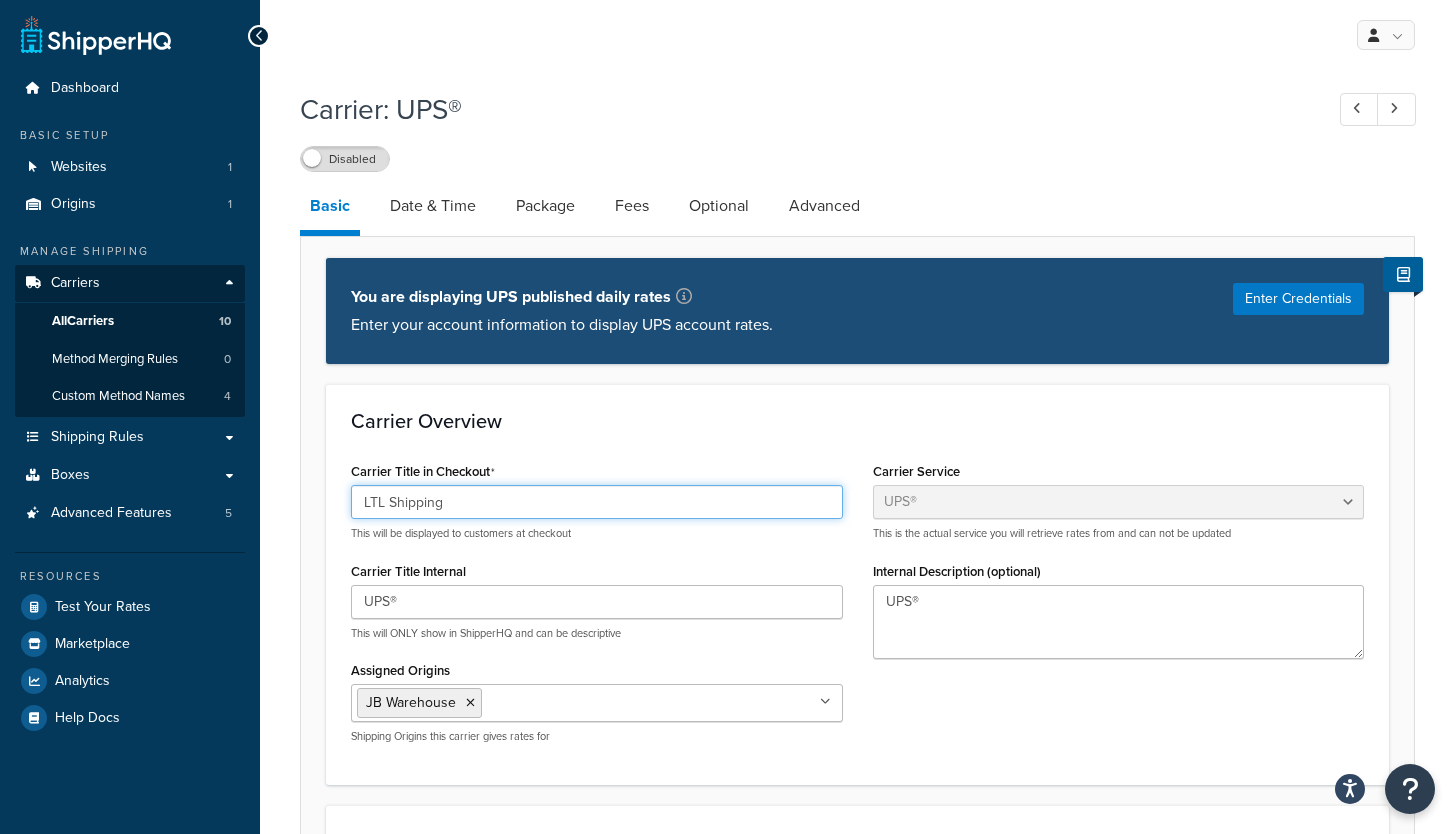 click on "LTL Shipping" at bounding box center [597, 502] 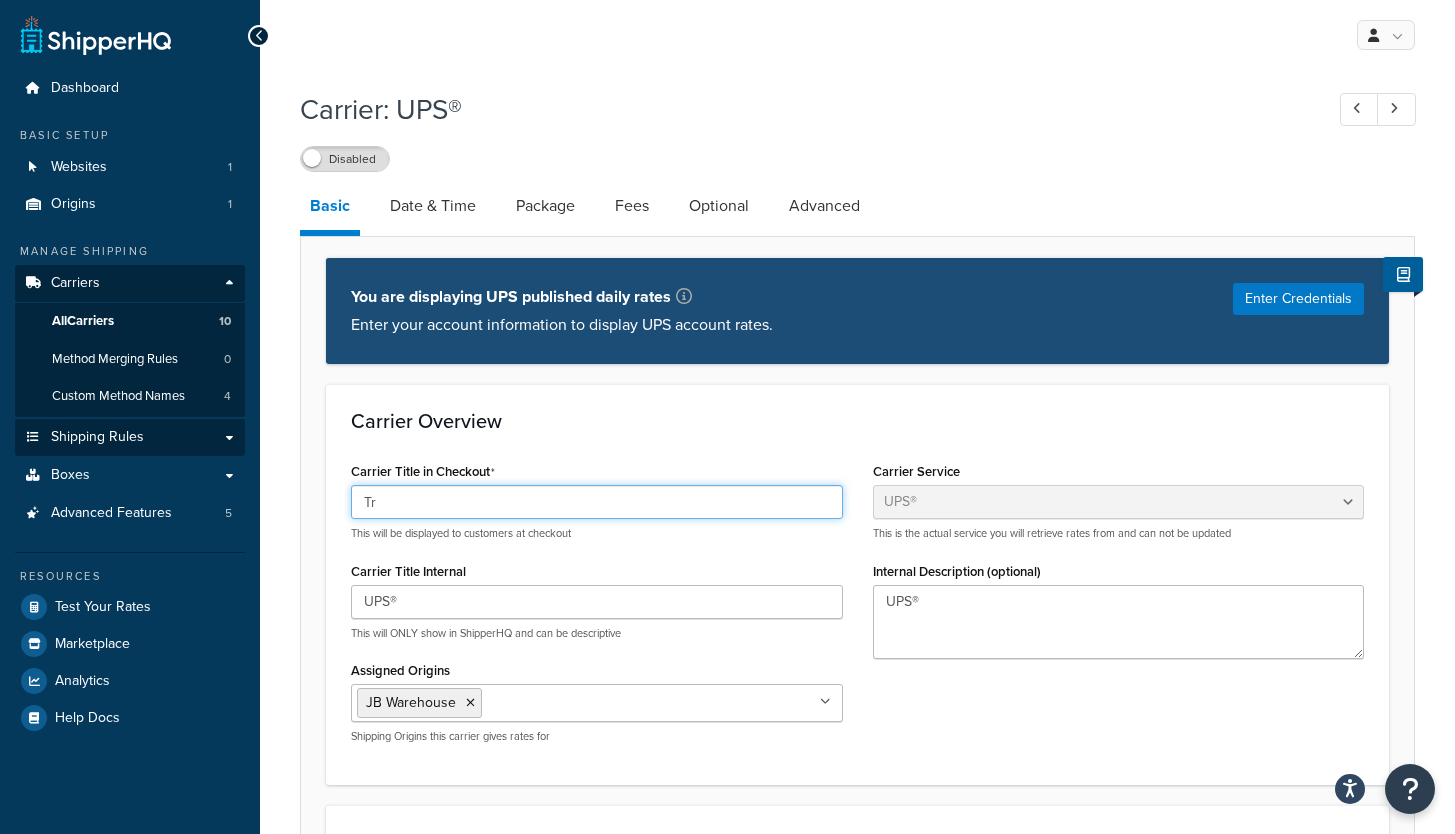 type on "T" 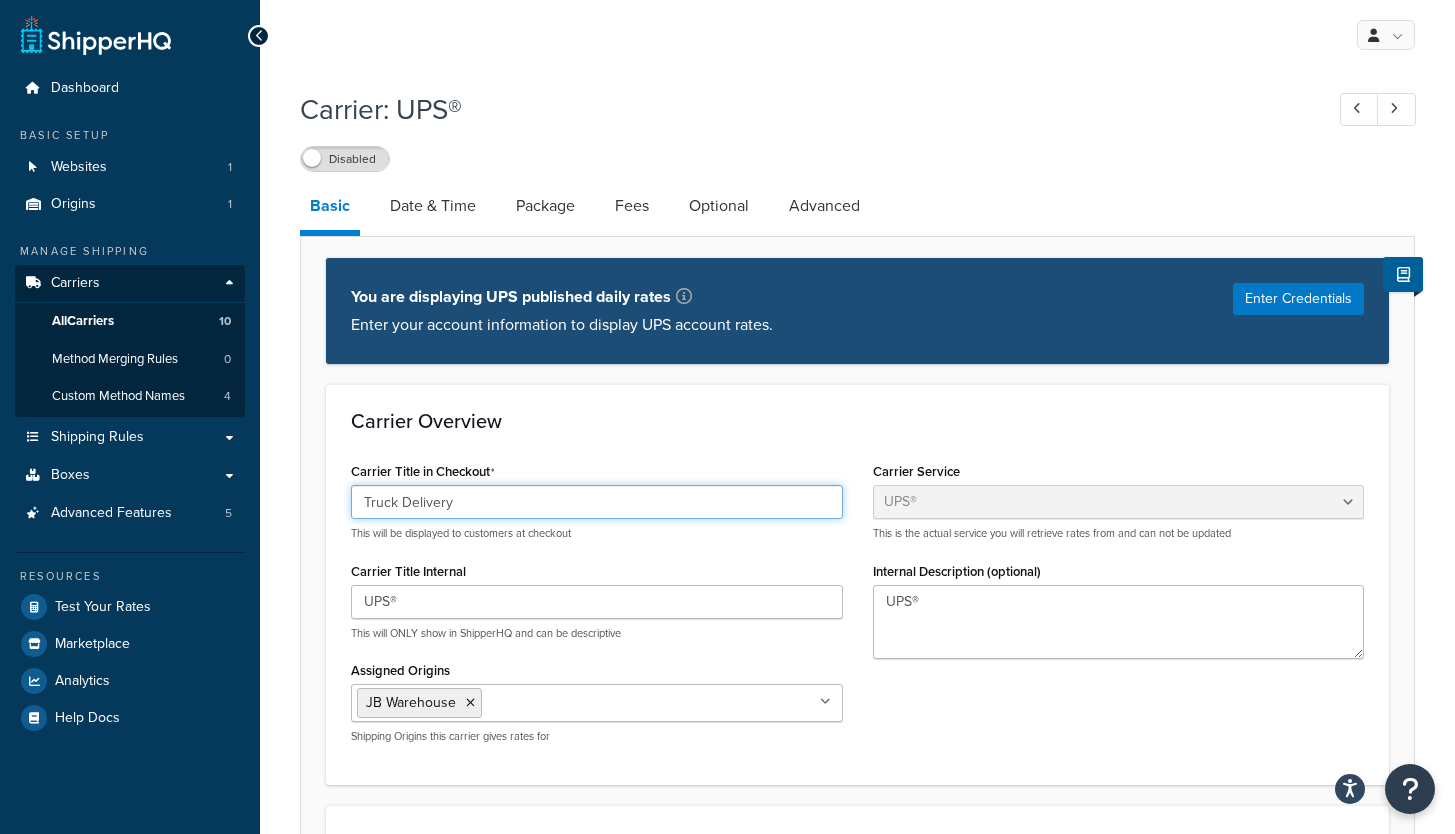 type on "Truck Delivery" 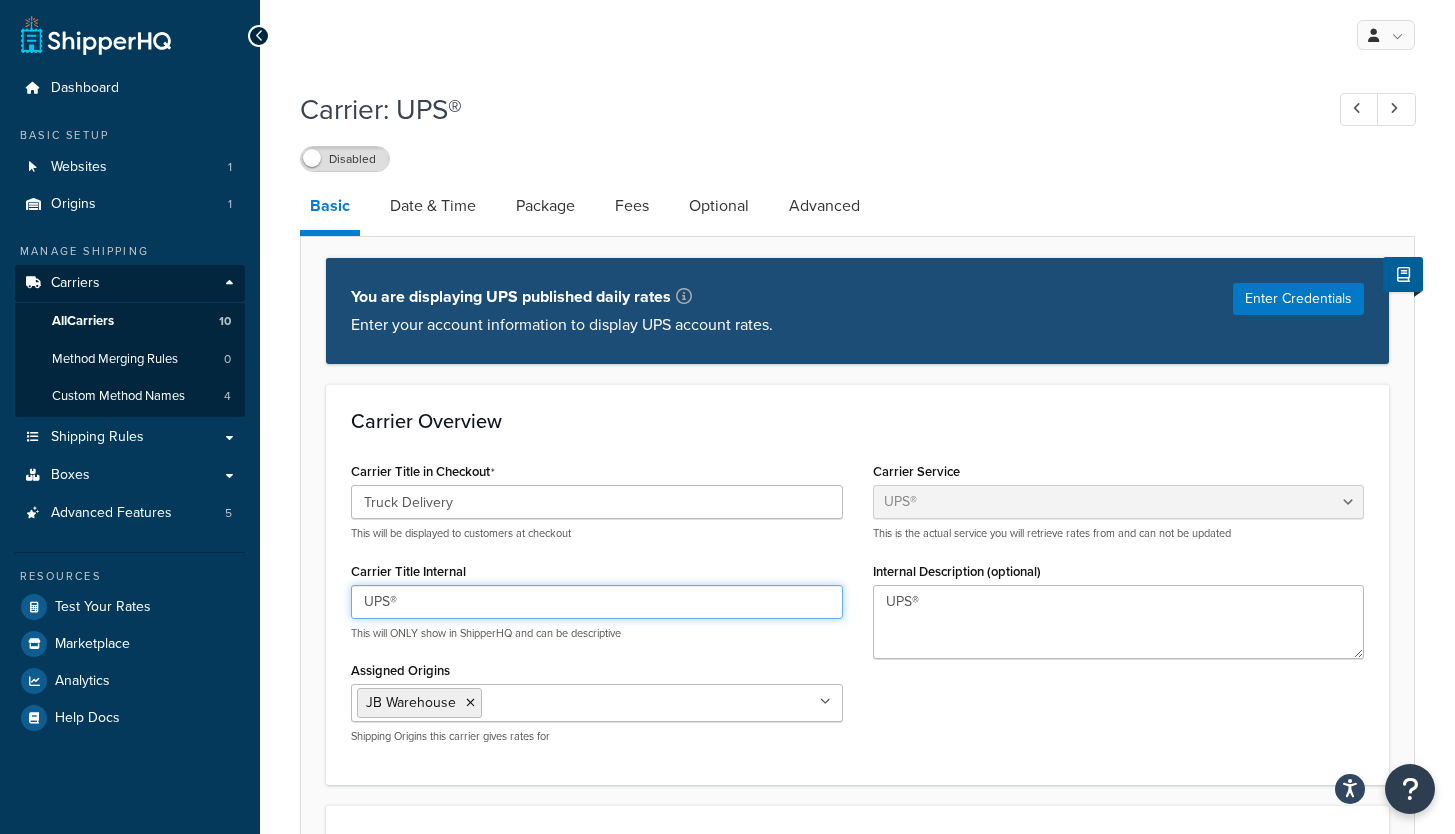 drag, startPoint x: 417, startPoint y: 597, endPoint x: 306, endPoint y: 601, distance: 111.07205 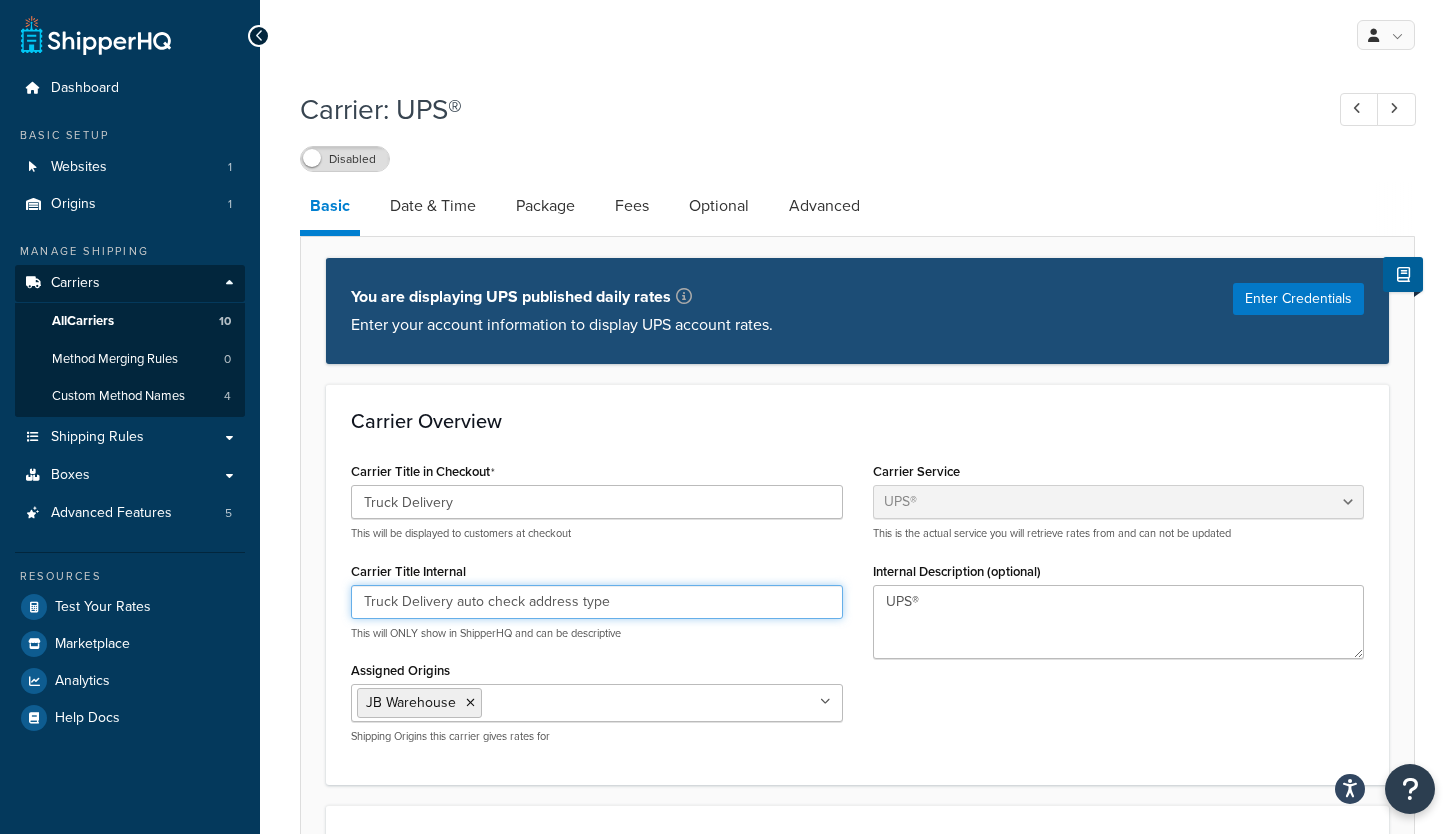 type on "Truck Delivery auto check address type" 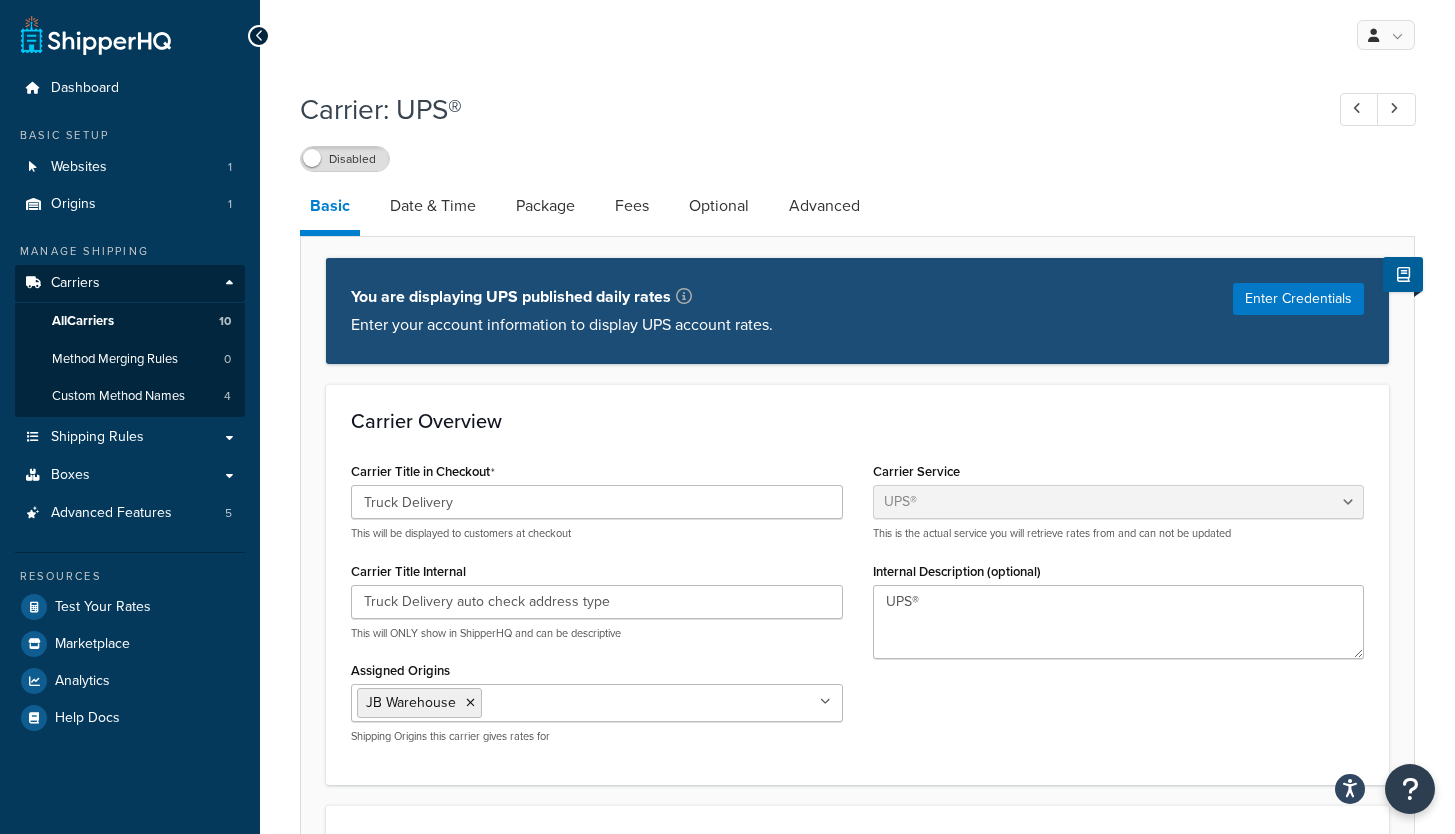 click on "Carrier Title in Checkout   Truck Delivery This will be displayed to customers at checkout Carrier Title Internal   Truck Delivery auto check address type This will ONLY show in ShipperHQ and can be descriptive Assigned Origins   JB Warehouse   All Origins Shipping Origins this carrier gives rates for" at bounding box center [597, 608] 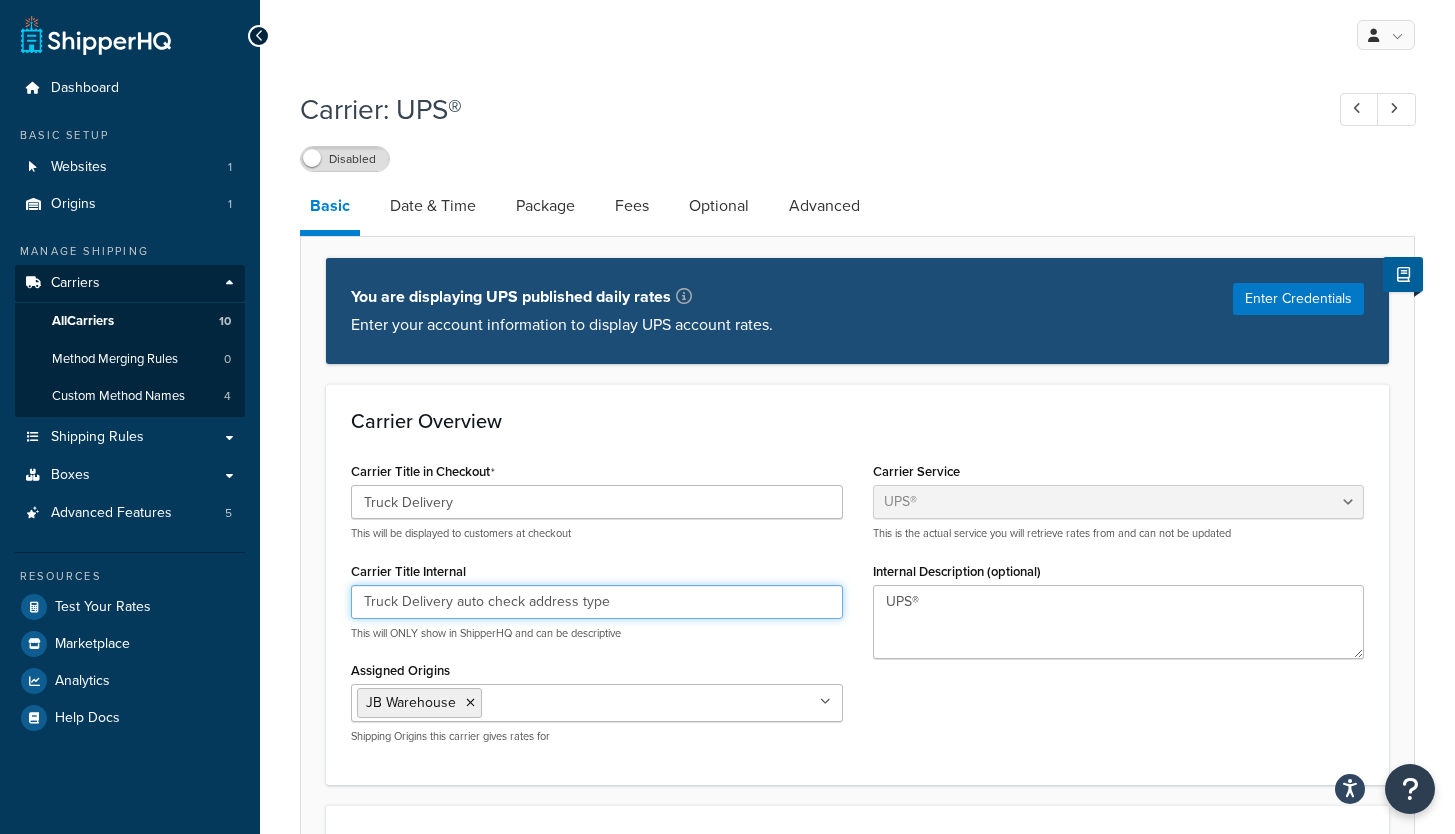 click on "Truck Delivery auto check address type" at bounding box center [597, 602] 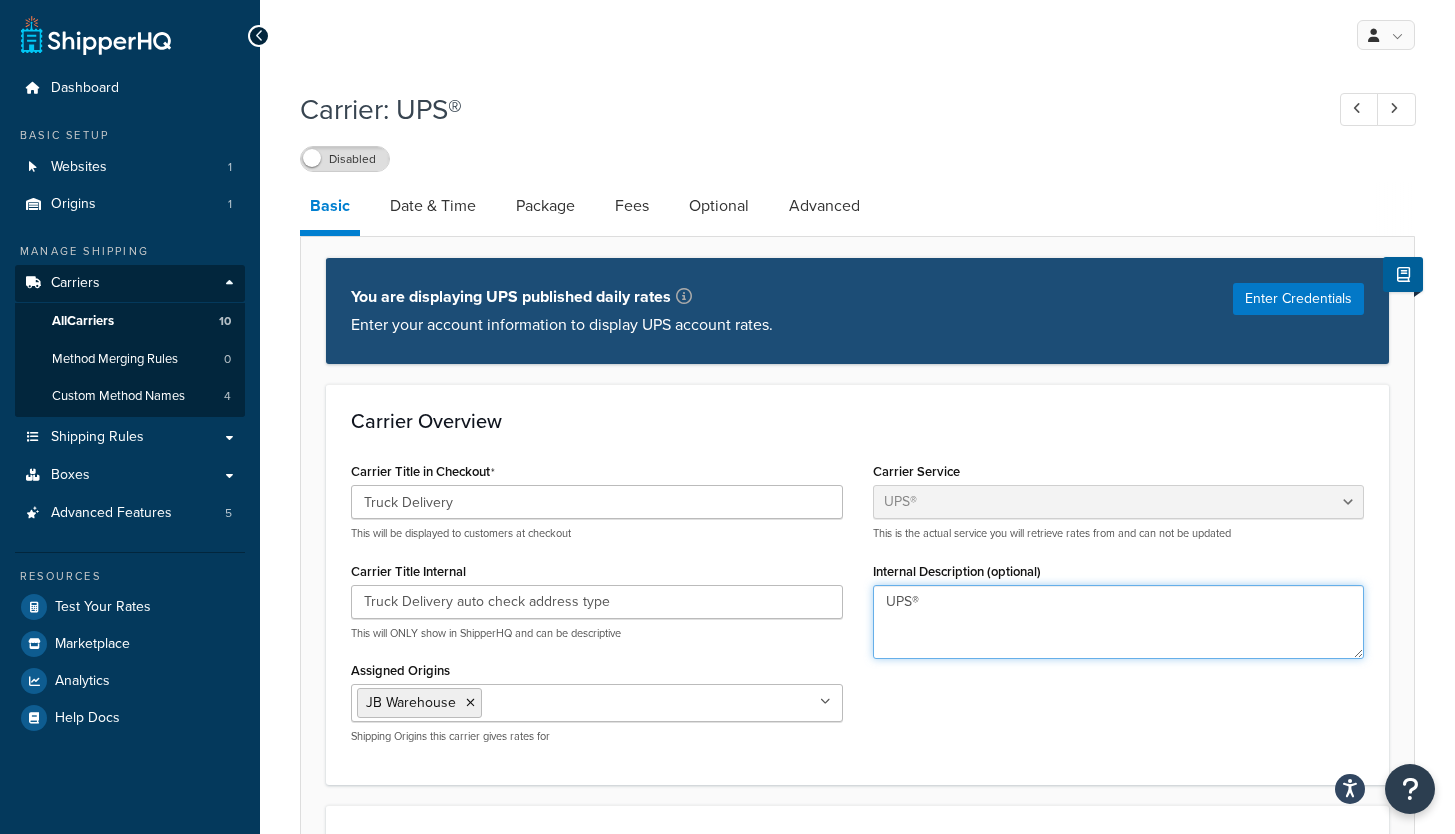 click on "UPS®" at bounding box center (1119, 622) 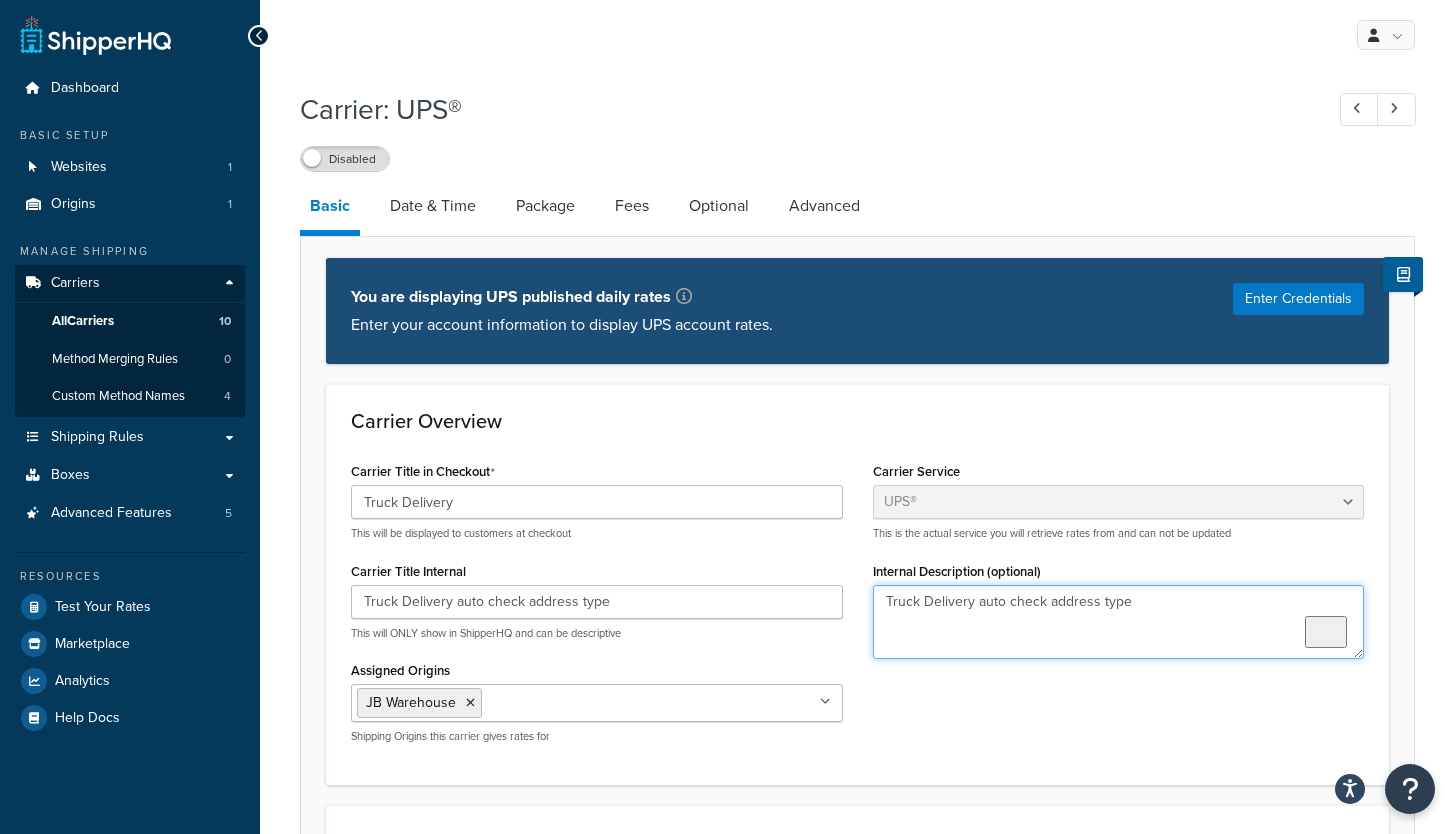 type on "Truck Delivery auto check address type" 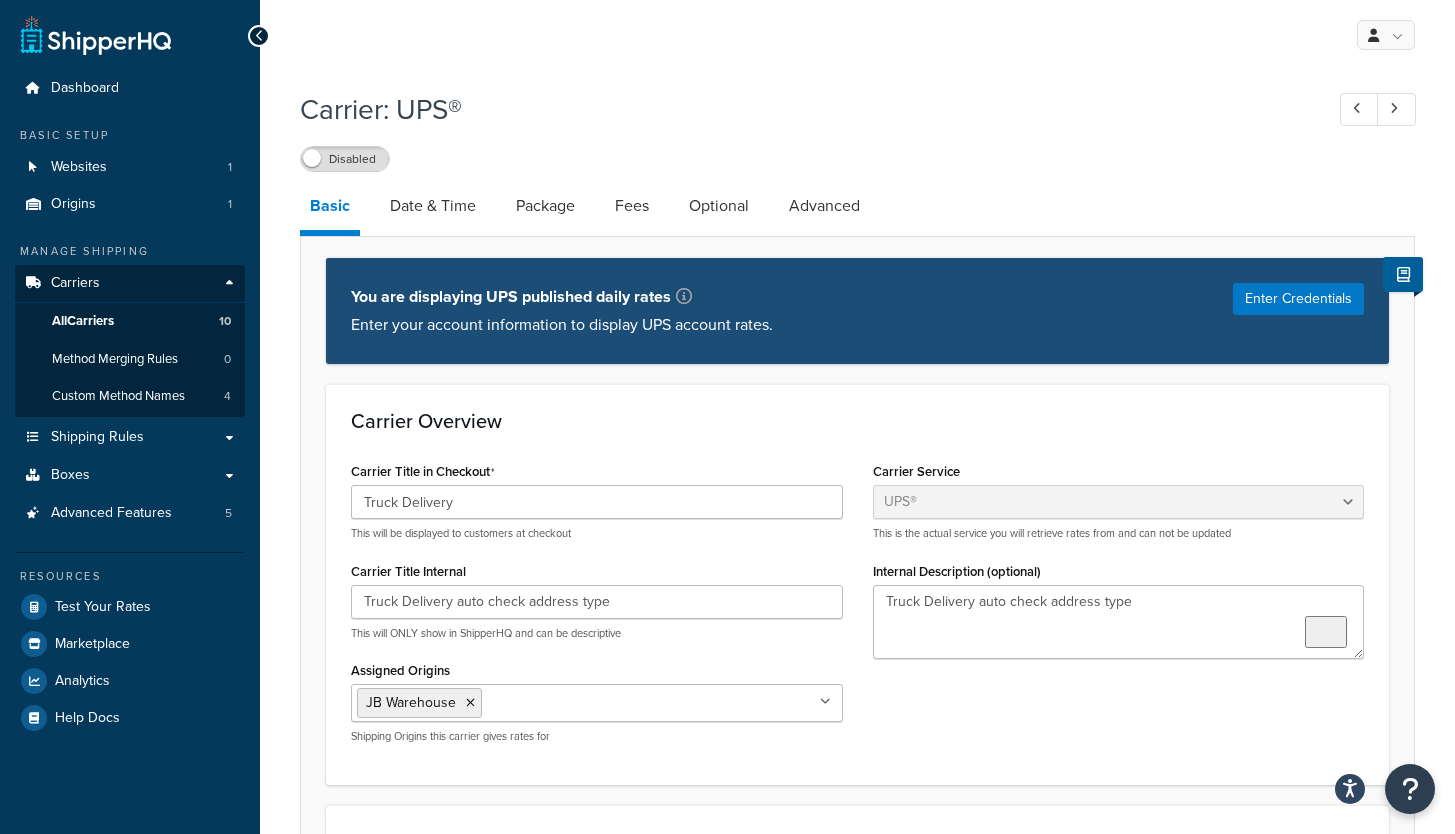 click on "Carrier Overview Carrier Title in Checkout   Truck Delivery This will be displayed to customers at checkout Carrier Title Internal   Truck Delivery auto check address type This will ONLY show in ShipperHQ and can be descriptive Assigned Origins   JB Warehouse   All Origins Shipping Origins this carrier gives rates for Carrier Service   Table Rates  Flat Rate  Free Shipping  In-Store Pickup  Same Day Delivery  Customer Account  UPS®  UPS Access Point® Shipping  UPS Ground Saver®  ABF  GLS-US (Formerly GSO)  DHL Express®  DHL eCommerce® V1  DHL eCommerce®  DHL Express® via ILS  Experian  Loqate  FedEx®  FedEx® Hold at Location  FedEx SameDay® City  FedEx Ground Economy  Pitney Bowes International  USPS  Australia Post Retail  Australia Post Contract eParcel  Fastway Couriers  Aramex (Formerly Fastway Couriers)  StarTrack  Canada Post  GlobalTranz Freight - Rater  Keystone Dedicated Logistics  Custom Co Freight  XPO  XPO   DSV Freight  Echo  Estes  FedEx Freight  Pitt Ohio  Primus  Old Dominion  R&L" at bounding box center [857, 584] 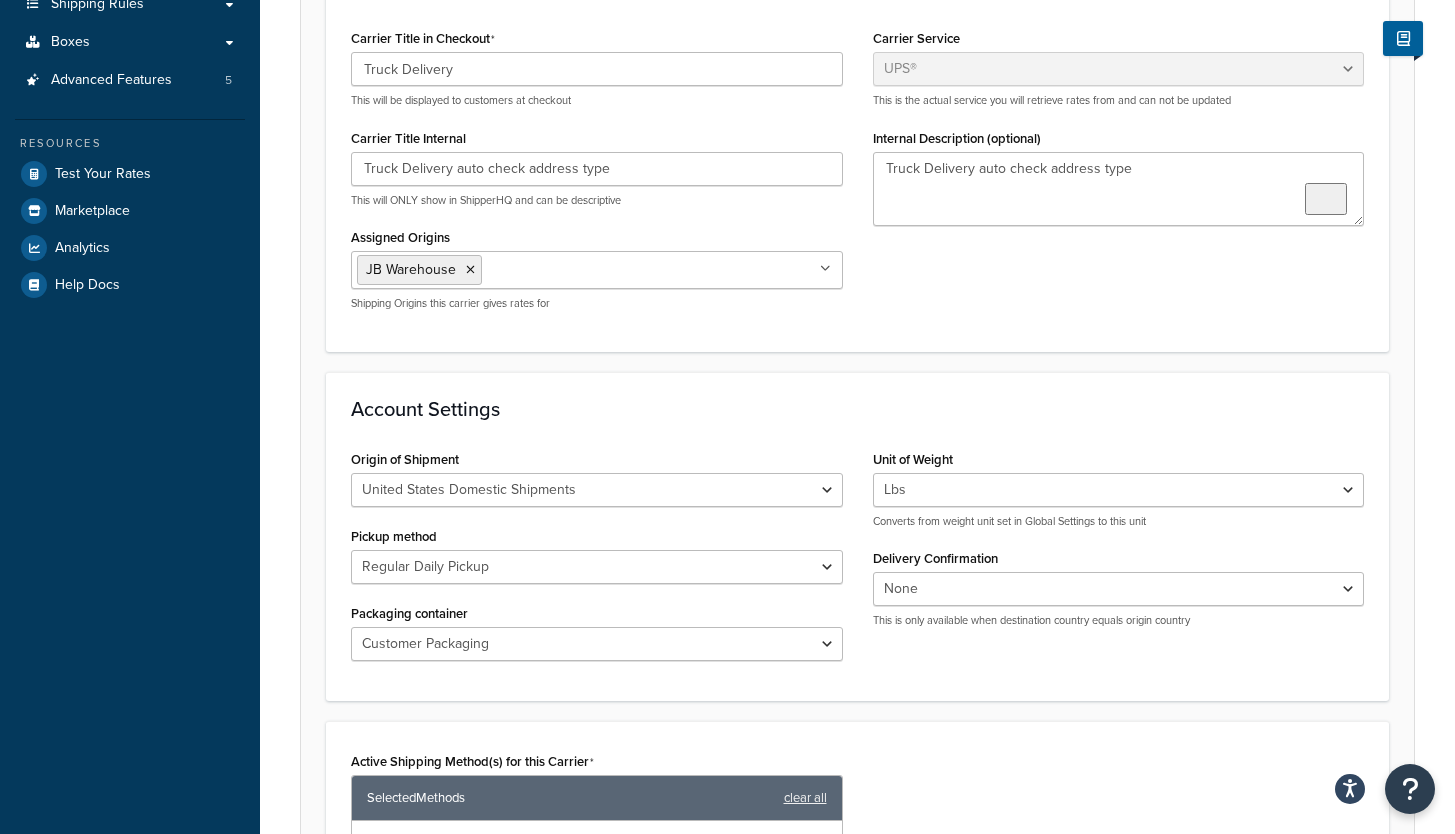 scroll, scrollTop: 443, scrollLeft: 0, axis: vertical 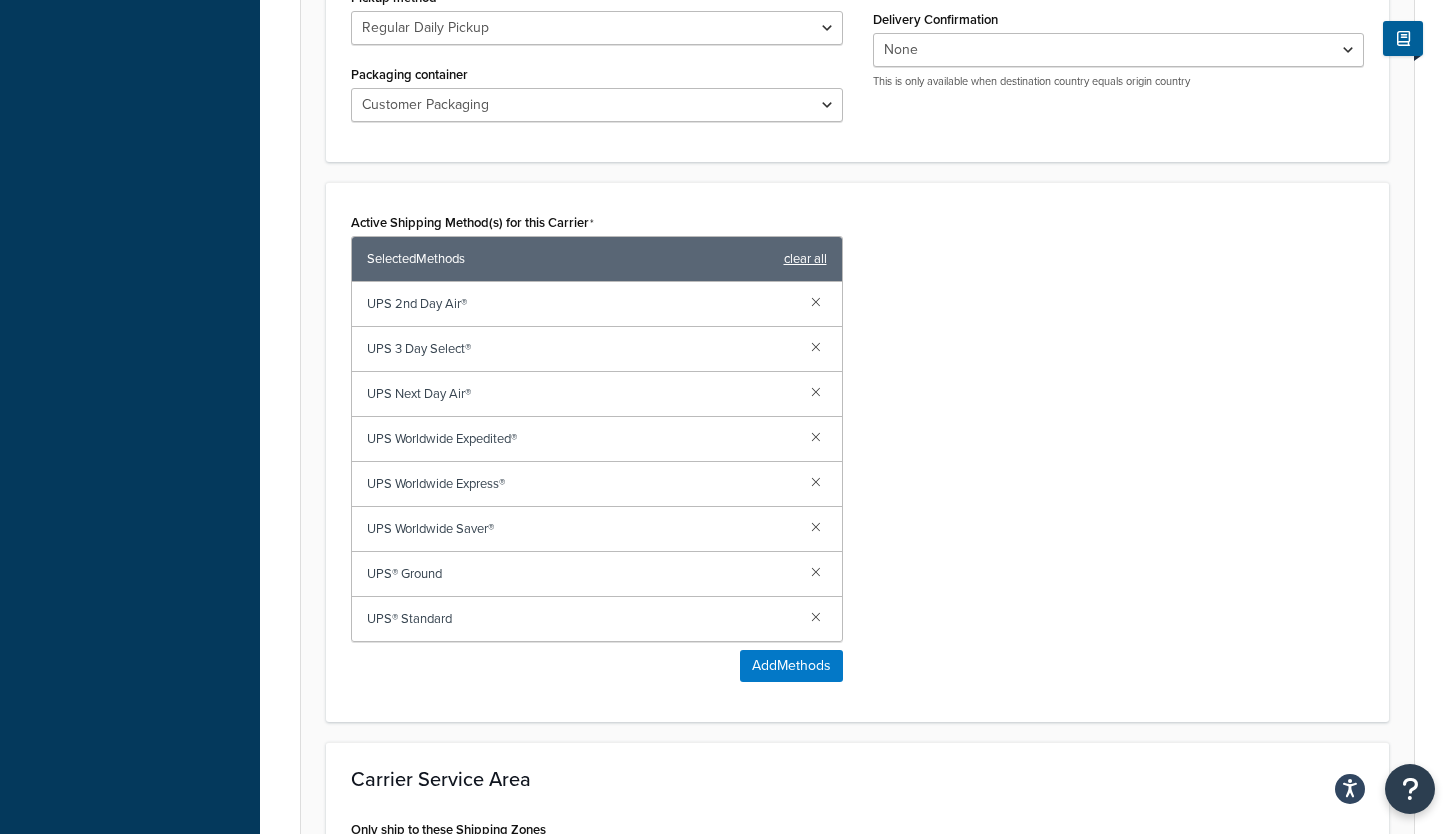 click on "clear all" at bounding box center (805, 259) 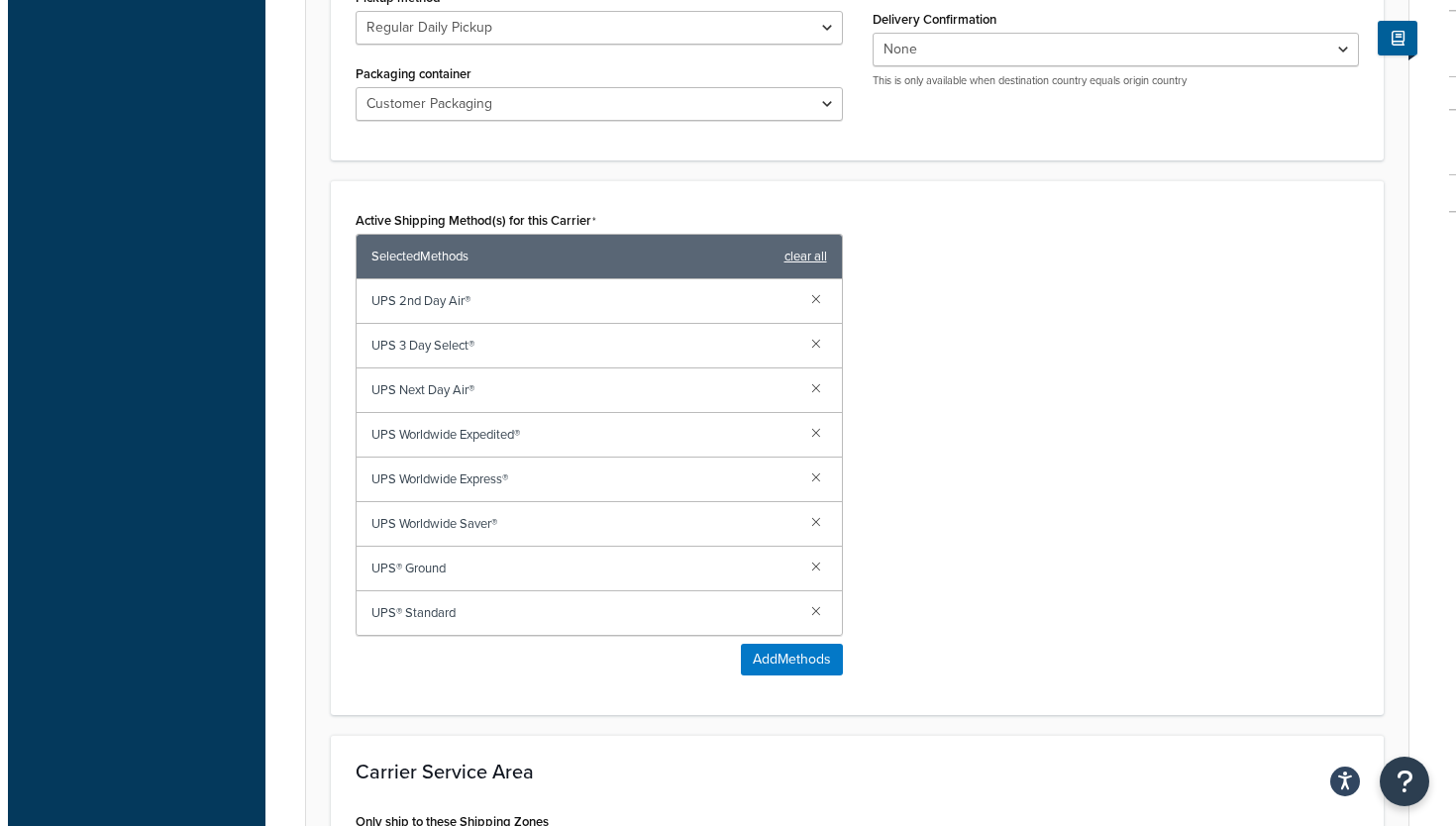 scroll, scrollTop: 896, scrollLeft: 0, axis: vertical 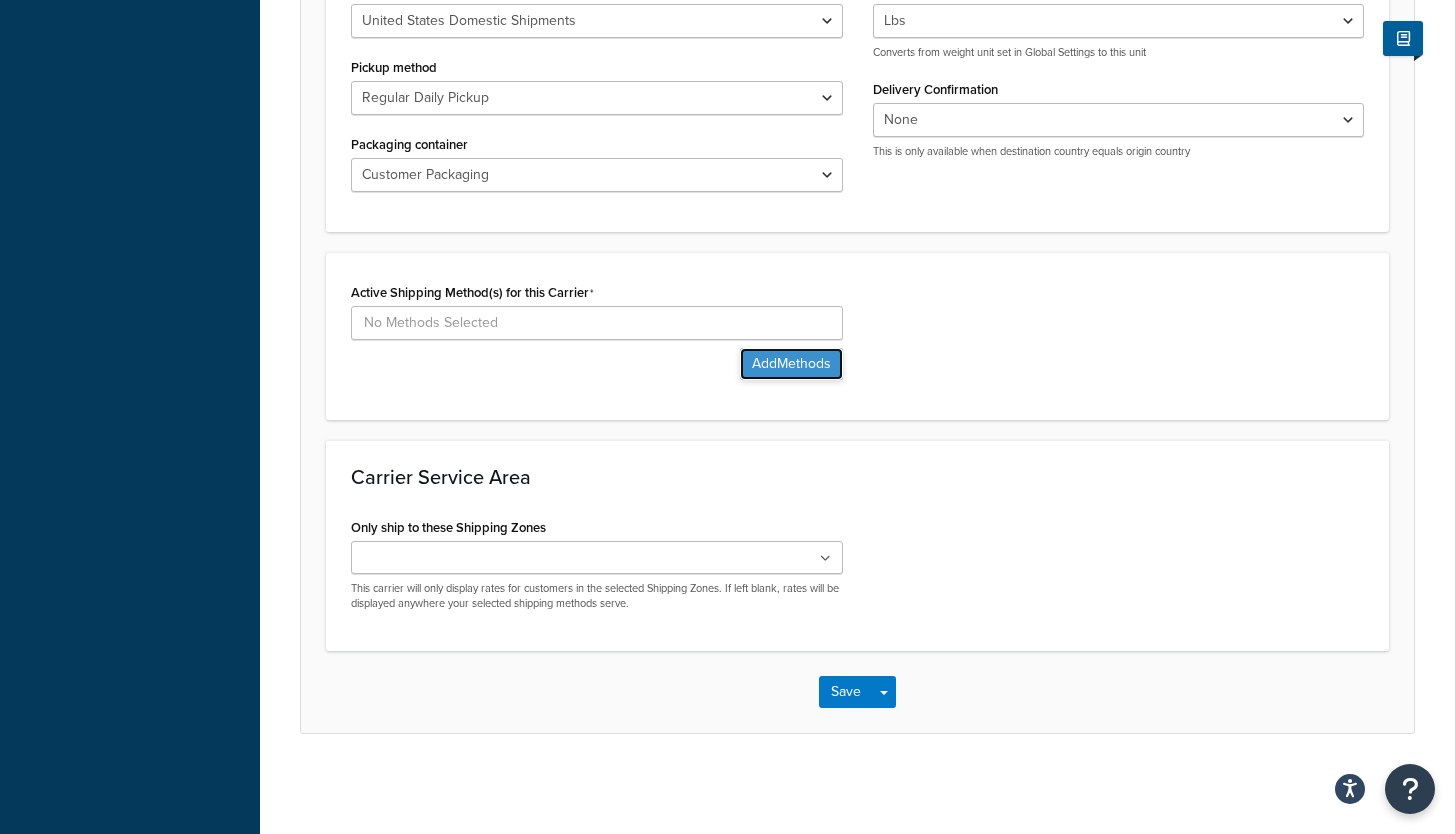 click on "Add  Methods" at bounding box center [791, 364] 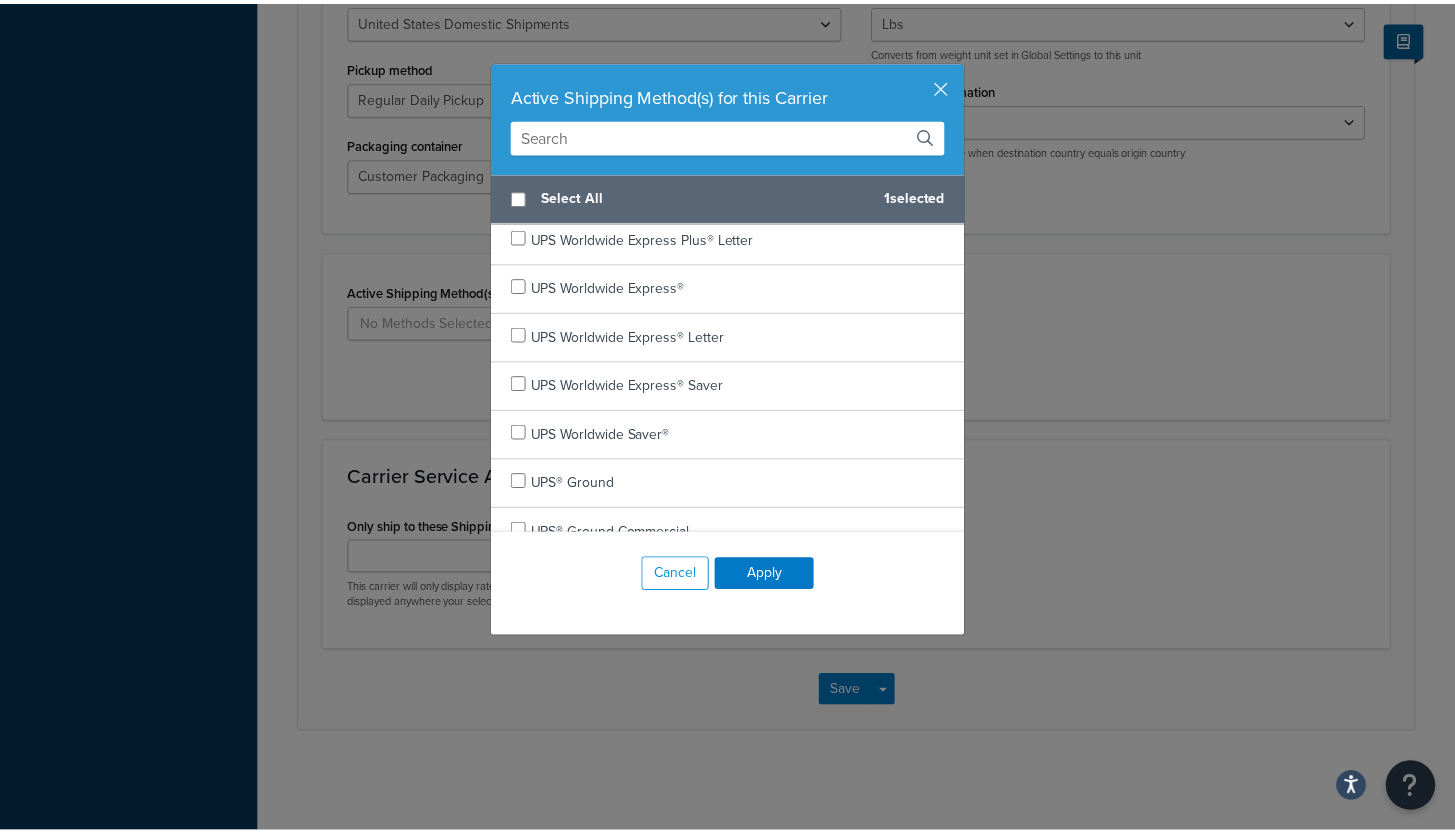 scroll, scrollTop: 1158, scrollLeft: 0, axis: vertical 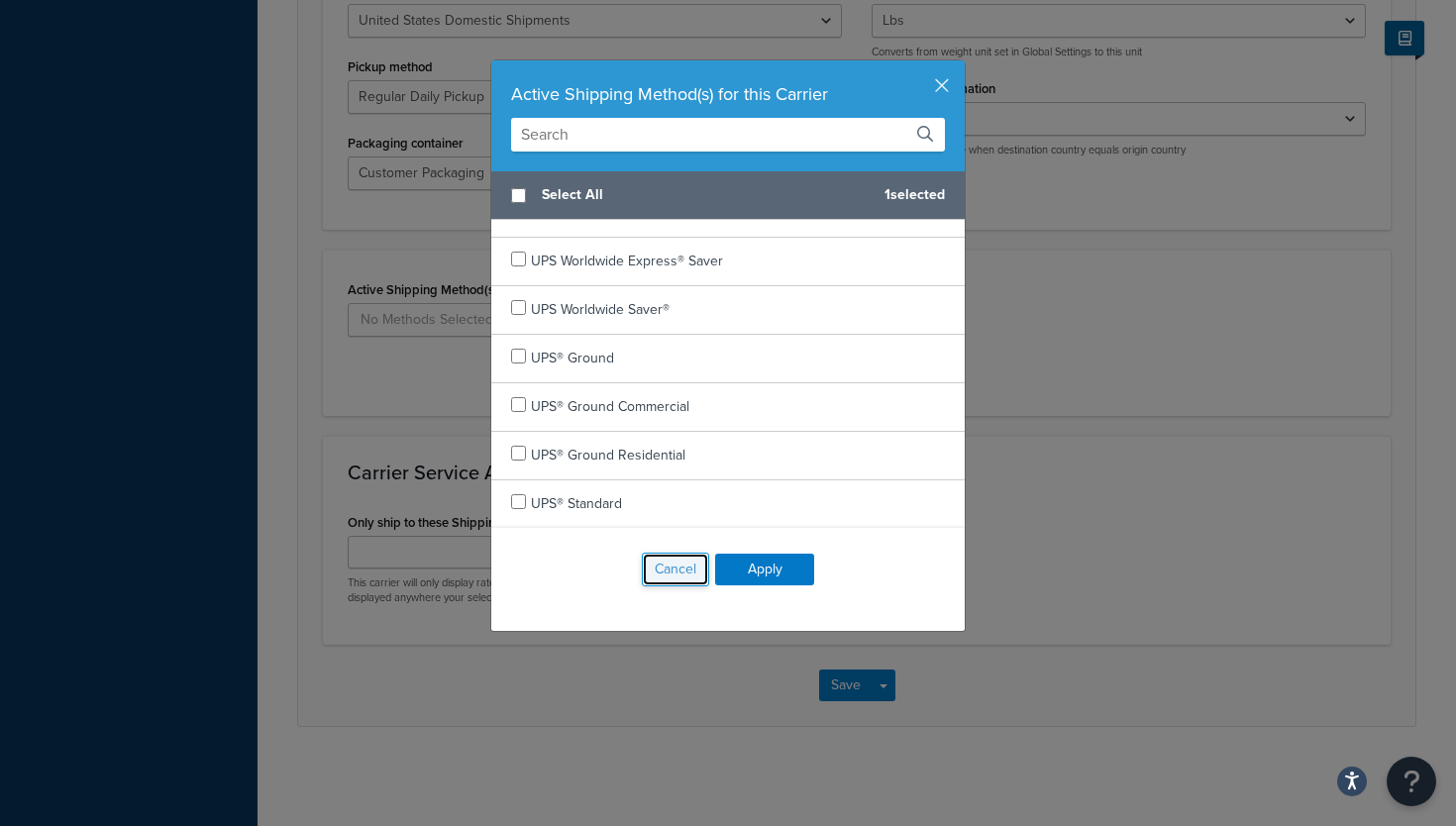 click on "Cancel" at bounding box center [676, 569] 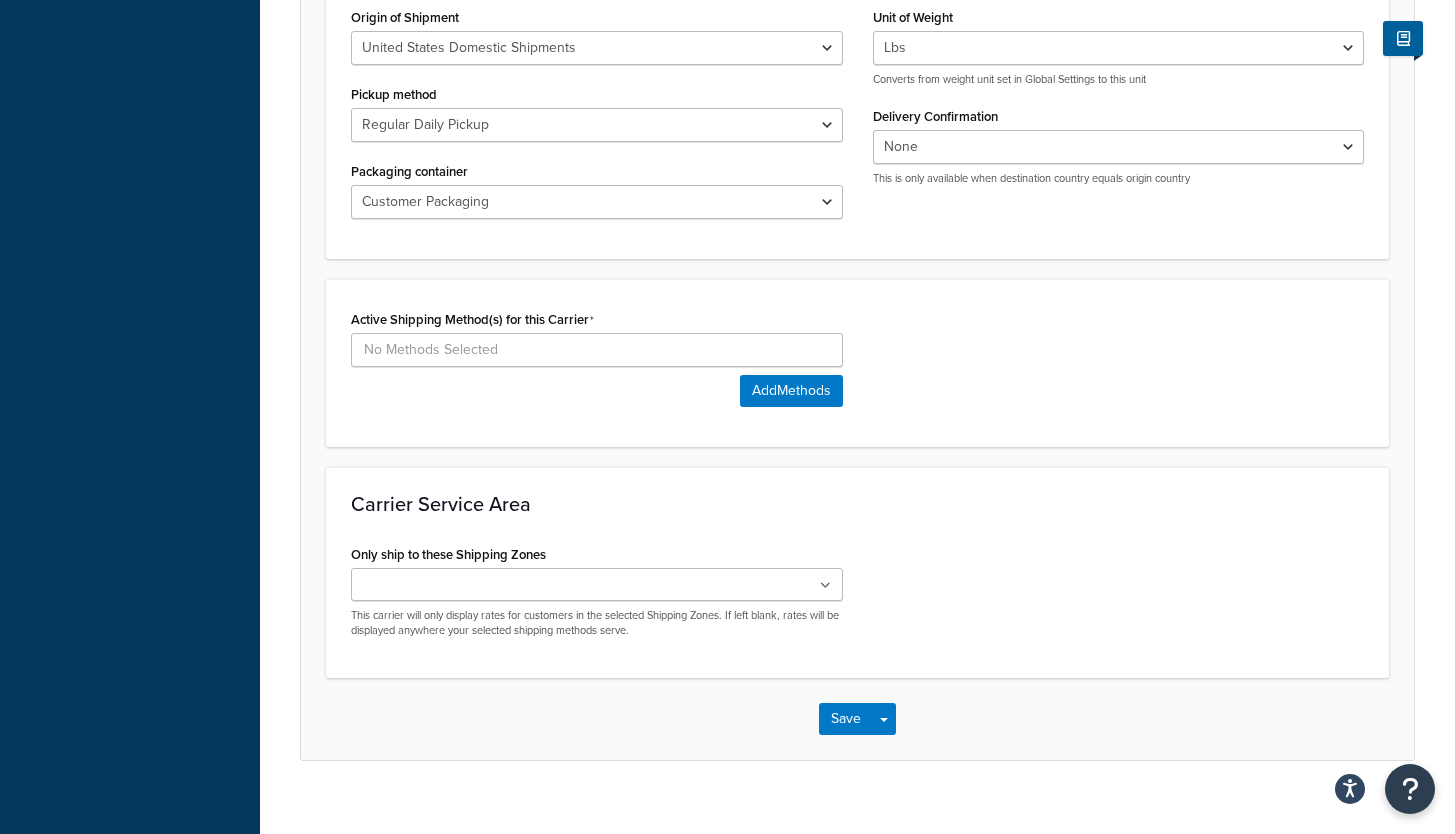 scroll, scrollTop: 905, scrollLeft: 0, axis: vertical 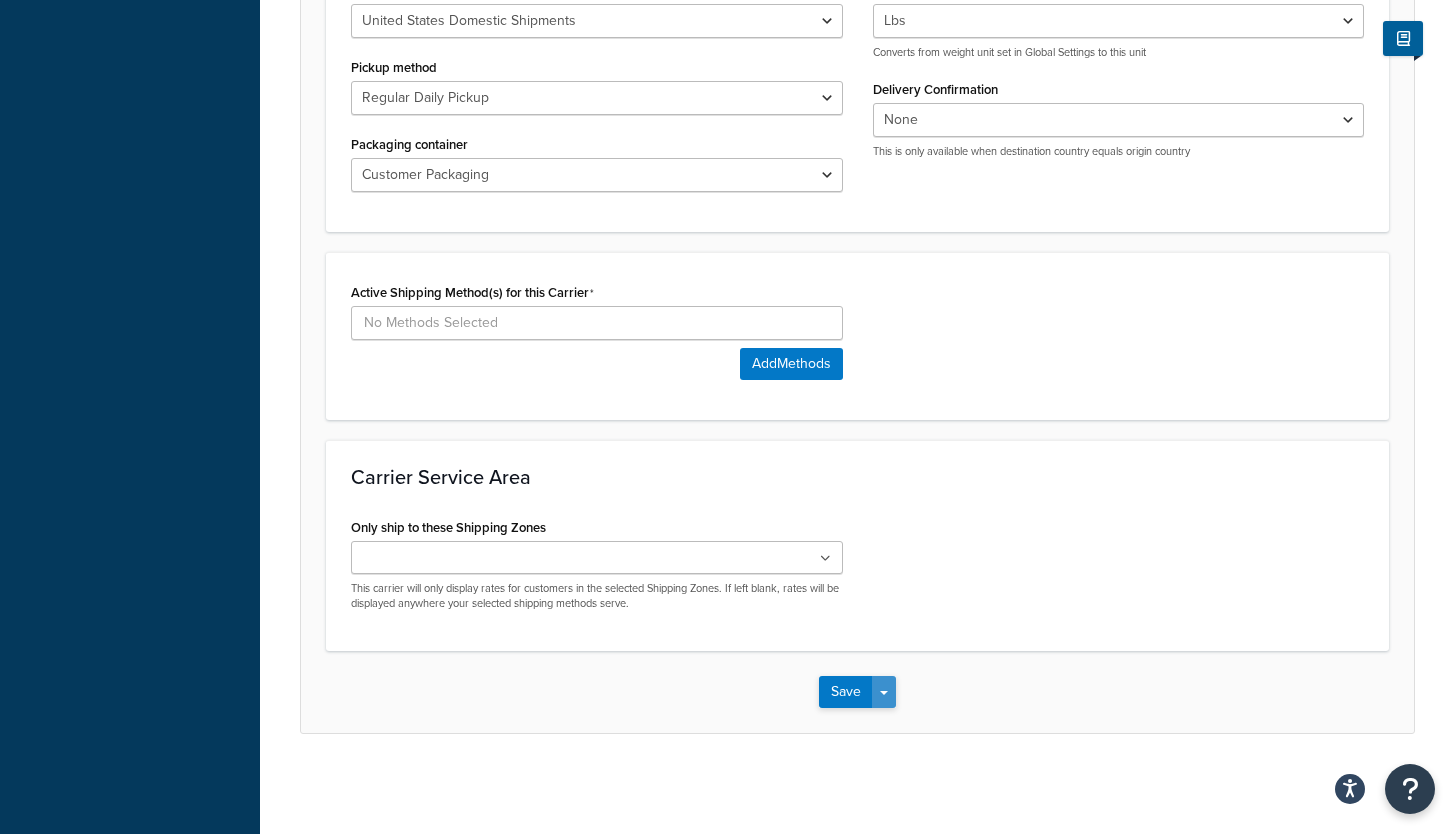 click on "Save Dropdown" at bounding box center [884, 692] 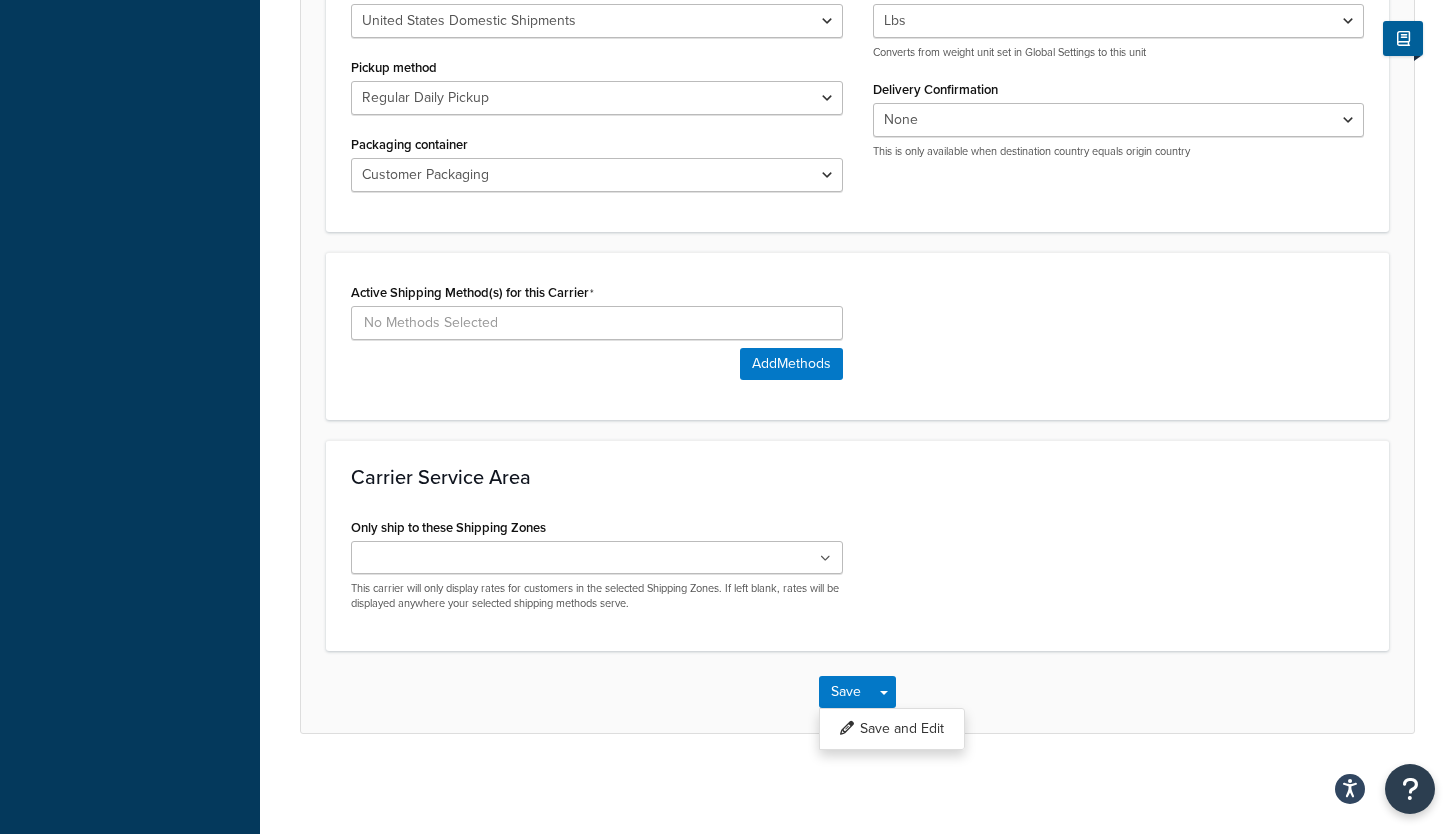 click on "Save Save Dropdown Save and Edit" at bounding box center [857, 692] 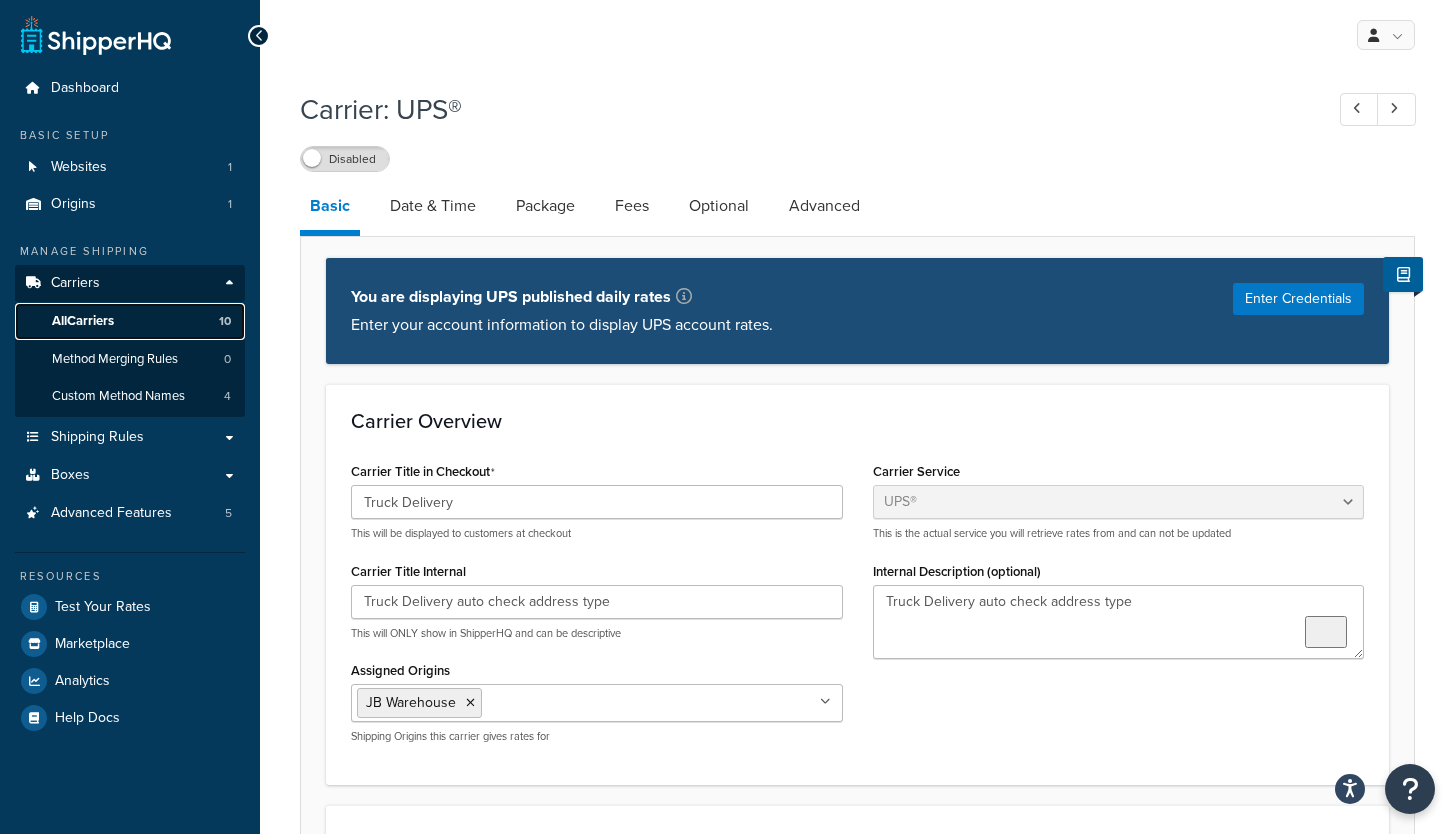 click on "All  Carriers" at bounding box center [83, 321] 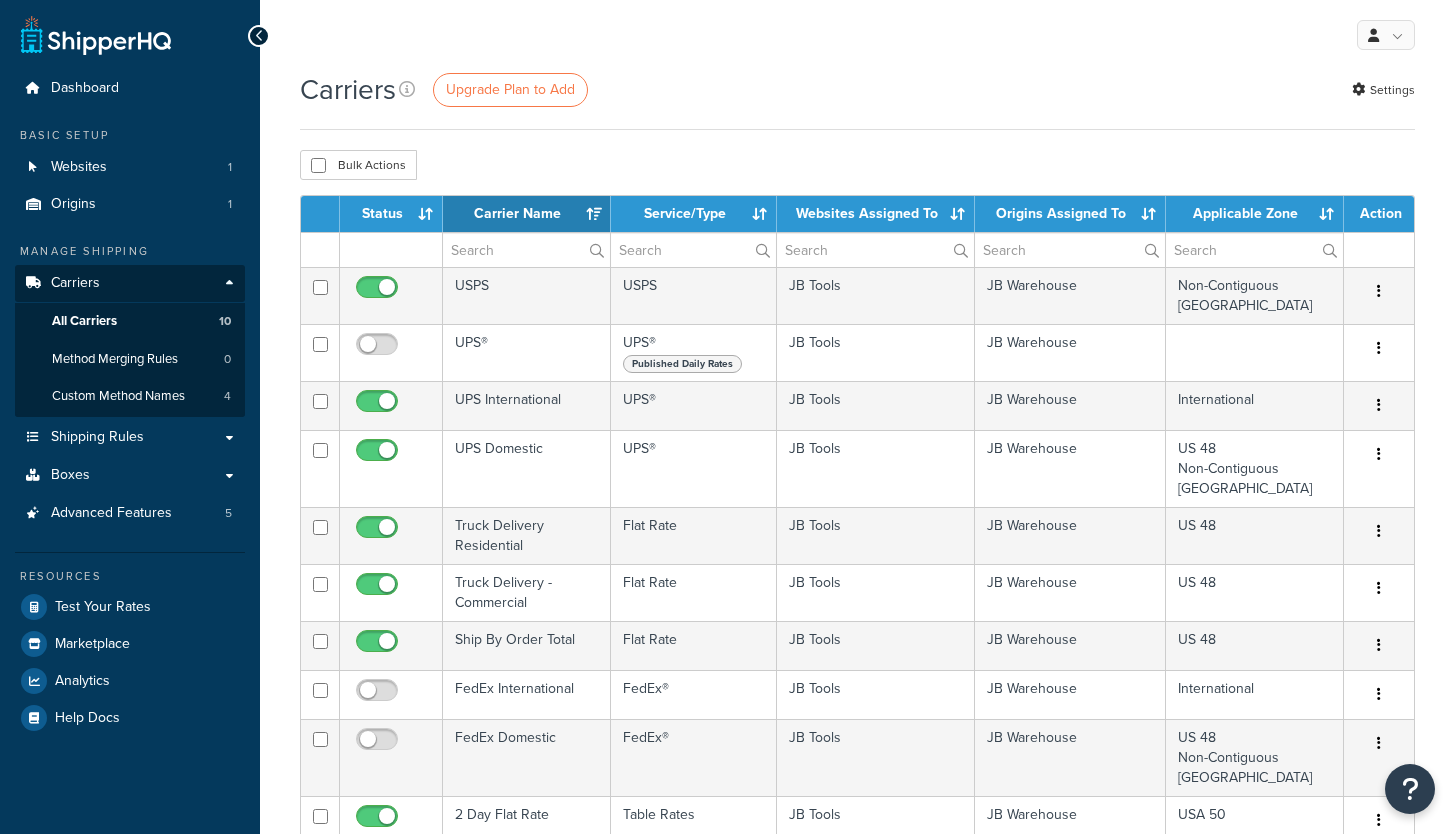 select on "15" 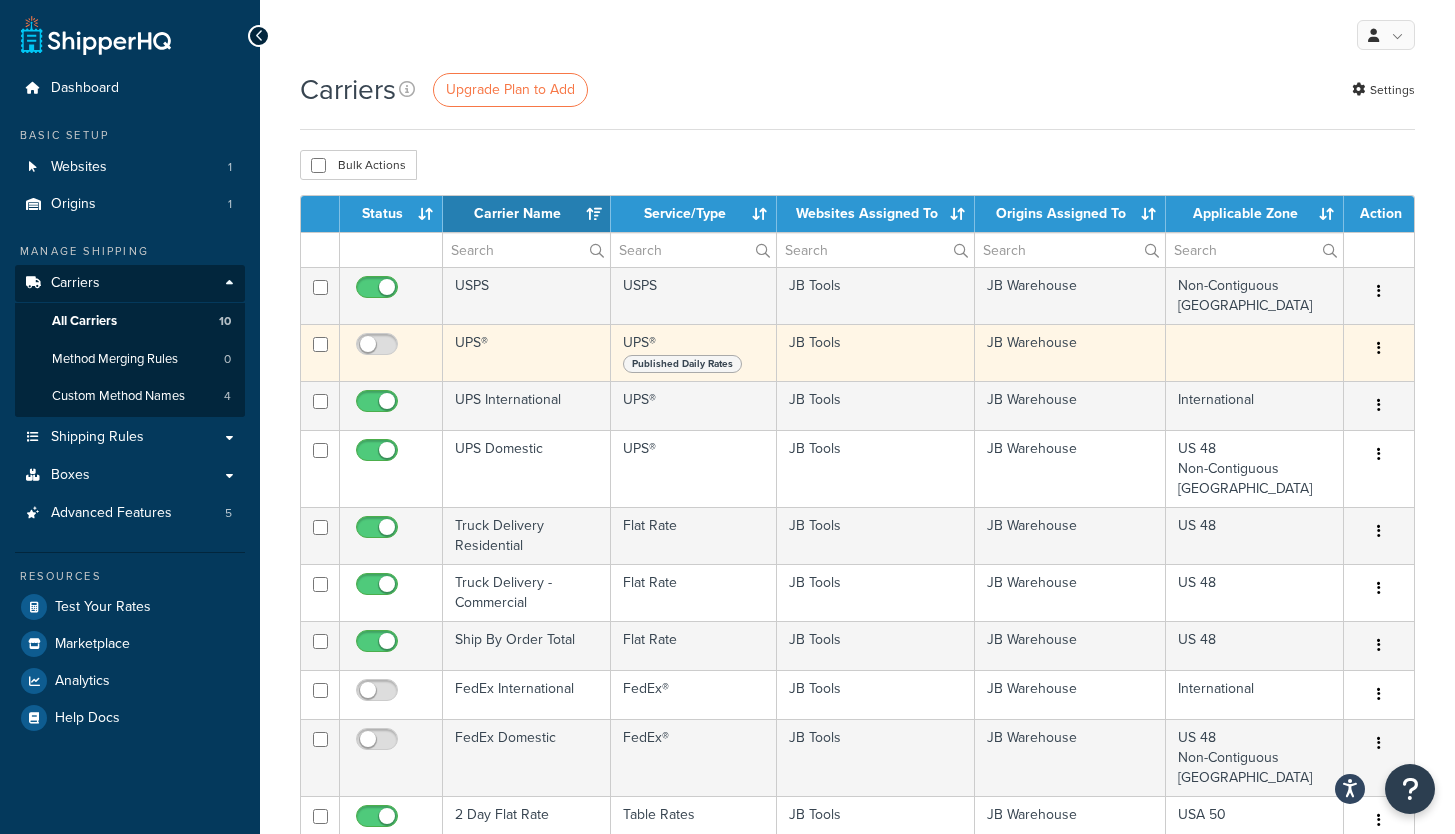 click at bounding box center (1379, 348) 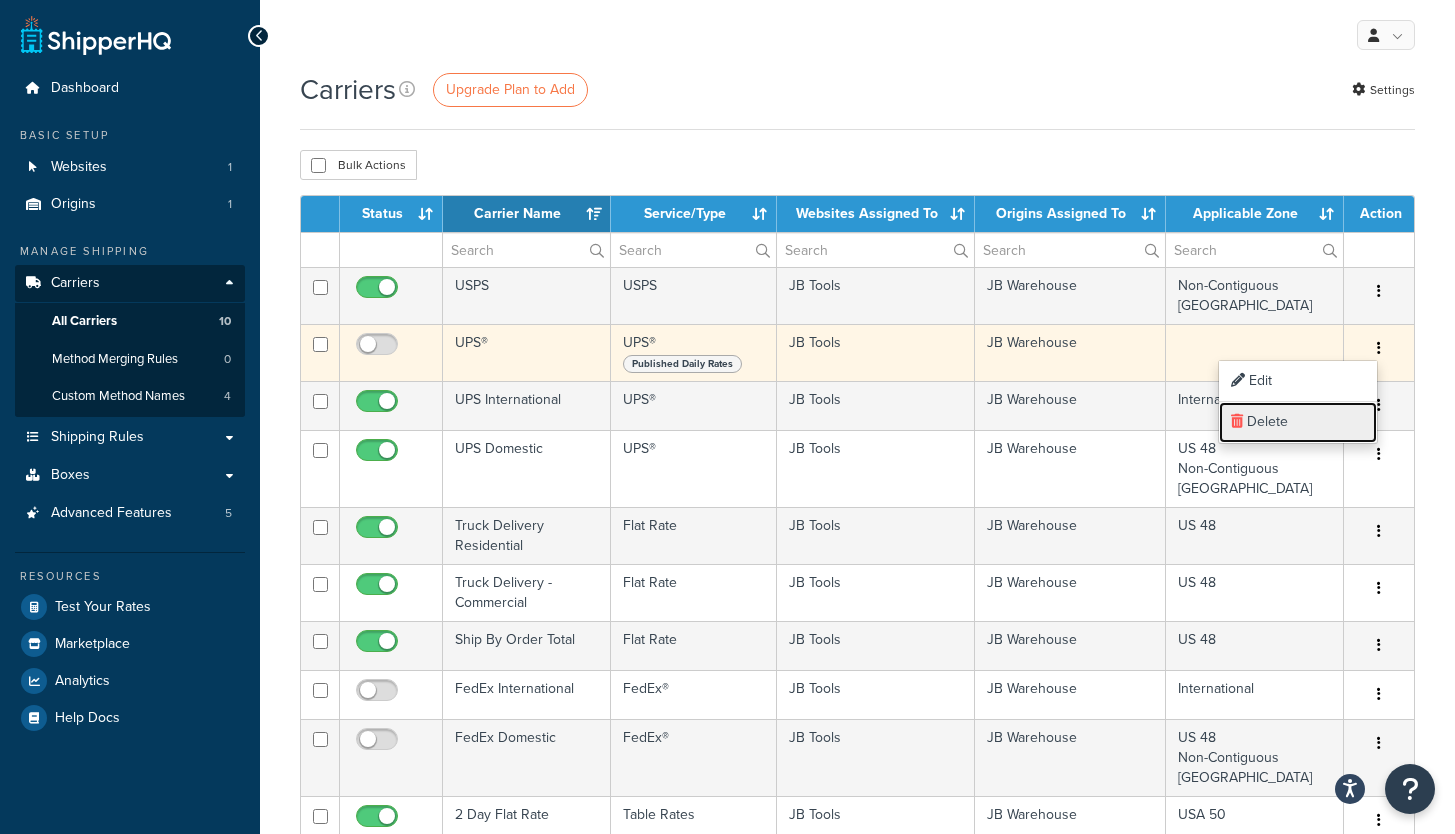 click on "Delete" at bounding box center [1298, 422] 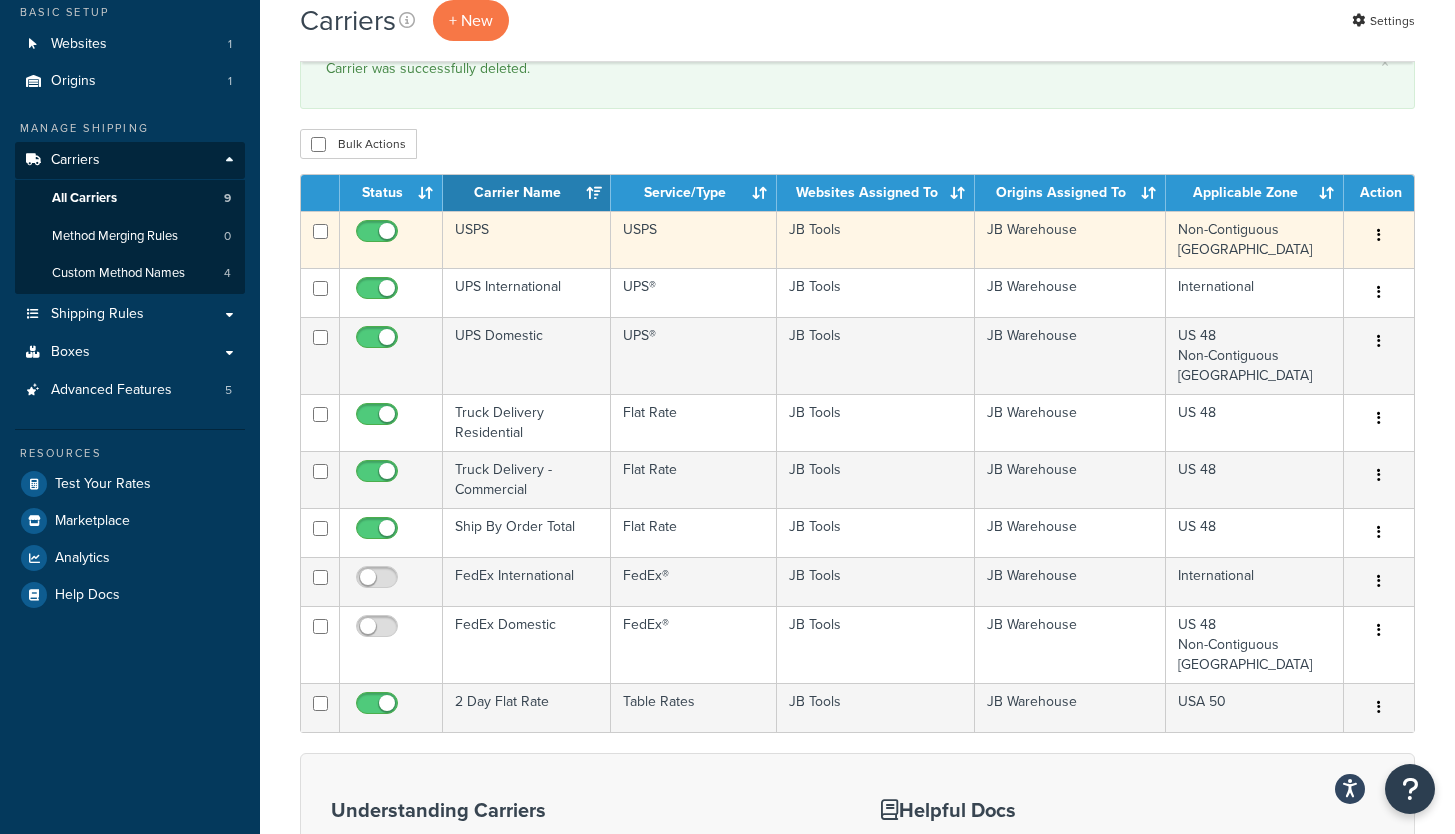 scroll, scrollTop: 0, scrollLeft: 0, axis: both 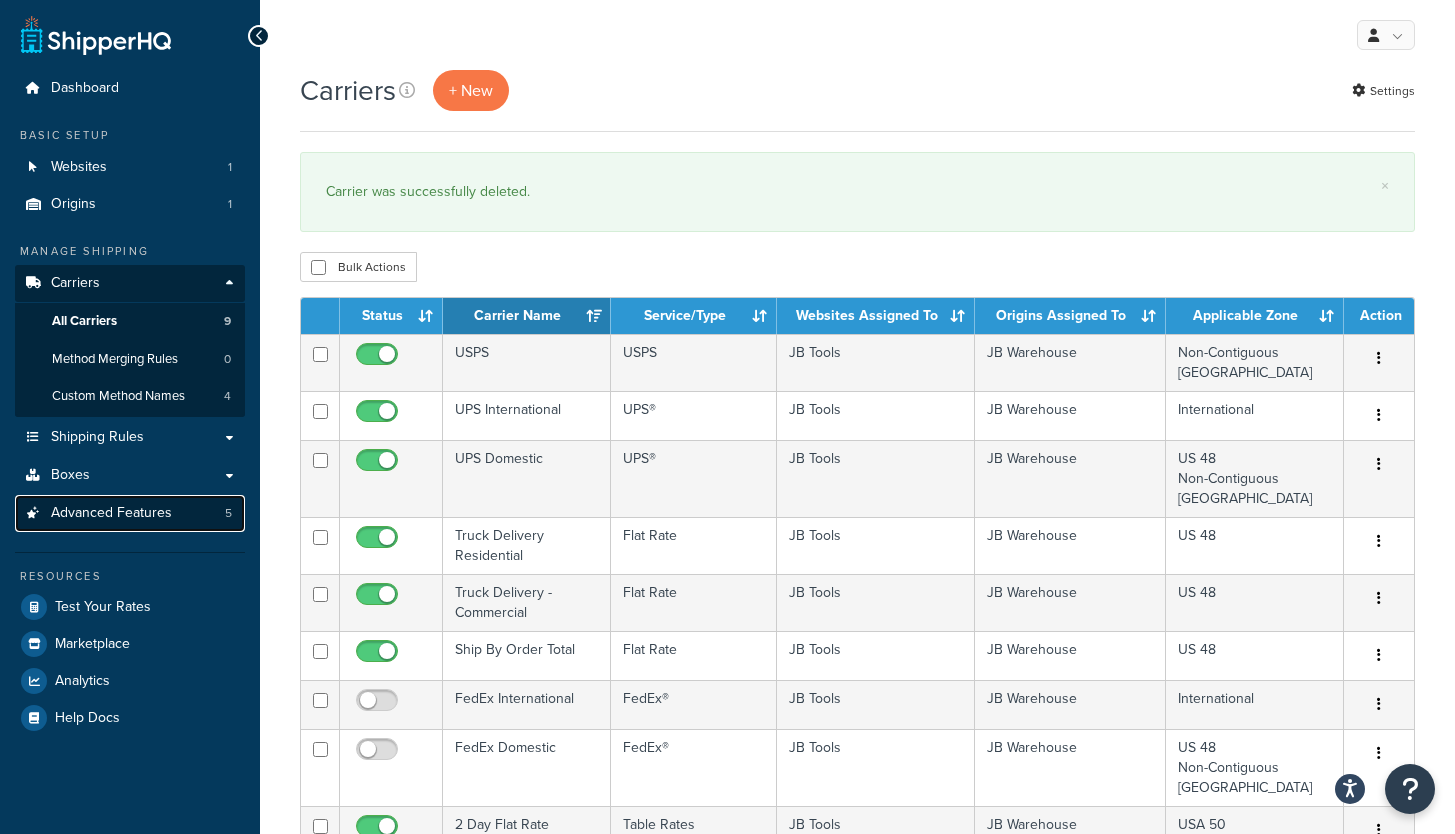 click on "Advanced Features" at bounding box center (111, 513) 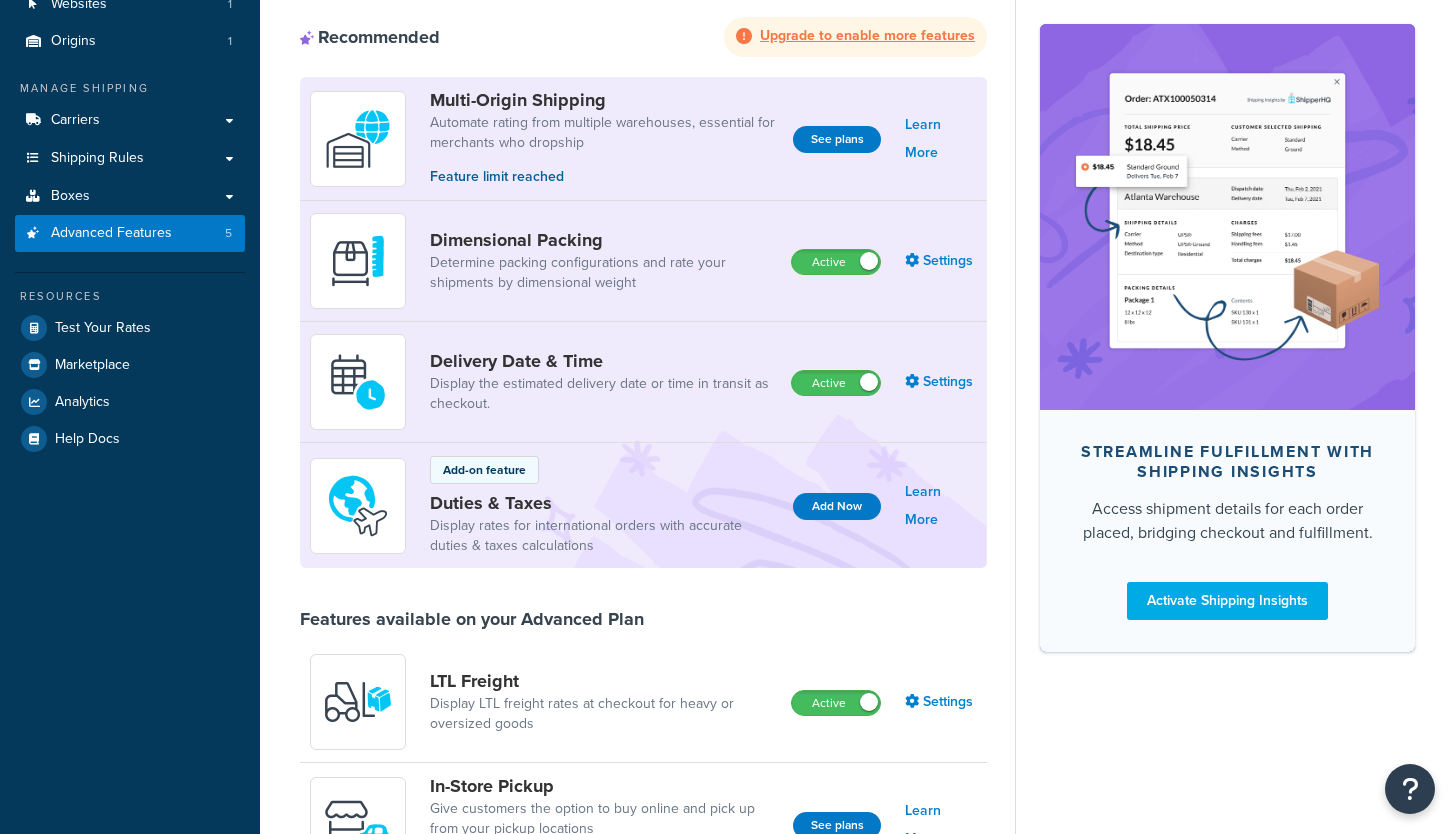scroll, scrollTop: 668, scrollLeft: 0, axis: vertical 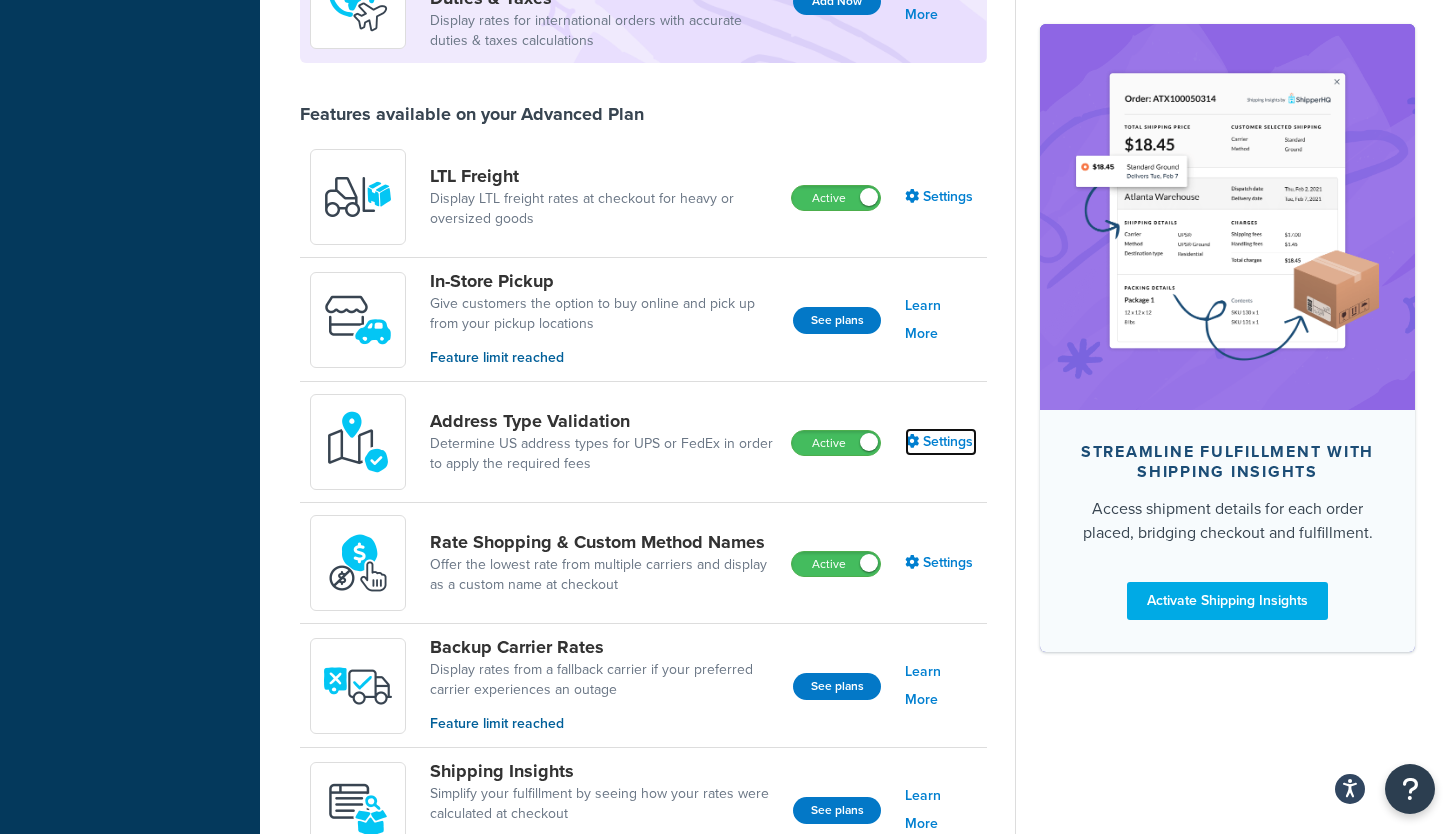 click on "Settings" at bounding box center (941, 442) 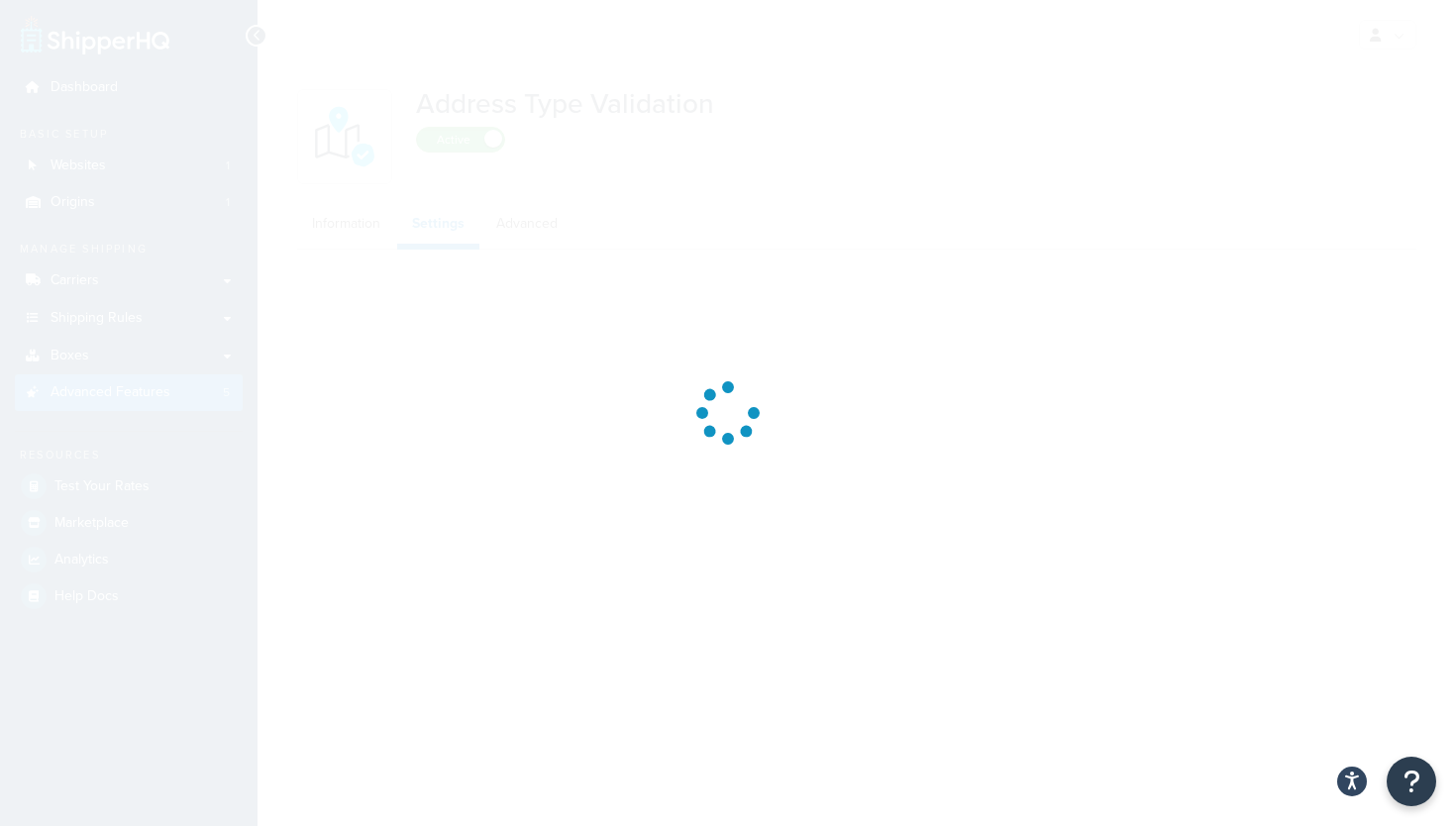 select on "28866" 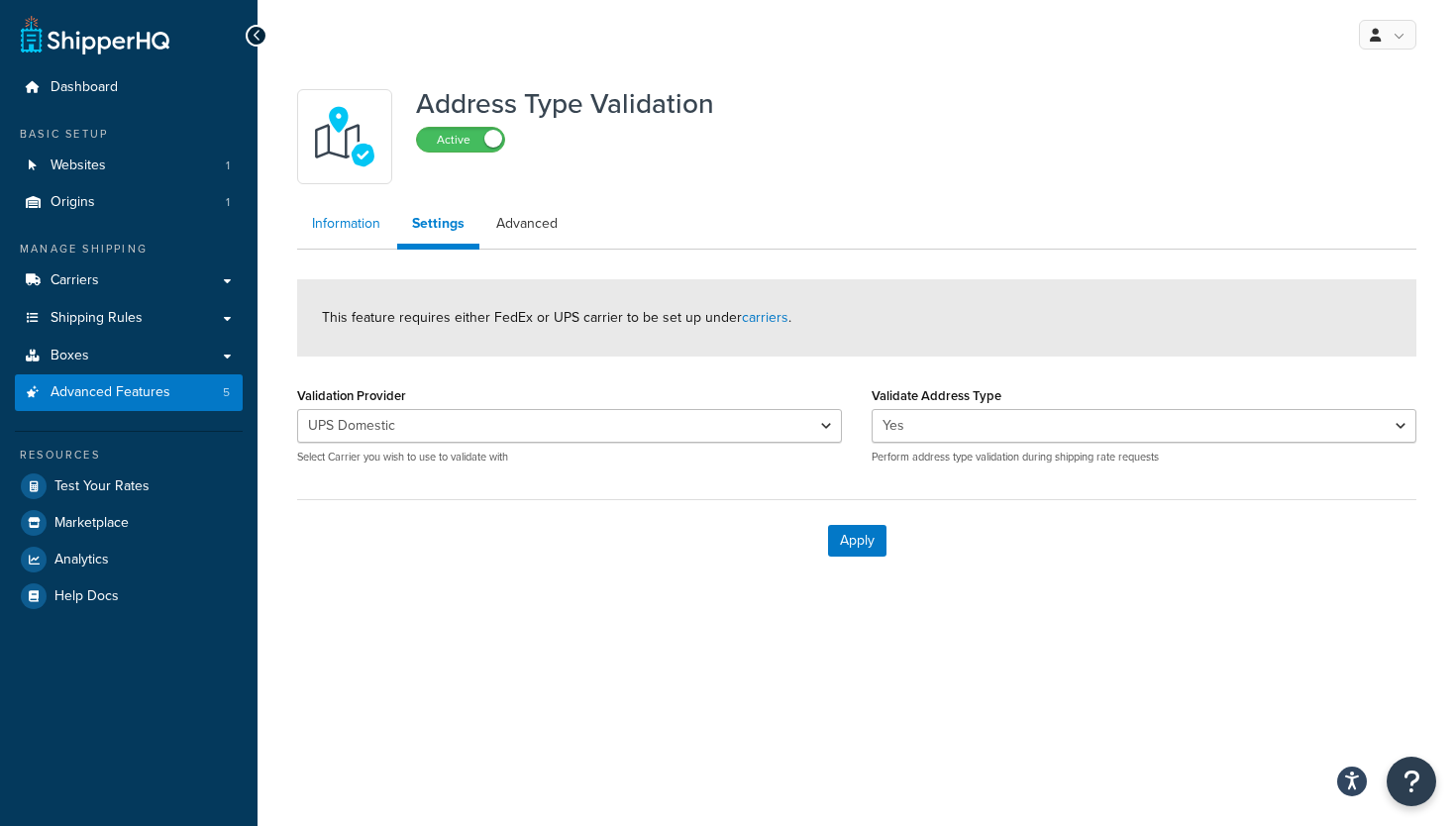 click on "Information" at bounding box center [346, 224] 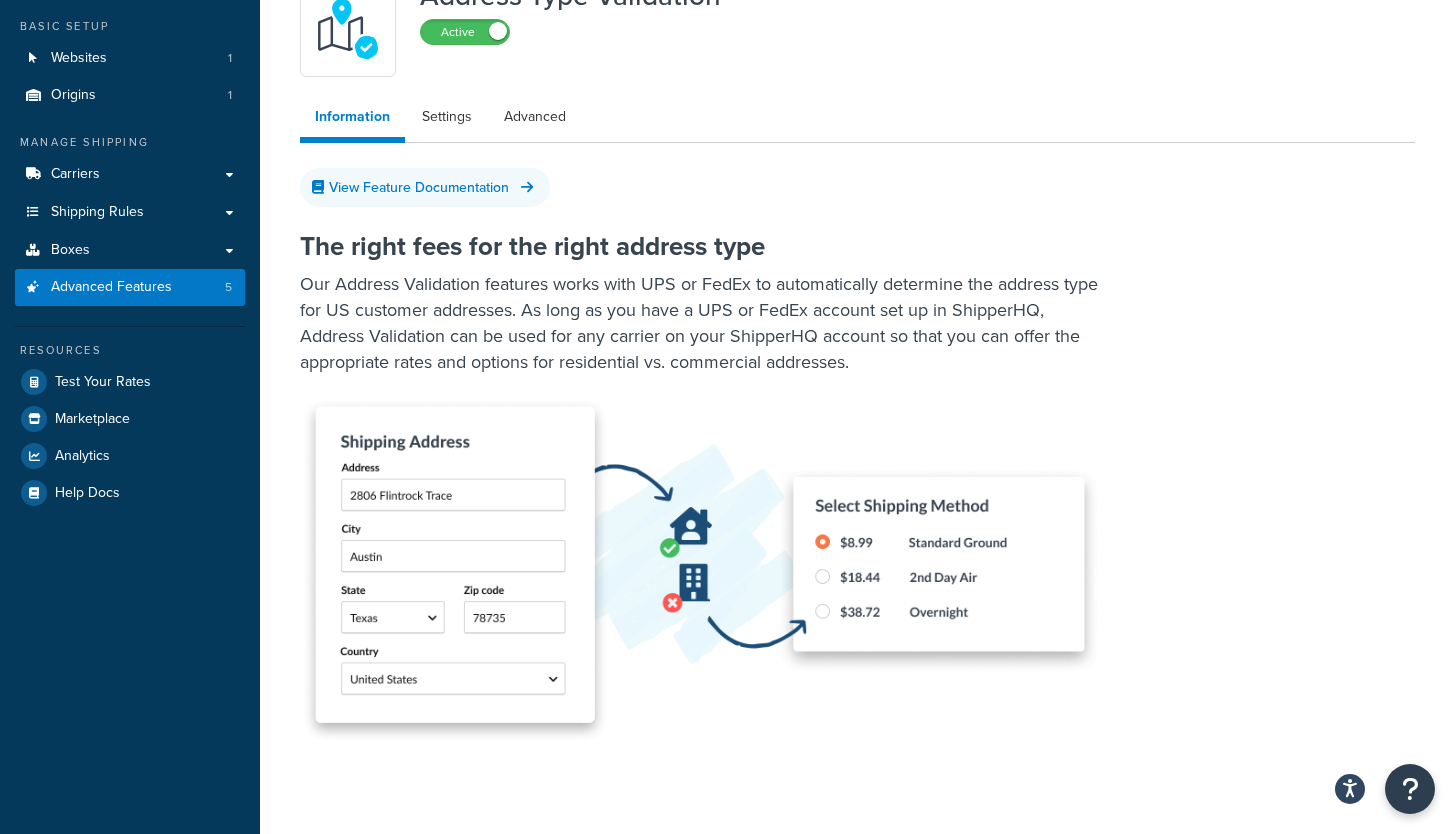 scroll, scrollTop: 82, scrollLeft: 0, axis: vertical 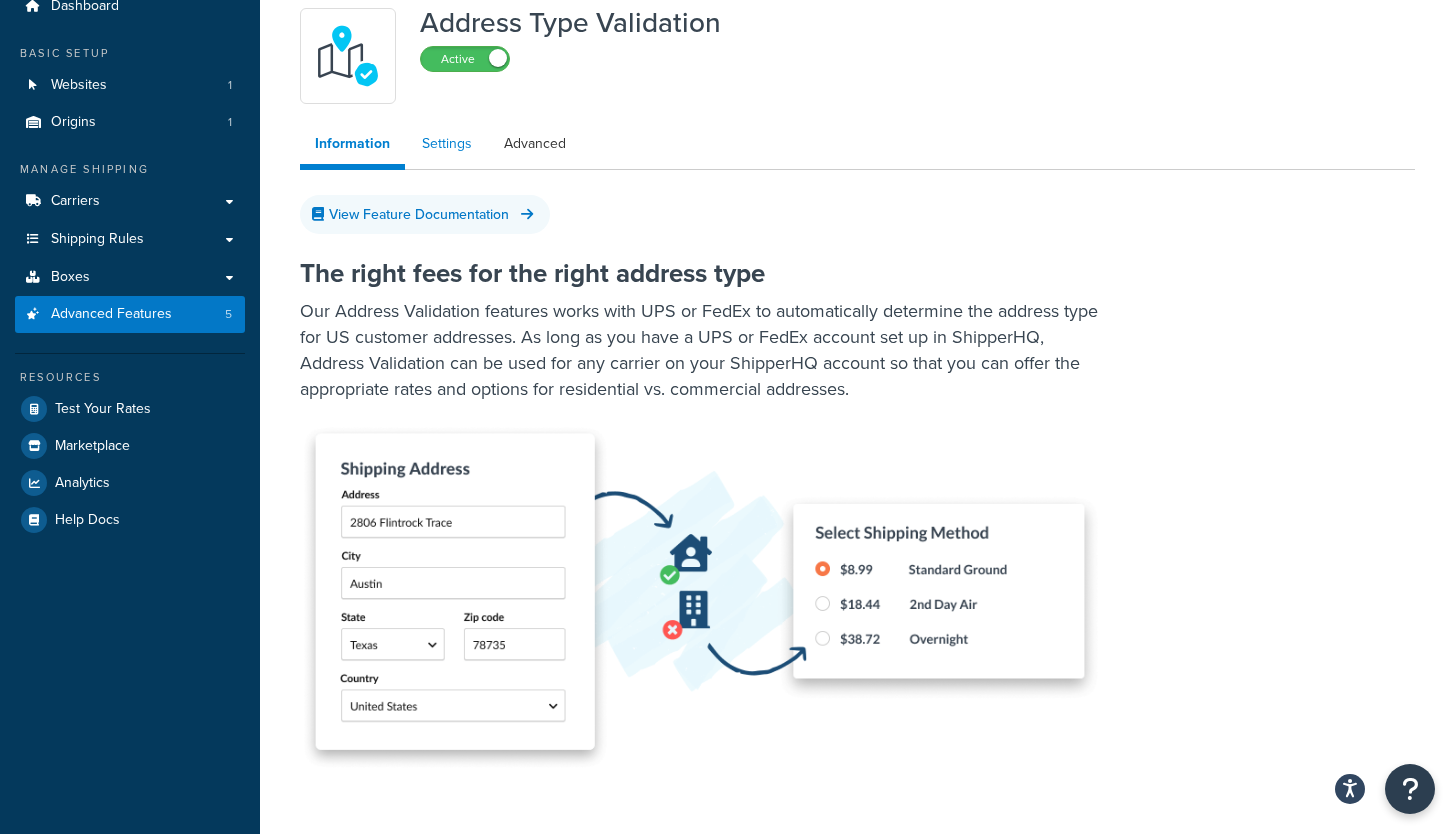 click on "Settings" at bounding box center [447, 144] 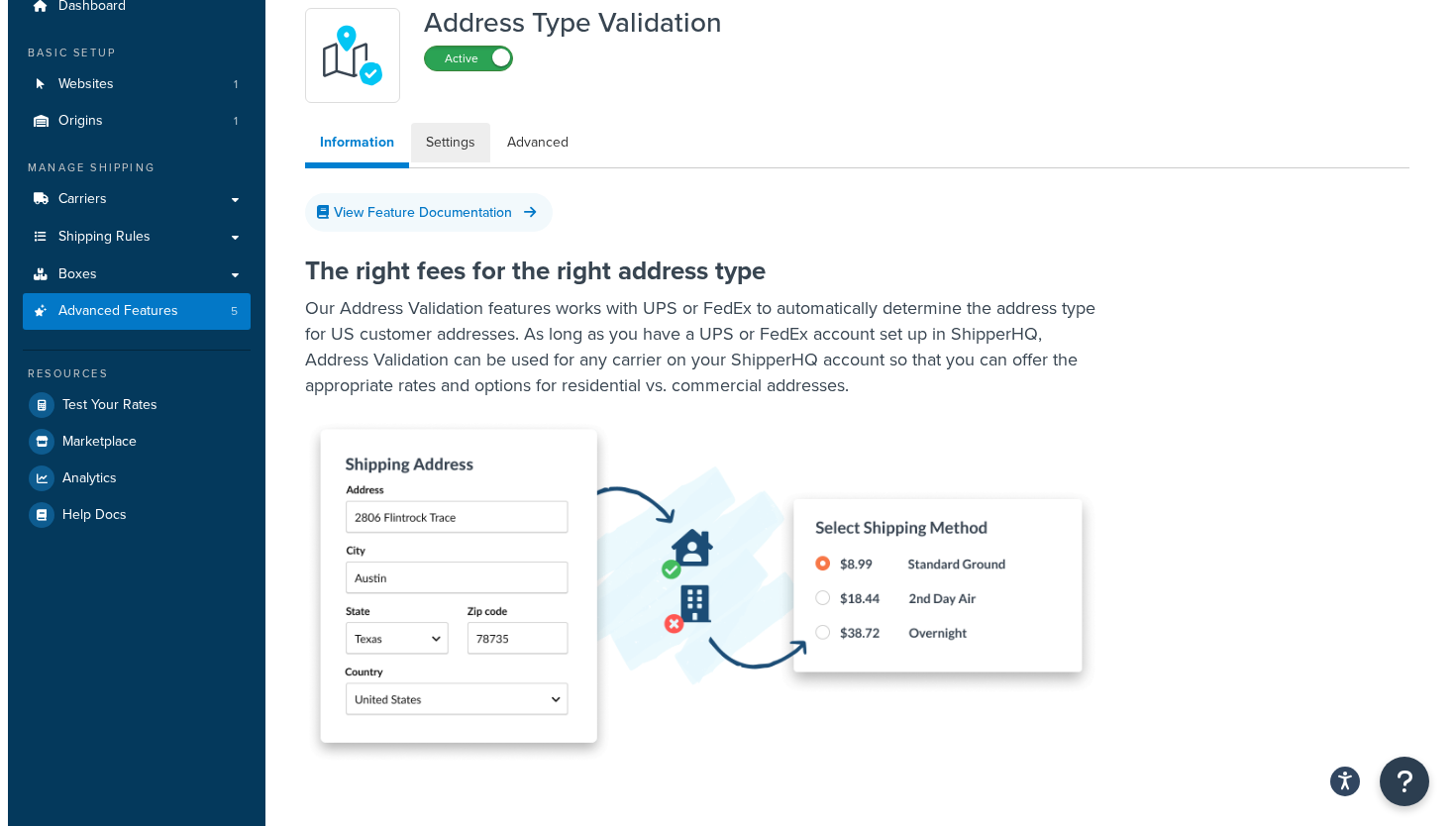 scroll, scrollTop: 0, scrollLeft: 0, axis: both 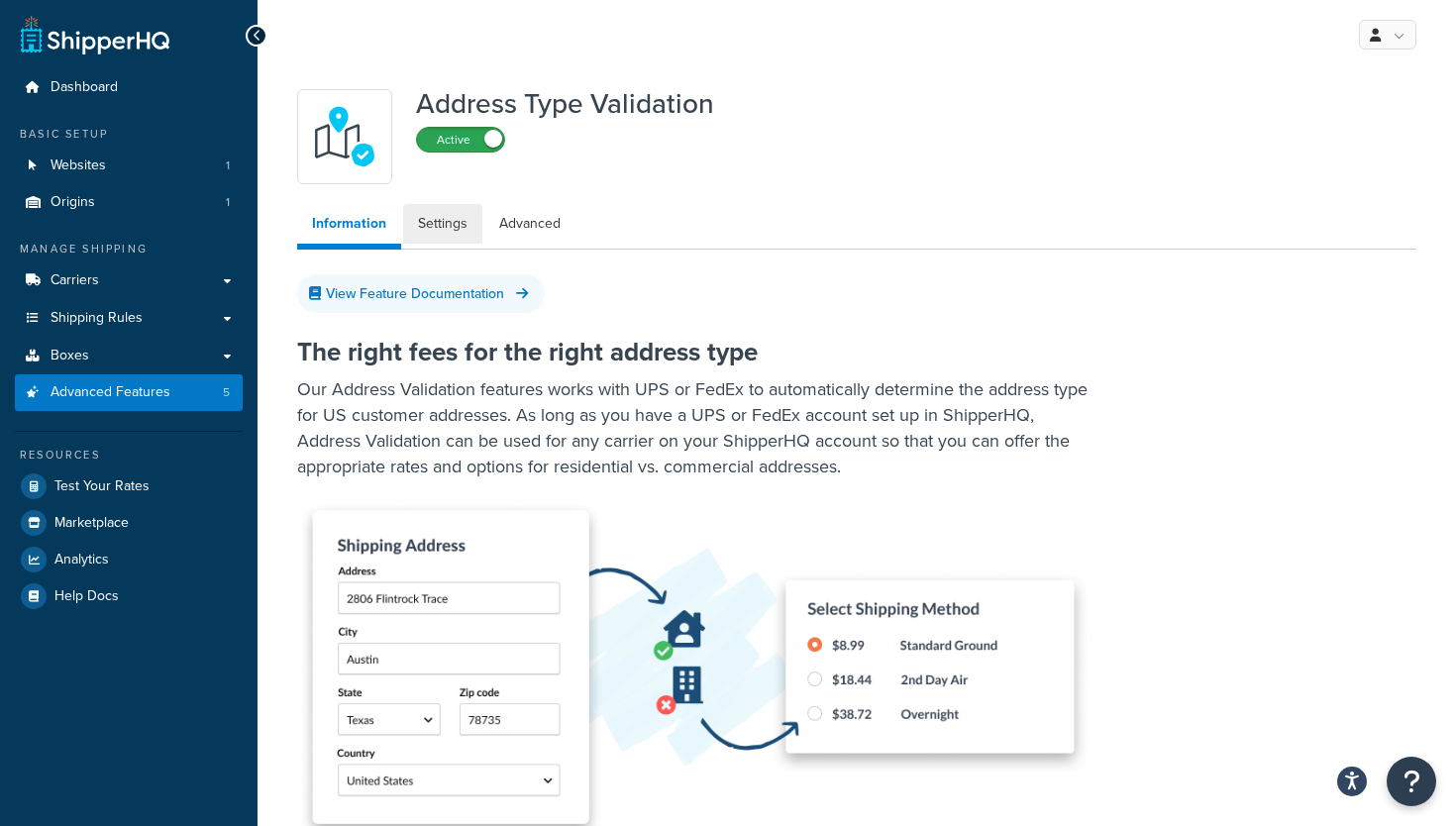 select on "28866" 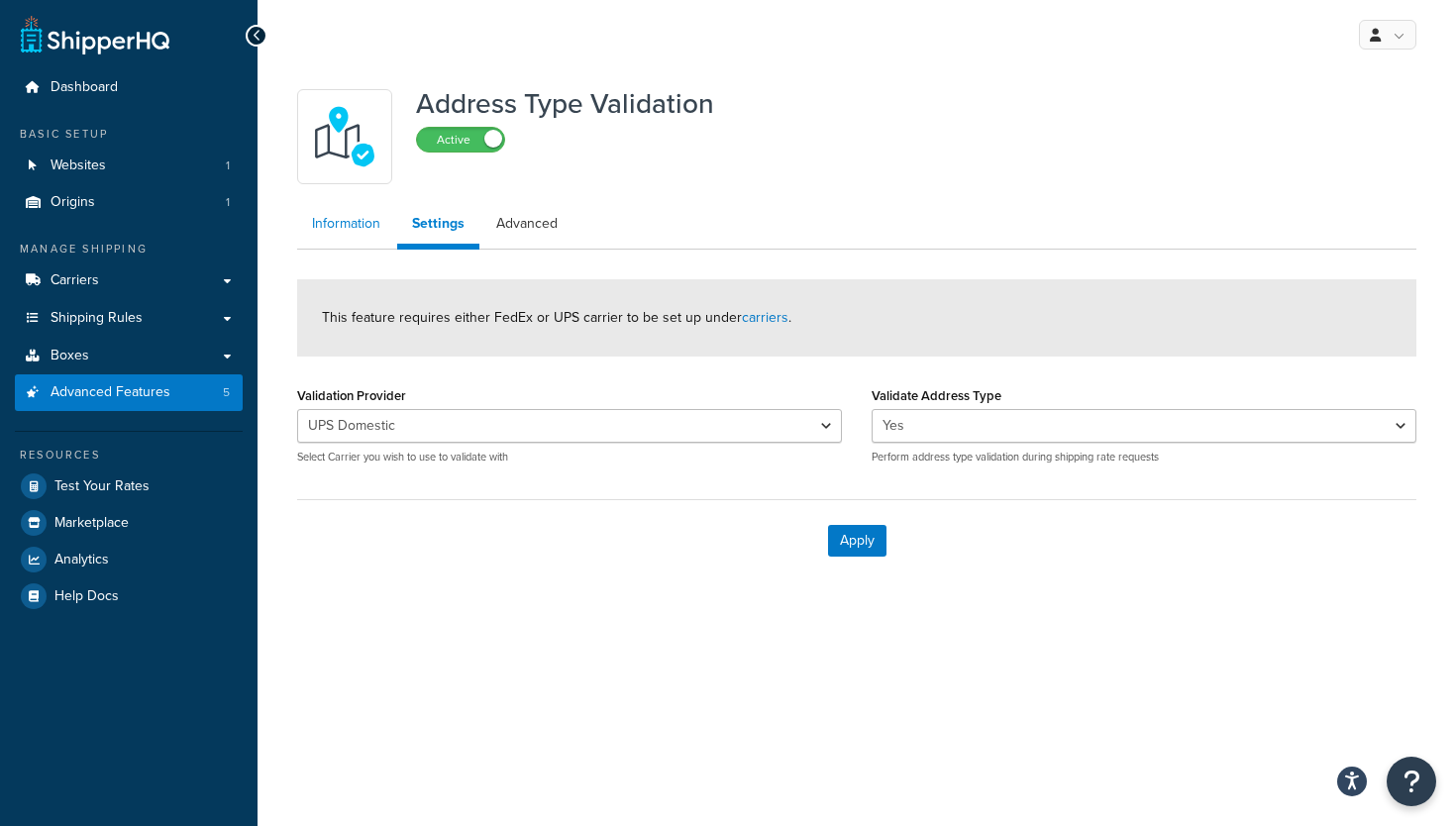 click on "Information" at bounding box center [346, 224] 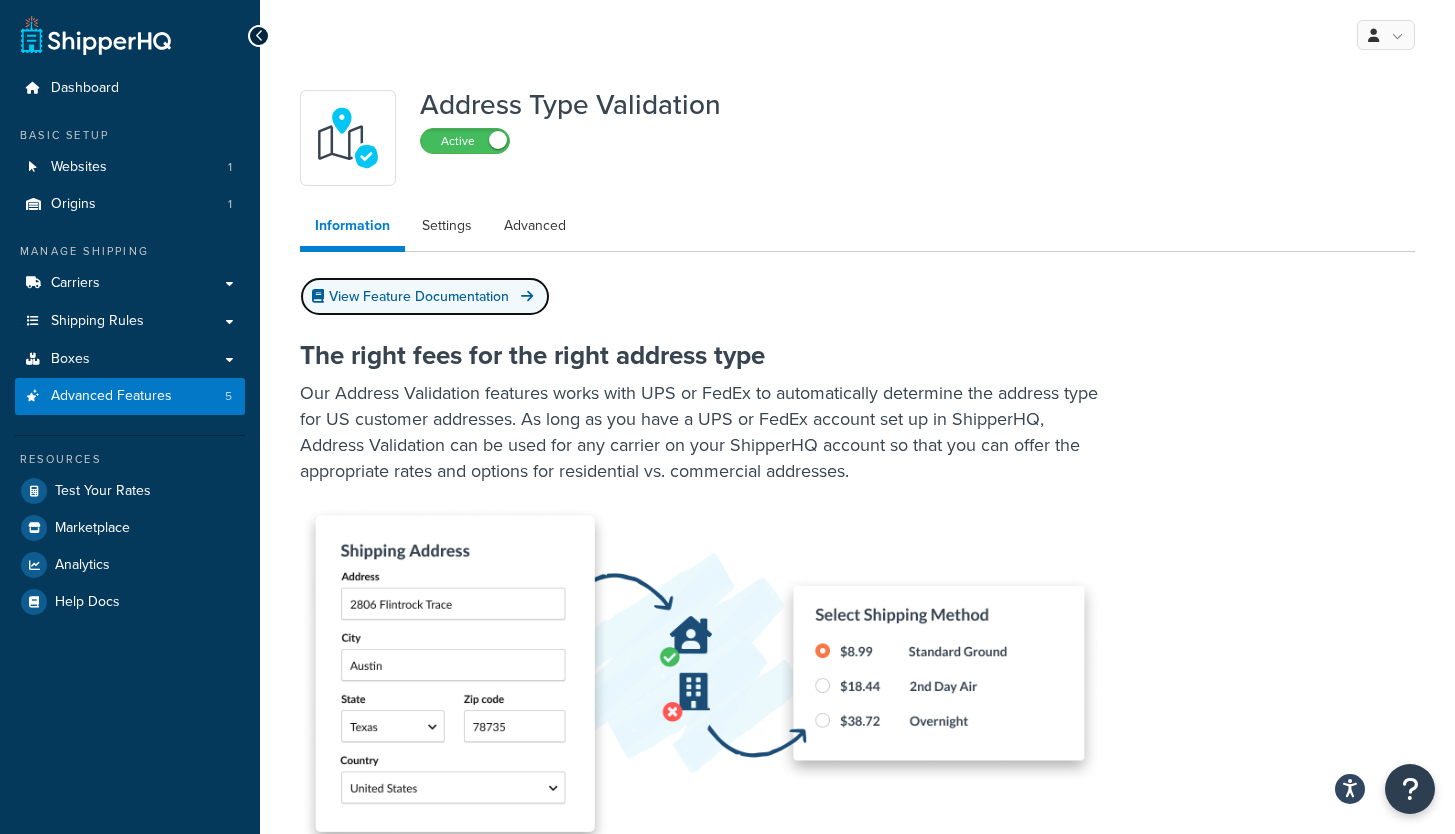 click on "View Feature Documentation" at bounding box center [425, 296] 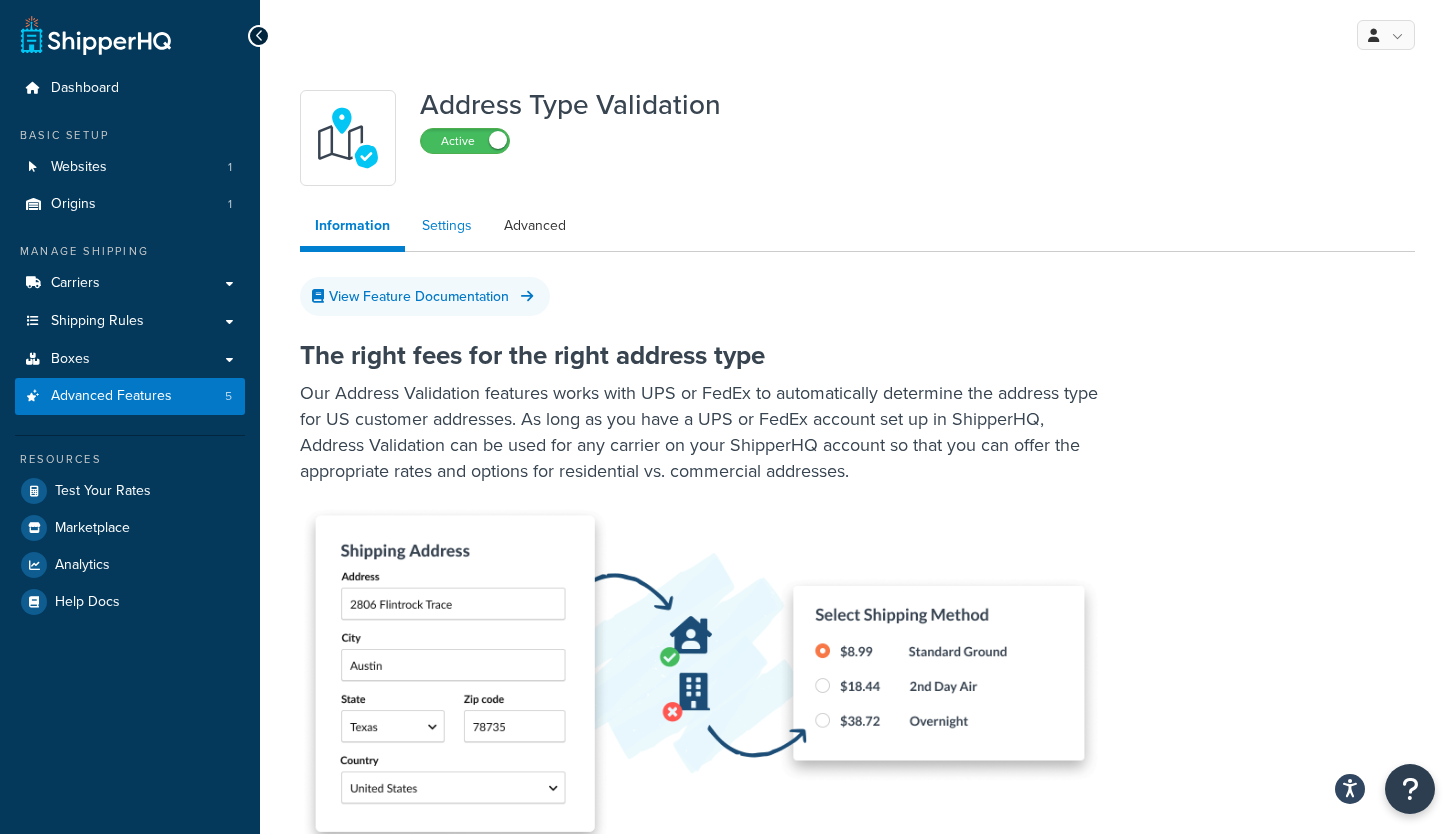 click on "Settings" at bounding box center [447, 226] 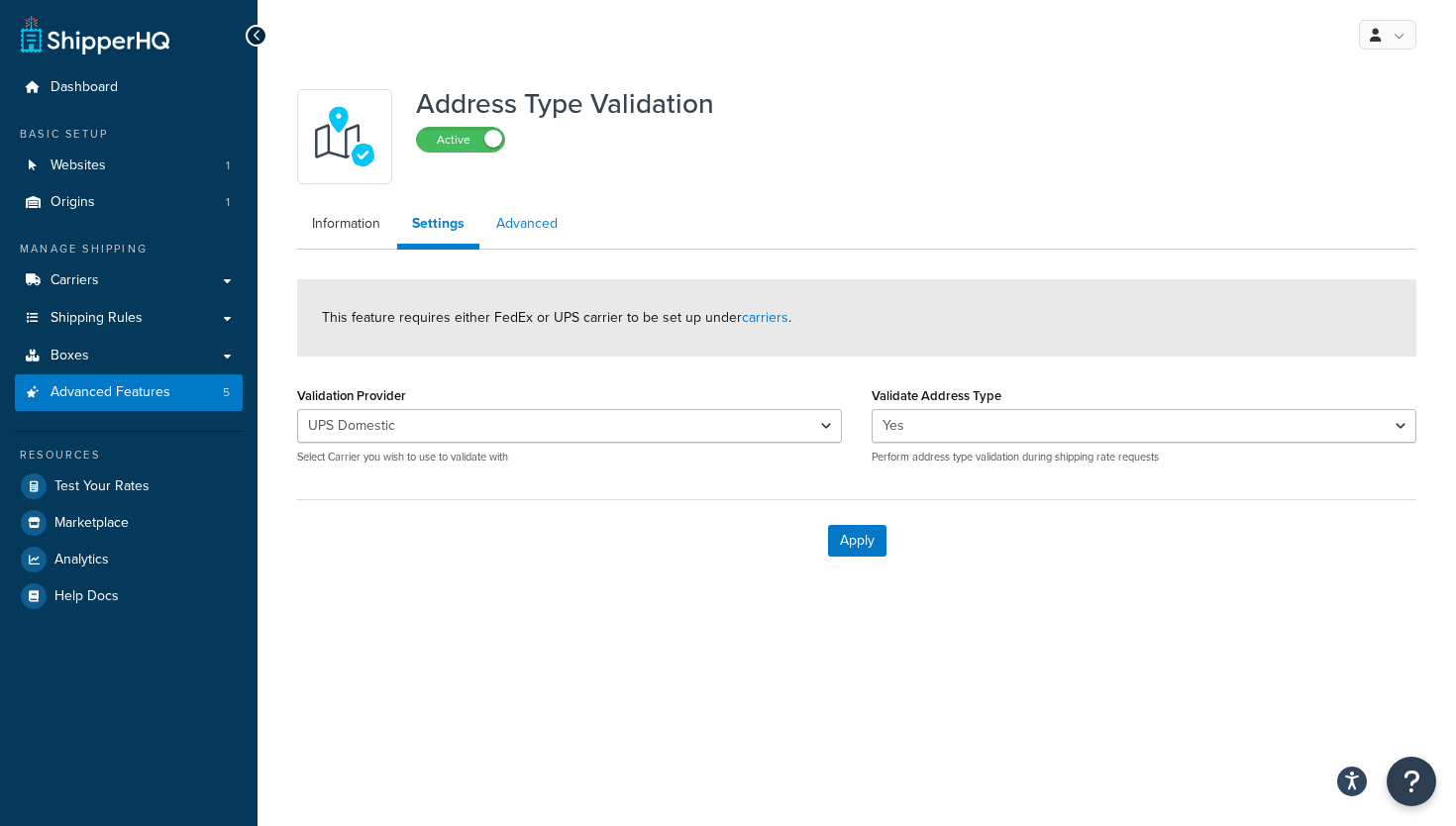 click on "Advanced" at bounding box center [527, 224] 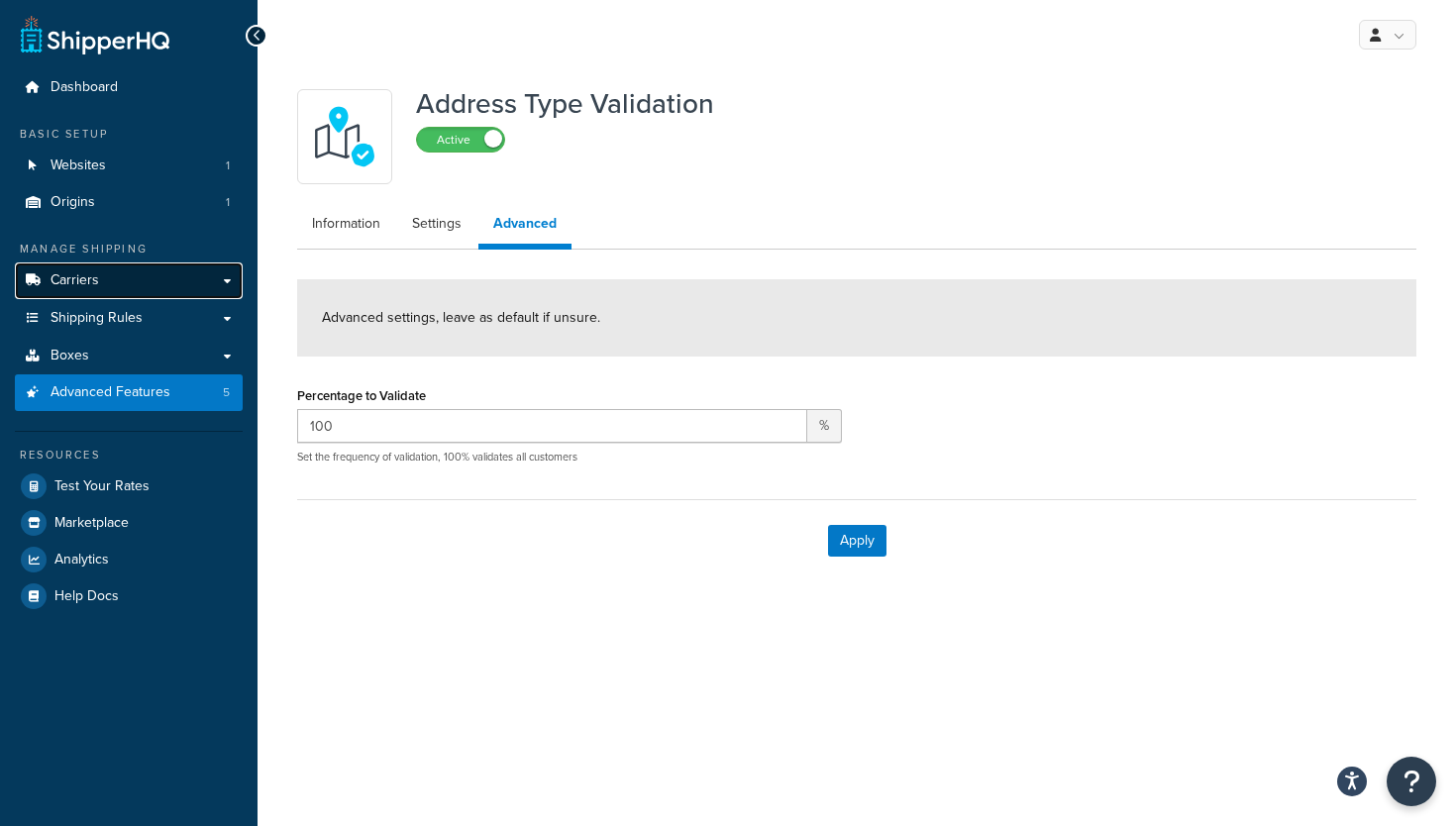 click on "Carriers" at bounding box center [129, 280] 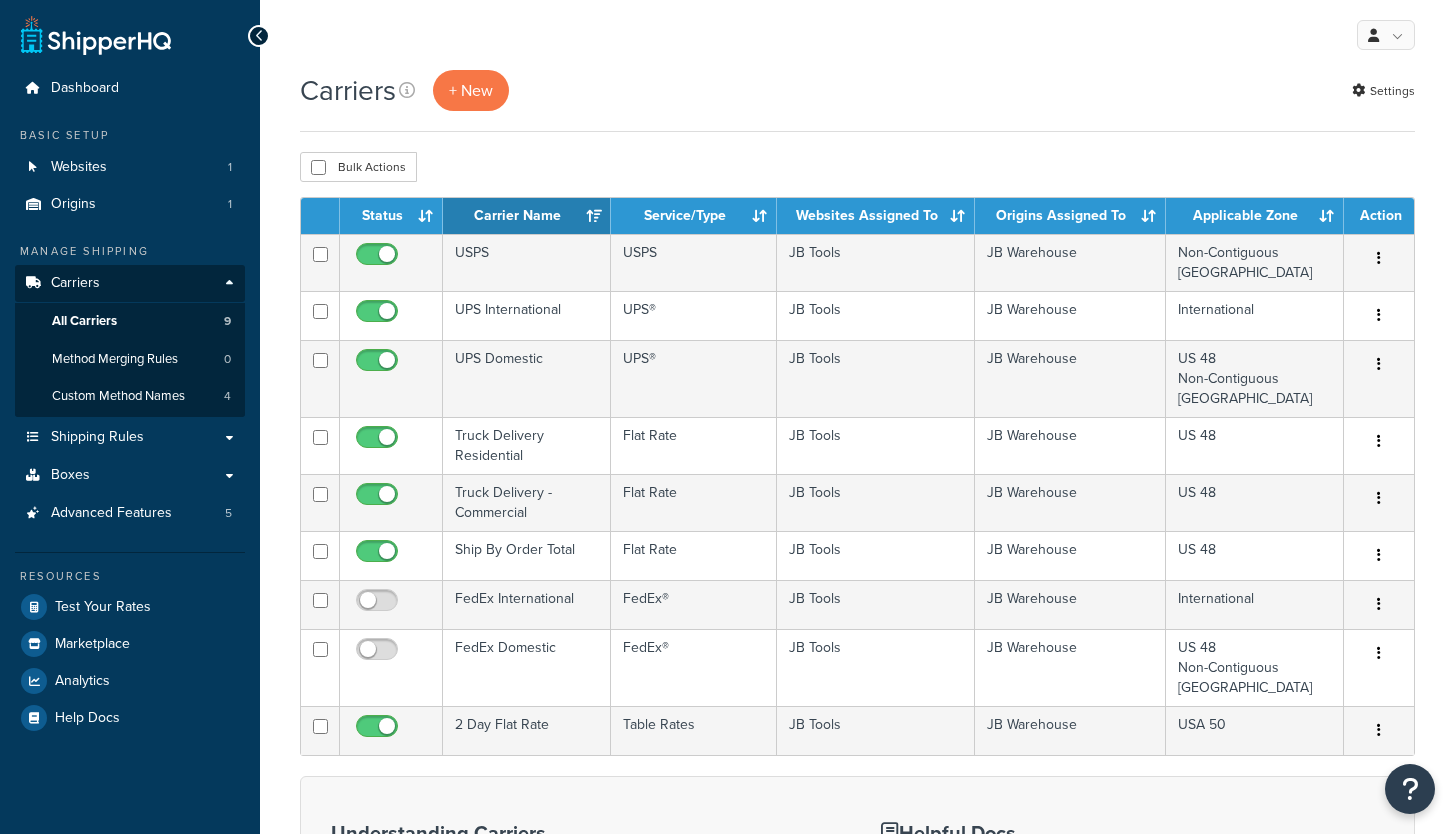 scroll, scrollTop: 0, scrollLeft: 0, axis: both 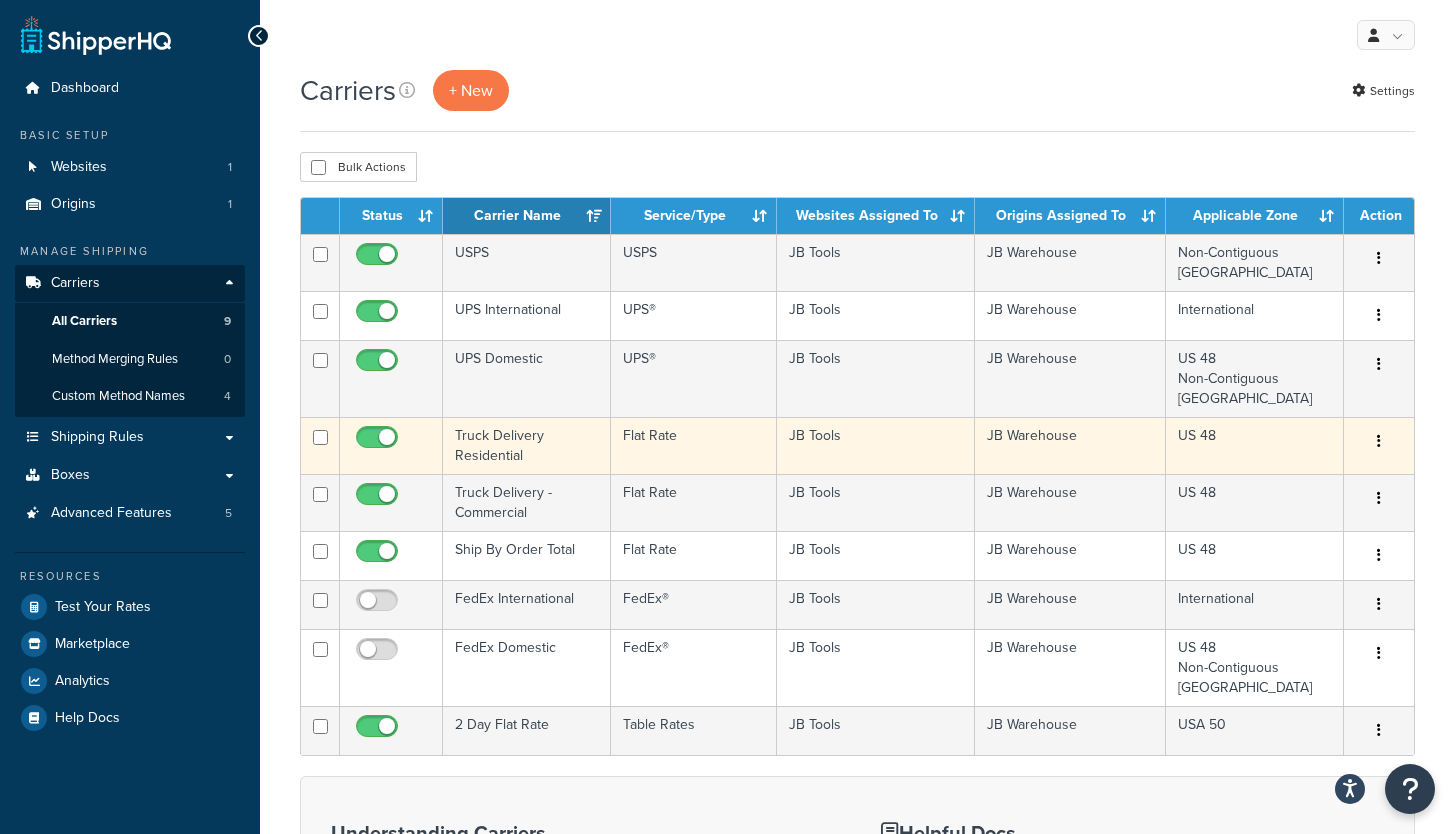click on "Truck Delivery Residential" at bounding box center (527, 445) 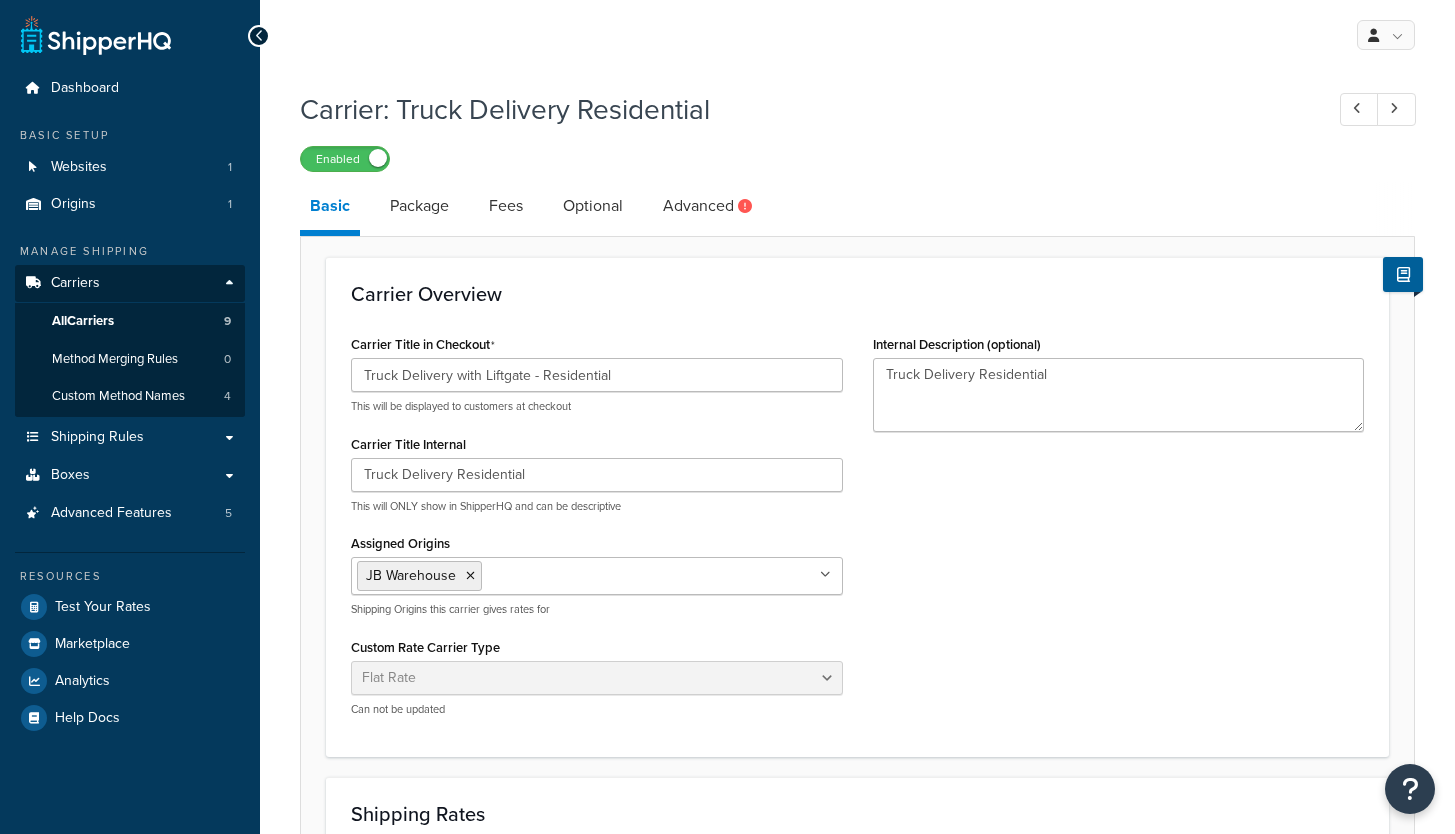 select on "flat" 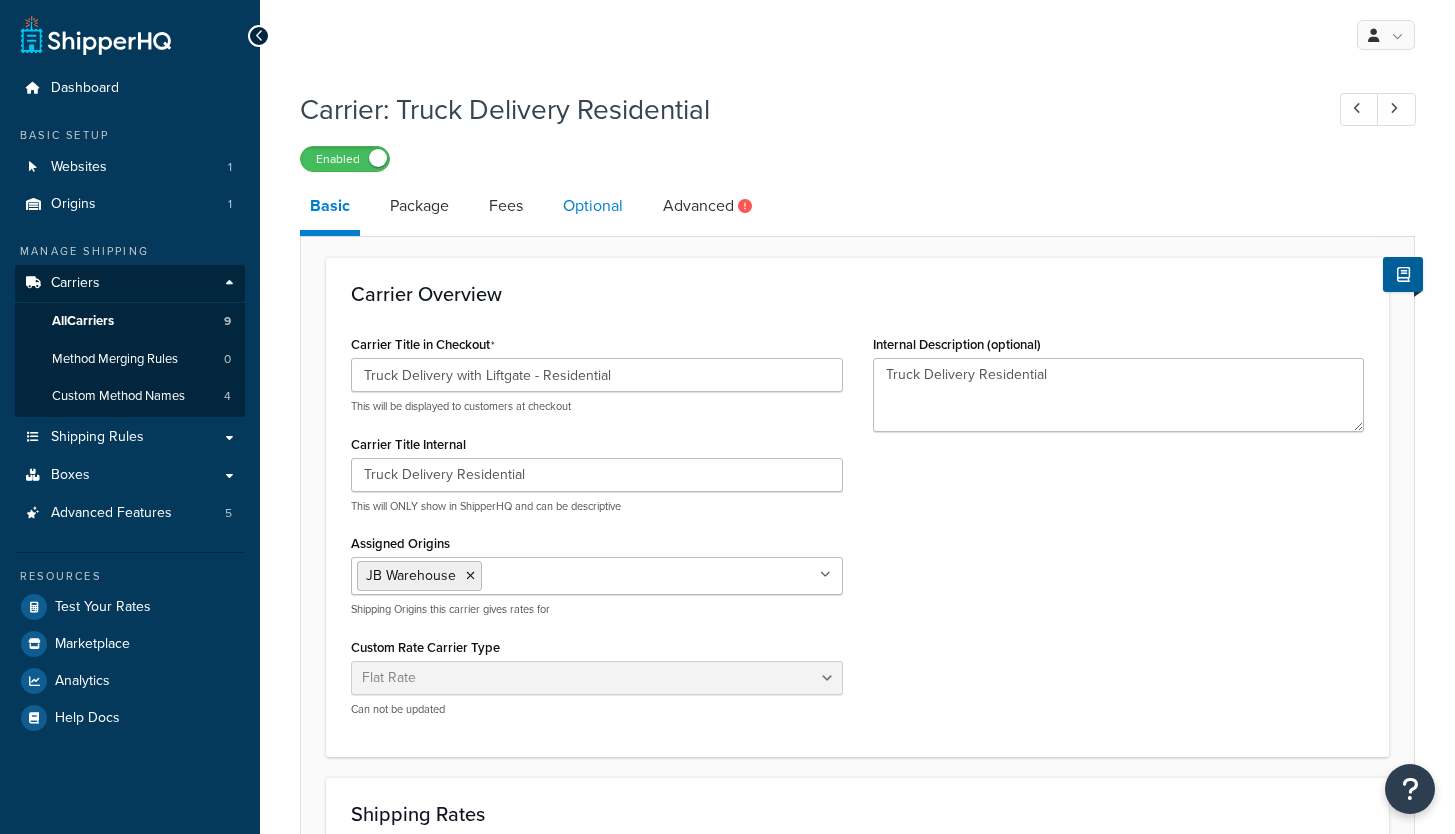 scroll, scrollTop: 0, scrollLeft: 0, axis: both 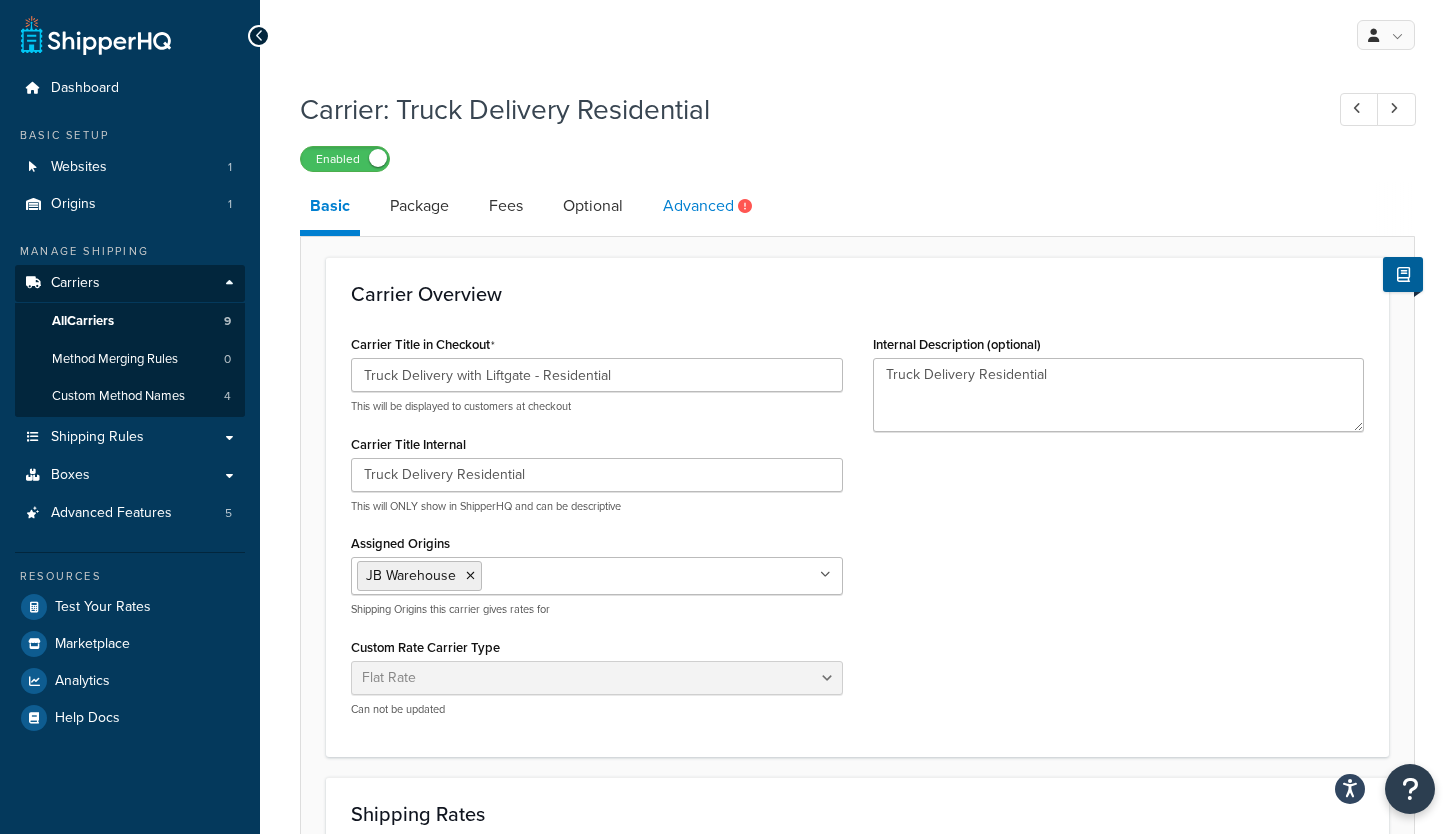 click on "Advanced" at bounding box center (710, 206) 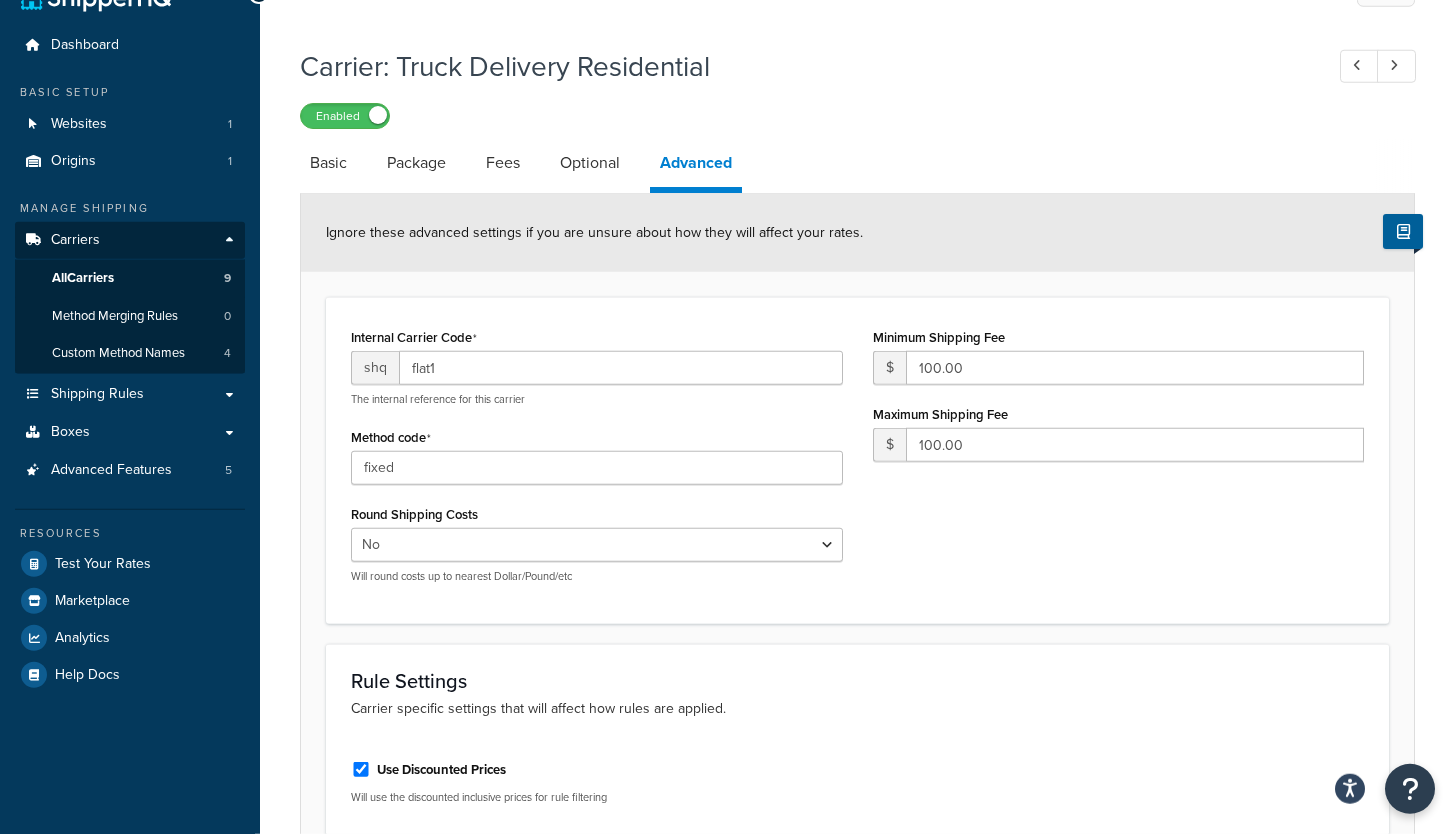 scroll, scrollTop: 16, scrollLeft: 0, axis: vertical 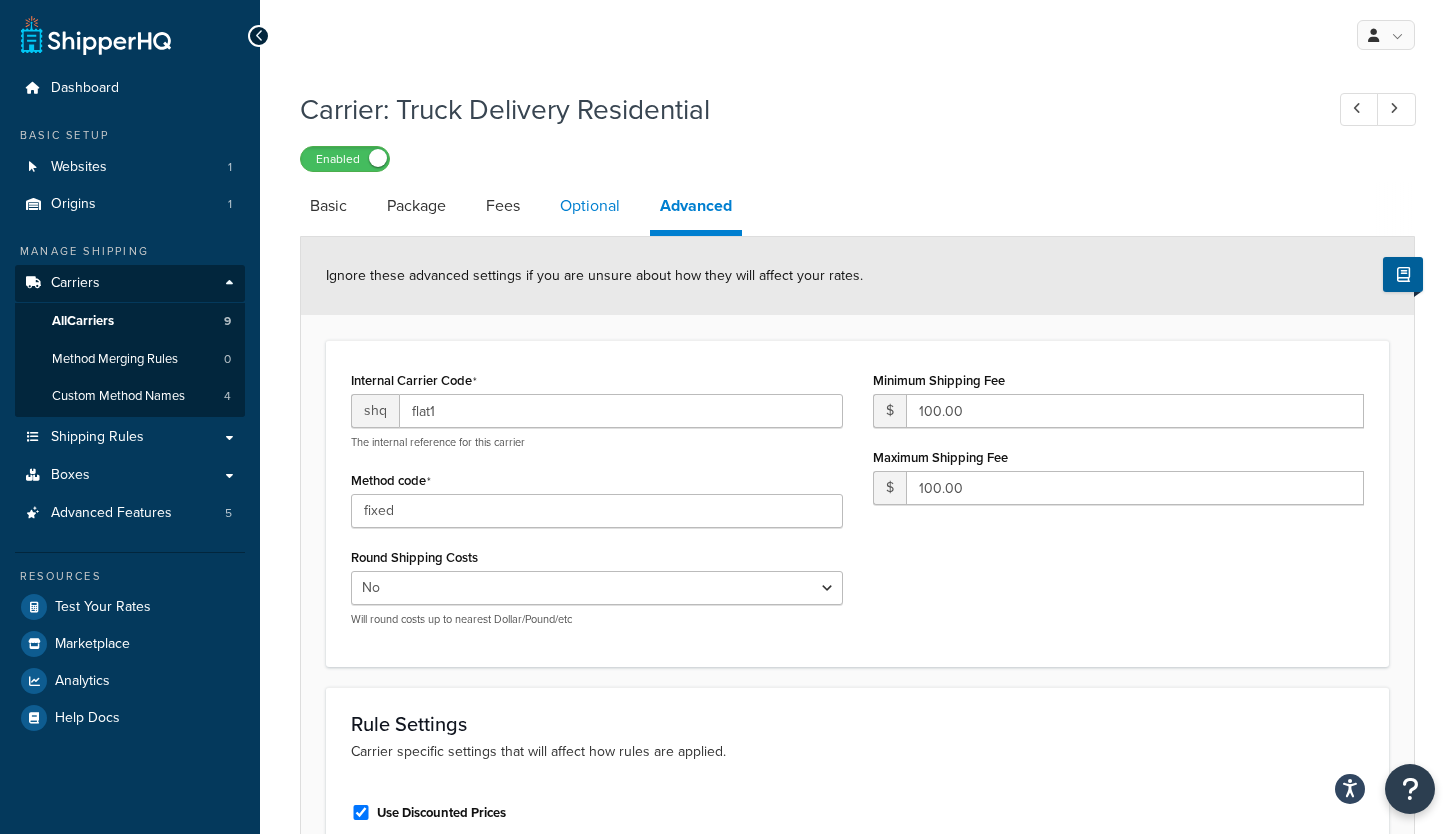 click on "Optional" at bounding box center [590, 206] 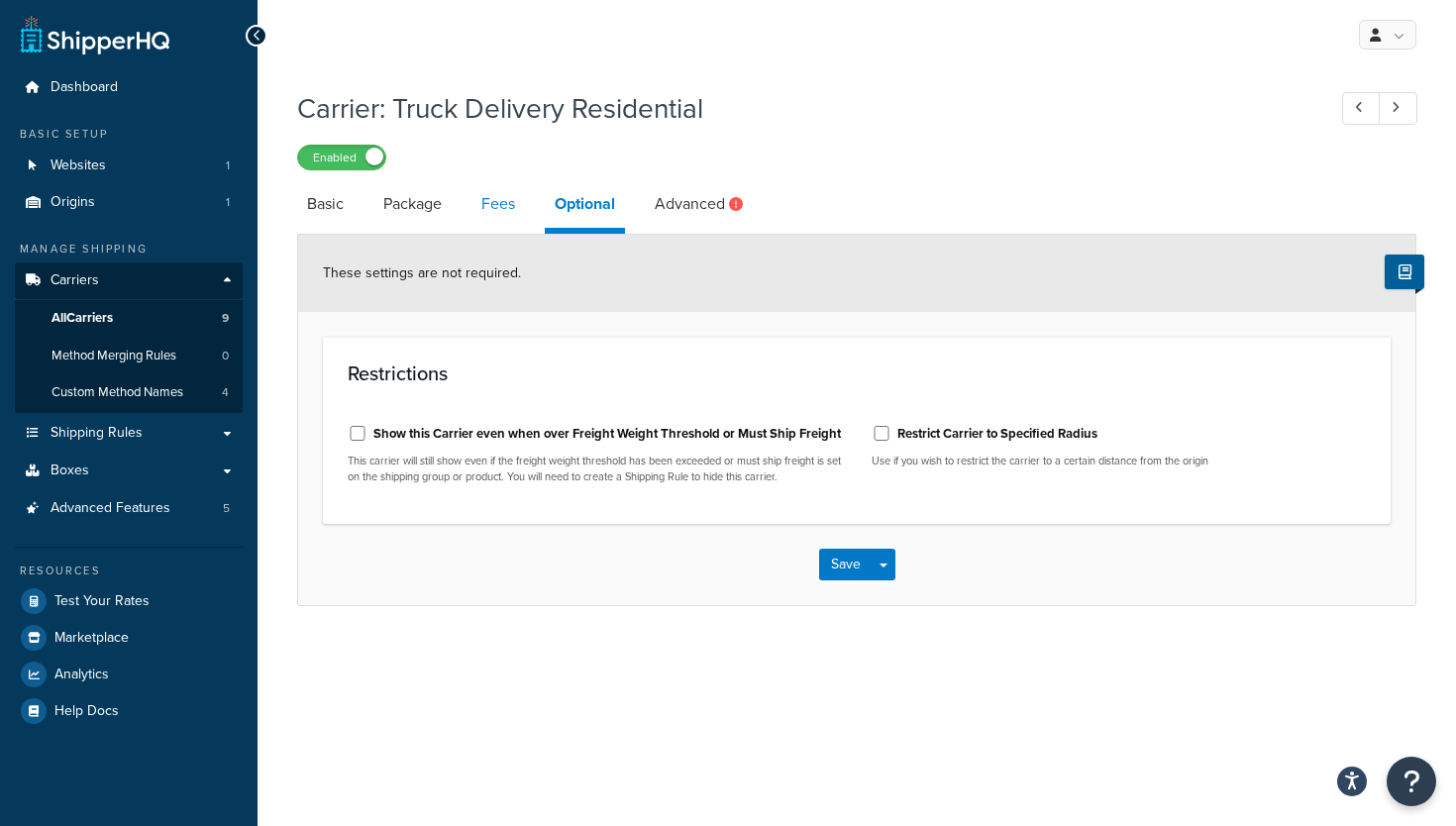 click on "Fees" at bounding box center [498, 204] 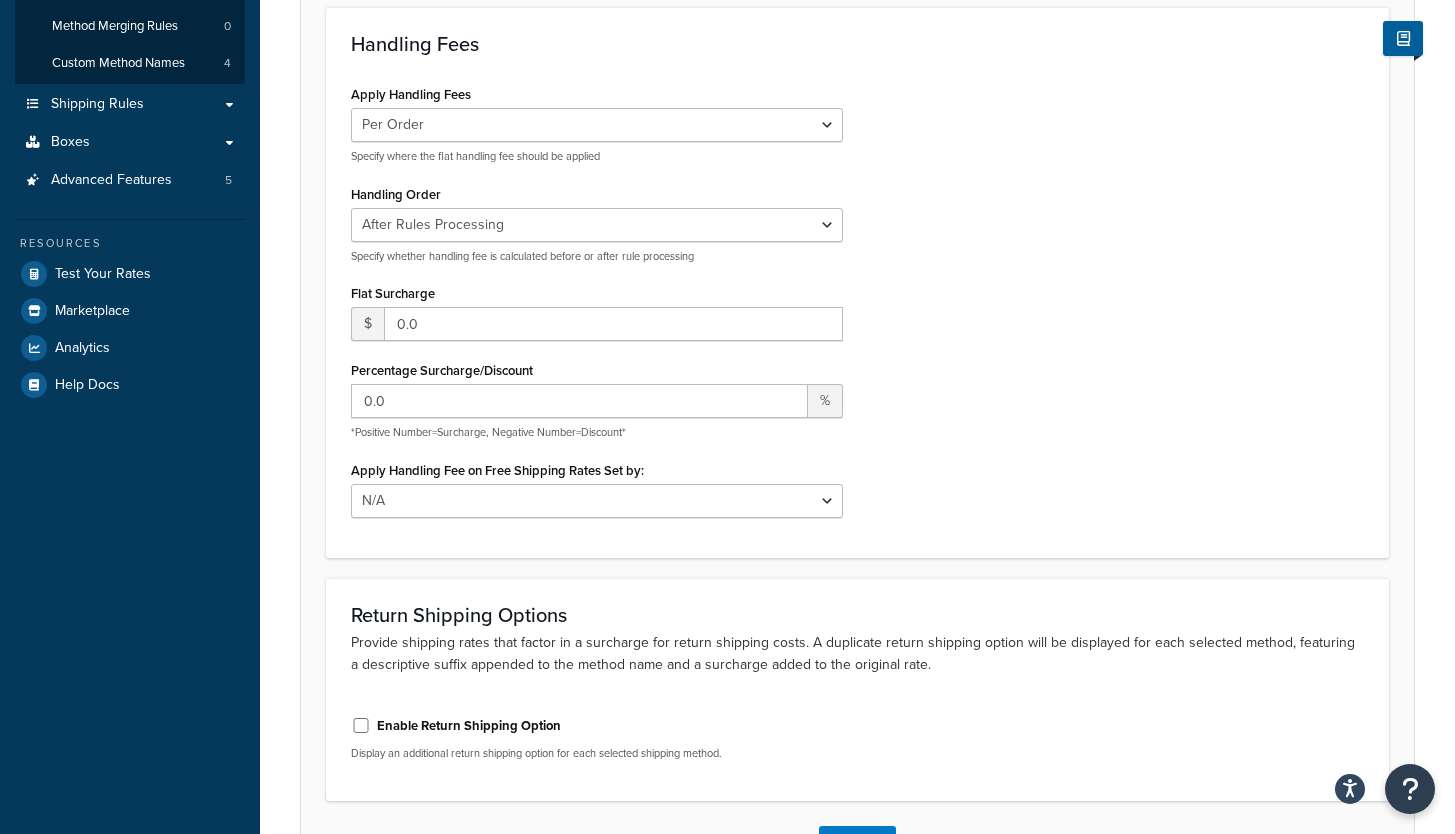 scroll, scrollTop: 347, scrollLeft: 0, axis: vertical 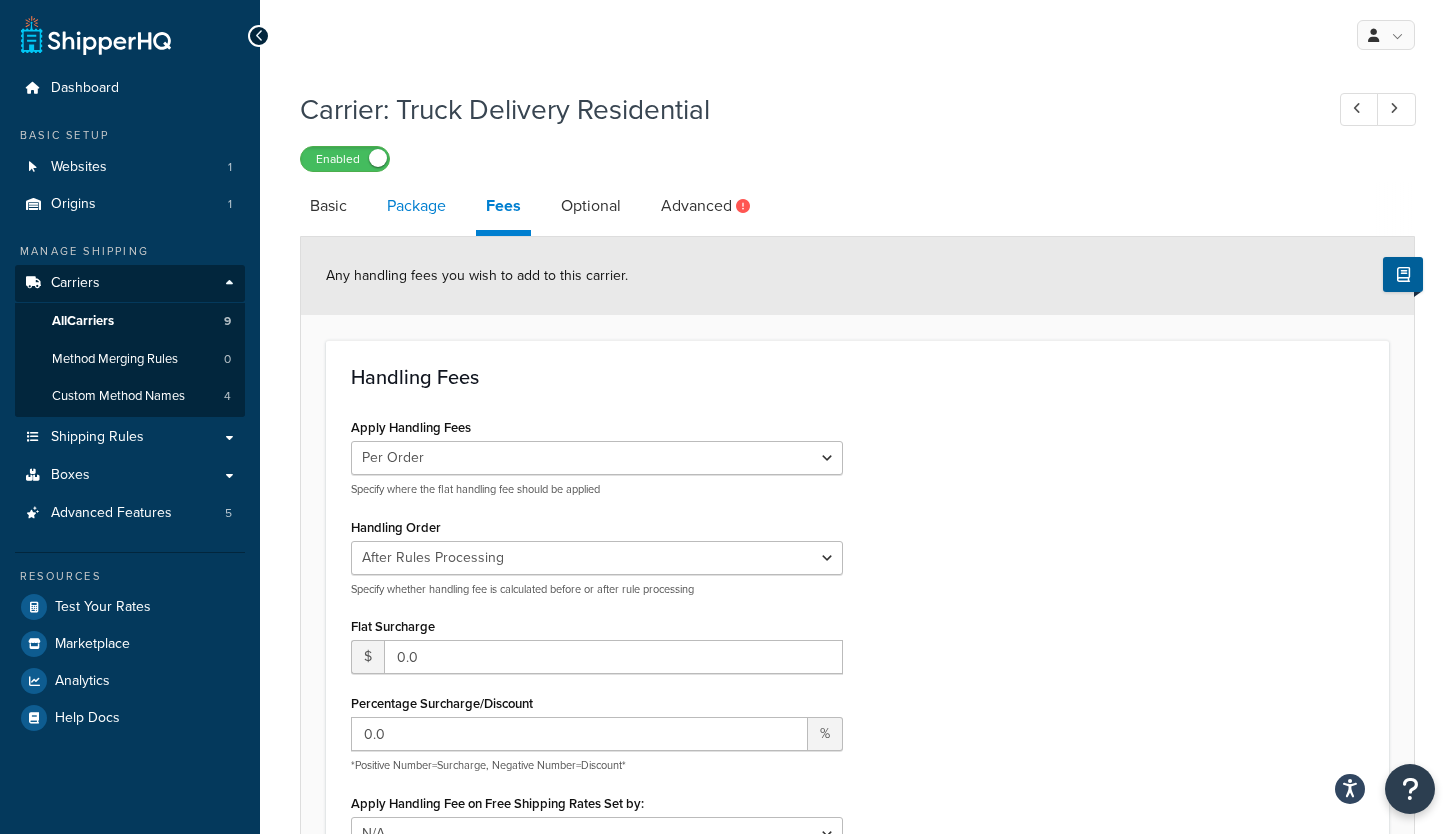 click on "Package" at bounding box center [416, 206] 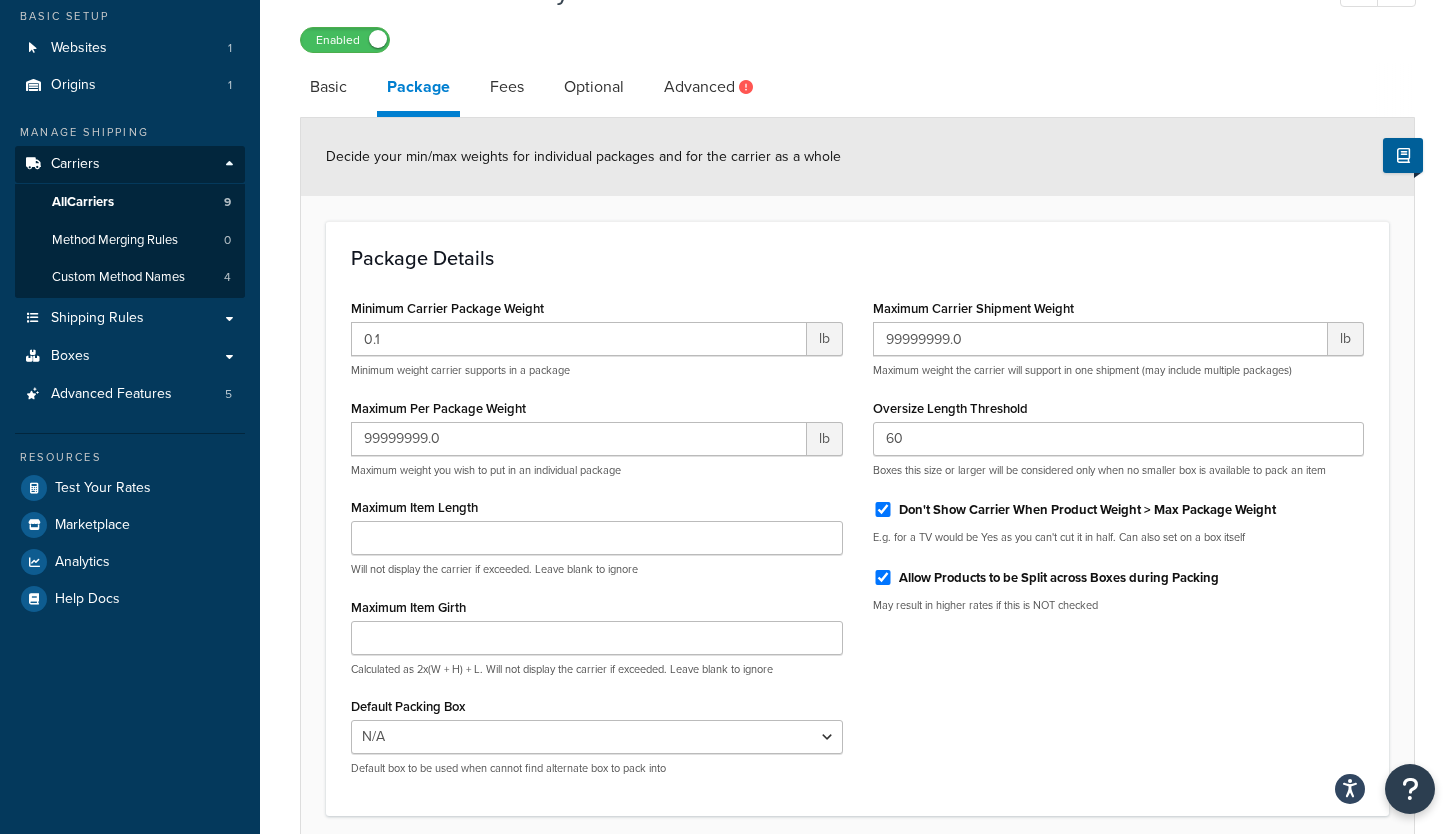 scroll, scrollTop: 34, scrollLeft: 0, axis: vertical 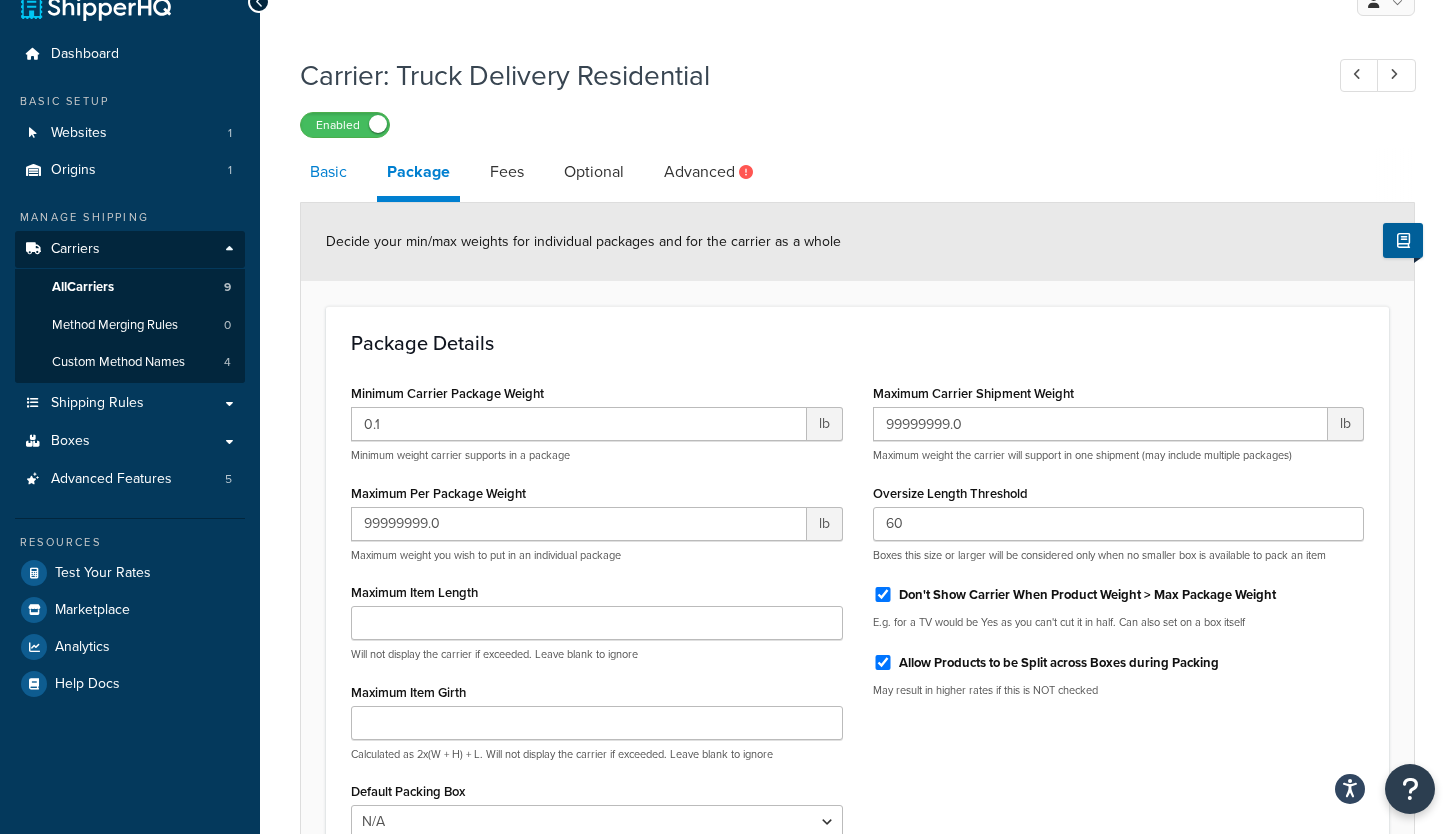 click on "Basic" at bounding box center [328, 172] 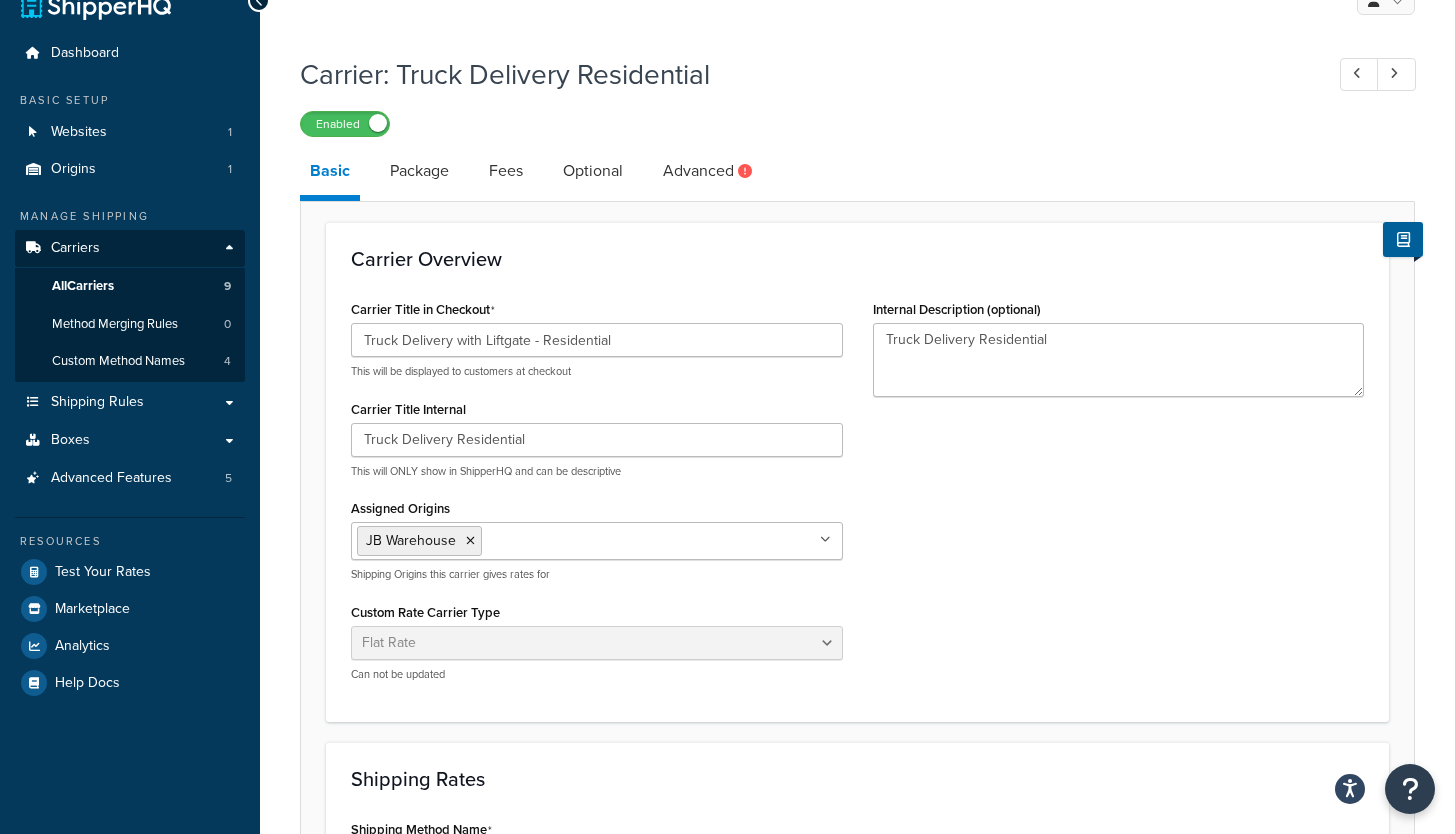 scroll, scrollTop: 0, scrollLeft: 0, axis: both 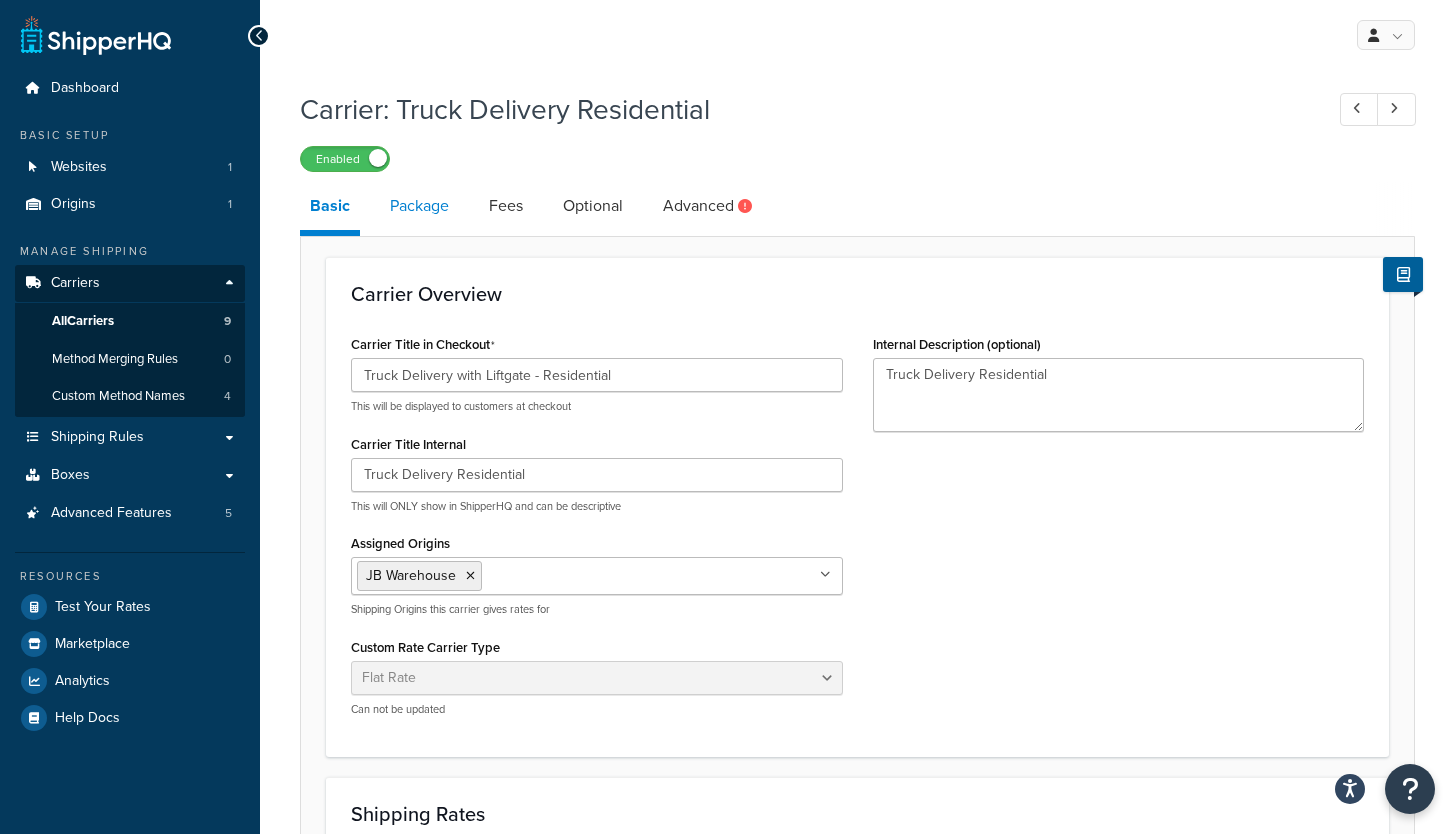 click on "Package" at bounding box center (419, 206) 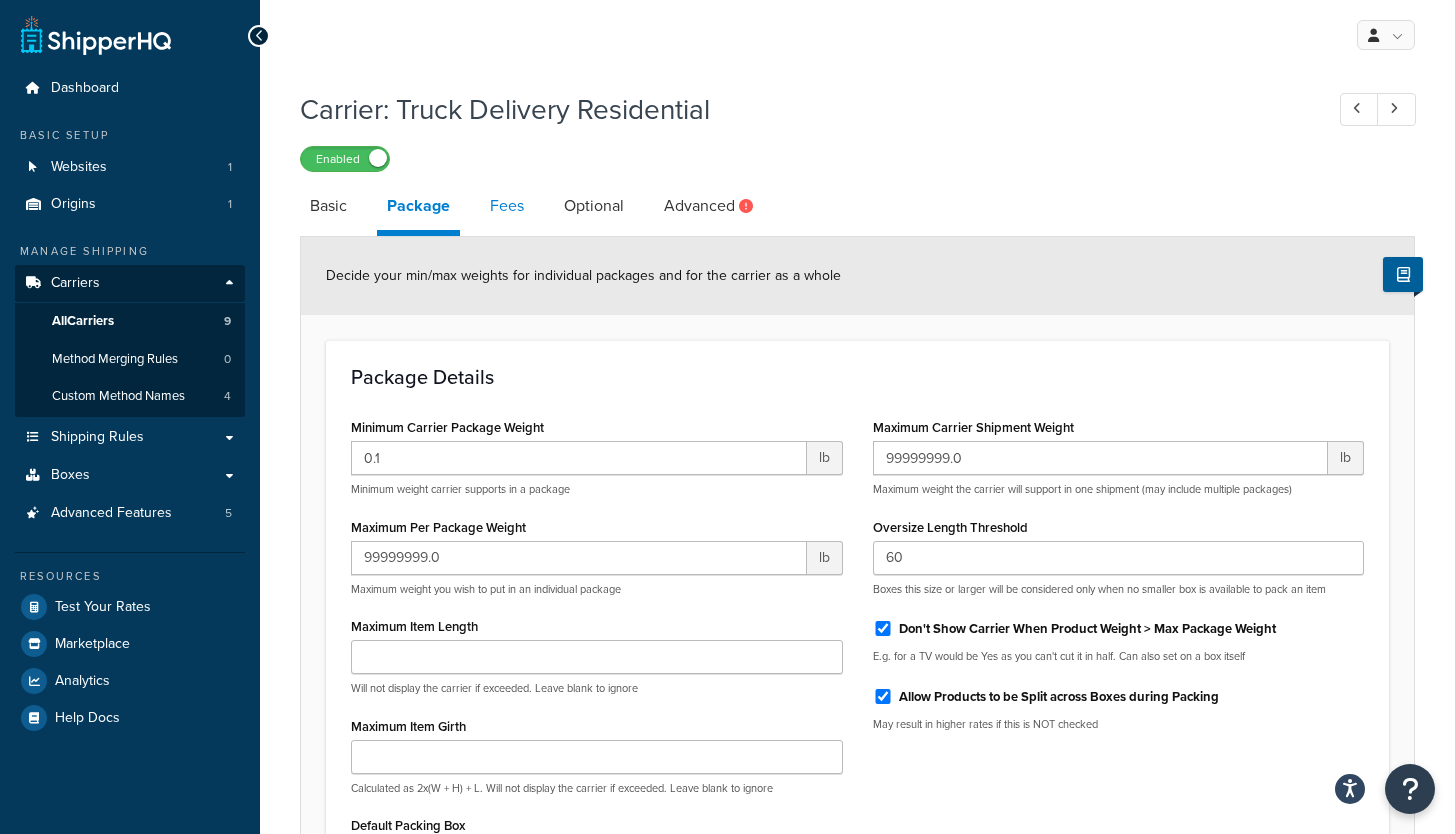click on "Fees" at bounding box center (507, 206) 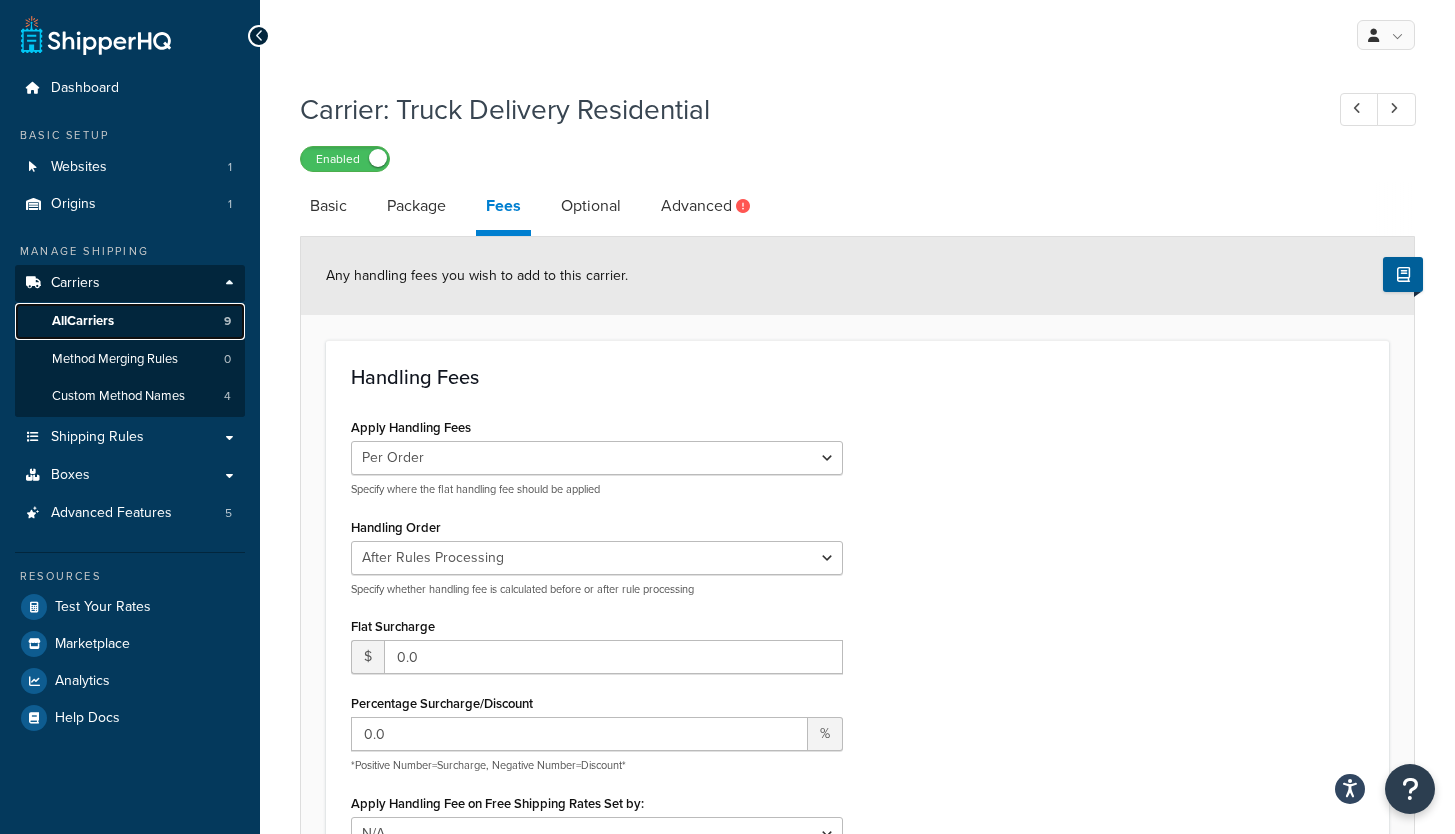 click on "All  Carriers 9" at bounding box center [130, 321] 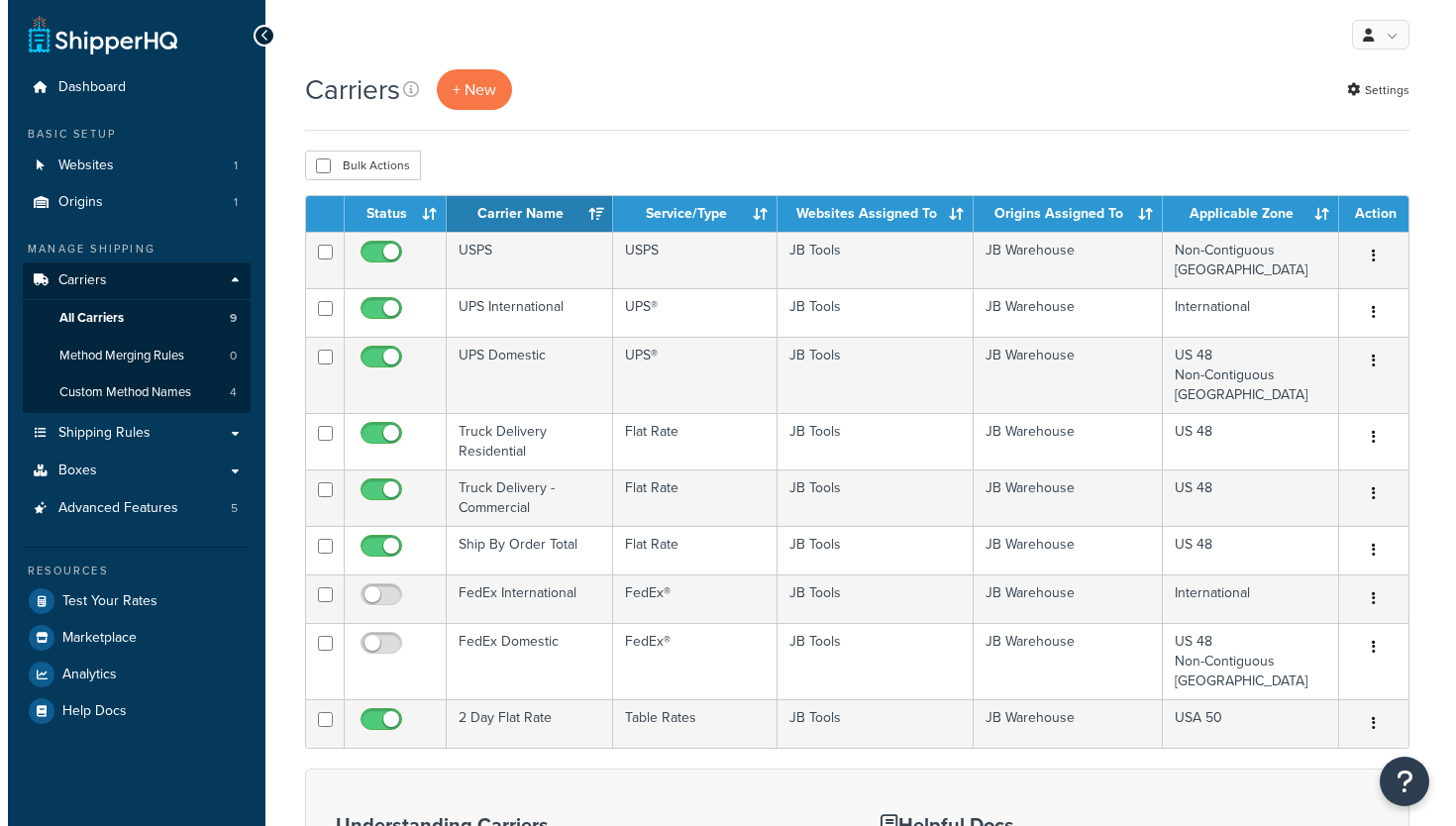 scroll, scrollTop: 0, scrollLeft: 0, axis: both 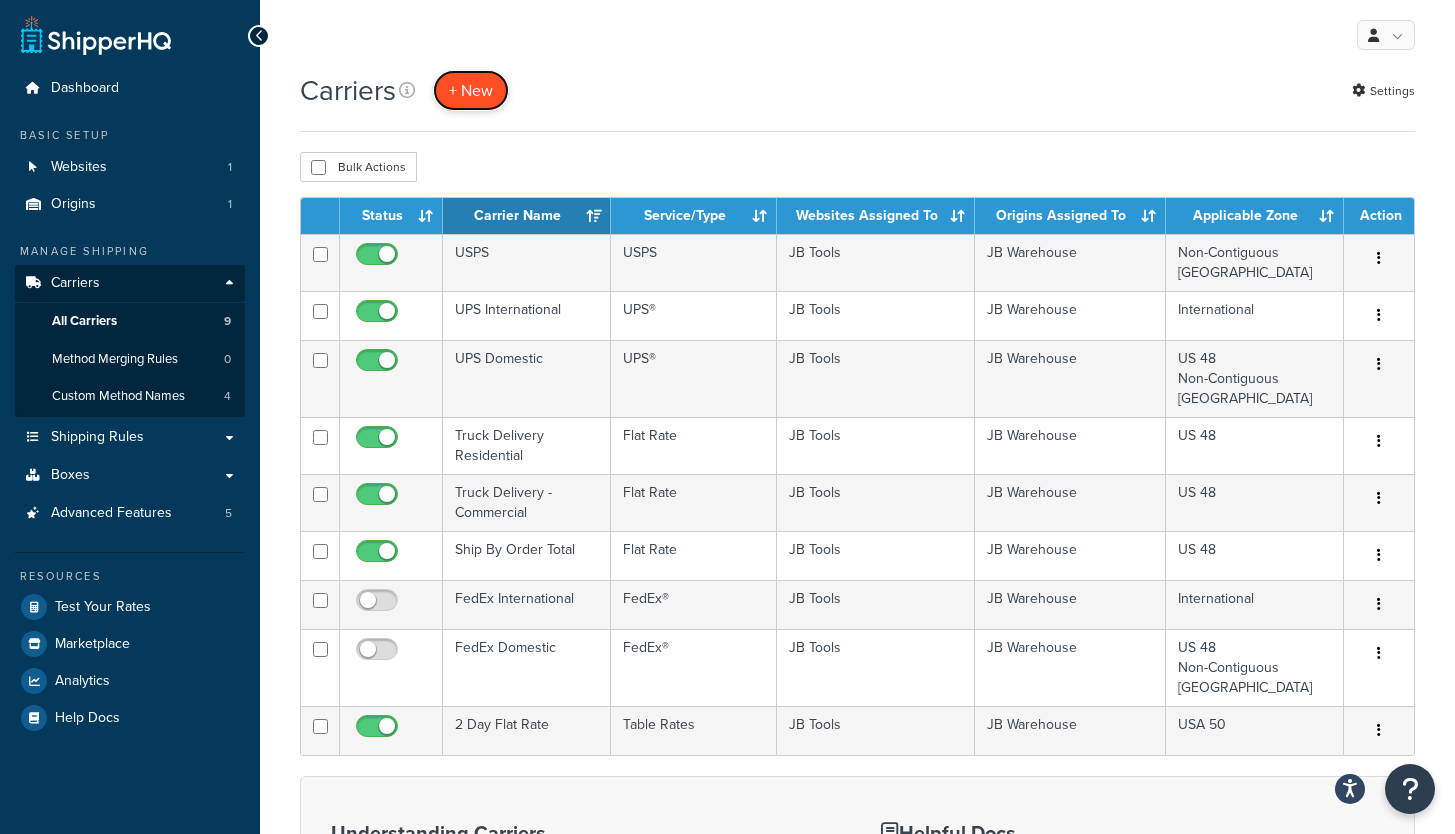 click on "+ New" at bounding box center (471, 90) 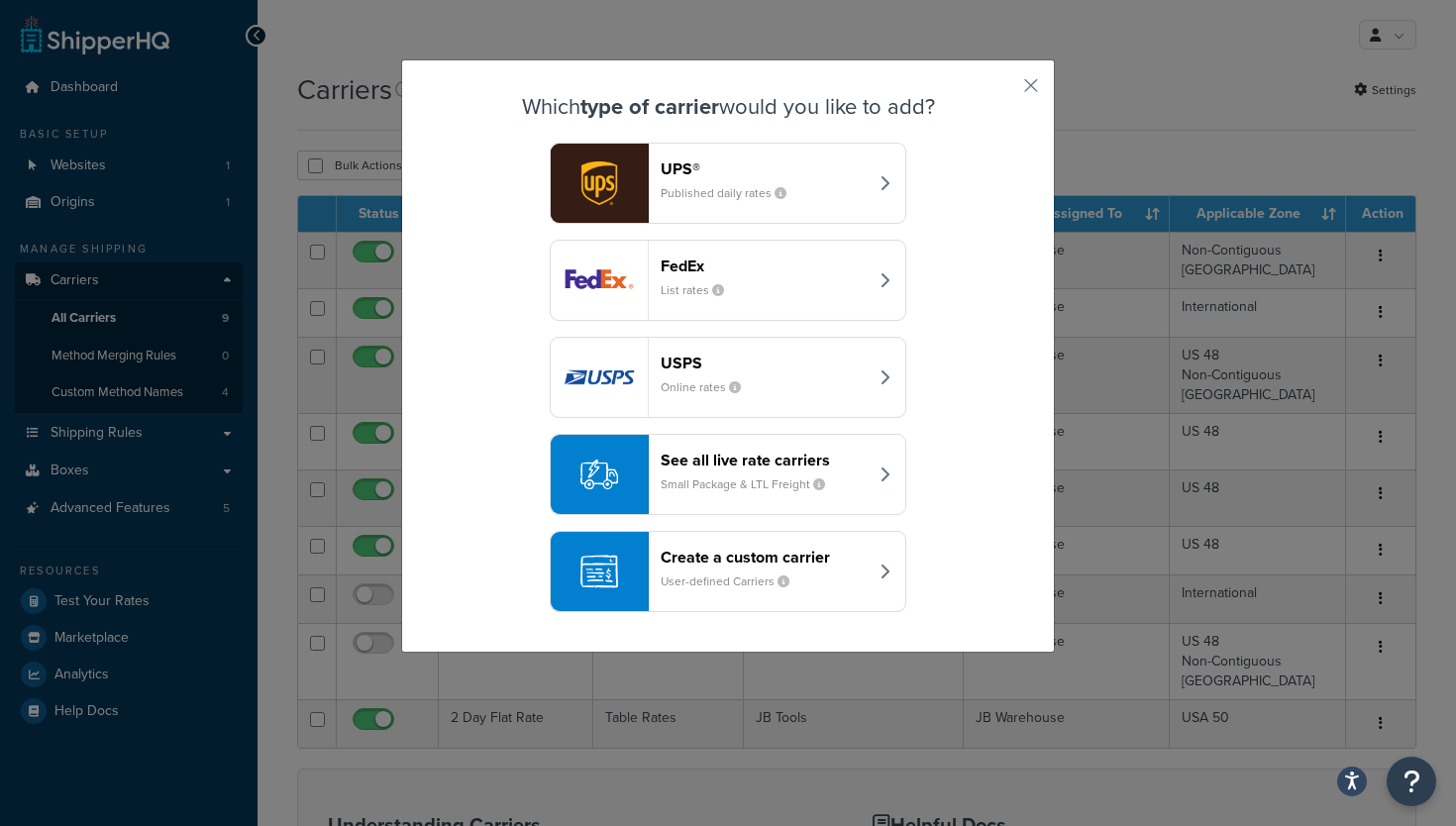 click on "Create a custom carrier User-defined Carriers" at bounding box center (764, 571) 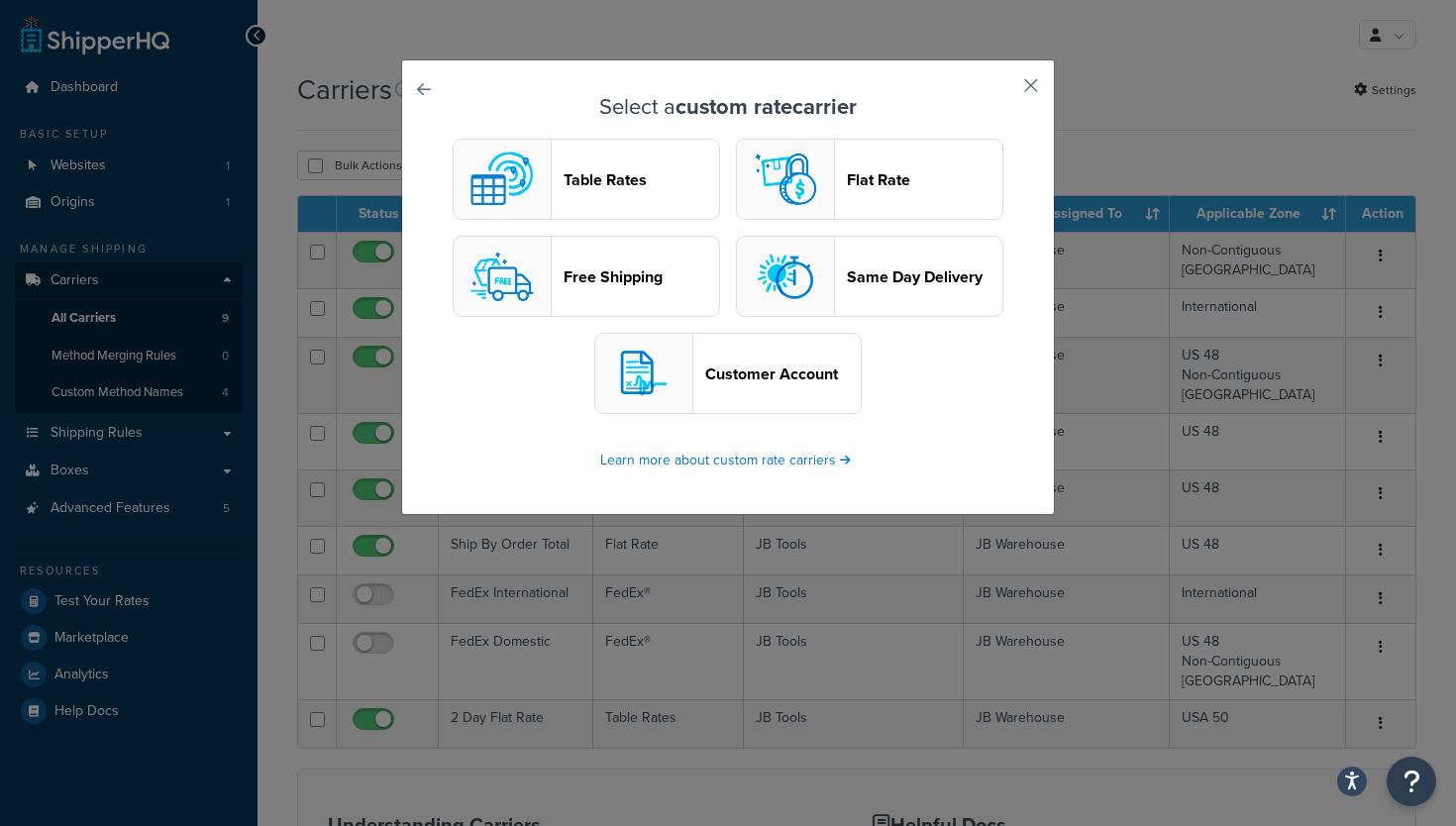 click at bounding box center (1001, 92) 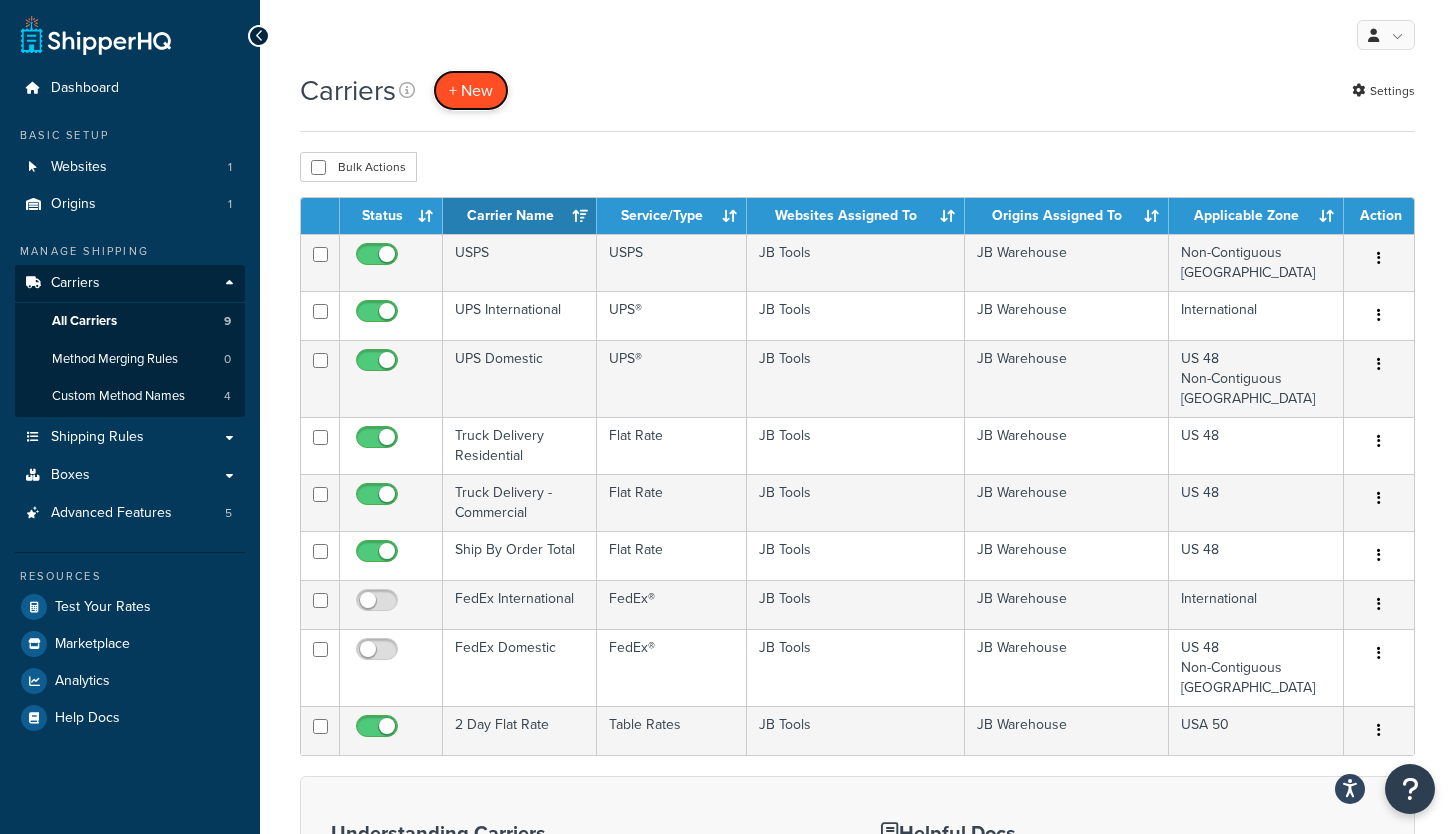 click on "+ New" at bounding box center (471, 90) 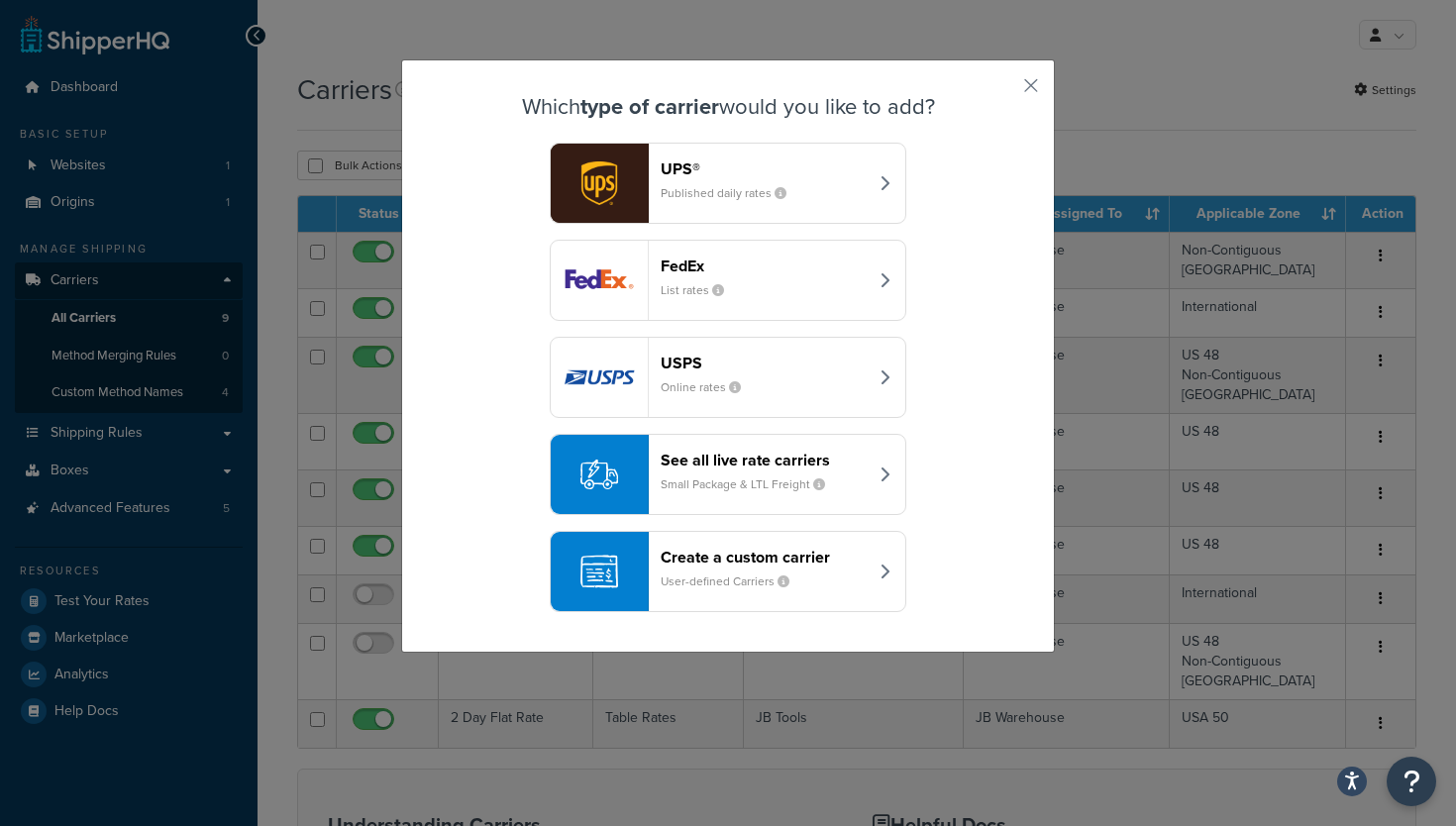 click on "Create a custom carrier User-defined Carriers" at bounding box center (764, 571) 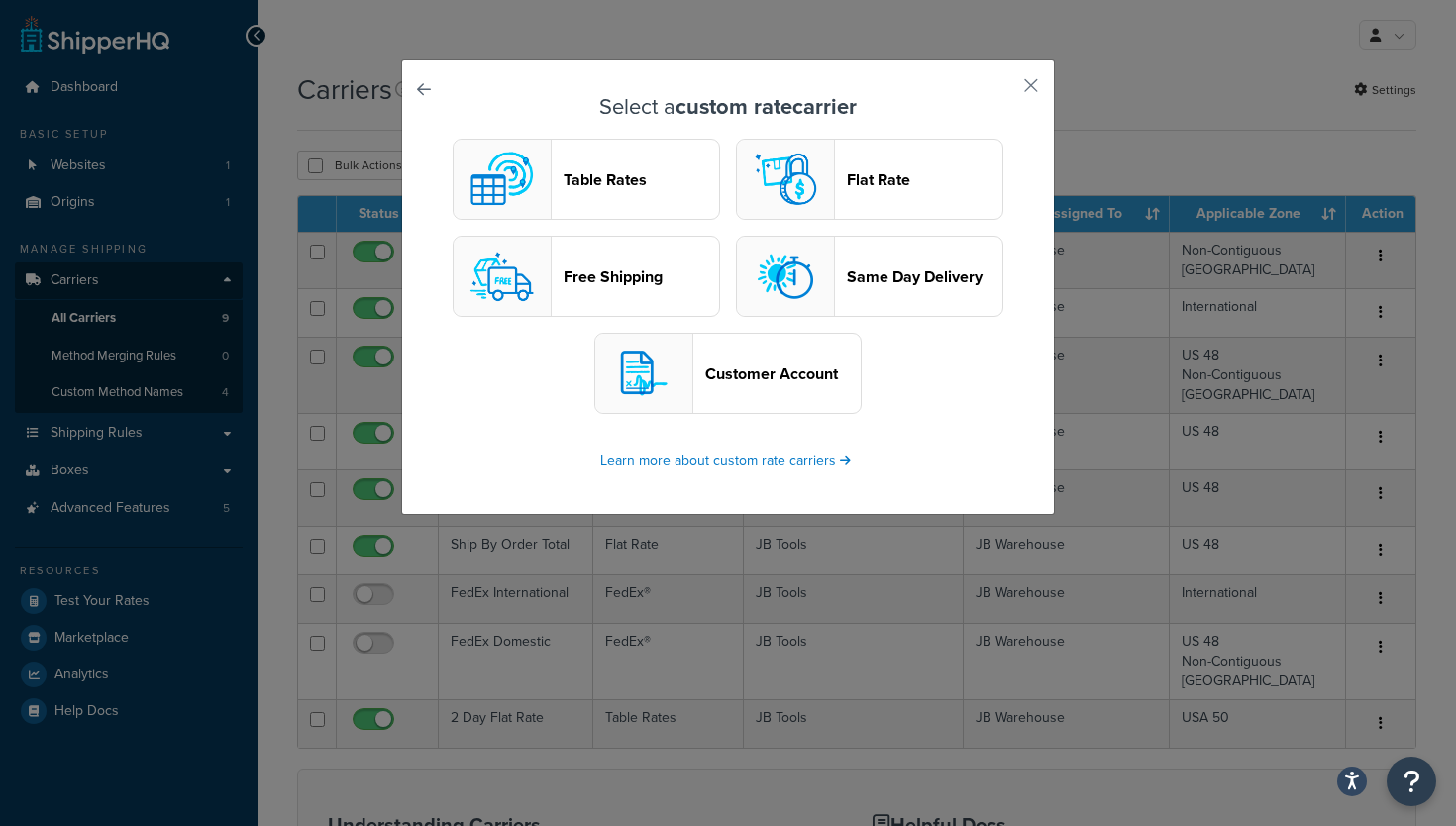 click on "Table Rates" at bounding box center [641, 179] 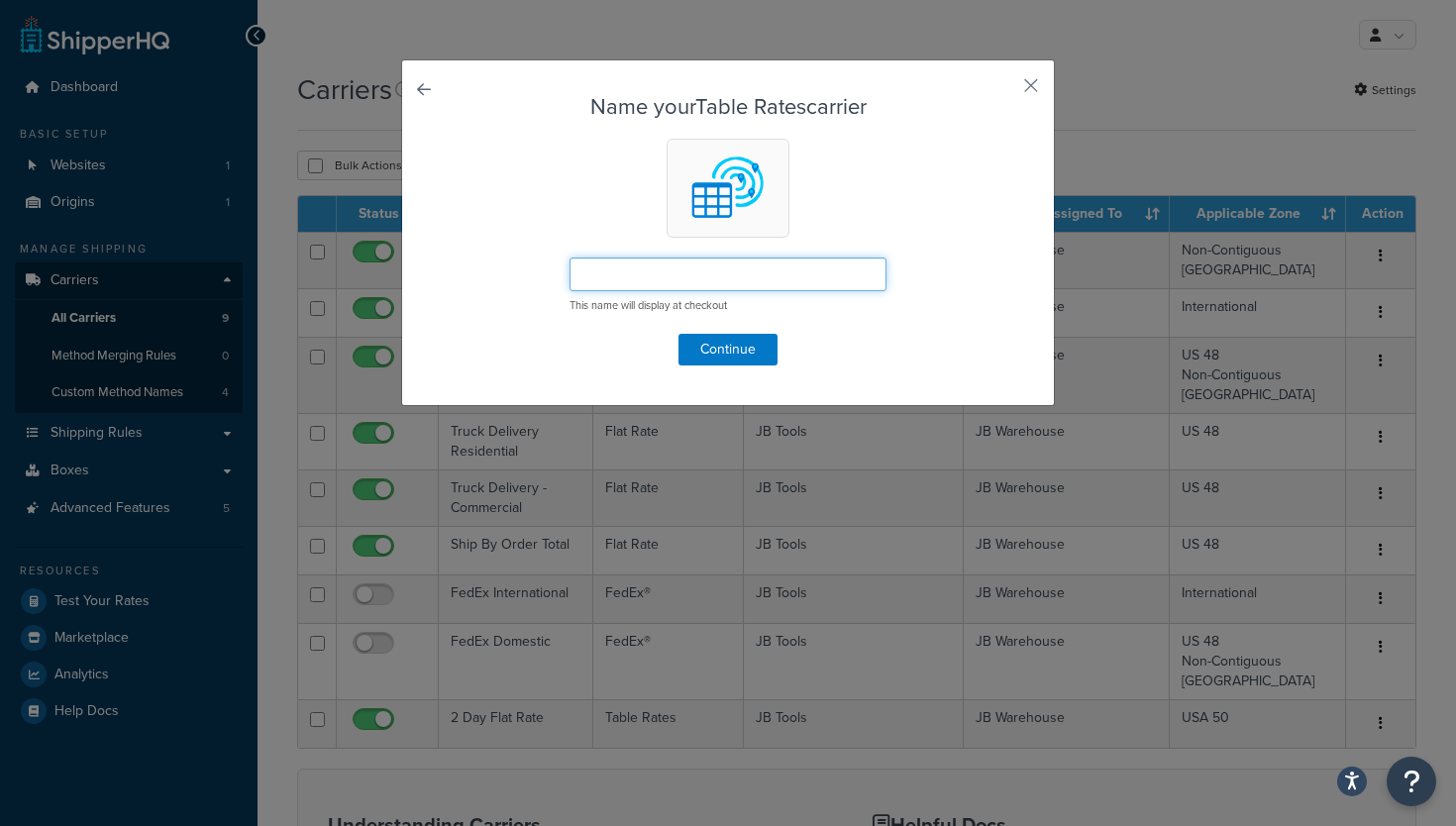 click at bounding box center [728, 274] 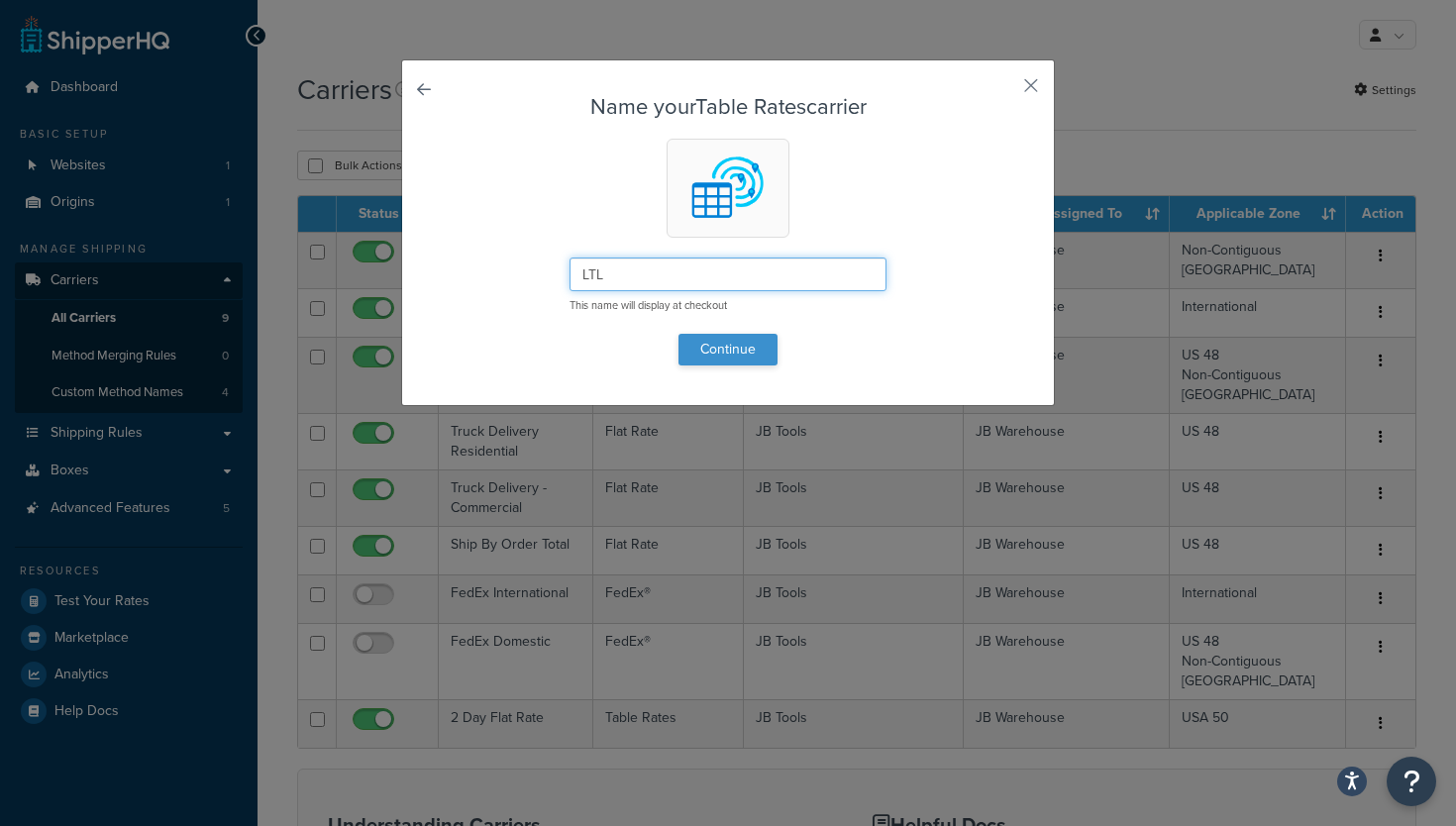 type on "LTL" 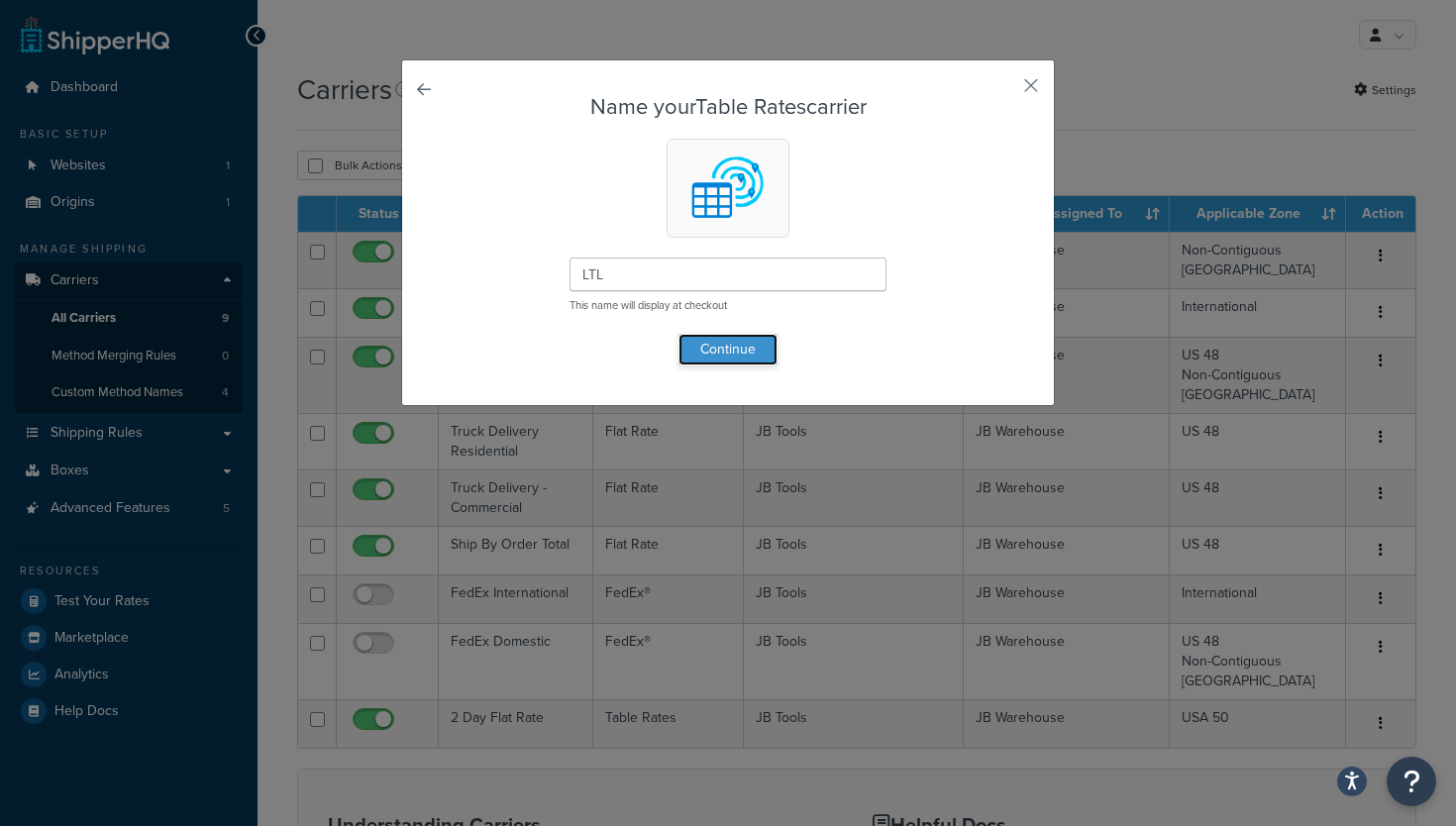 click on "Continue" at bounding box center [728, 350] 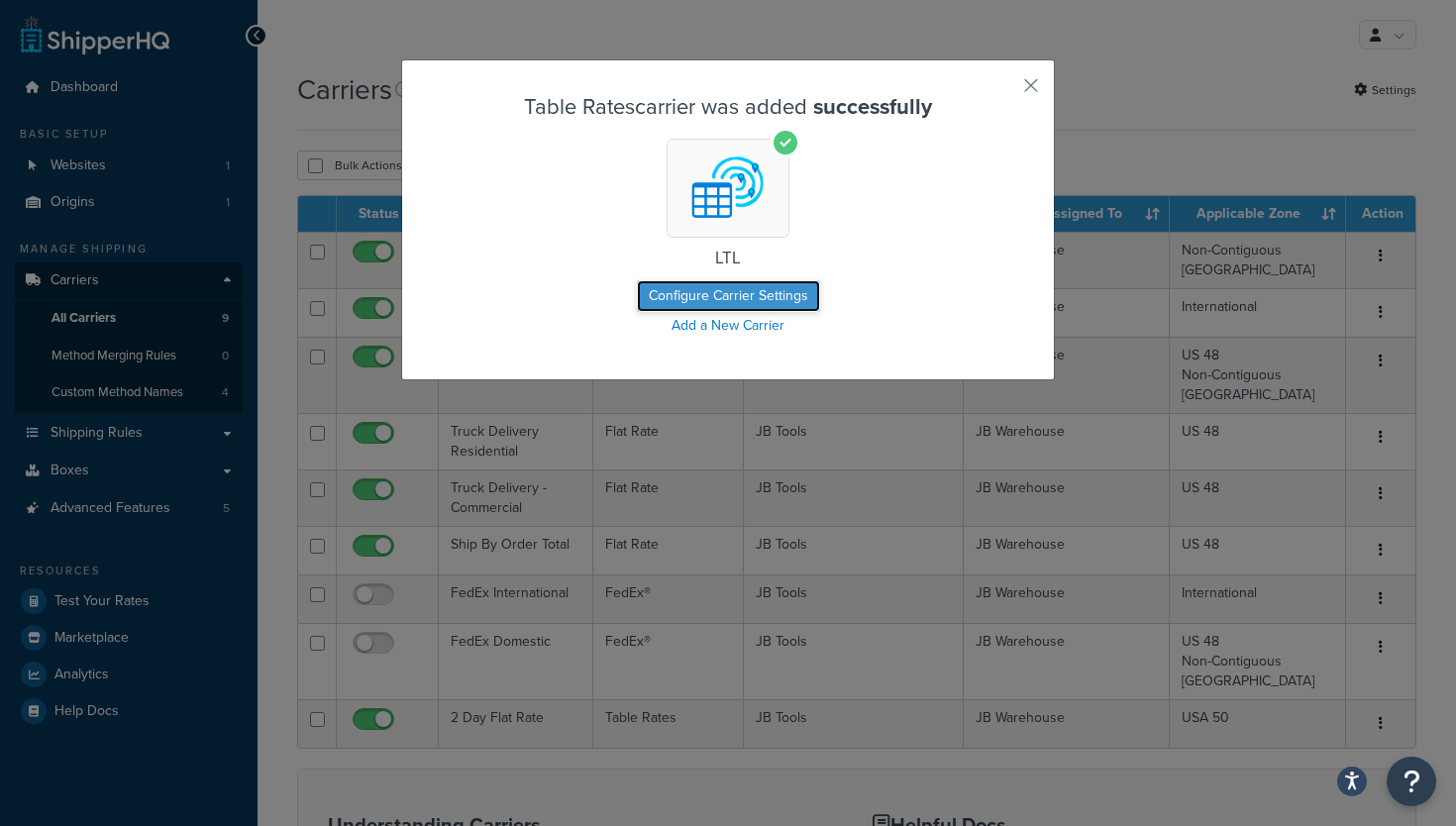 click on "Configure Carrier Settings" at bounding box center (728, 296) 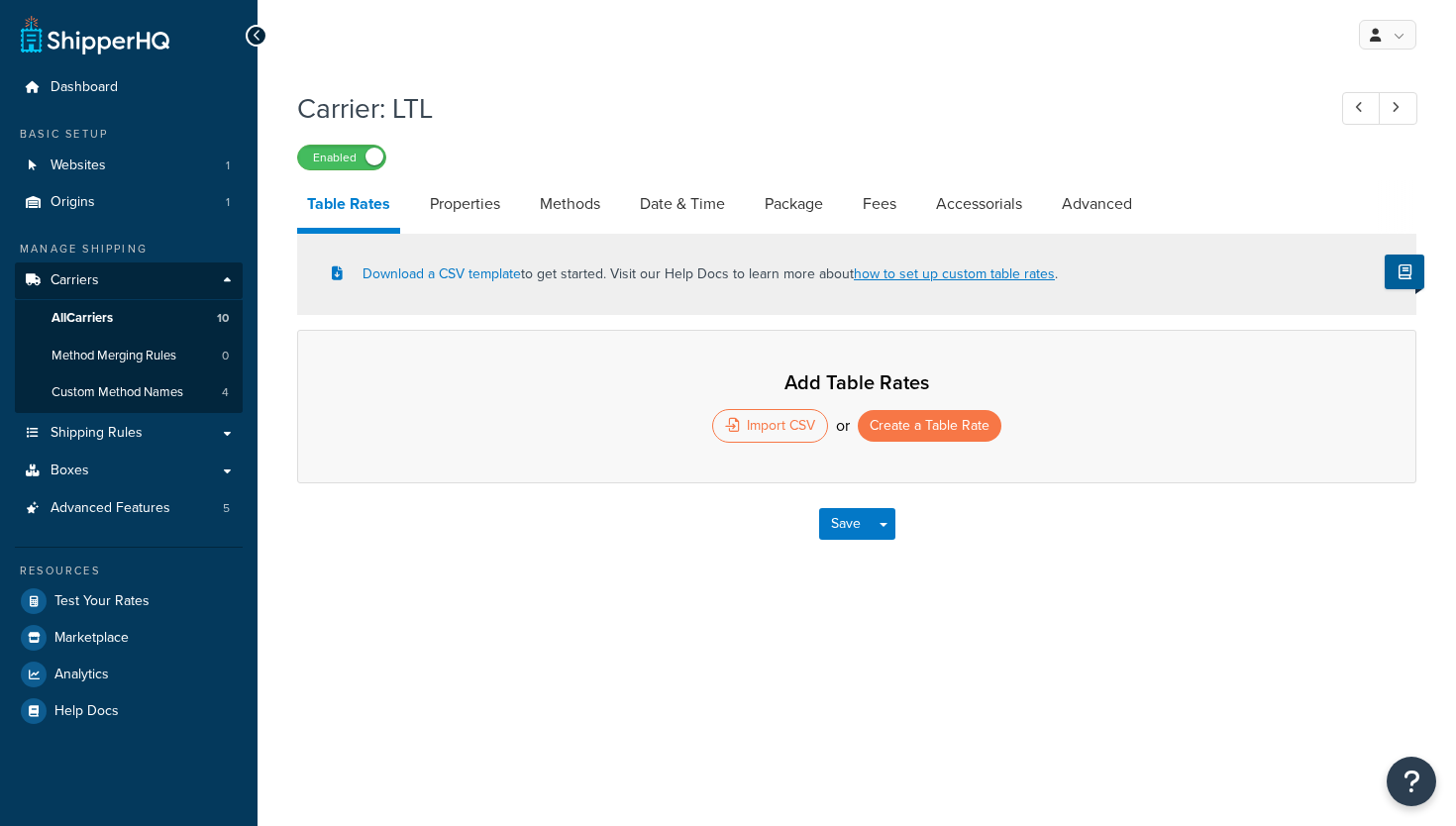 scroll, scrollTop: 0, scrollLeft: 0, axis: both 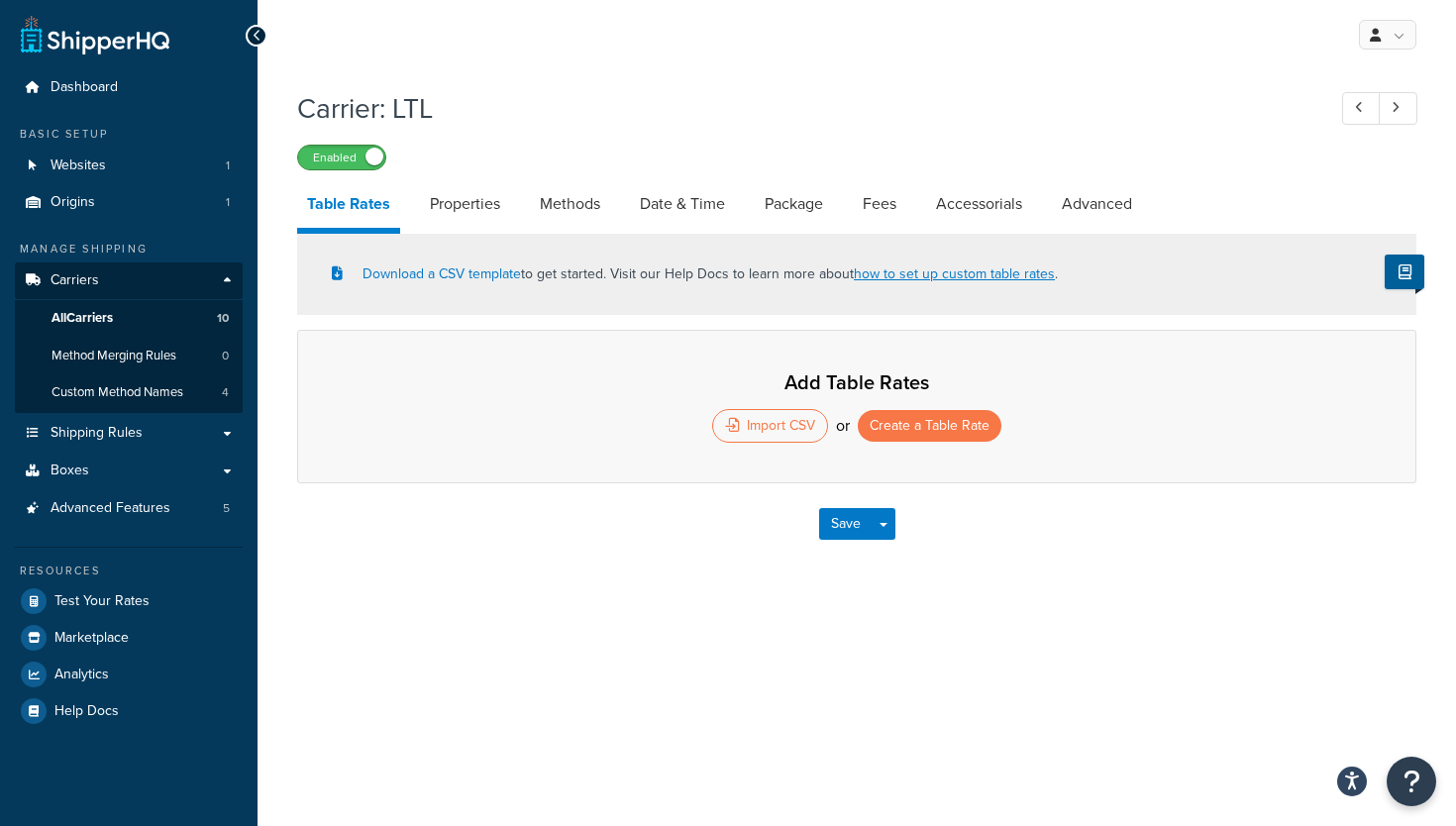 click at bounding box center [374, 156] 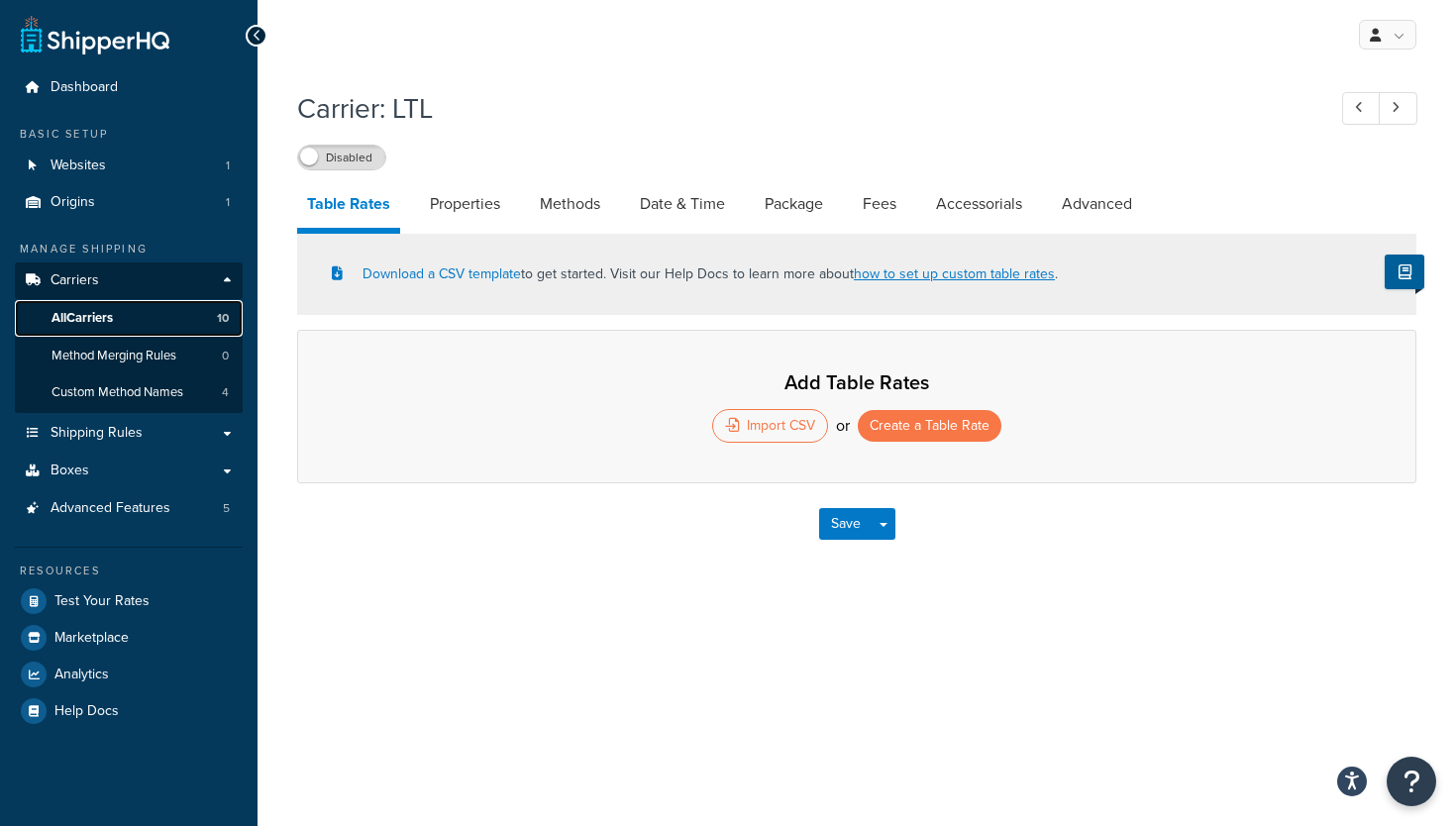 click on "All  Carriers 10" at bounding box center (129, 318) 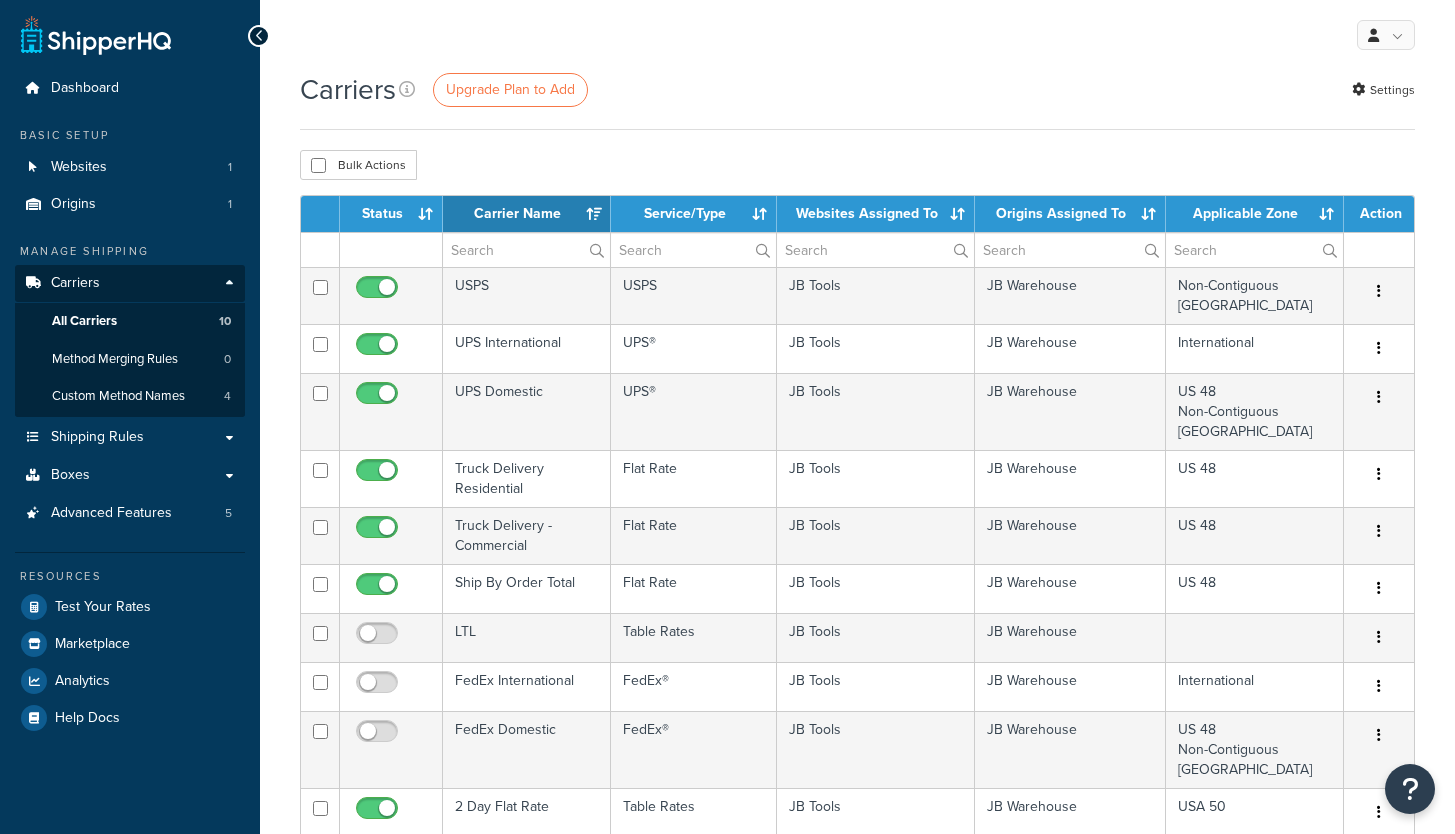select on "15" 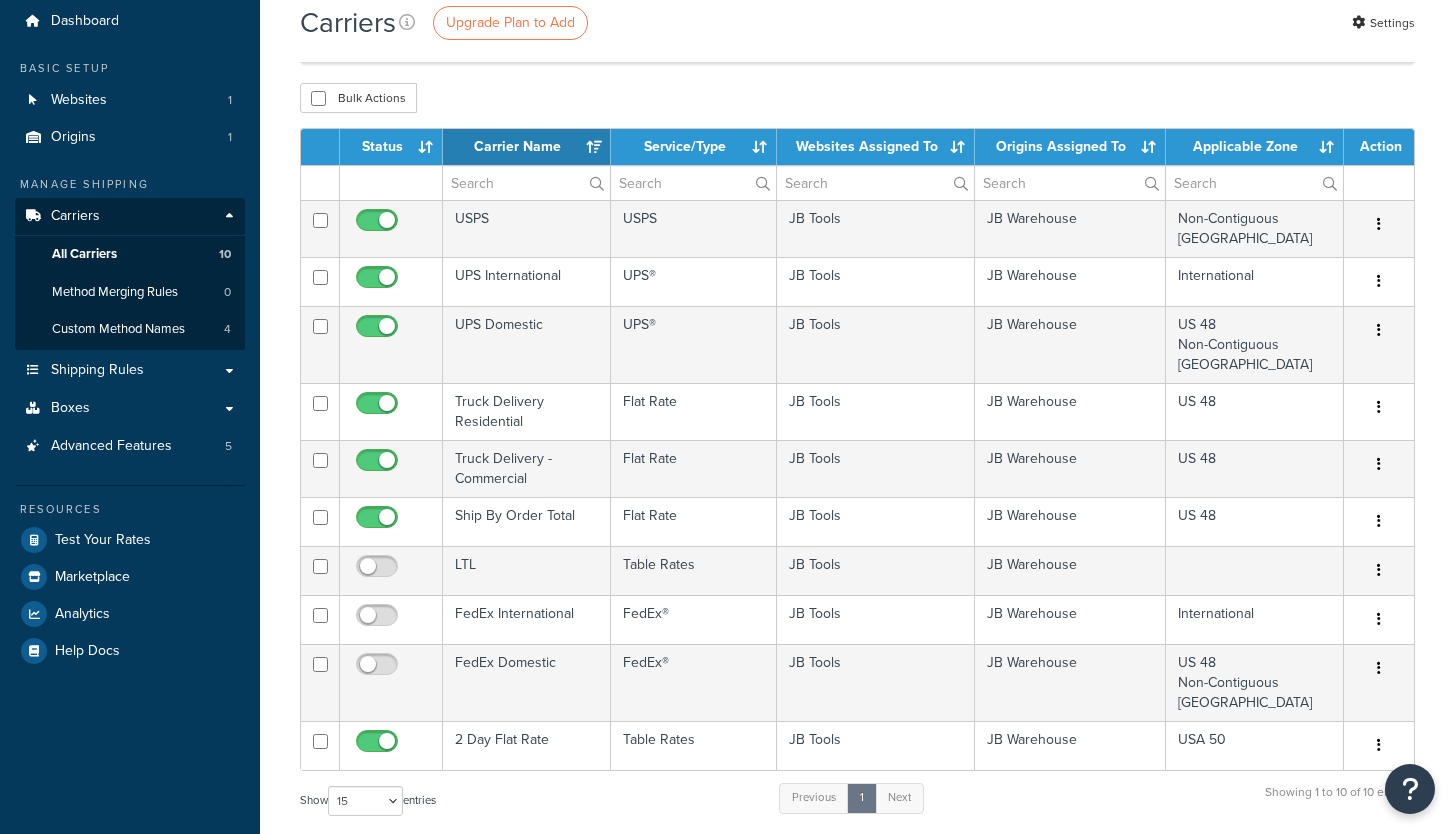 scroll, scrollTop: 147, scrollLeft: 0, axis: vertical 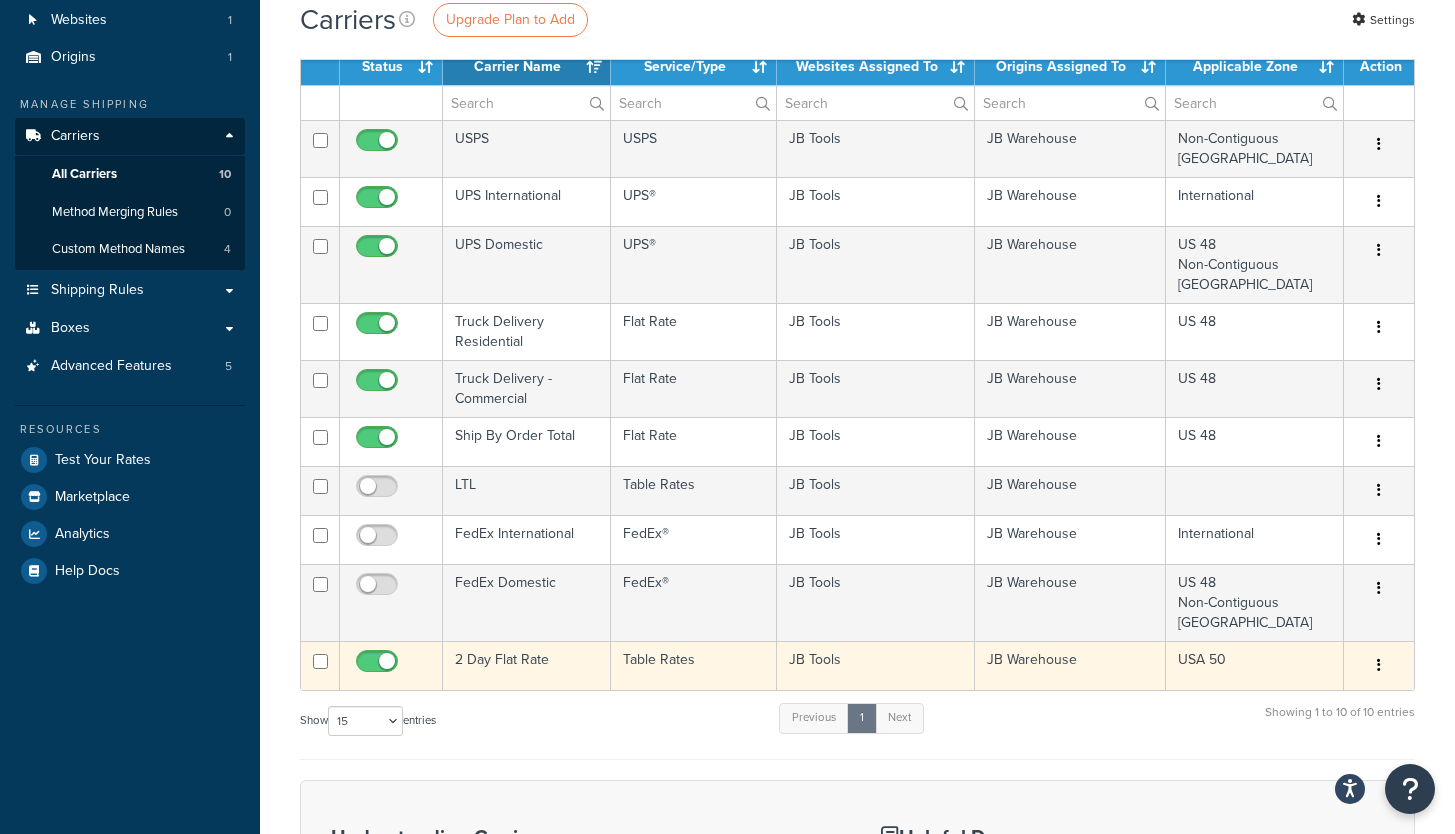 click on "2 Day Flat Rate" at bounding box center [527, 665] 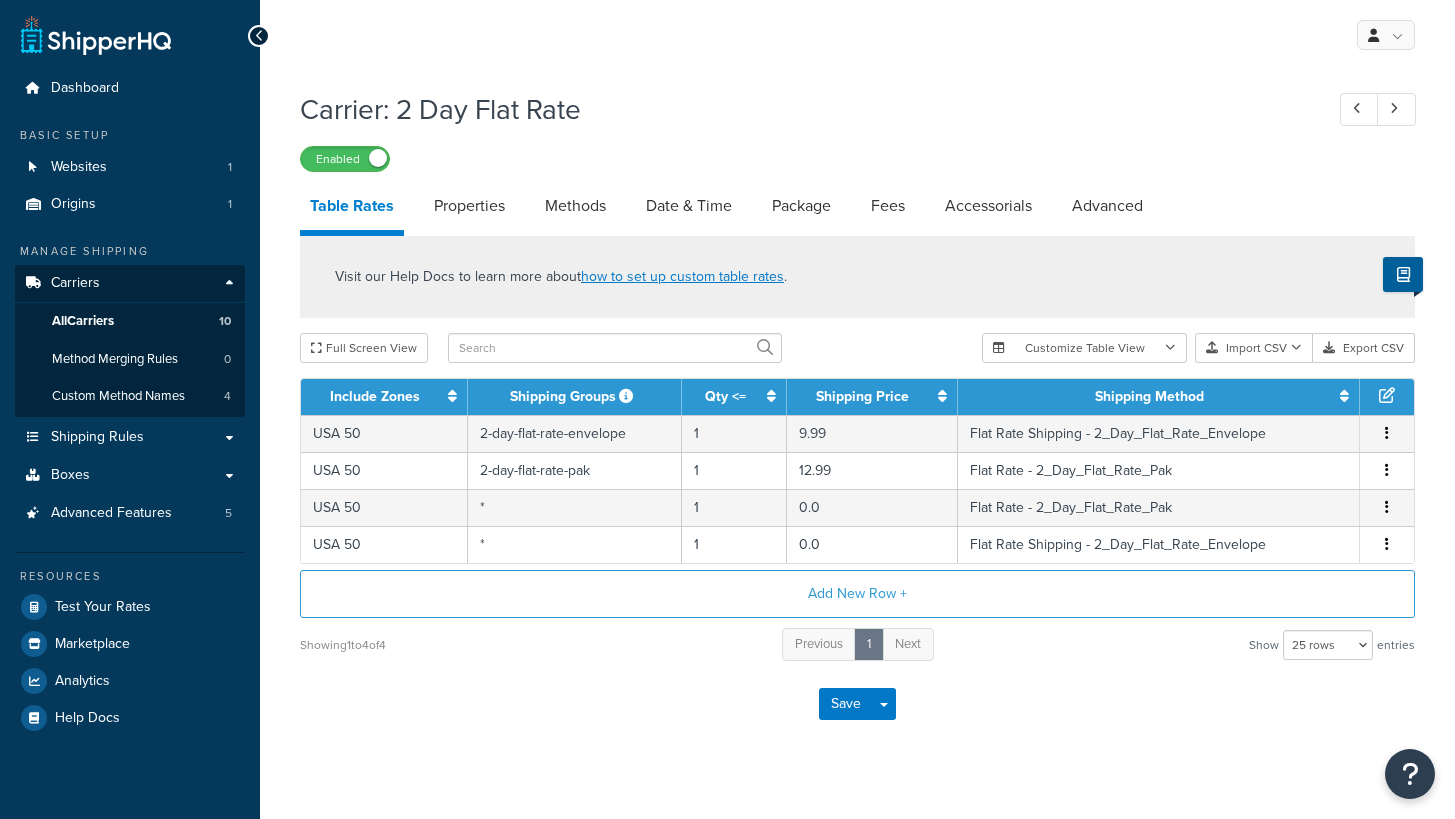 select on "25" 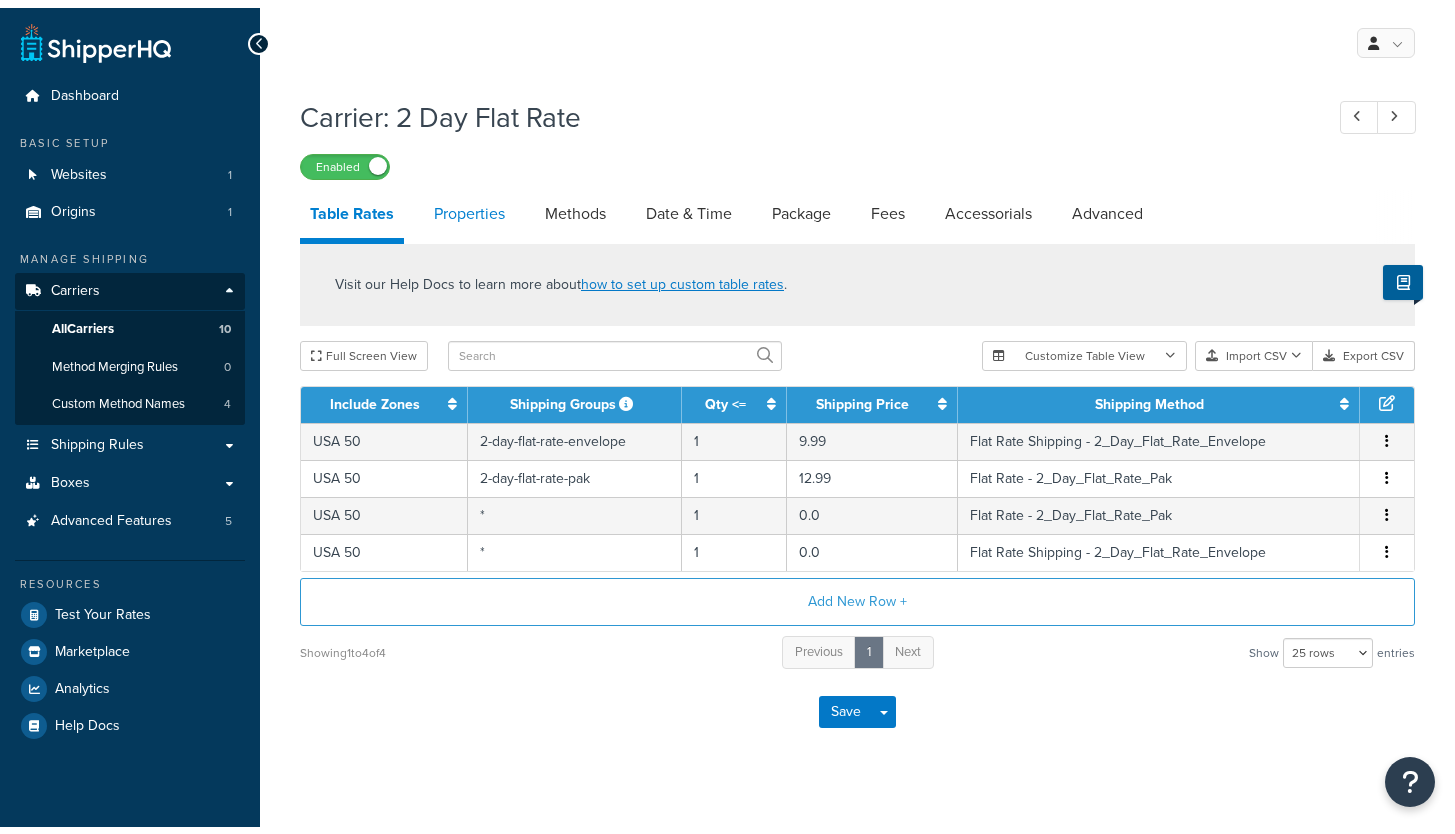 scroll, scrollTop: 0, scrollLeft: 0, axis: both 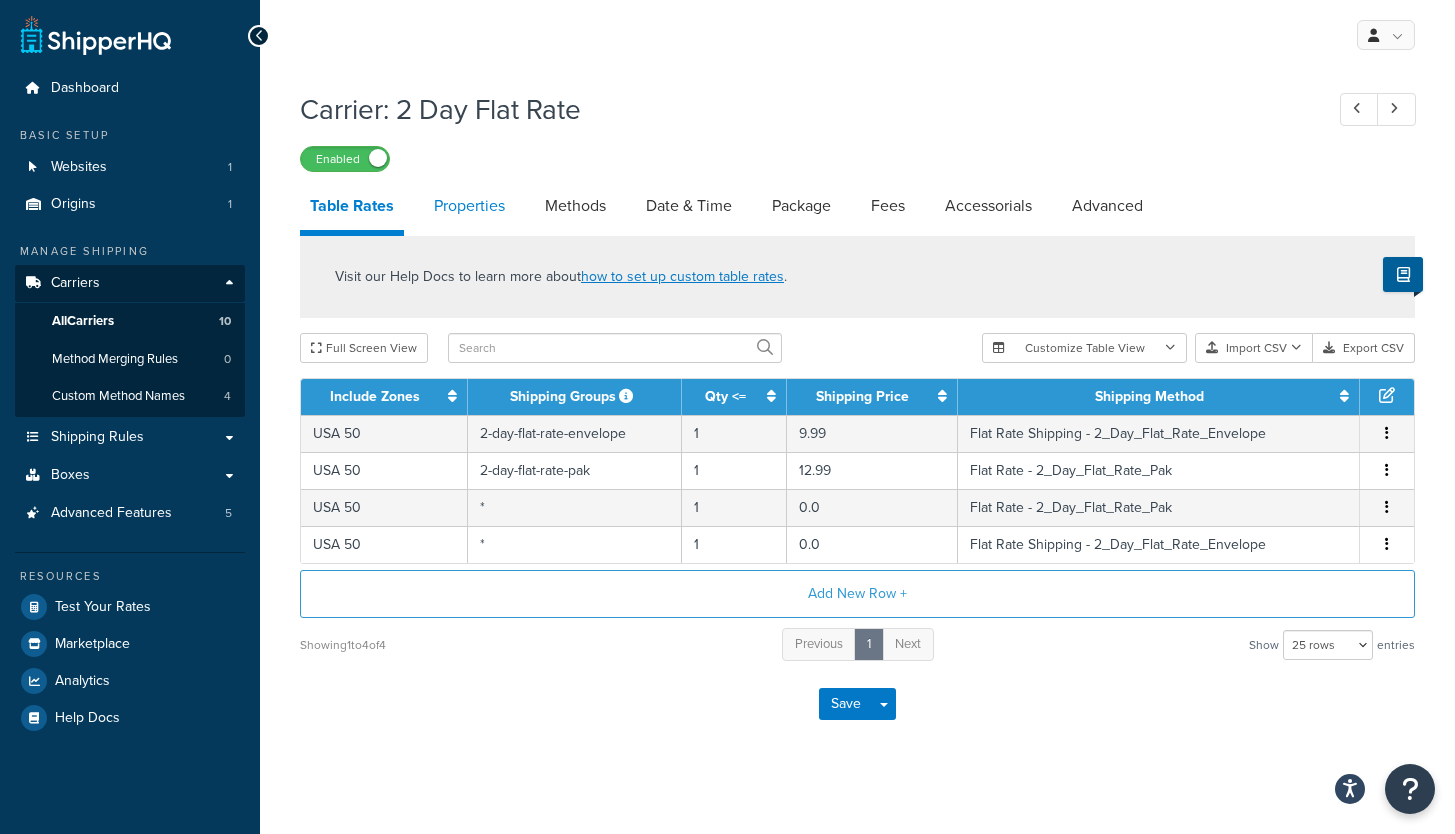 click on "Properties" at bounding box center [469, 206] 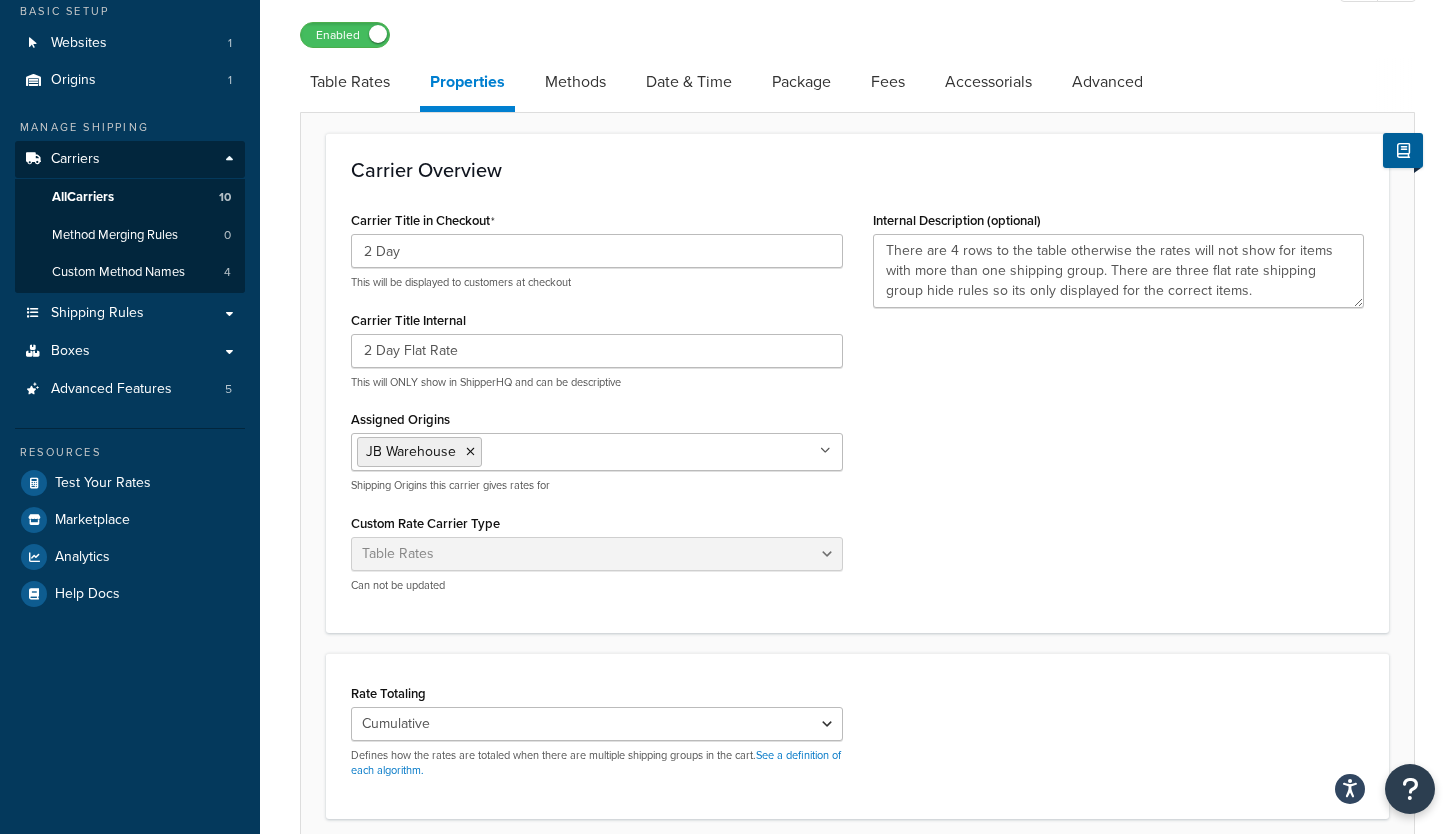 scroll, scrollTop: 122, scrollLeft: 0, axis: vertical 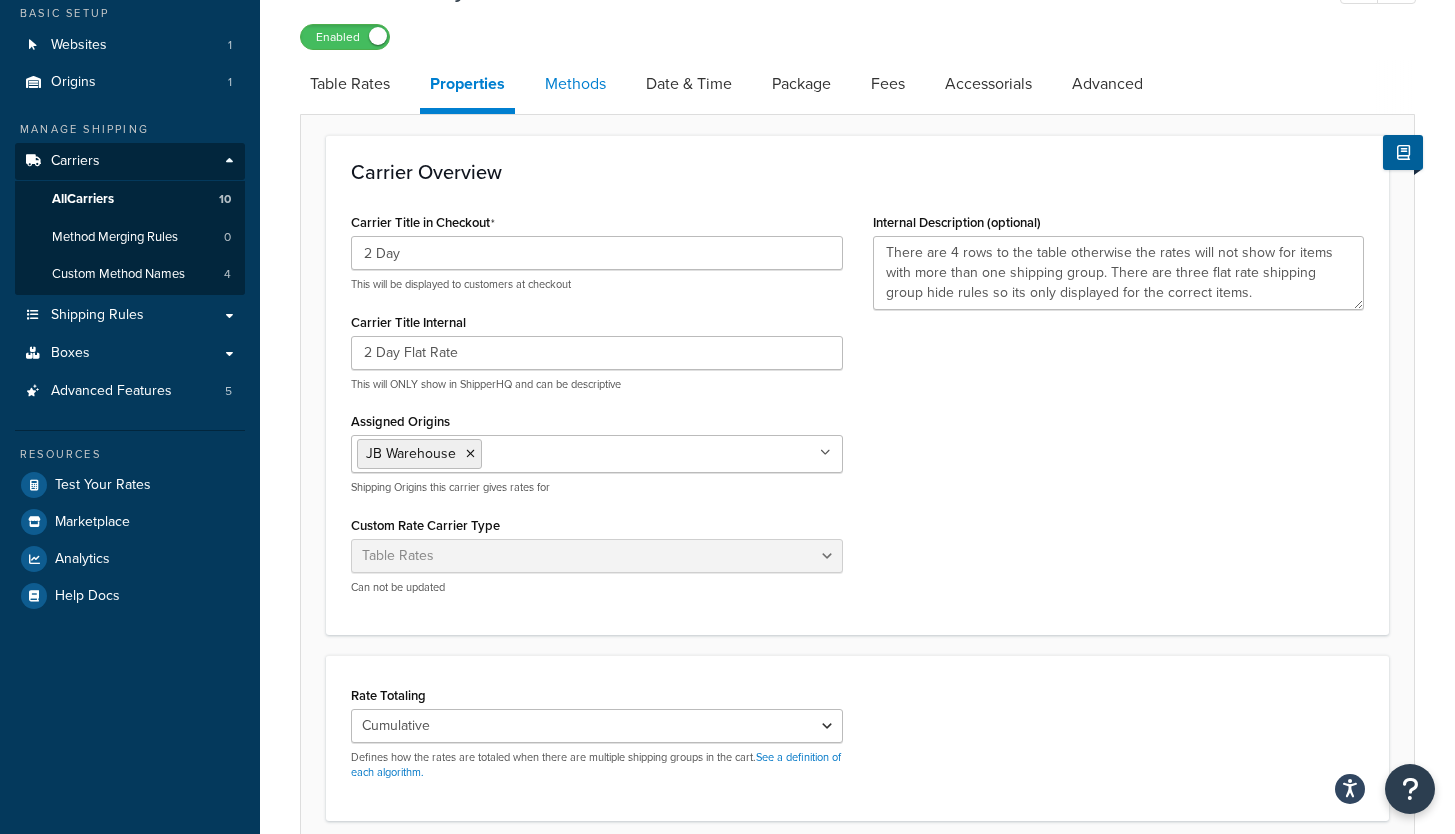 click on "Methods" at bounding box center (575, 84) 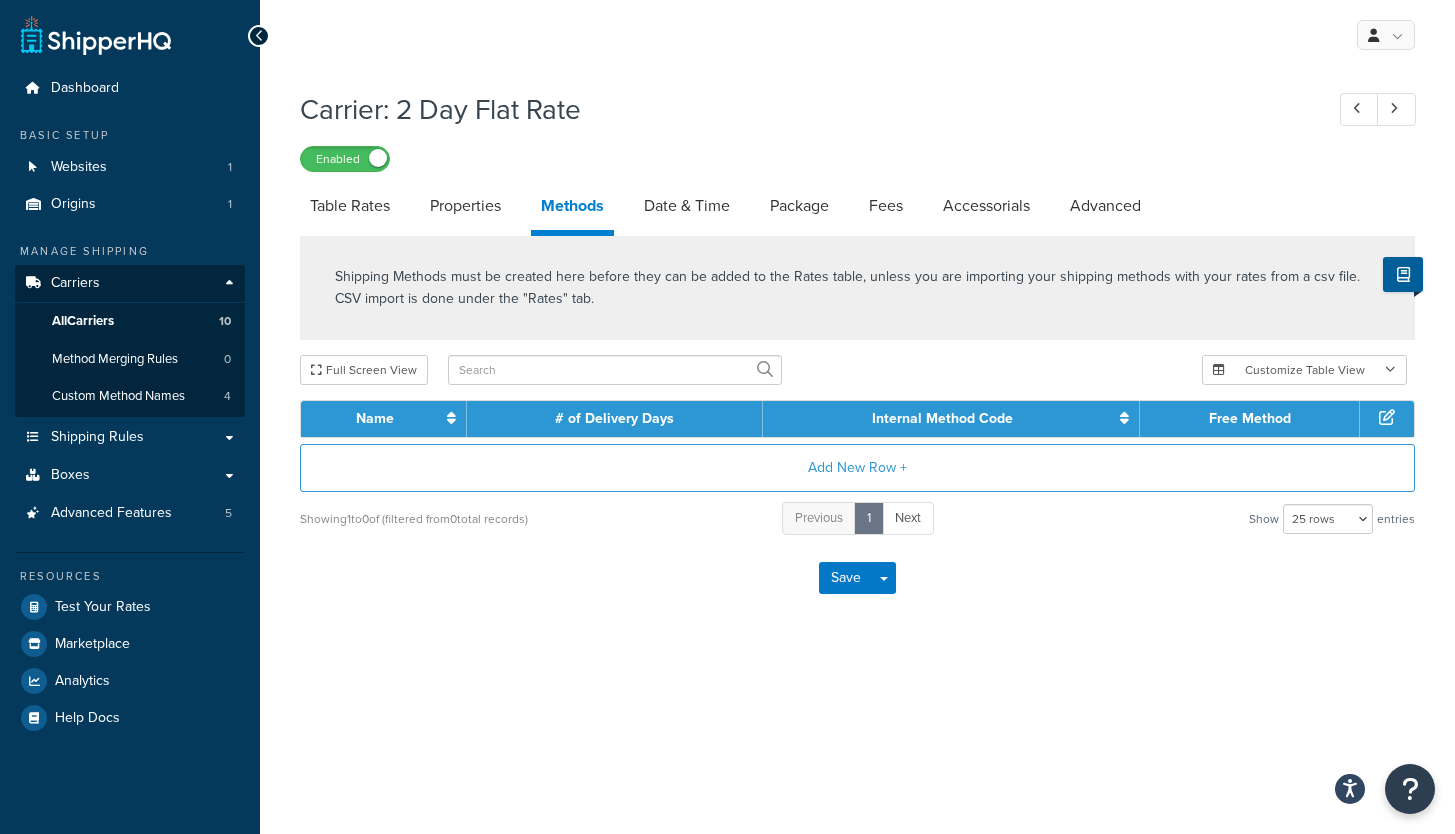 scroll, scrollTop: 0, scrollLeft: 0, axis: both 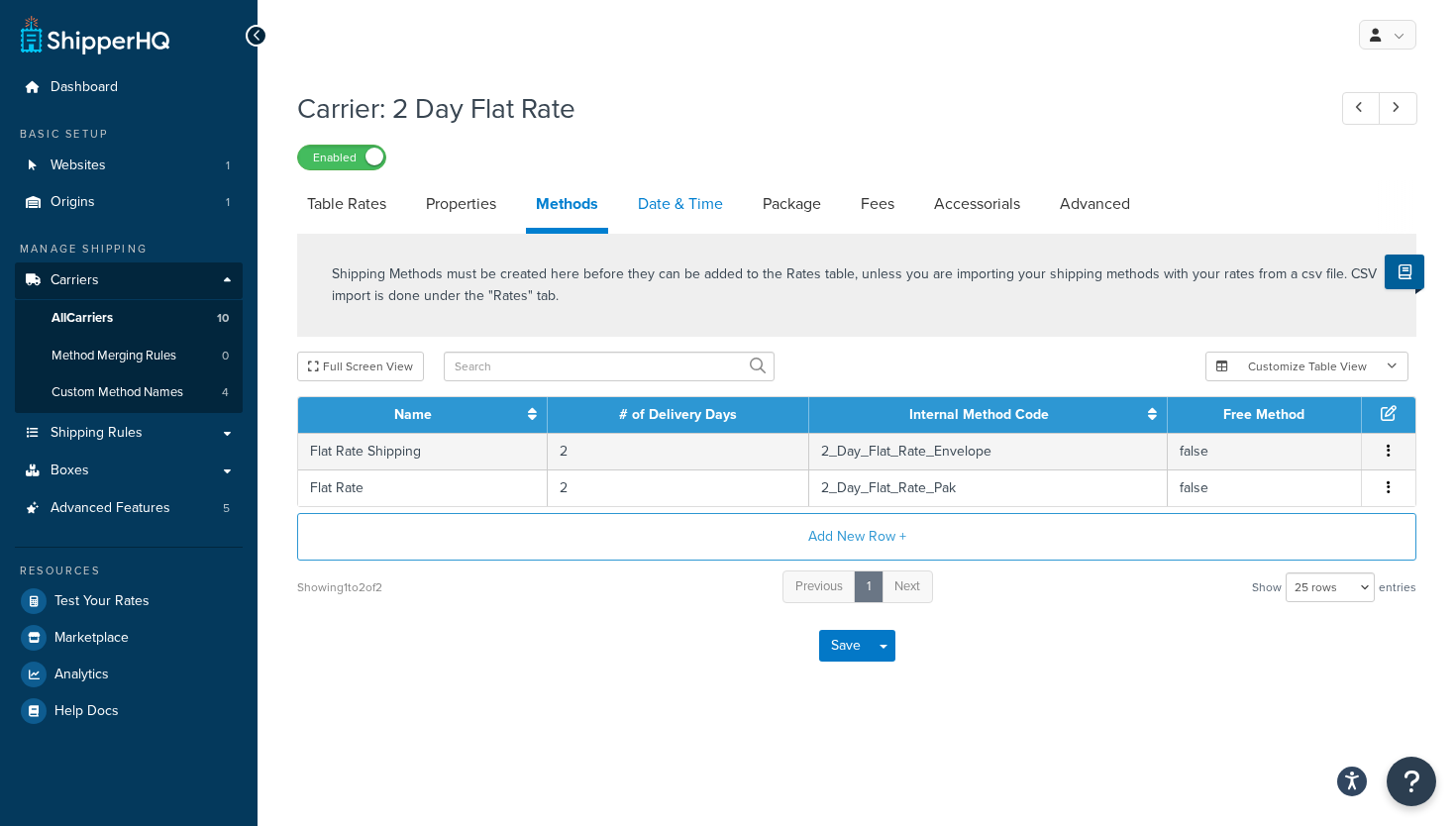 click on "Date & Time" at bounding box center (680, 204) 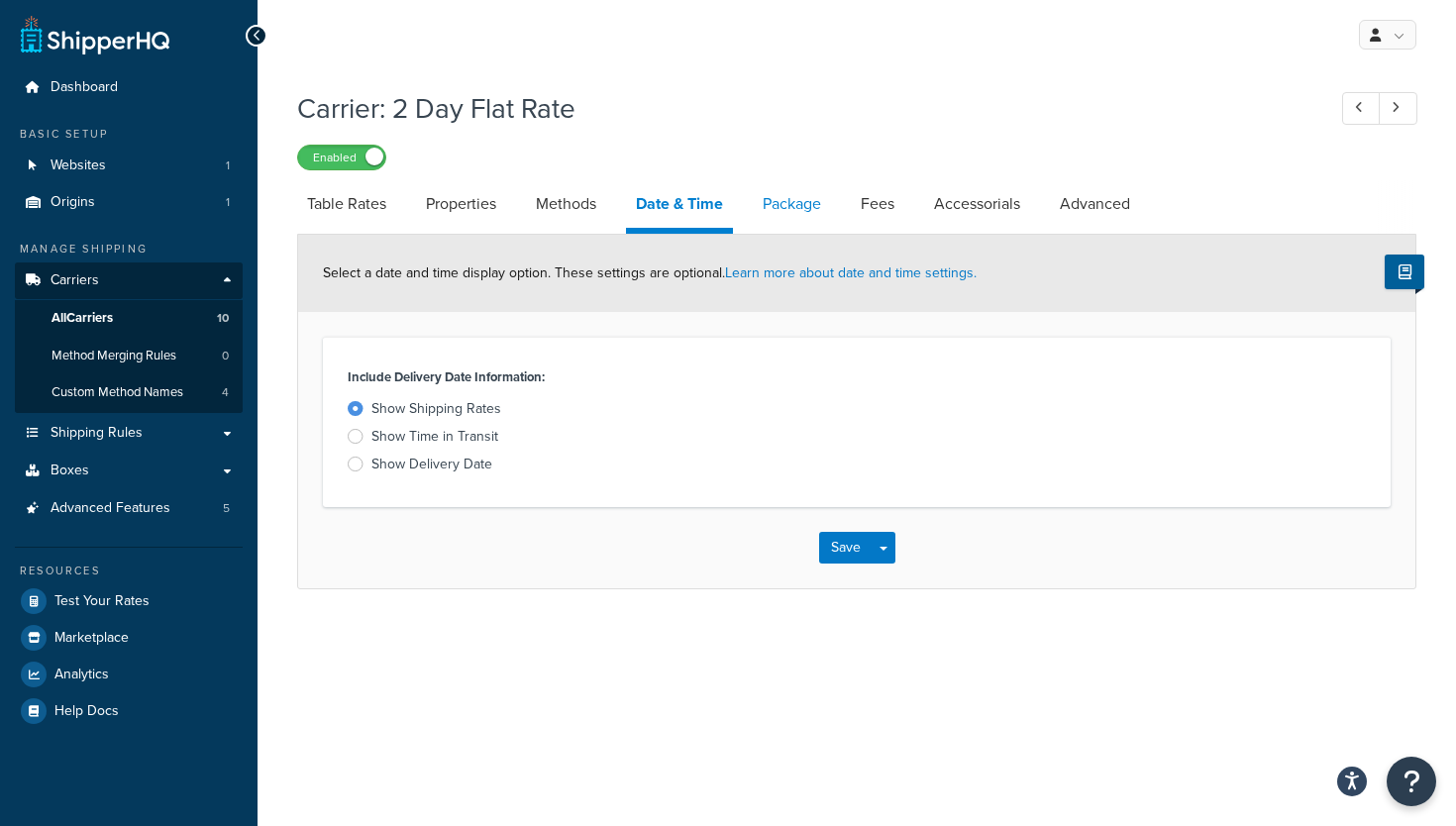 click on "Package" at bounding box center (791, 204) 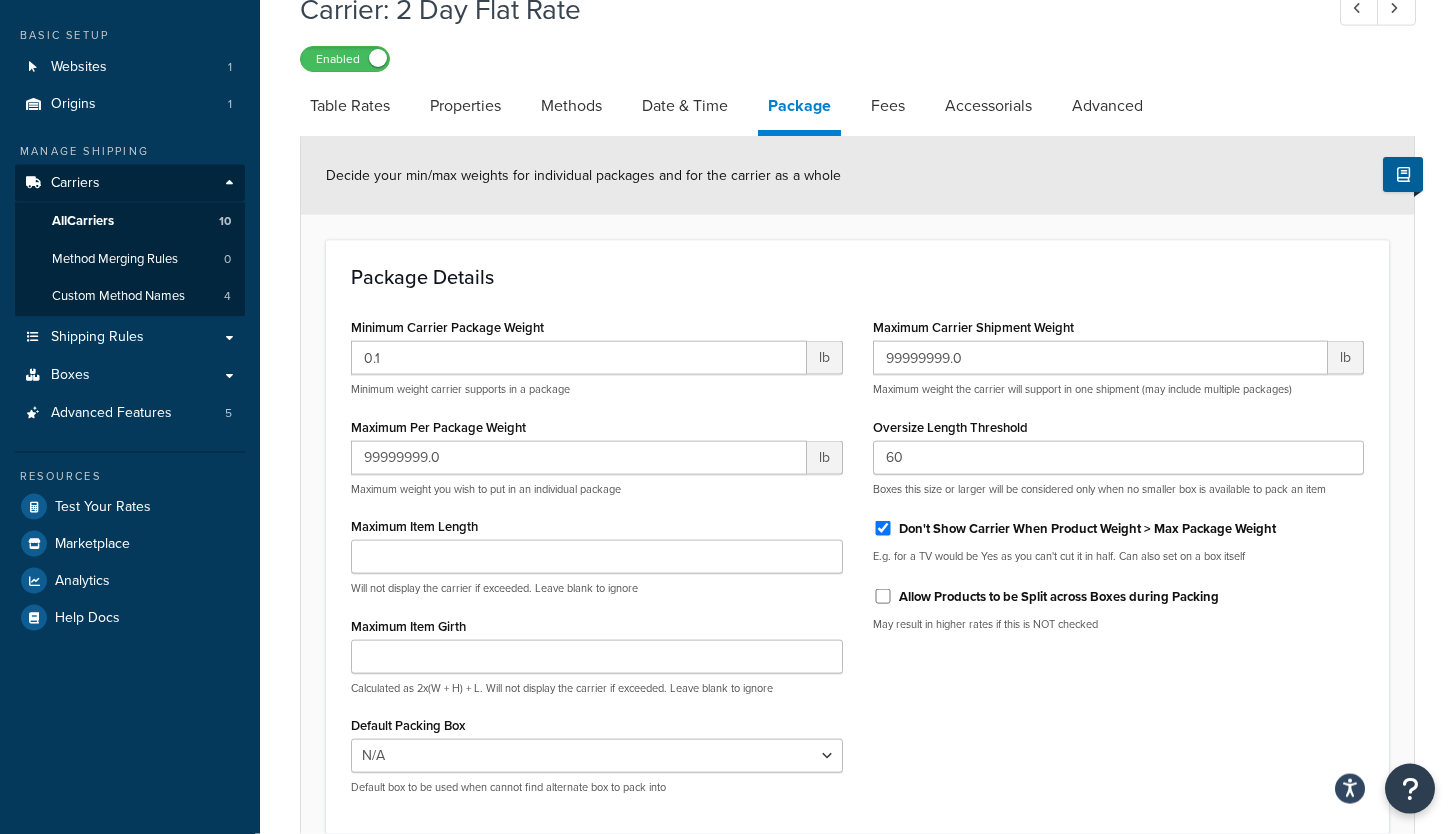 scroll, scrollTop: 95, scrollLeft: 0, axis: vertical 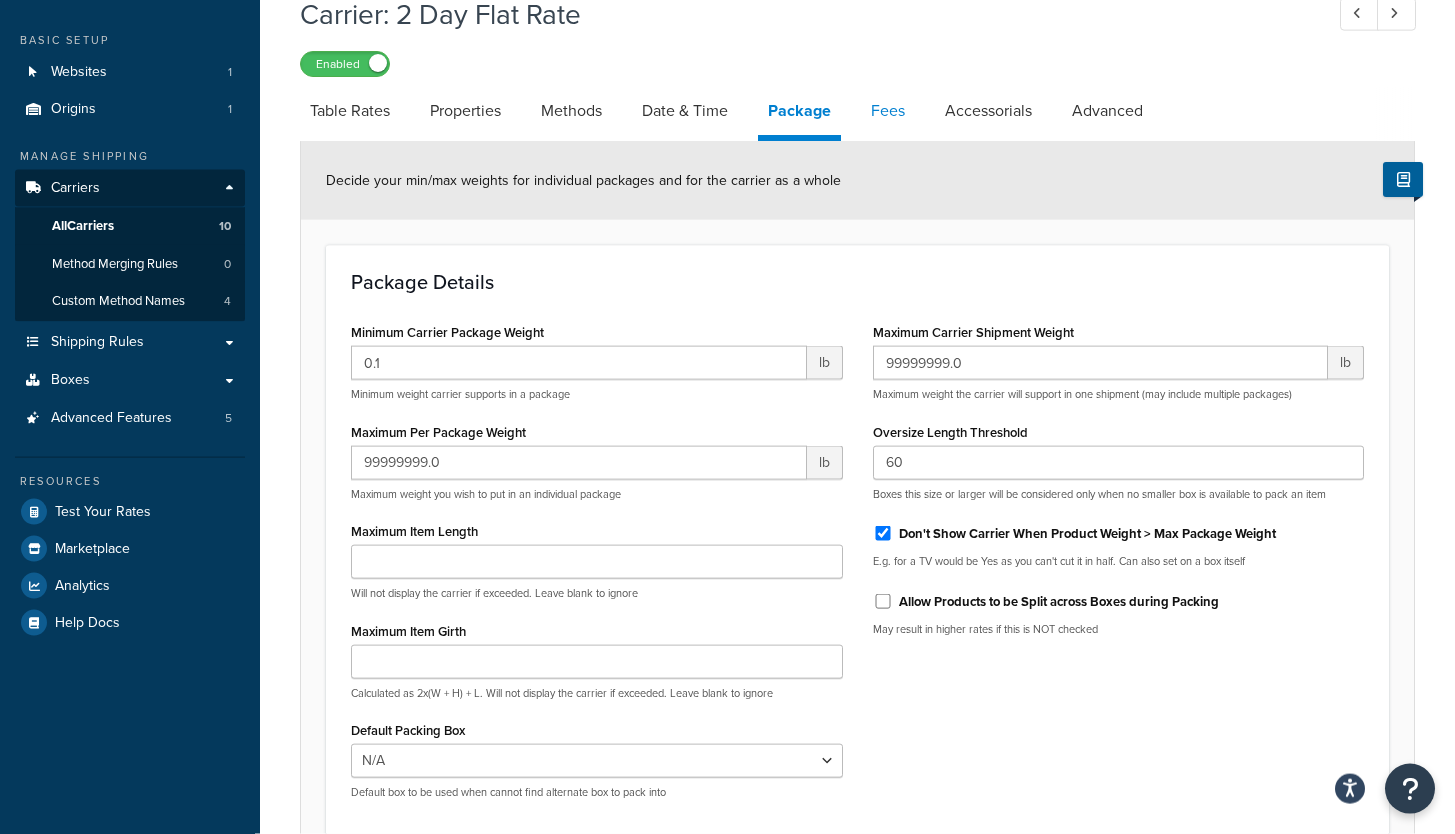 click on "Fees" at bounding box center [888, 111] 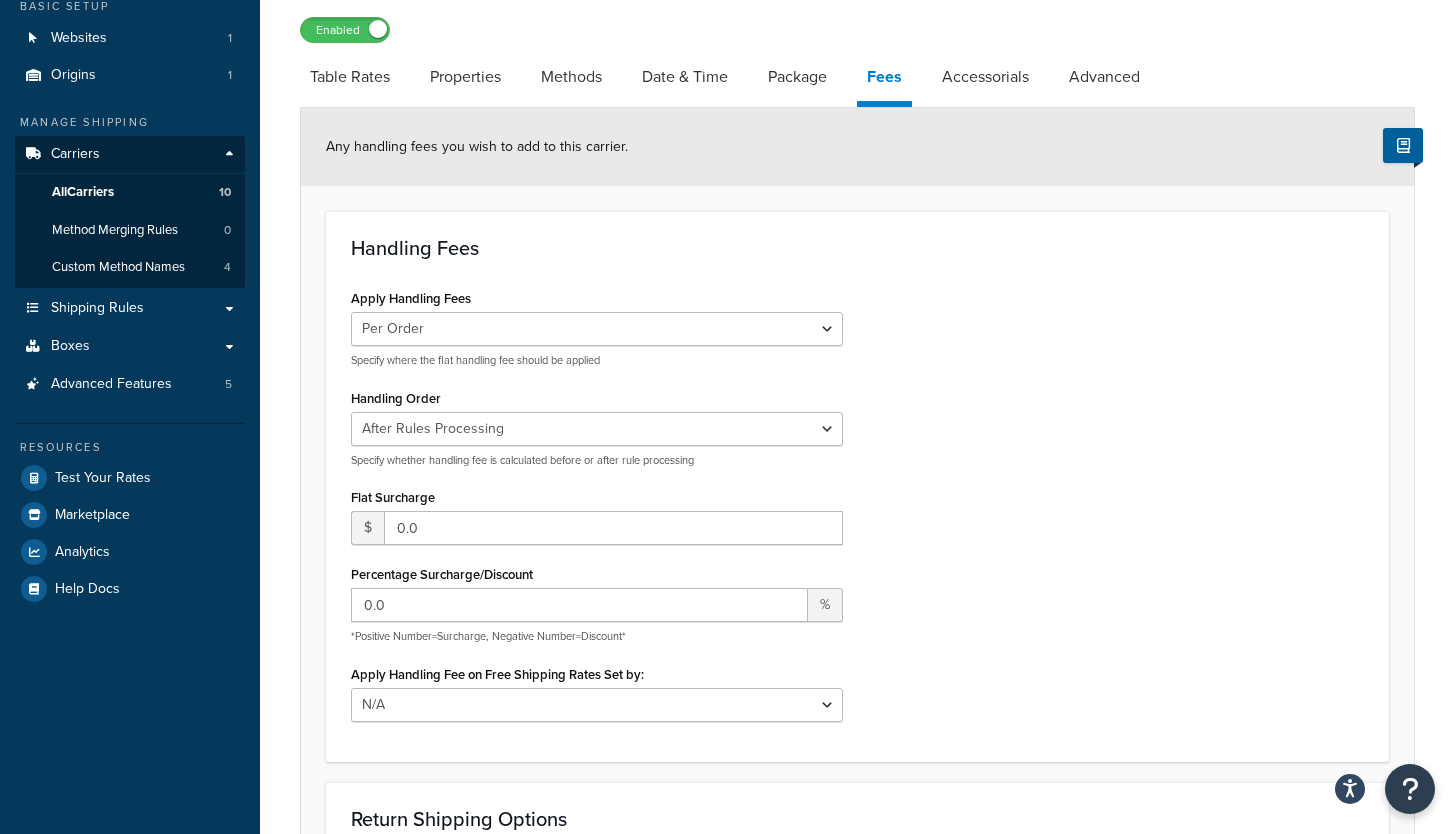 scroll, scrollTop: 115, scrollLeft: 0, axis: vertical 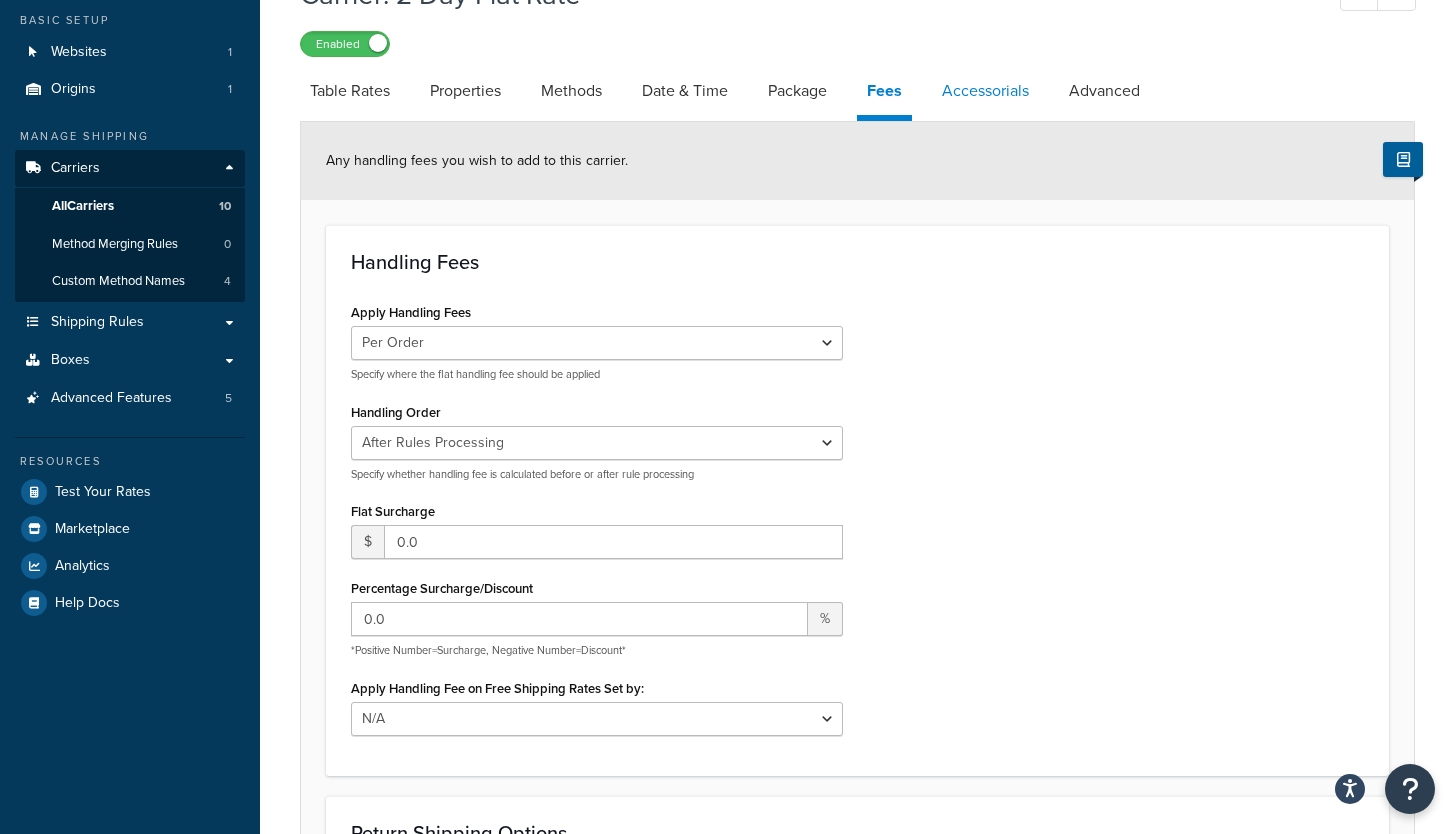 click on "Accessorials" at bounding box center (985, 91) 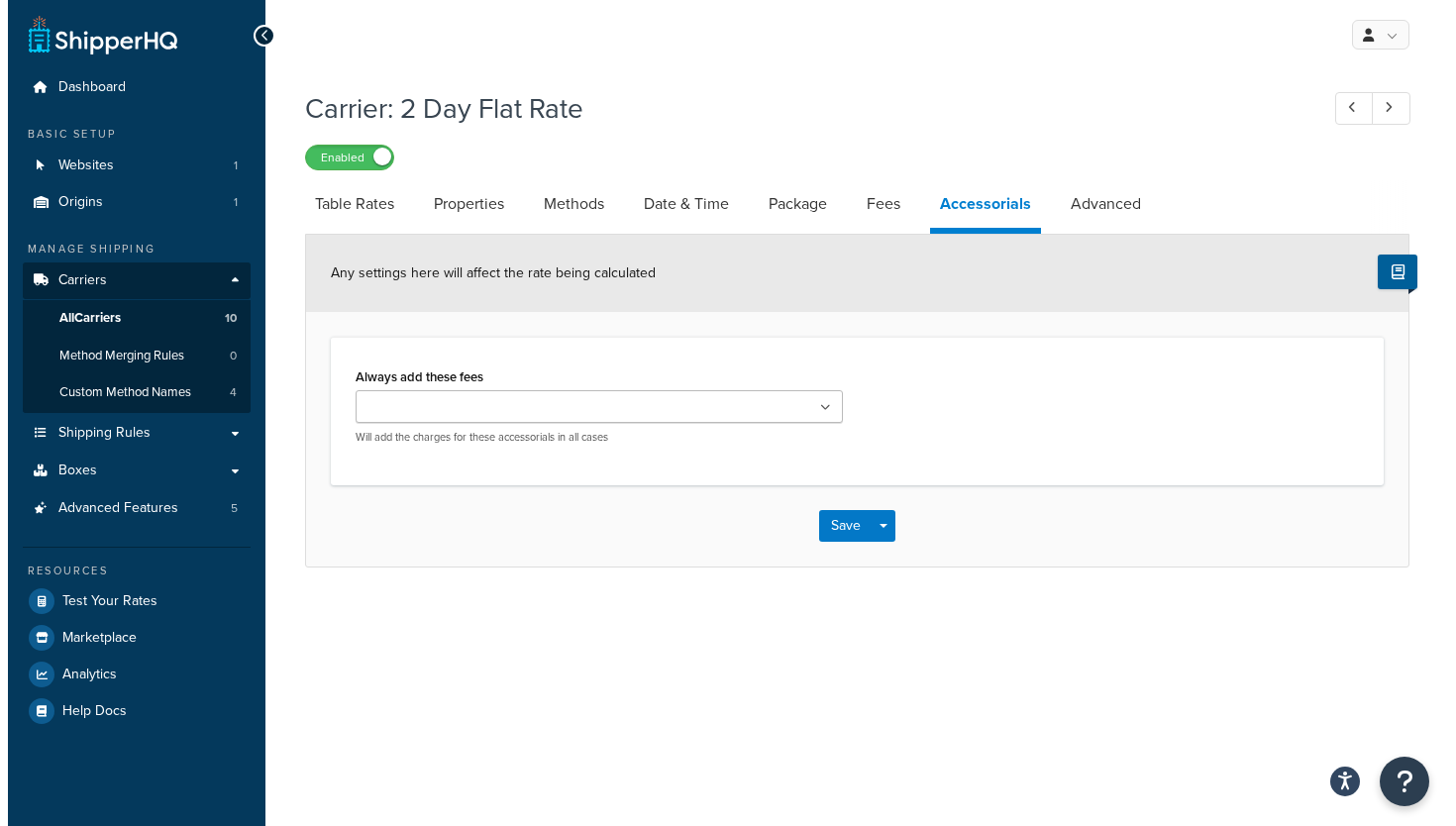 scroll, scrollTop: 0, scrollLeft: 0, axis: both 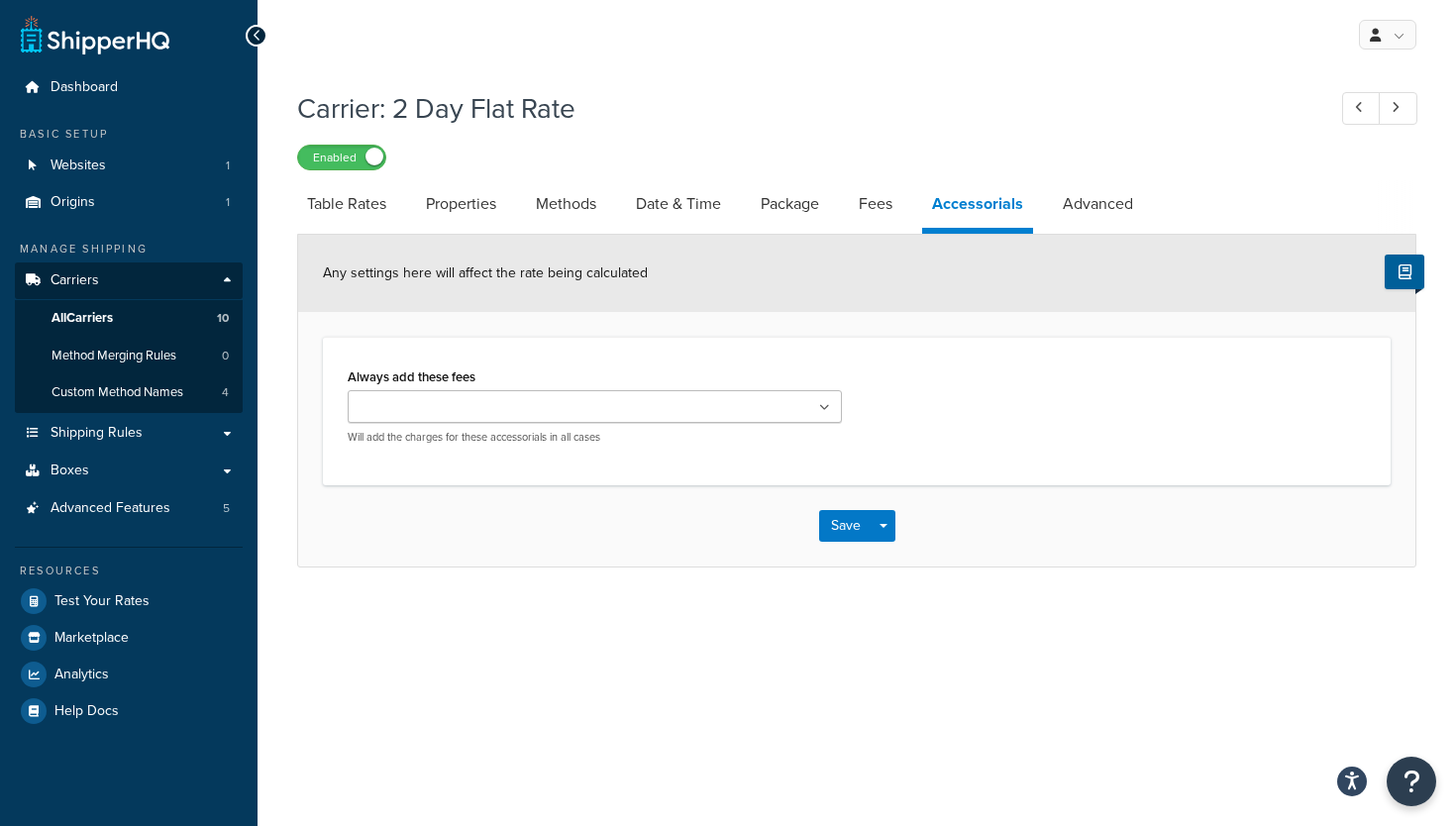 click at bounding box center [594, 406] 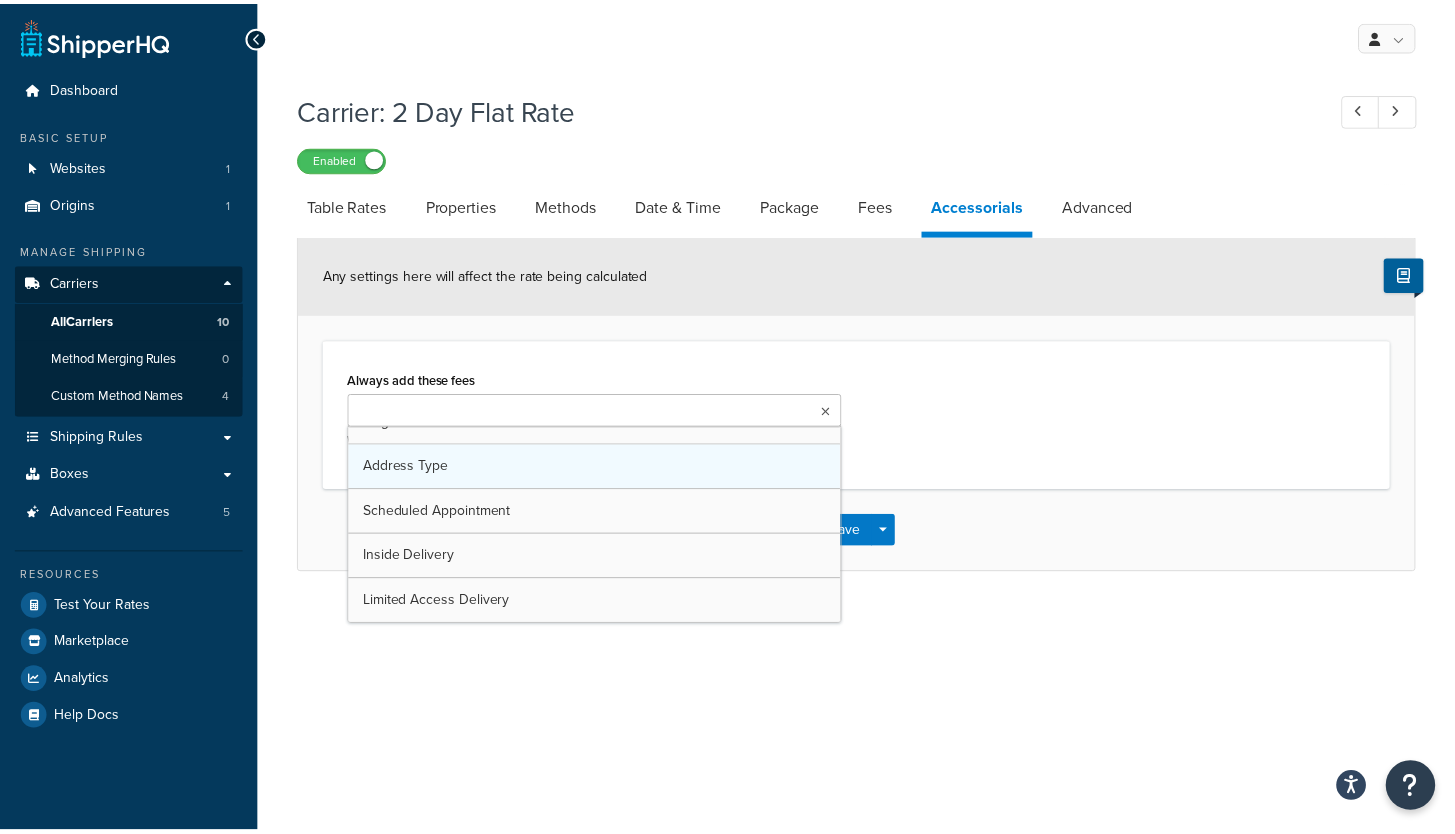 scroll, scrollTop: 0, scrollLeft: 0, axis: both 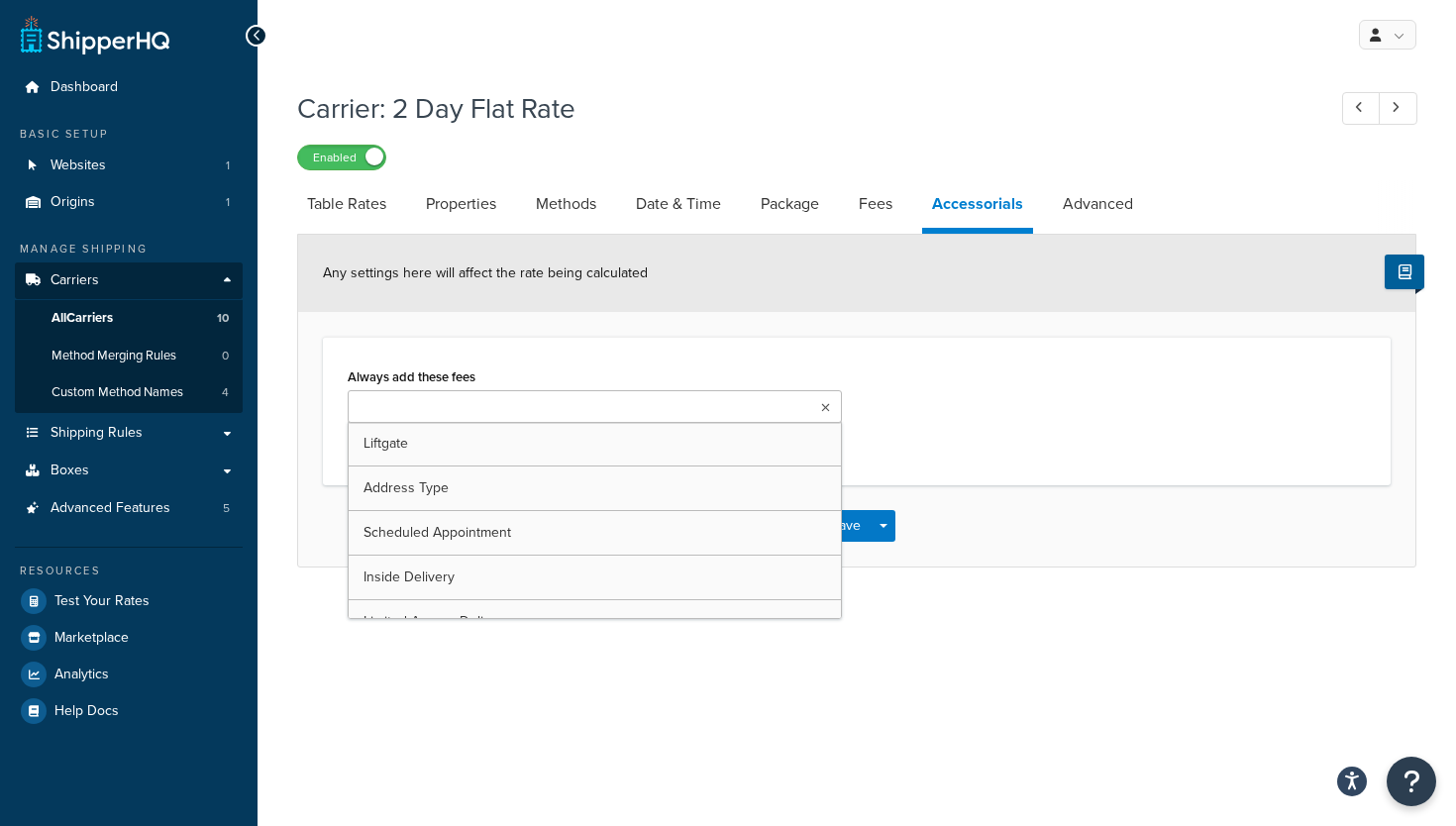 click on "Always add these fees   Liftgate Address Type Scheduled Appointment Inside Delivery Limited Access Delivery Will add the charges for these accessorials in all cases" at bounding box center (857, 410) 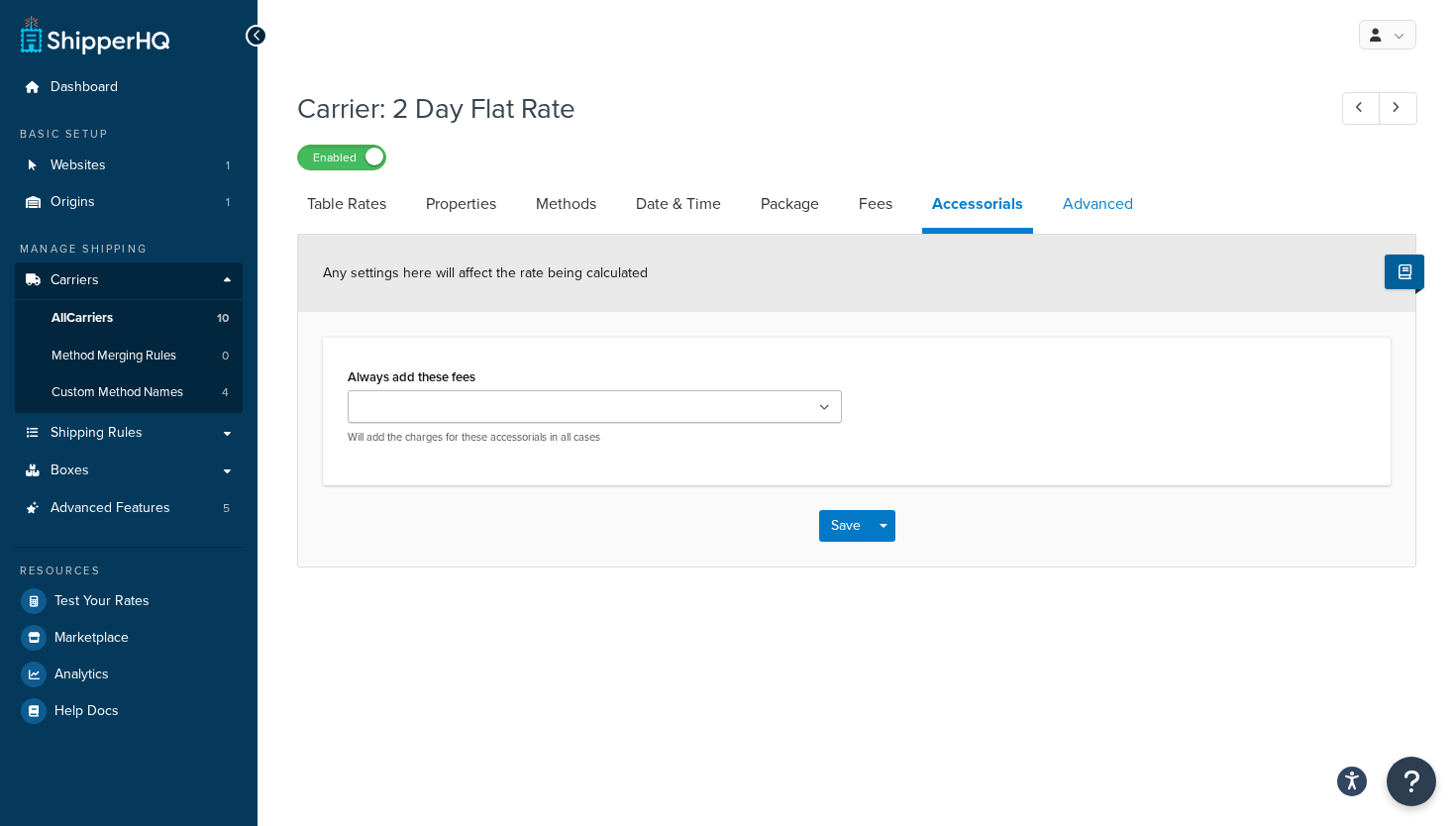 click on "Advanced" at bounding box center [1097, 204] 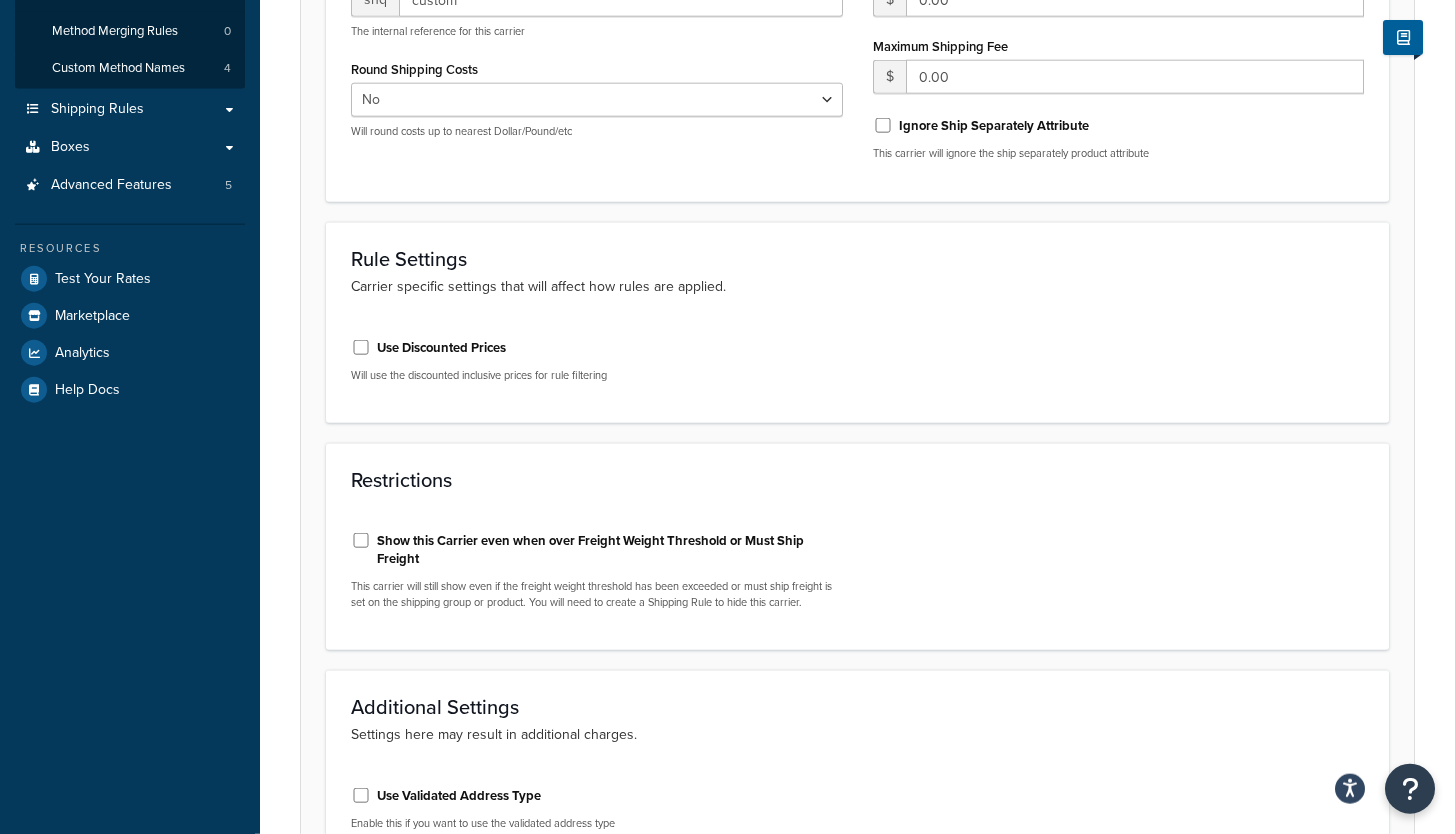 scroll, scrollTop: 0, scrollLeft: 0, axis: both 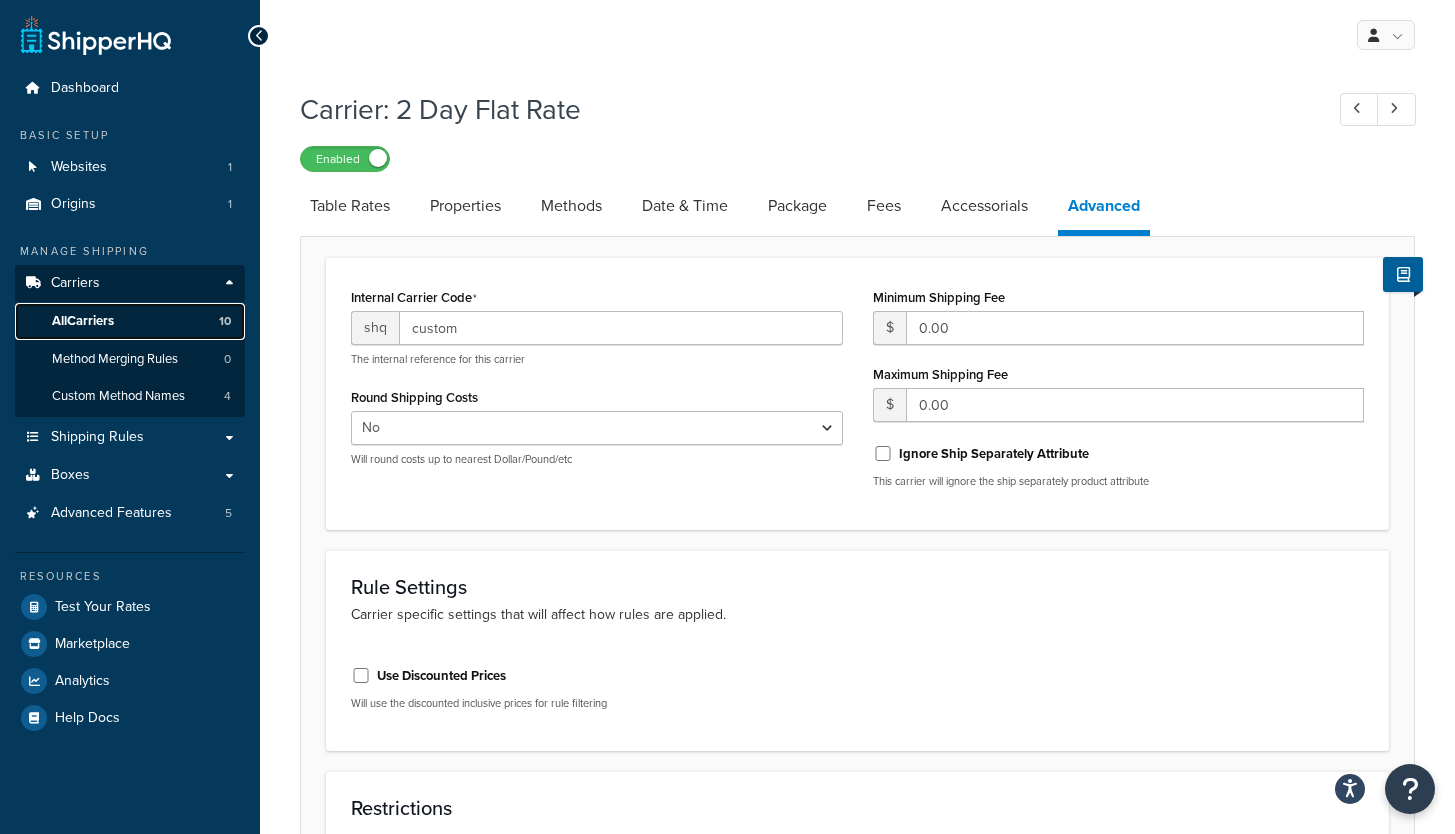 click on "All  Carriers" at bounding box center [83, 321] 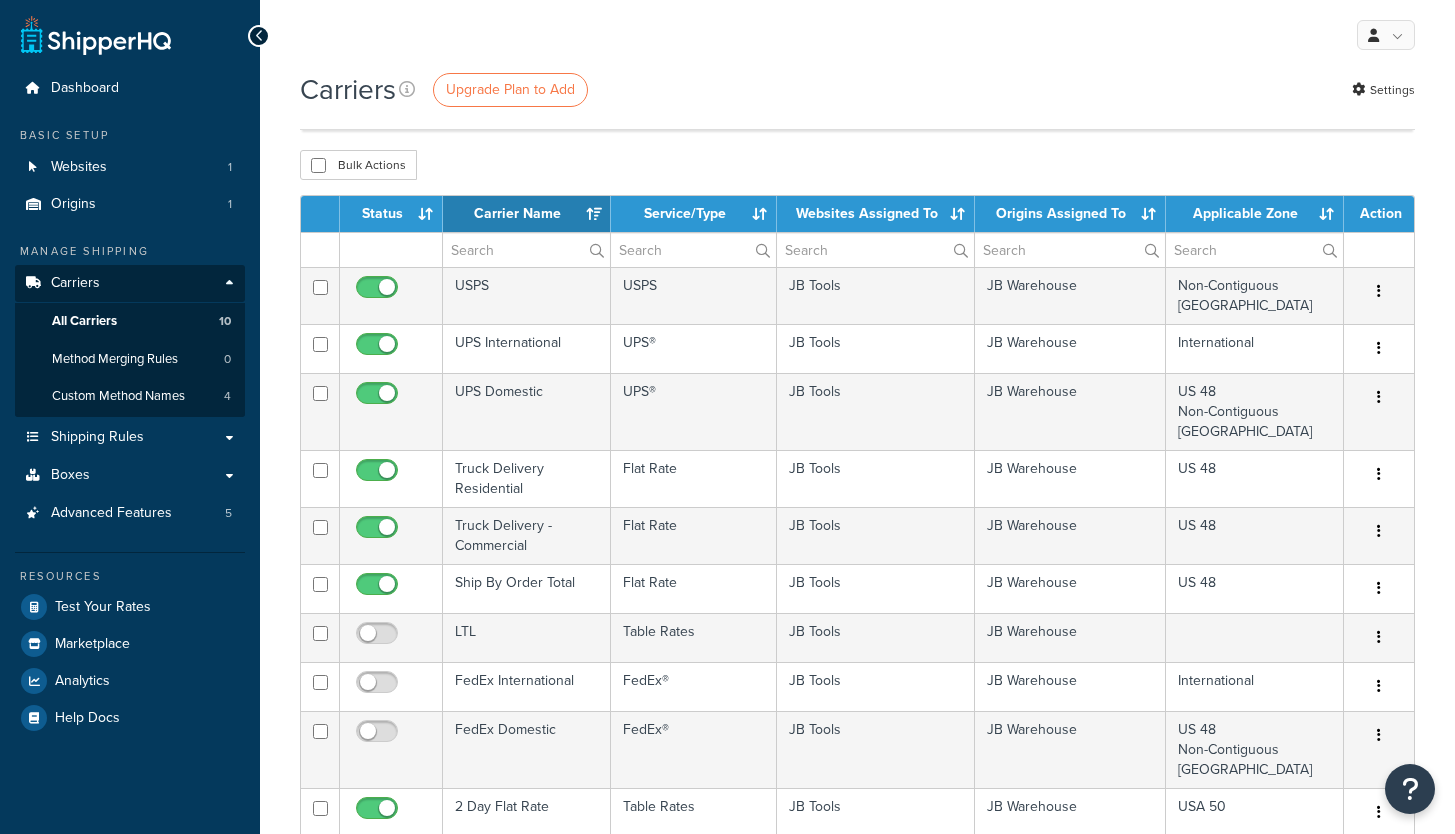 select on "15" 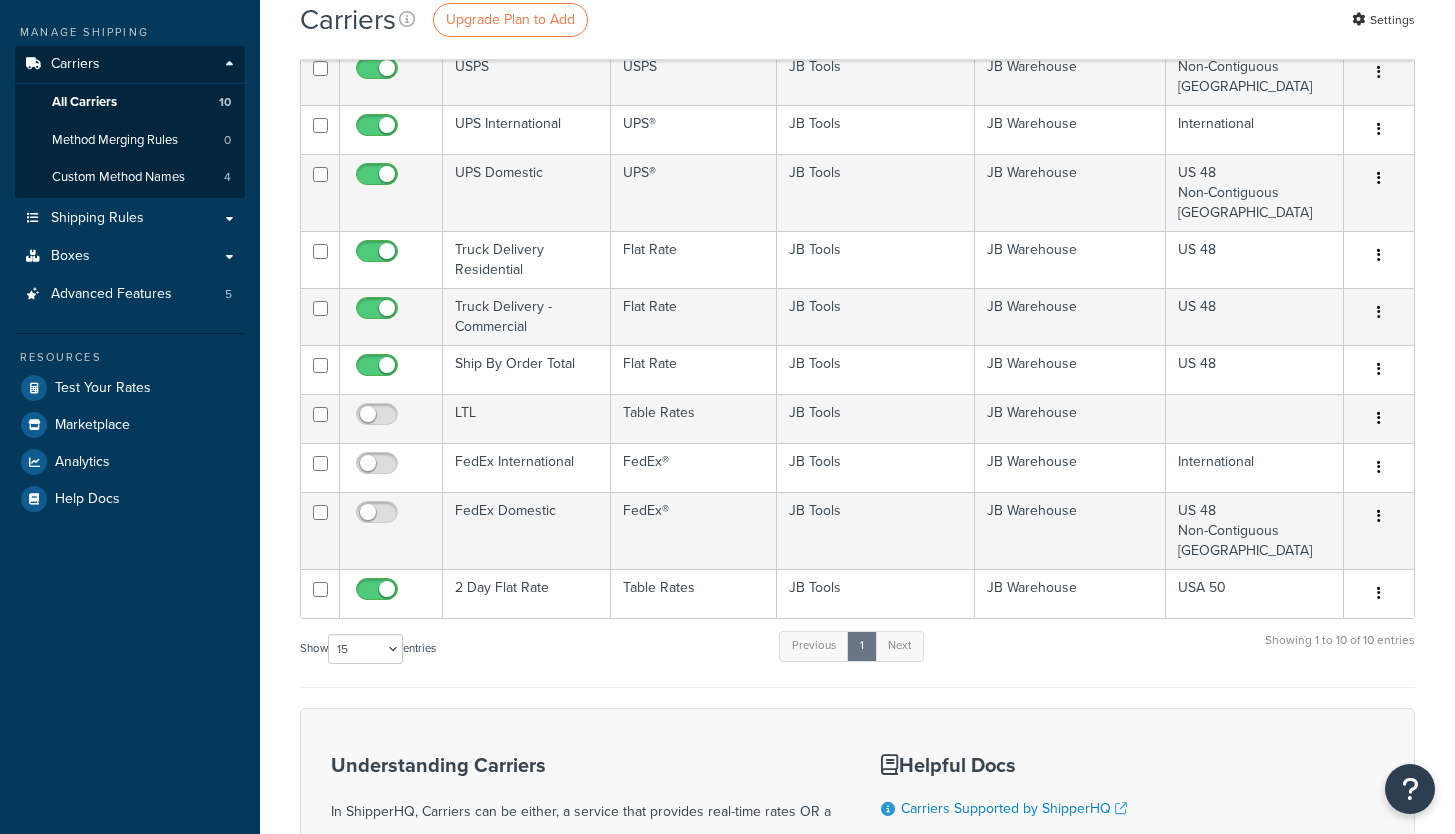 scroll, scrollTop: 219, scrollLeft: 0, axis: vertical 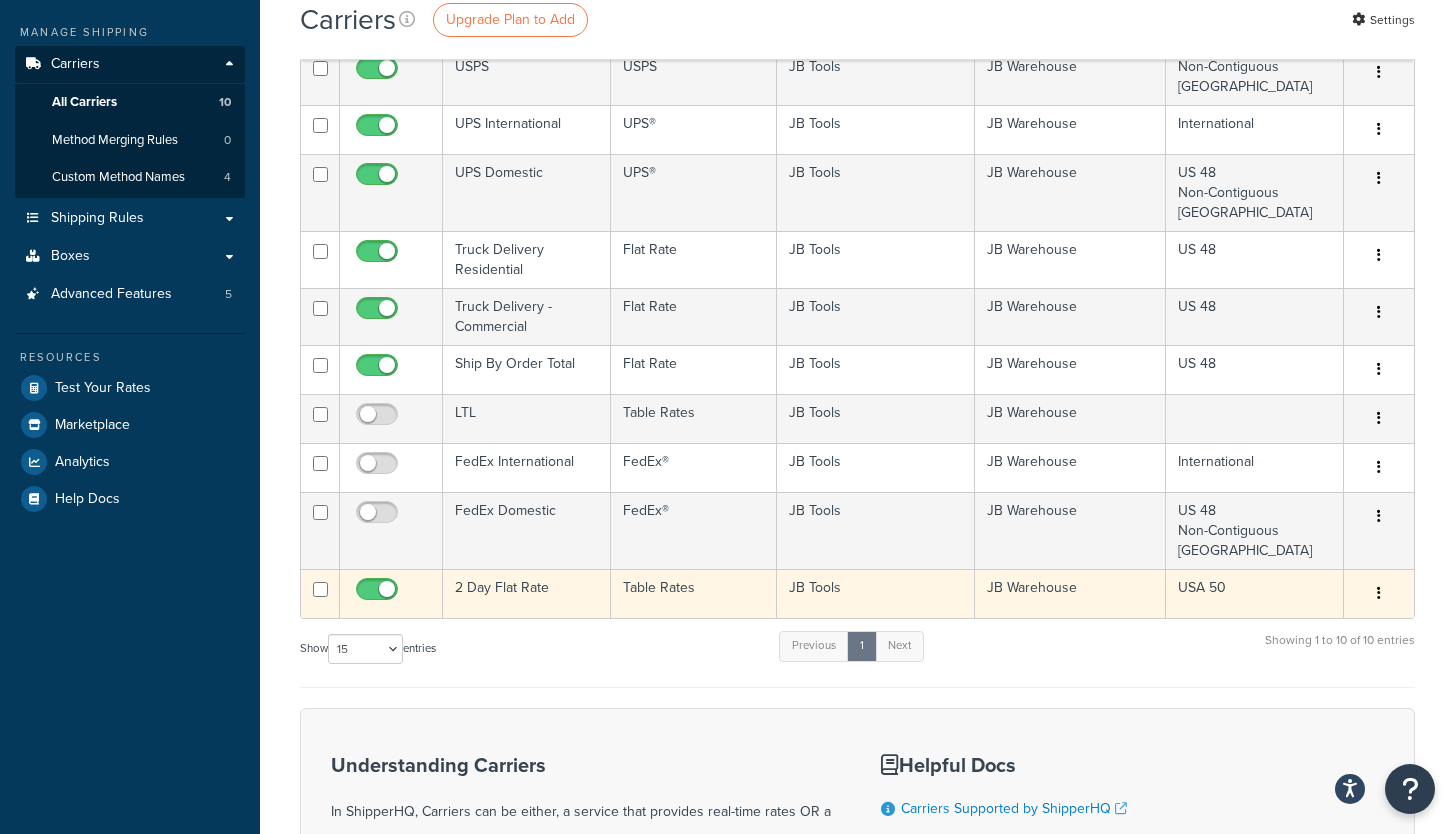 click on "2 Day Flat Rate" at bounding box center (527, 593) 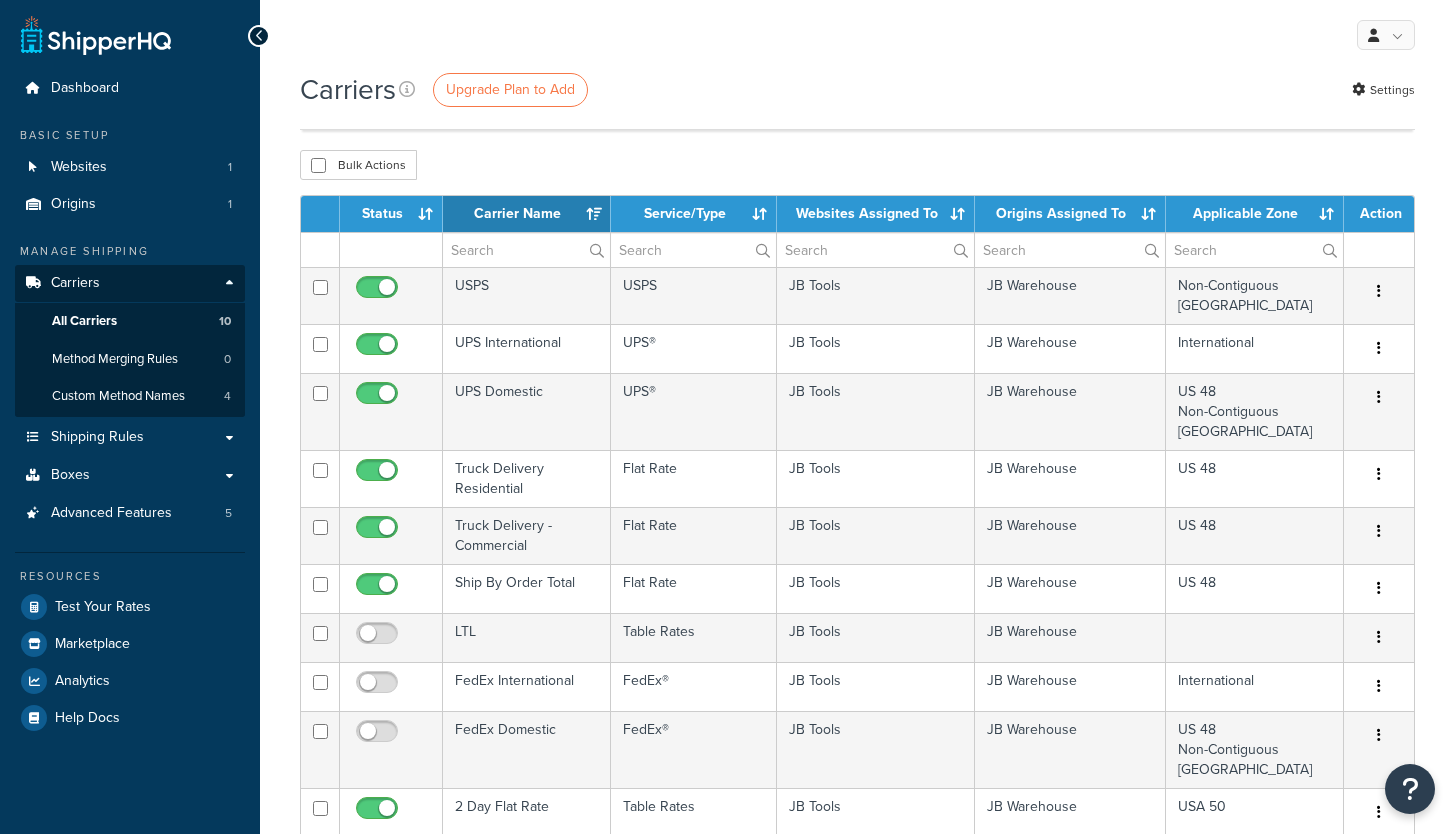 select on "15" 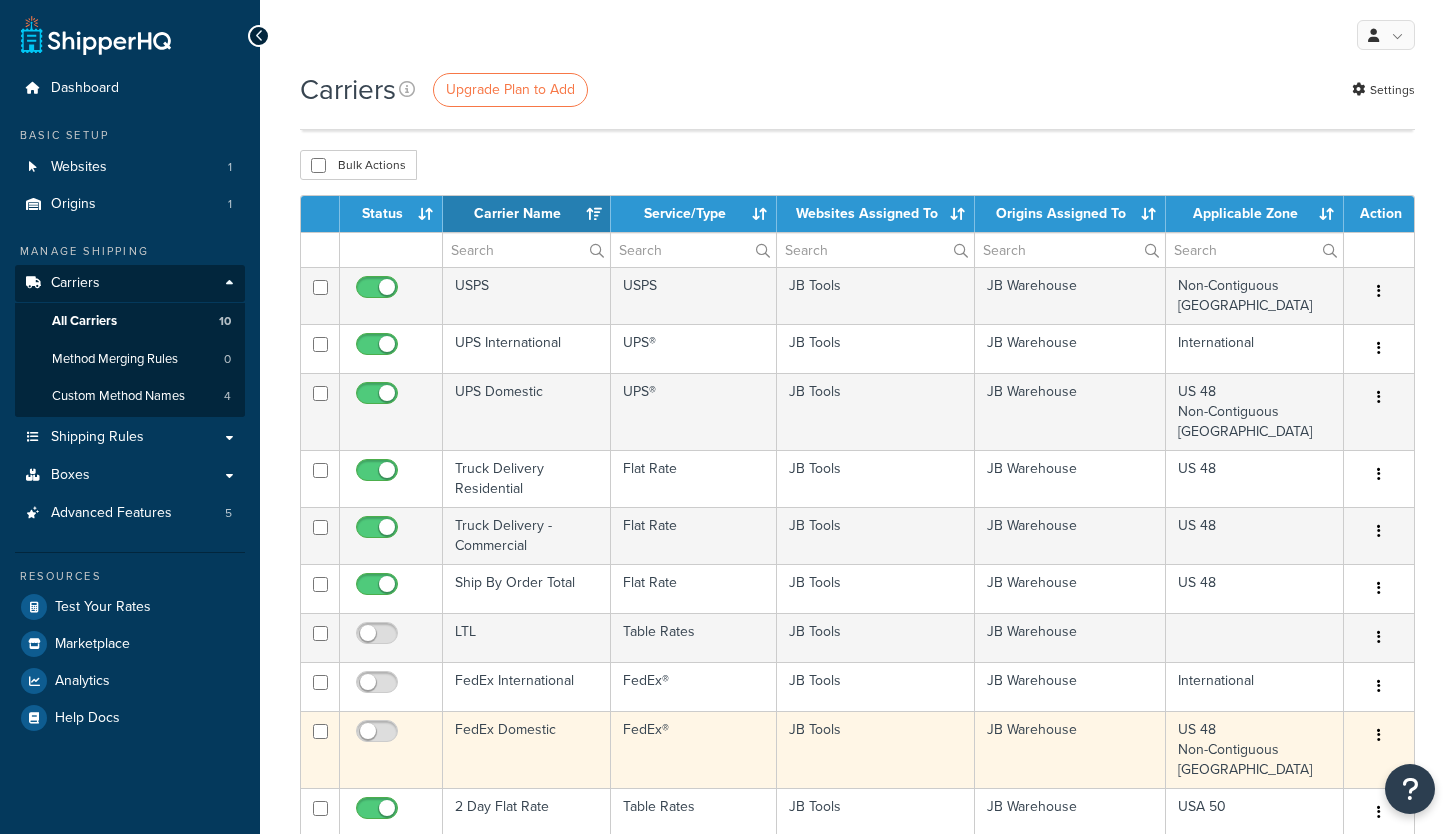 scroll, scrollTop: 219, scrollLeft: 0, axis: vertical 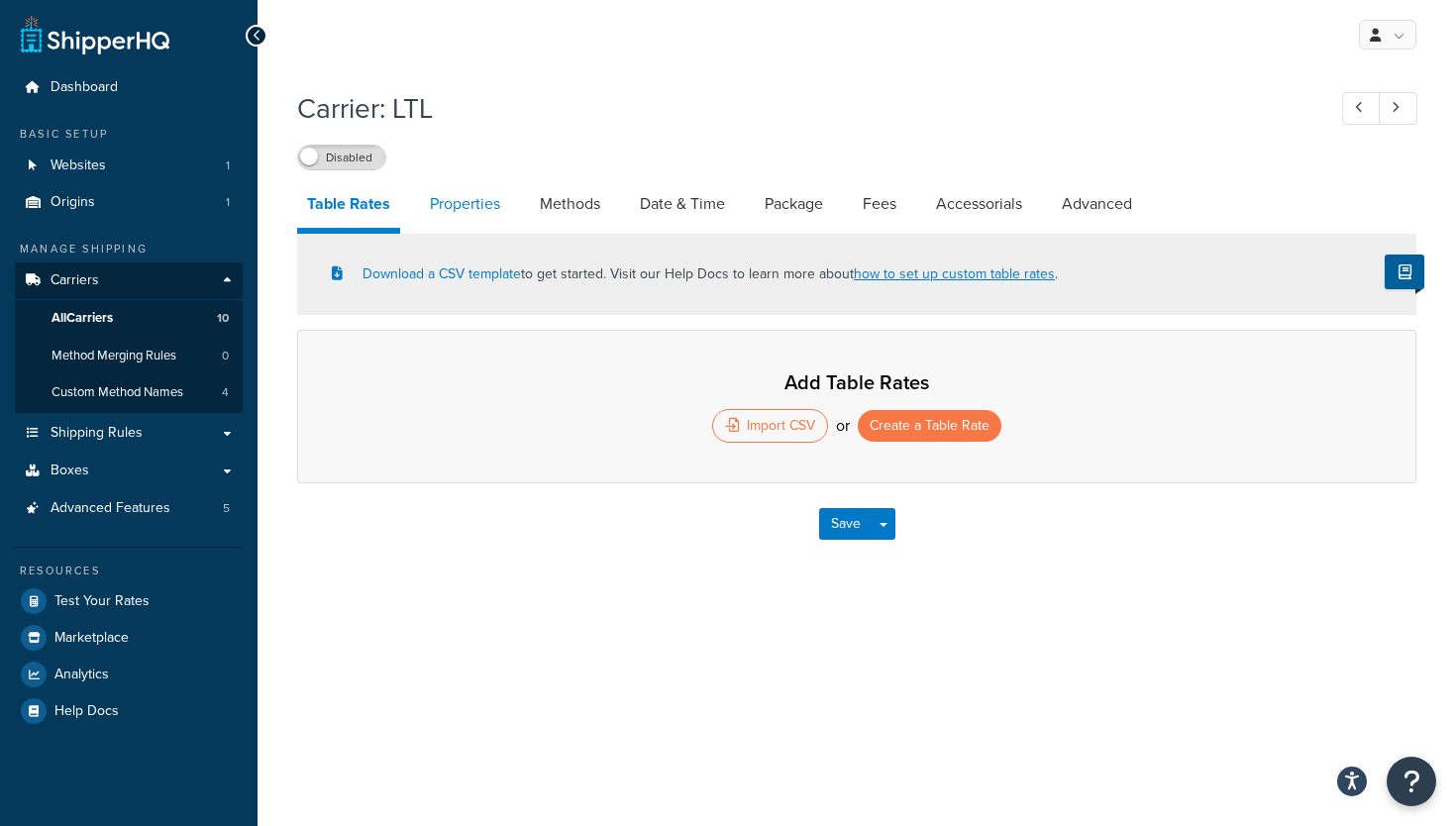 click on "Properties" at bounding box center (465, 204) 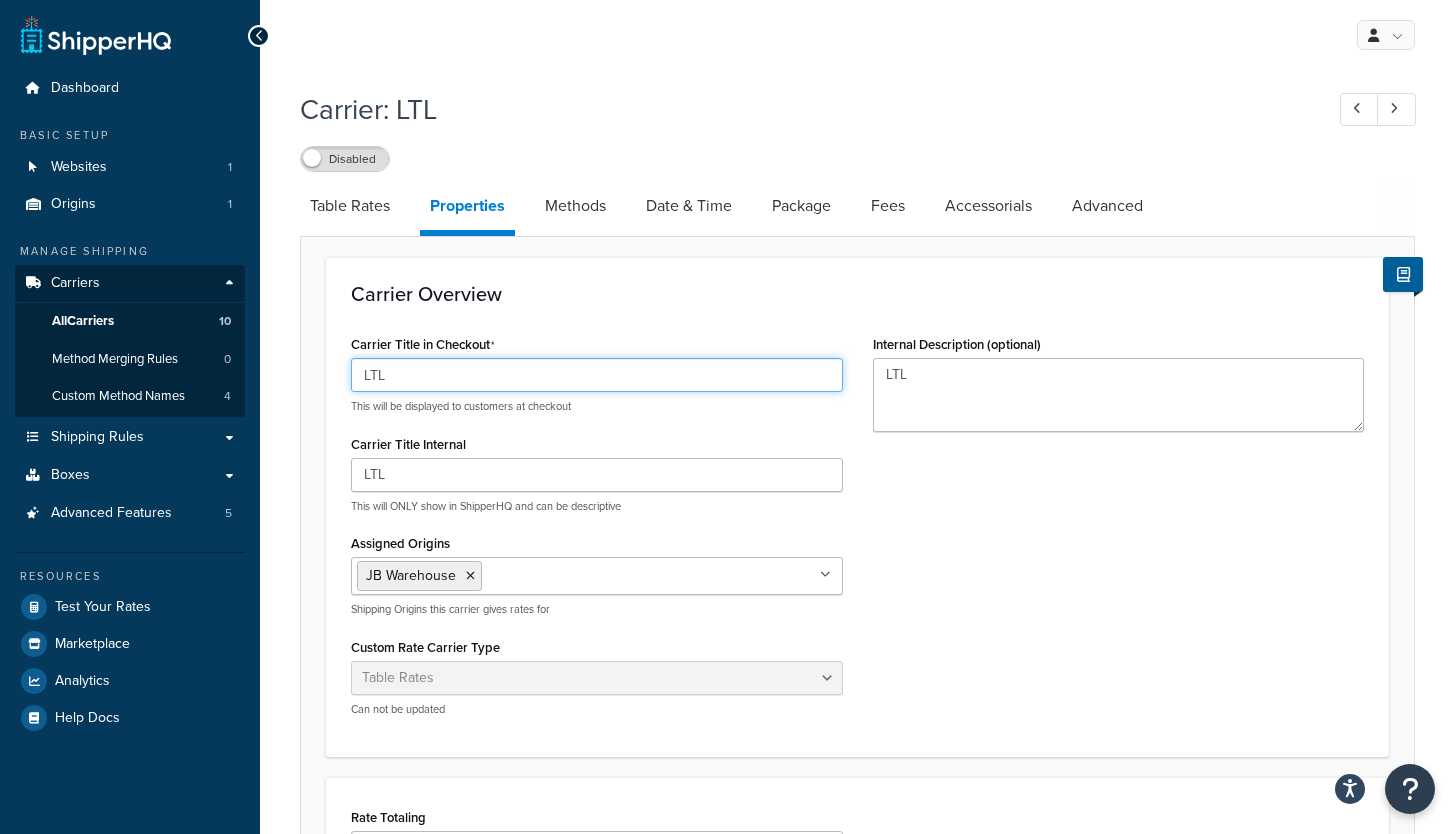 click on "LTL" at bounding box center [597, 375] 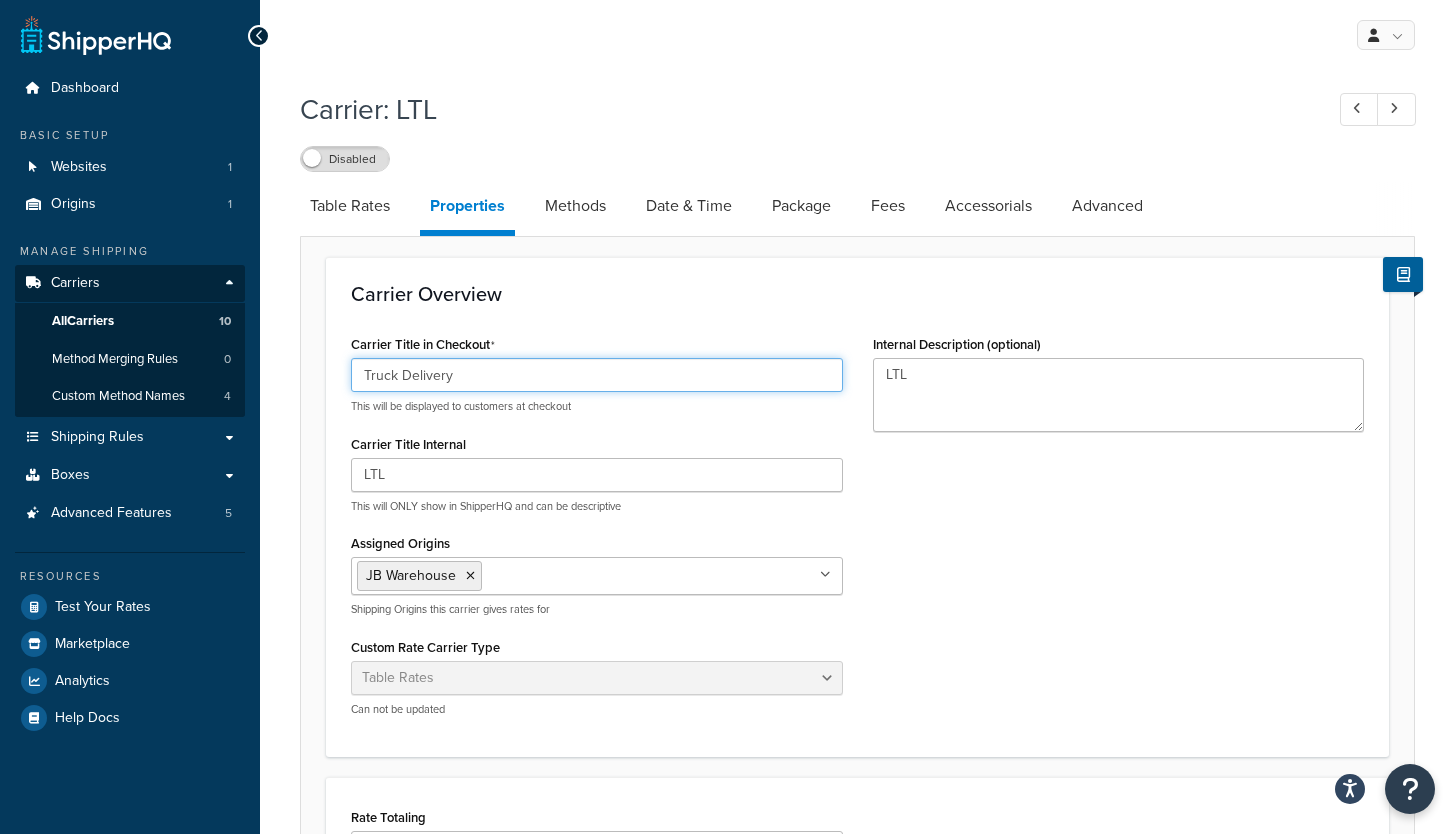 type on "Truck Delivery" 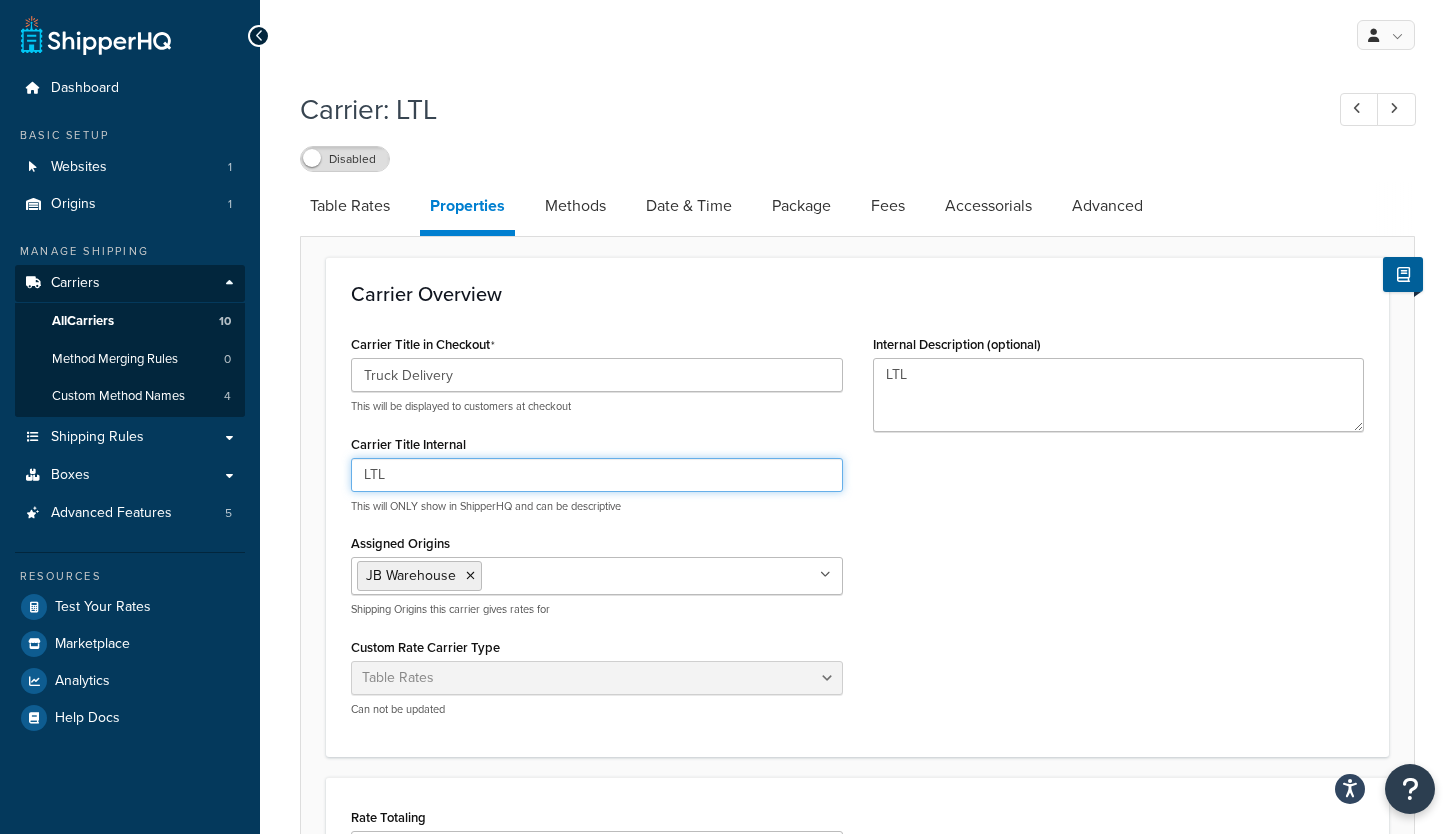 click on "LTL" at bounding box center [597, 475] 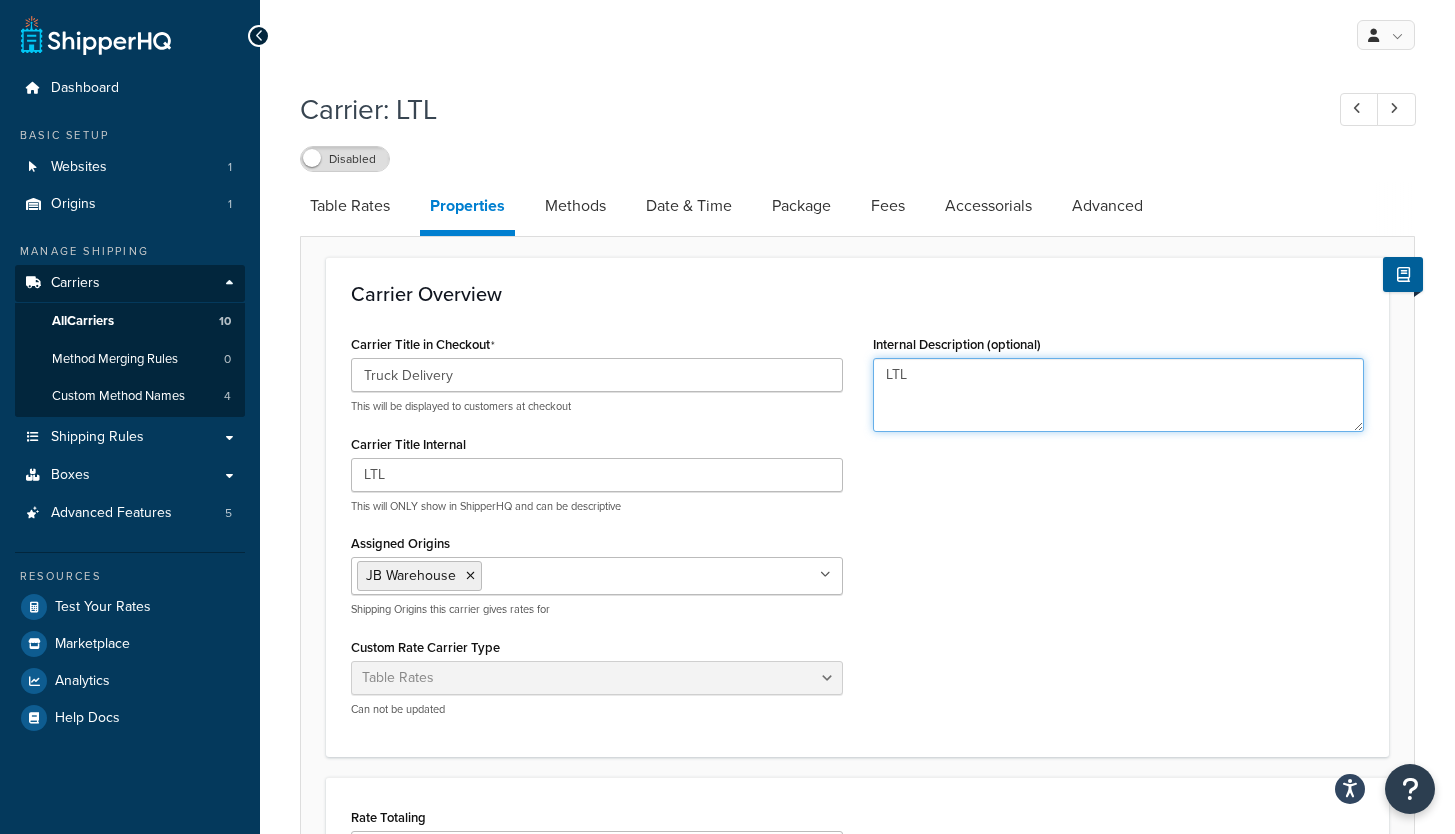 click on "LTL" at bounding box center [1119, 395] 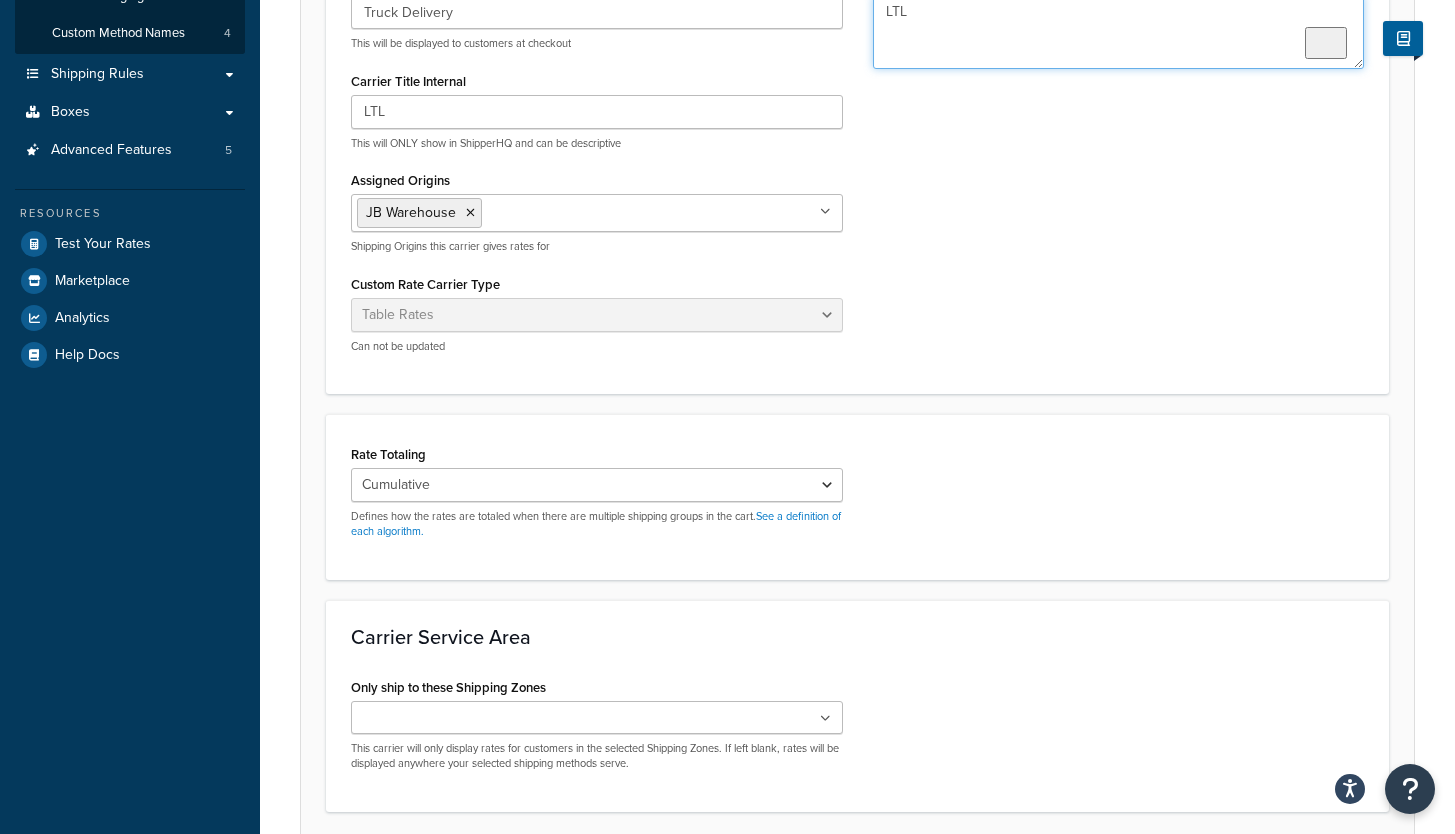 scroll, scrollTop: 526, scrollLeft: 0, axis: vertical 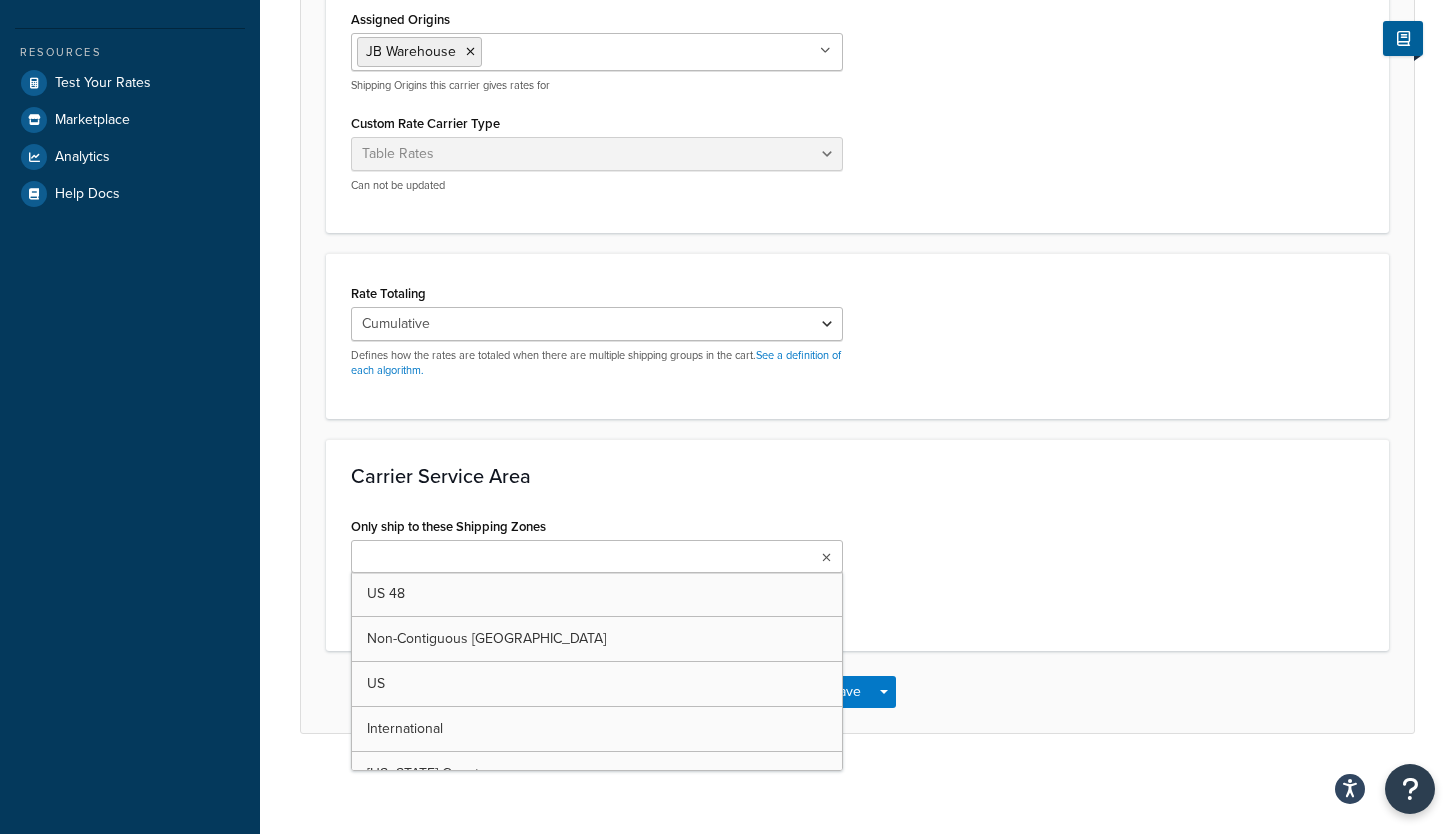 click at bounding box center (597, 556) 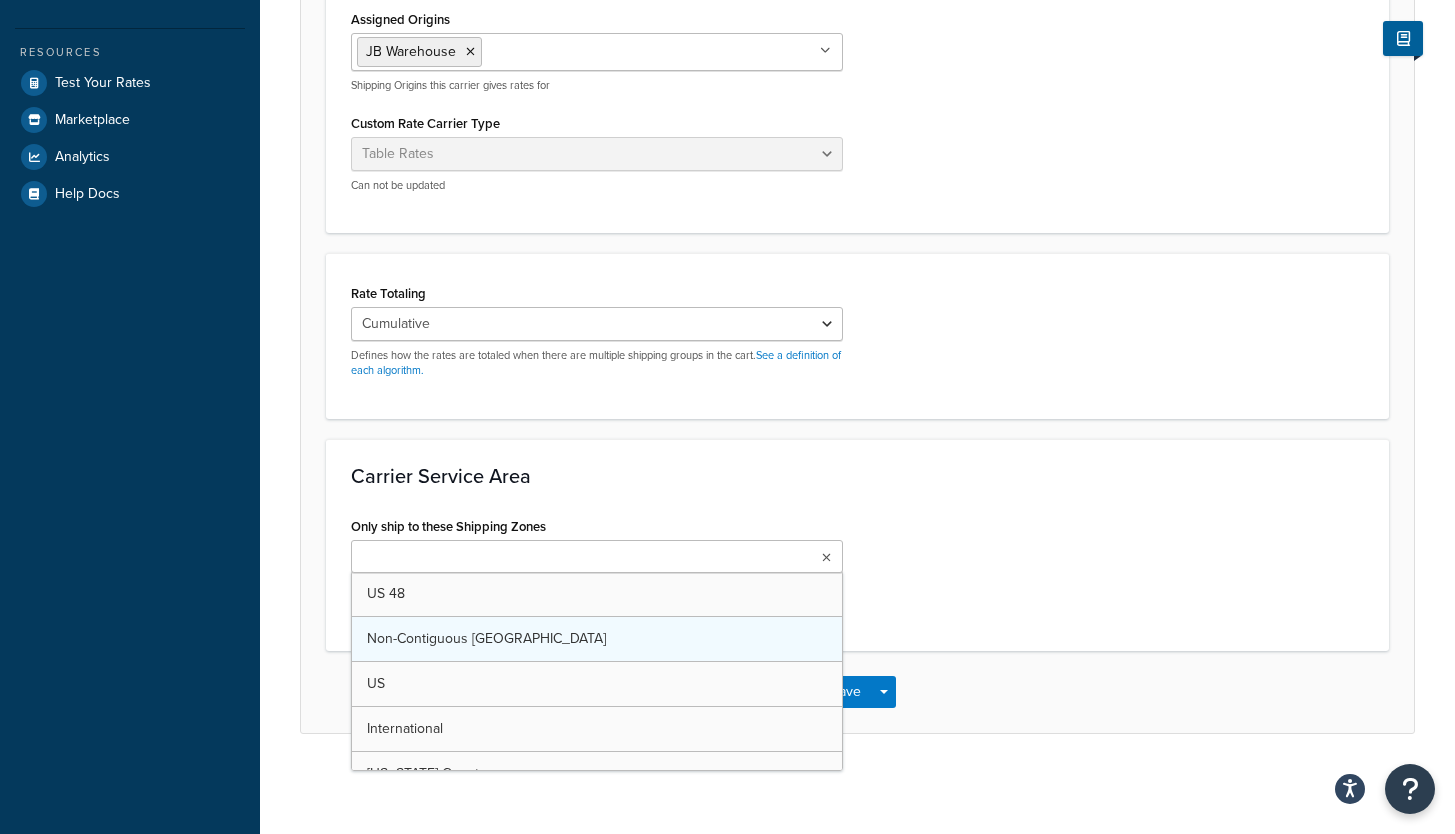 scroll, scrollTop: 0, scrollLeft: 0, axis: both 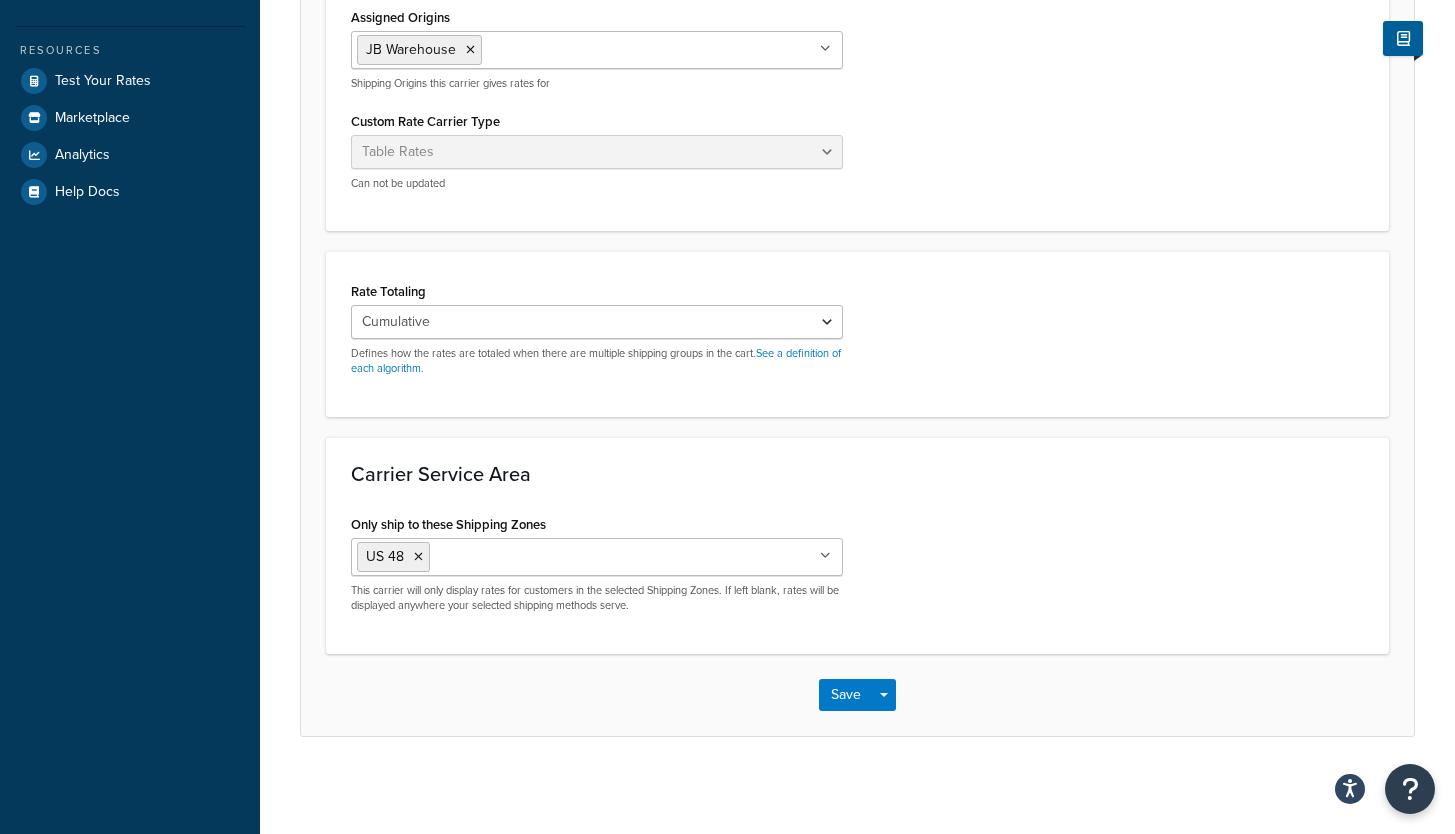 click on "Only ship to these Shipping Zones   US 48   Non-Contiguous USA US International Puerto Rico Country Puerto Rico USA USA 50 US POBox Add New This carrier will only display rates for customers in the selected Shipping Zones. If left blank, rates will be displayed anywhere your selected shipping methods serve." at bounding box center (857, 569) 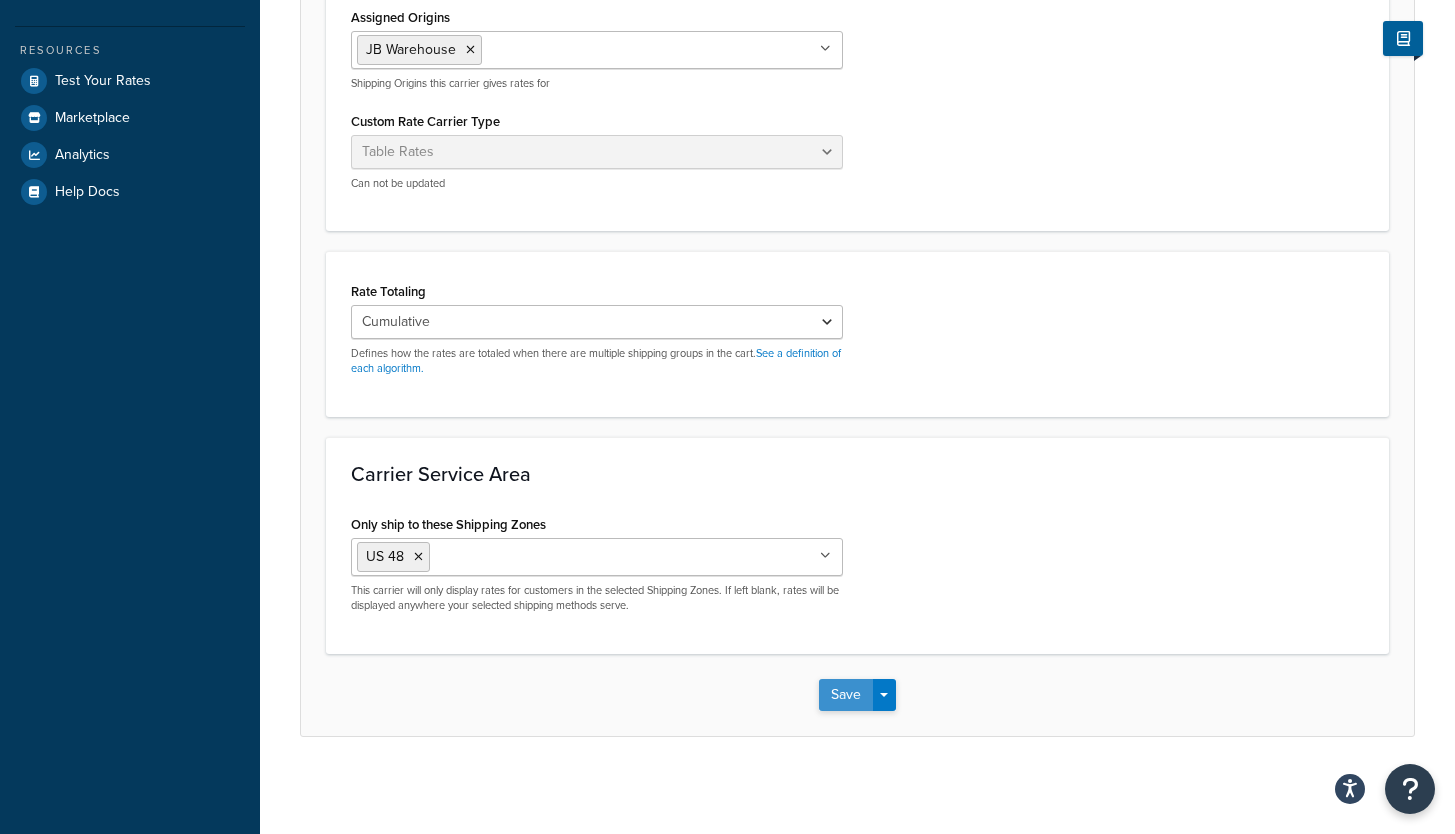 click on "Save" at bounding box center (846, 695) 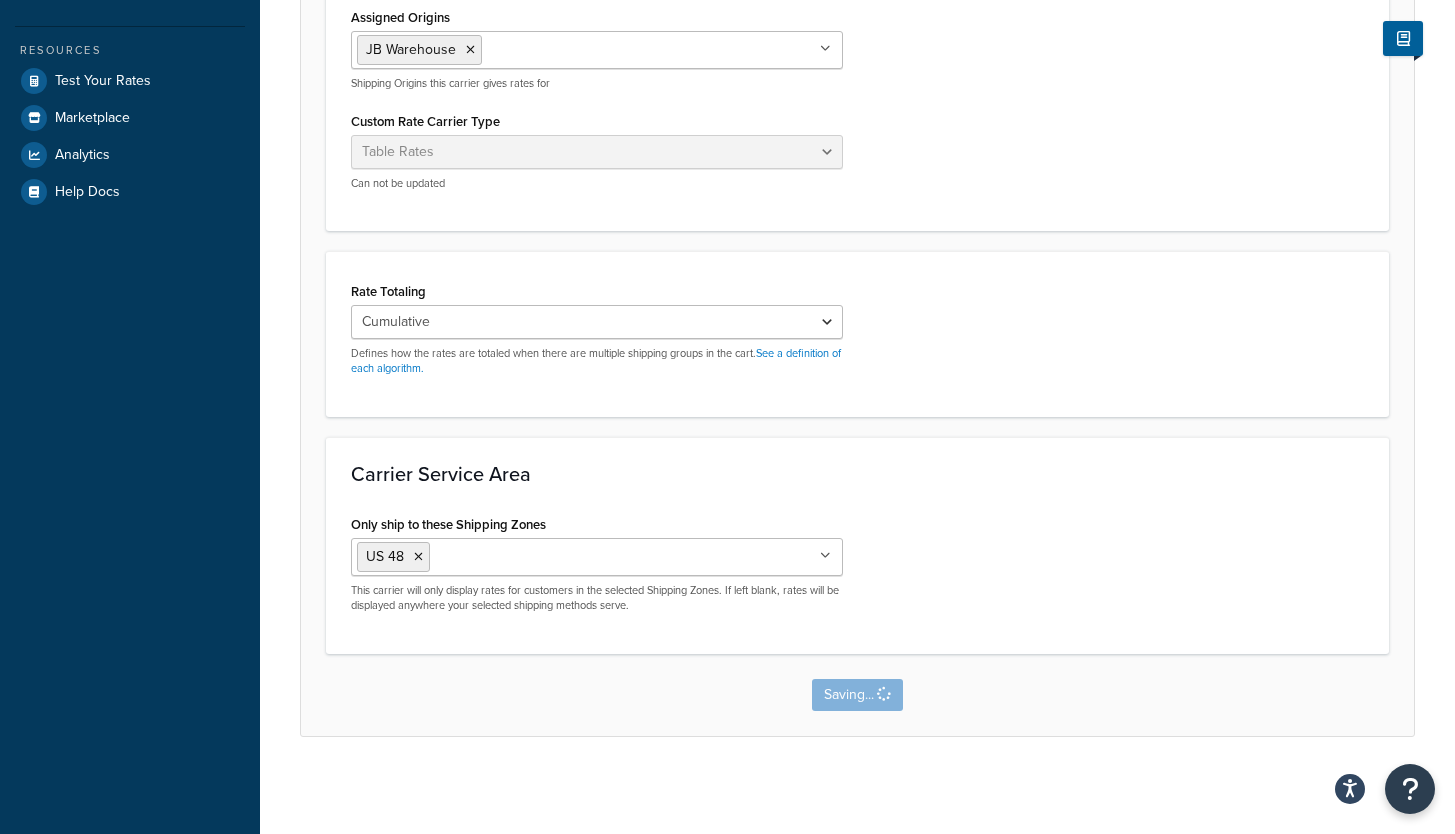 scroll, scrollTop: 0, scrollLeft: 0, axis: both 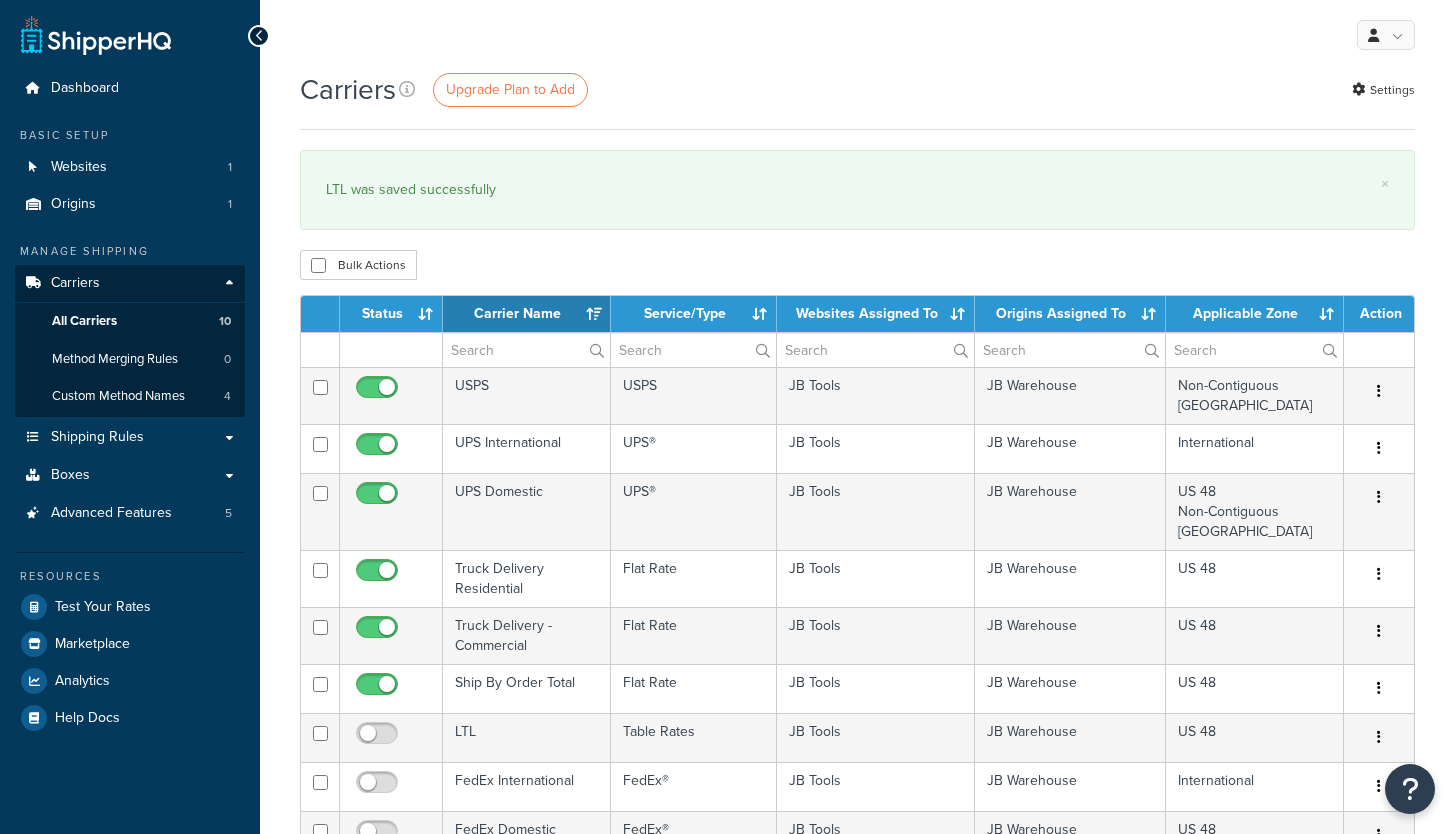 select on "15" 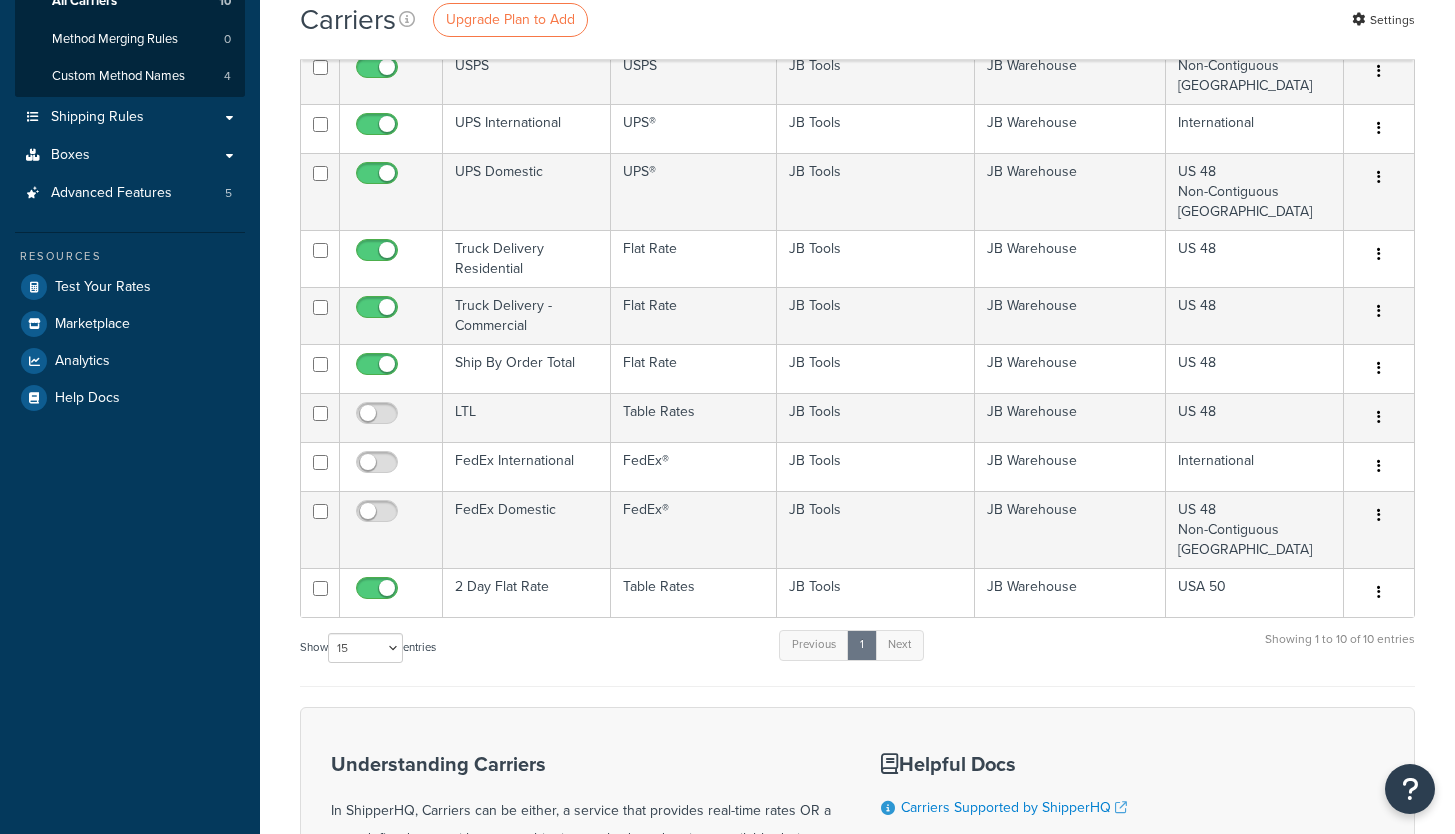 scroll, scrollTop: 525, scrollLeft: 0, axis: vertical 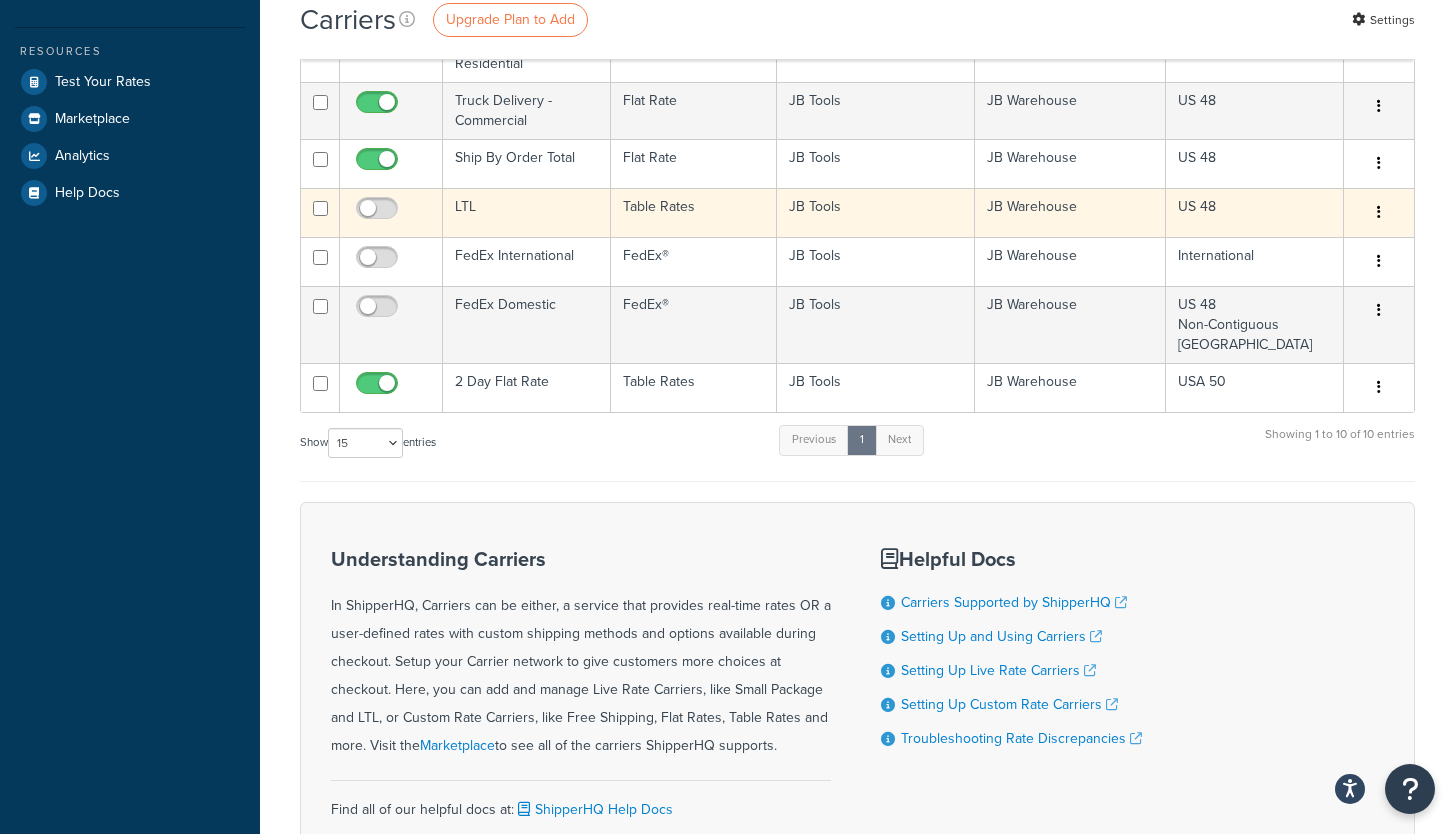 click on "LTL" at bounding box center [527, 212] 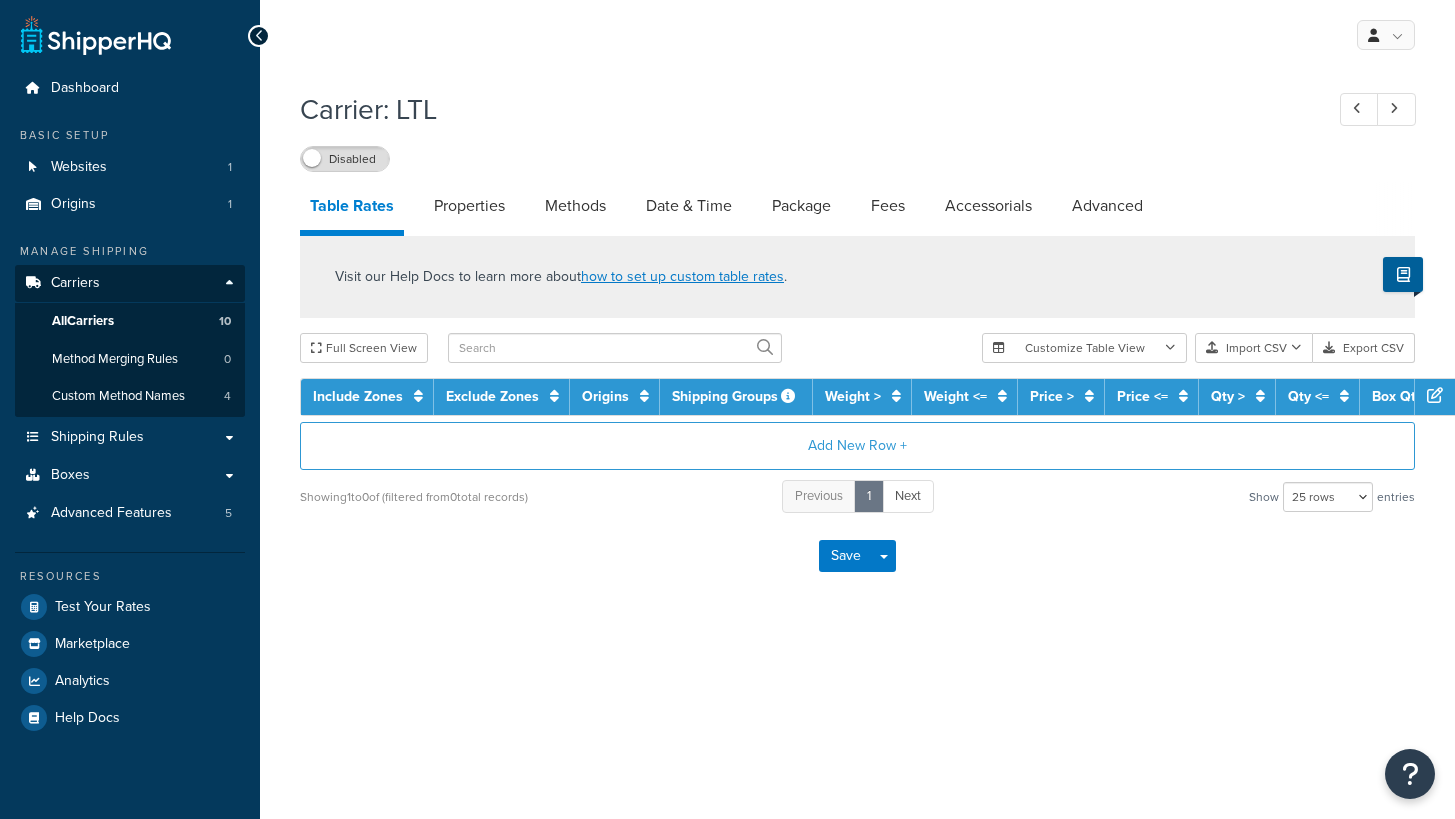 select on "25" 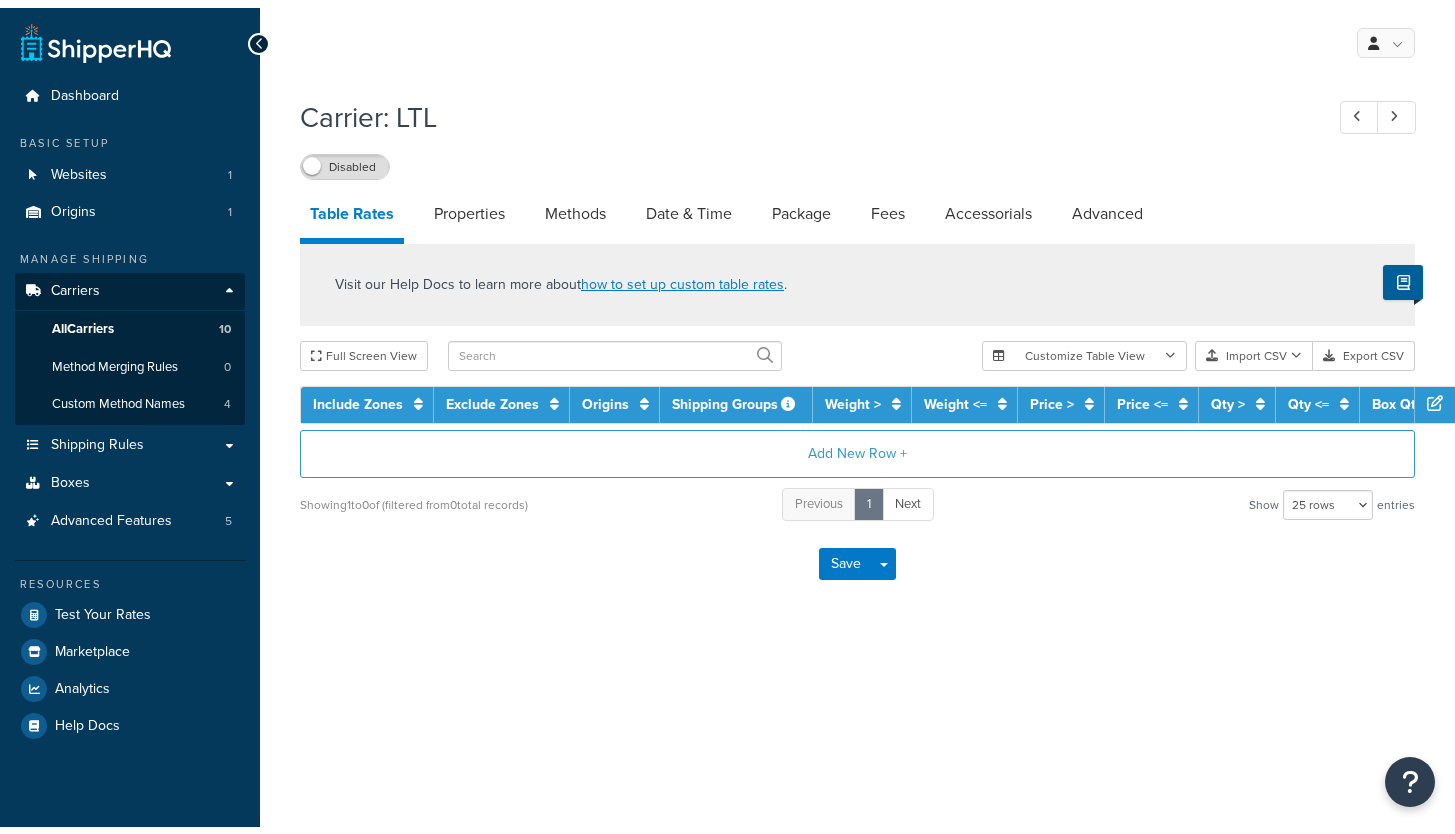scroll, scrollTop: 0, scrollLeft: 0, axis: both 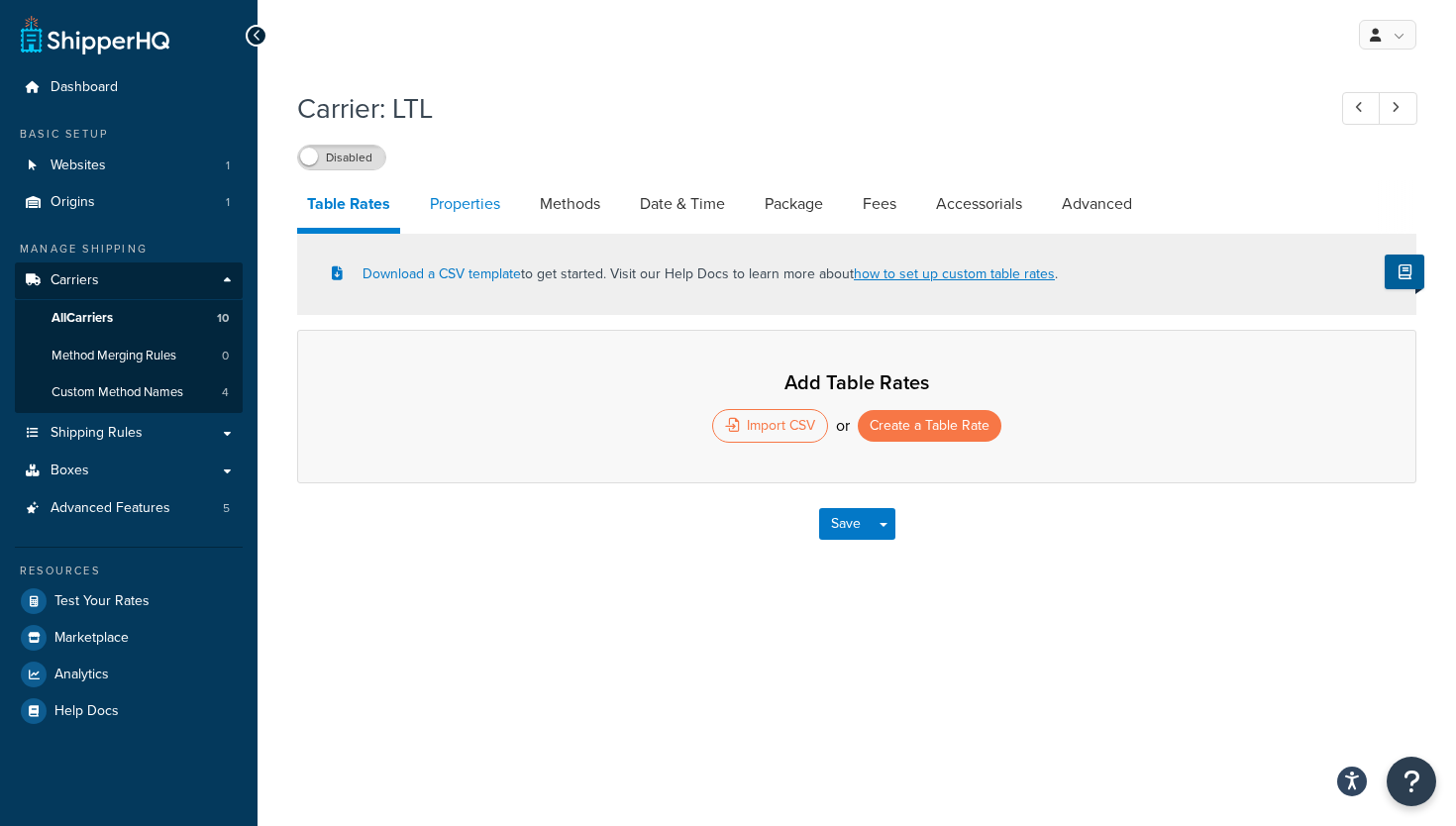 click on "Properties" at bounding box center (465, 204) 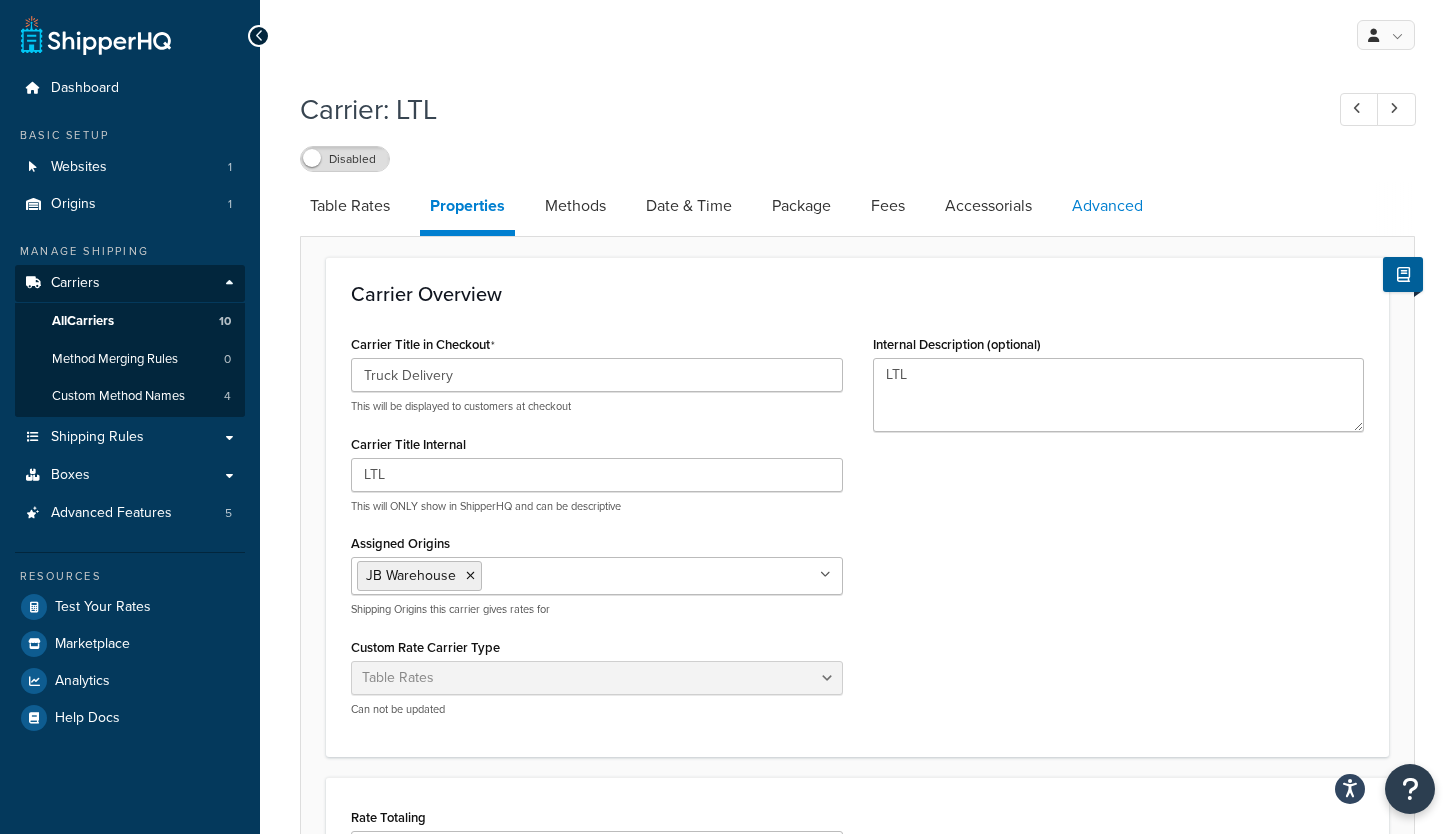 click on "Advanced" at bounding box center [1107, 206] 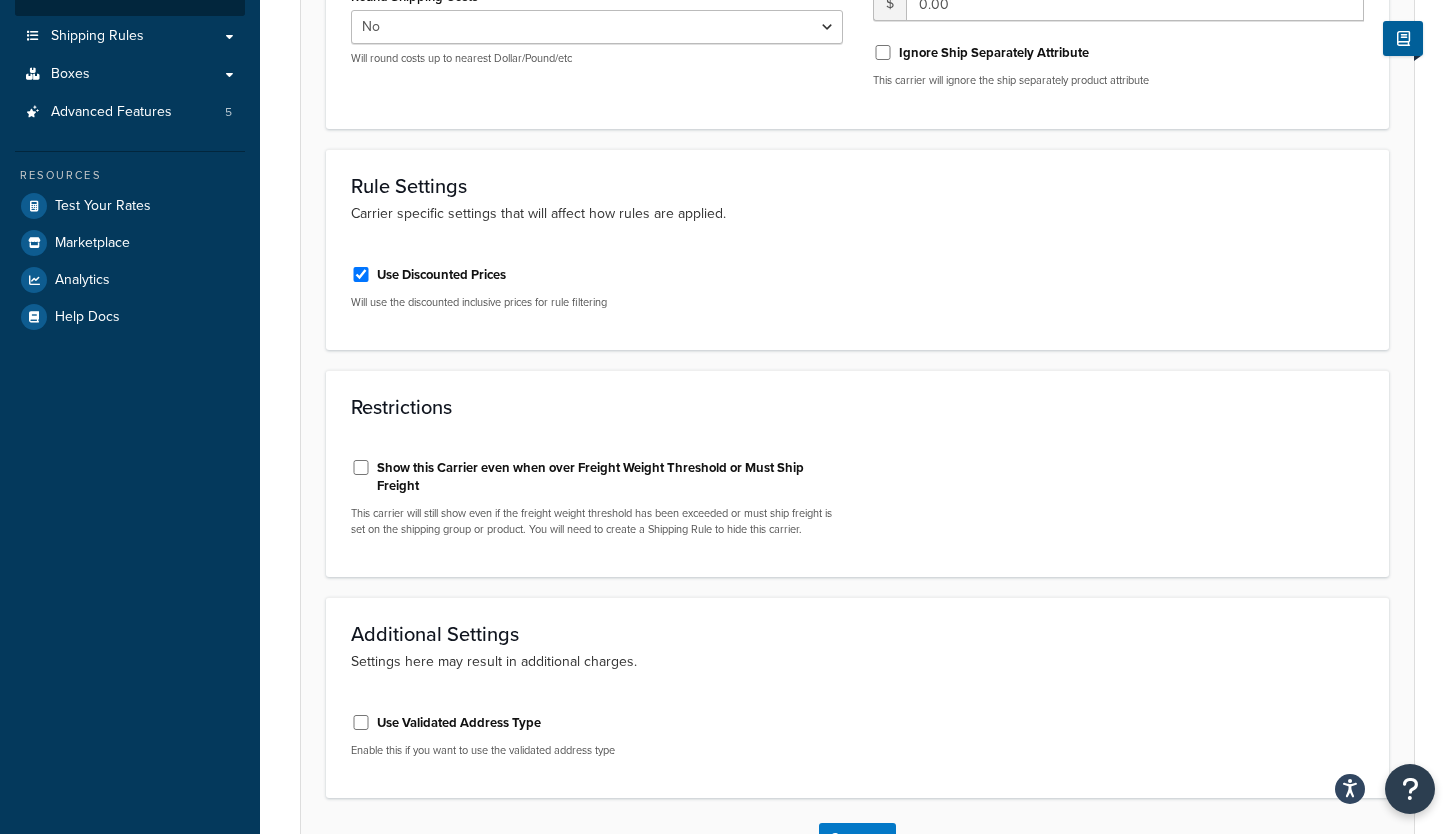 scroll, scrollTop: 416, scrollLeft: 0, axis: vertical 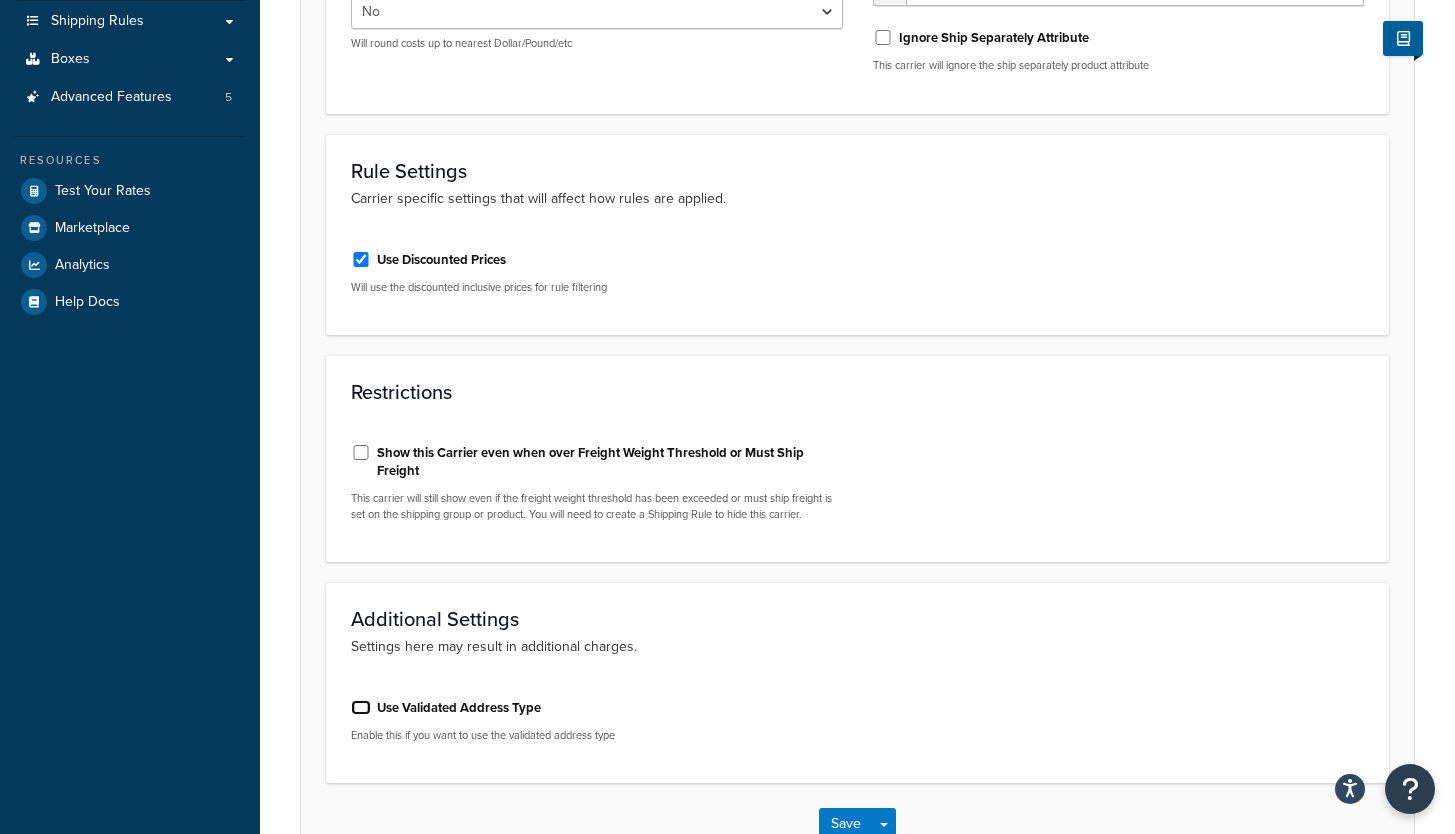 click on "Use Validated Address Type" at bounding box center [361, 707] 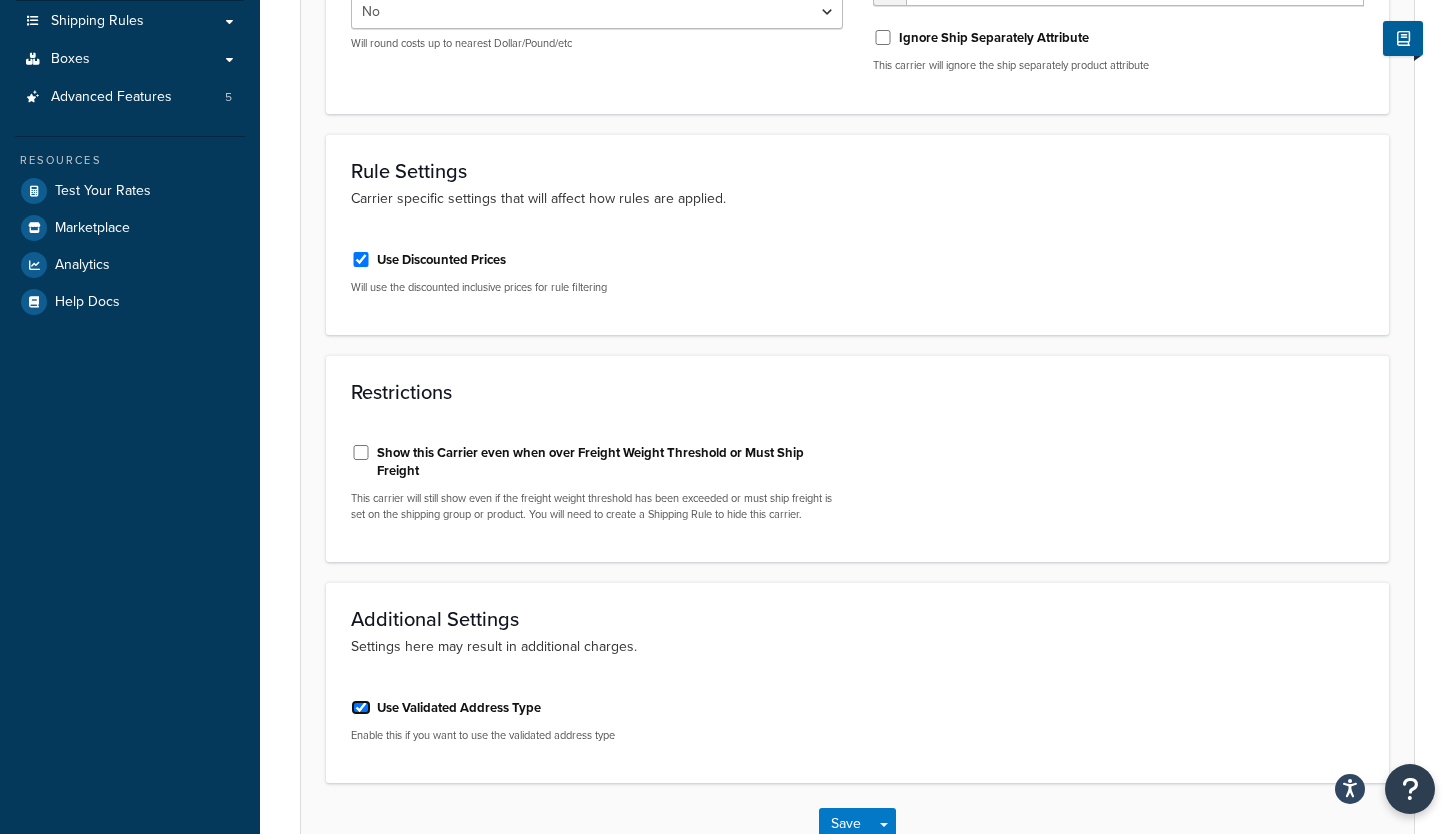 checkbox on "true" 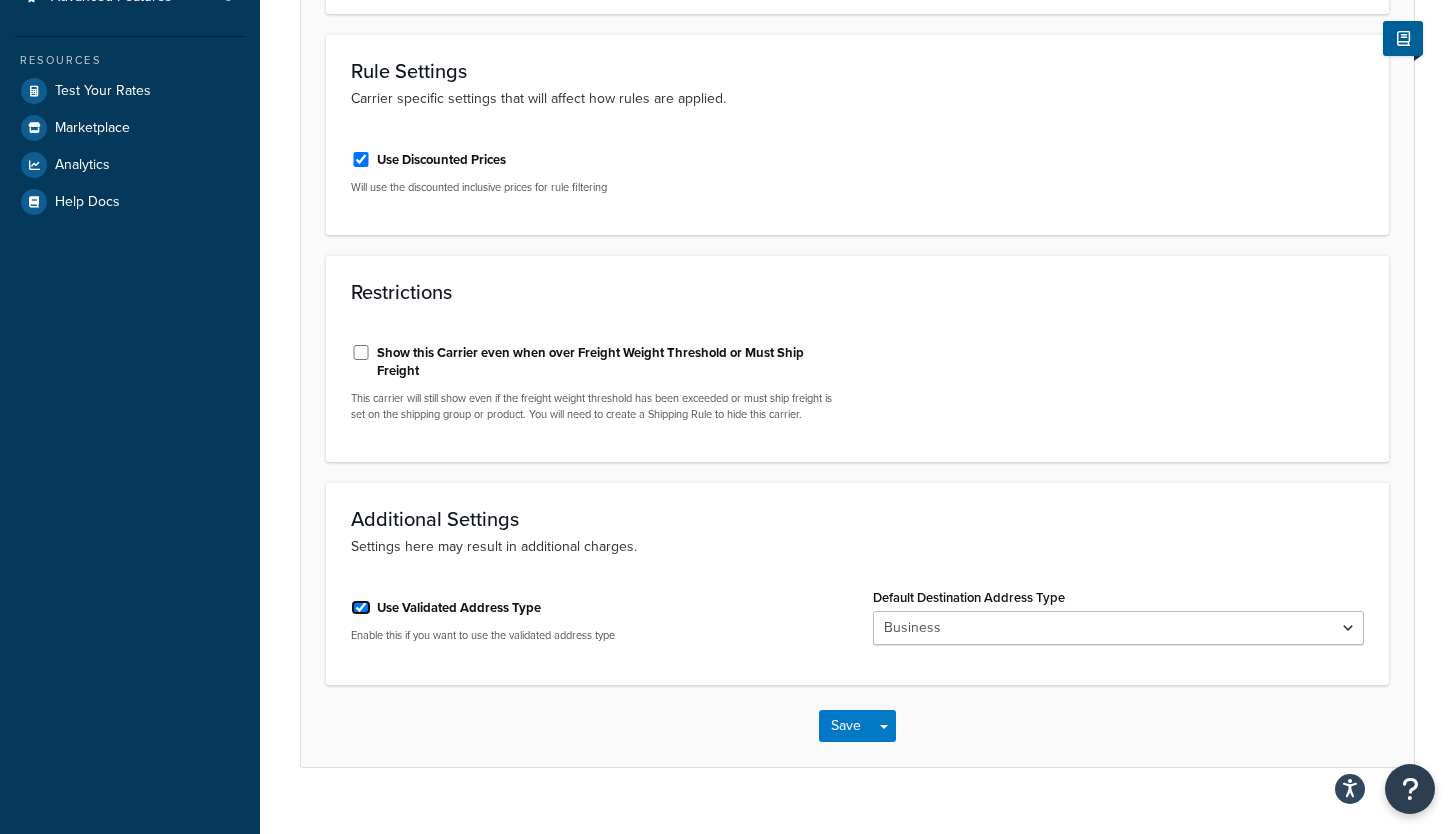scroll, scrollTop: 538, scrollLeft: 0, axis: vertical 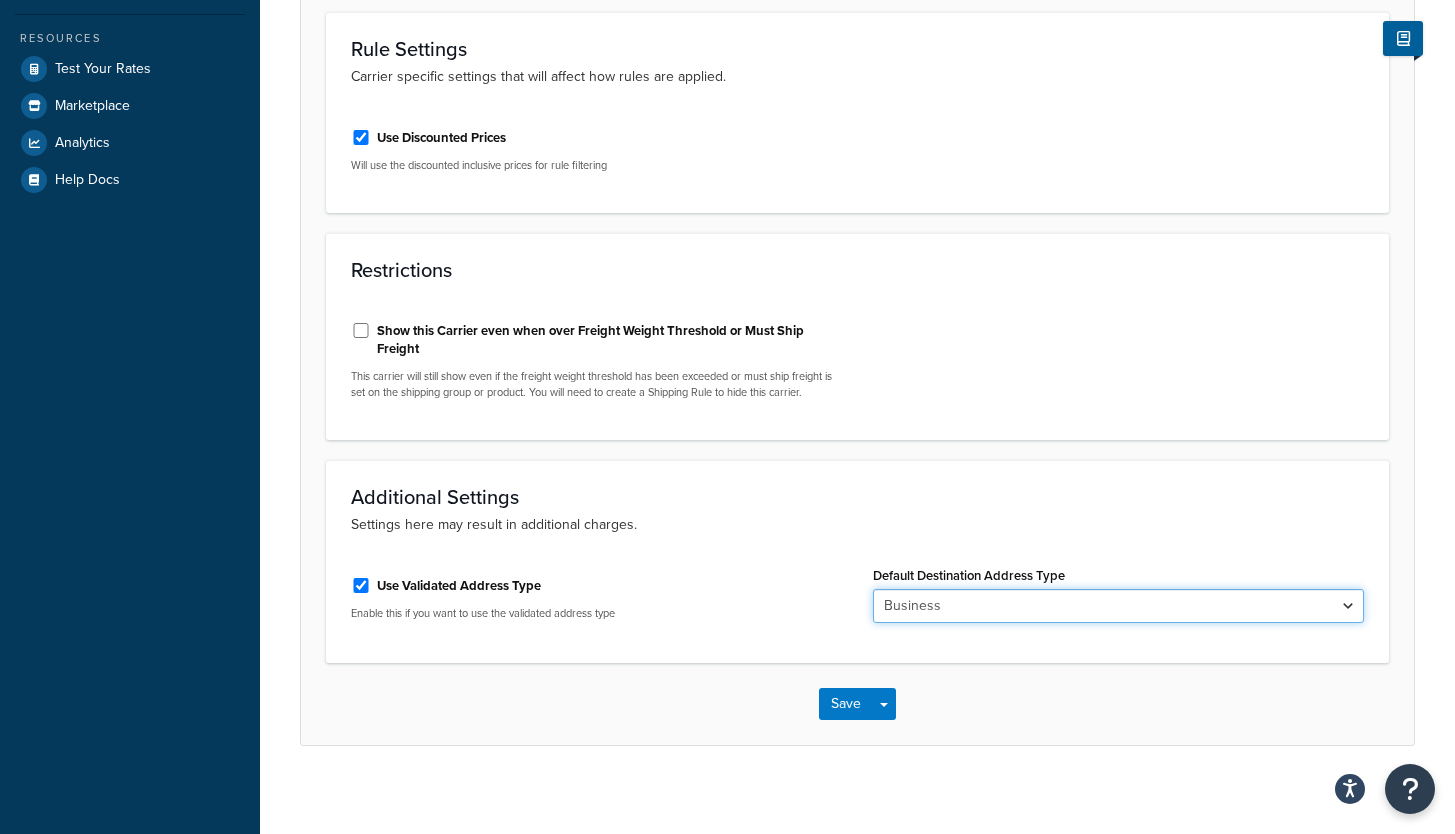 select on "residential" 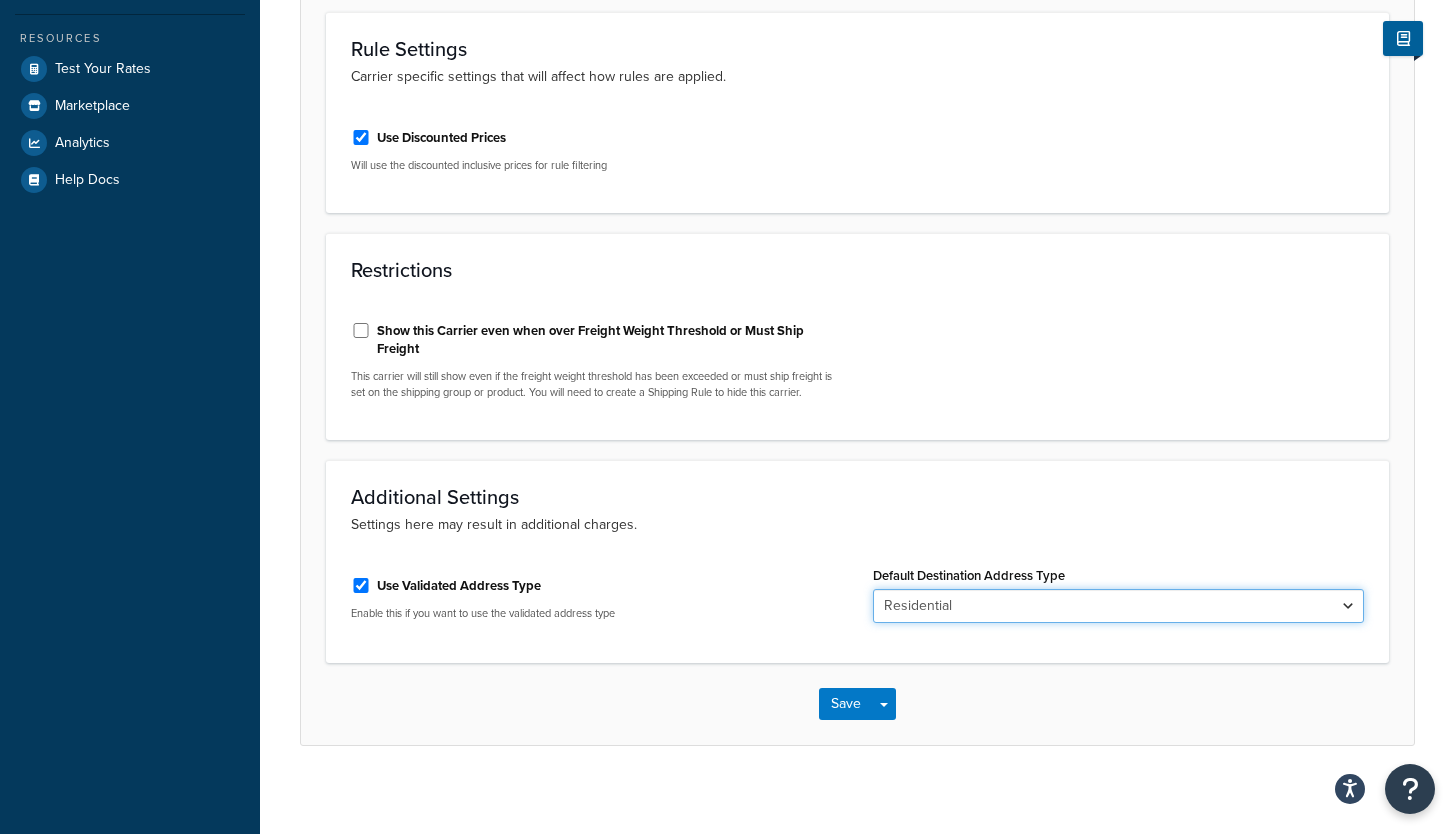 click on "Residential" at bounding box center (0, 0) 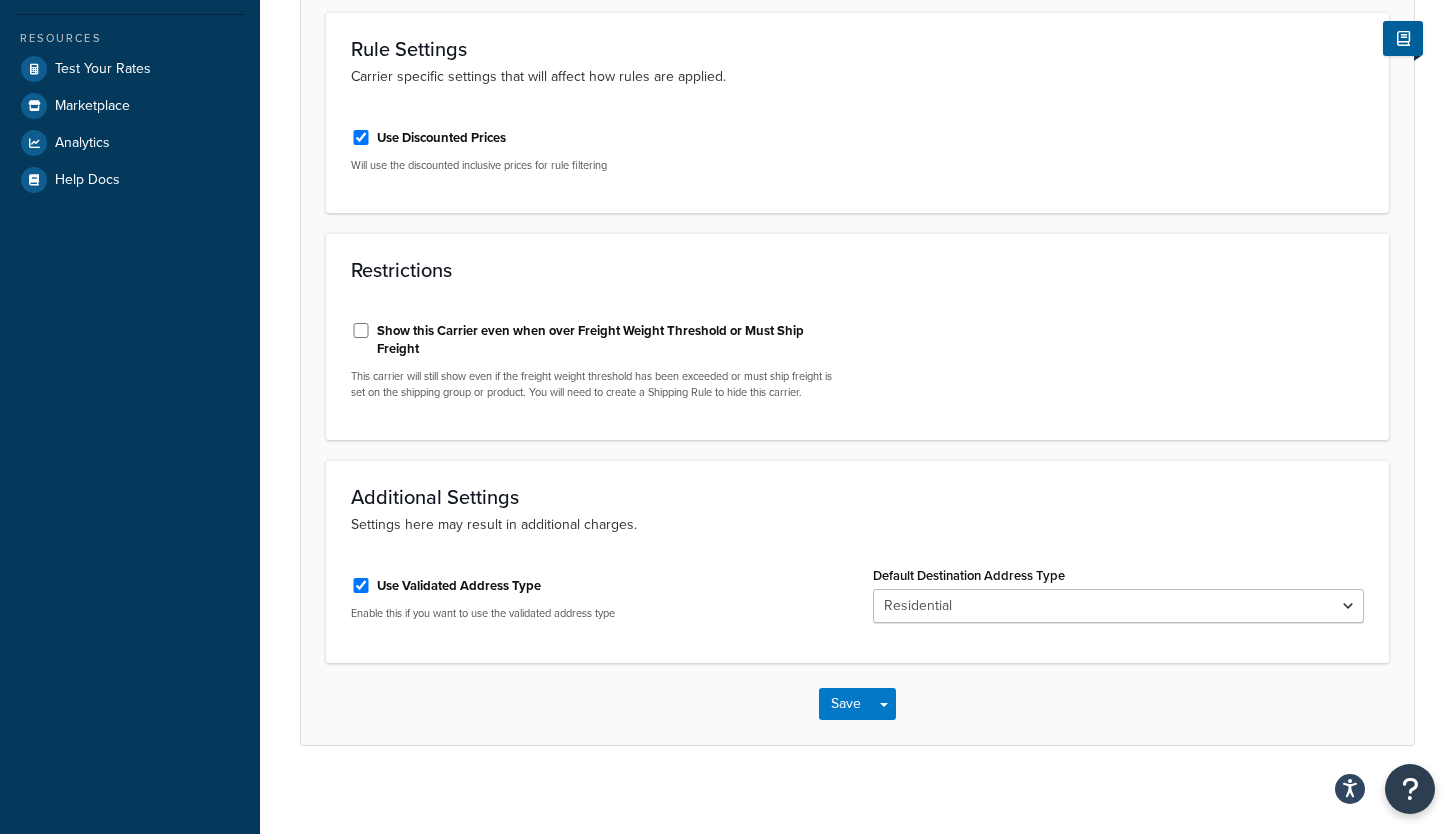 click on "Additional Settings Settings here may result in additional charges.   Use Validated Address Type Enable this if you want to use the validated address type Default Destination Address Type   Business  Residential" at bounding box center [857, 561] 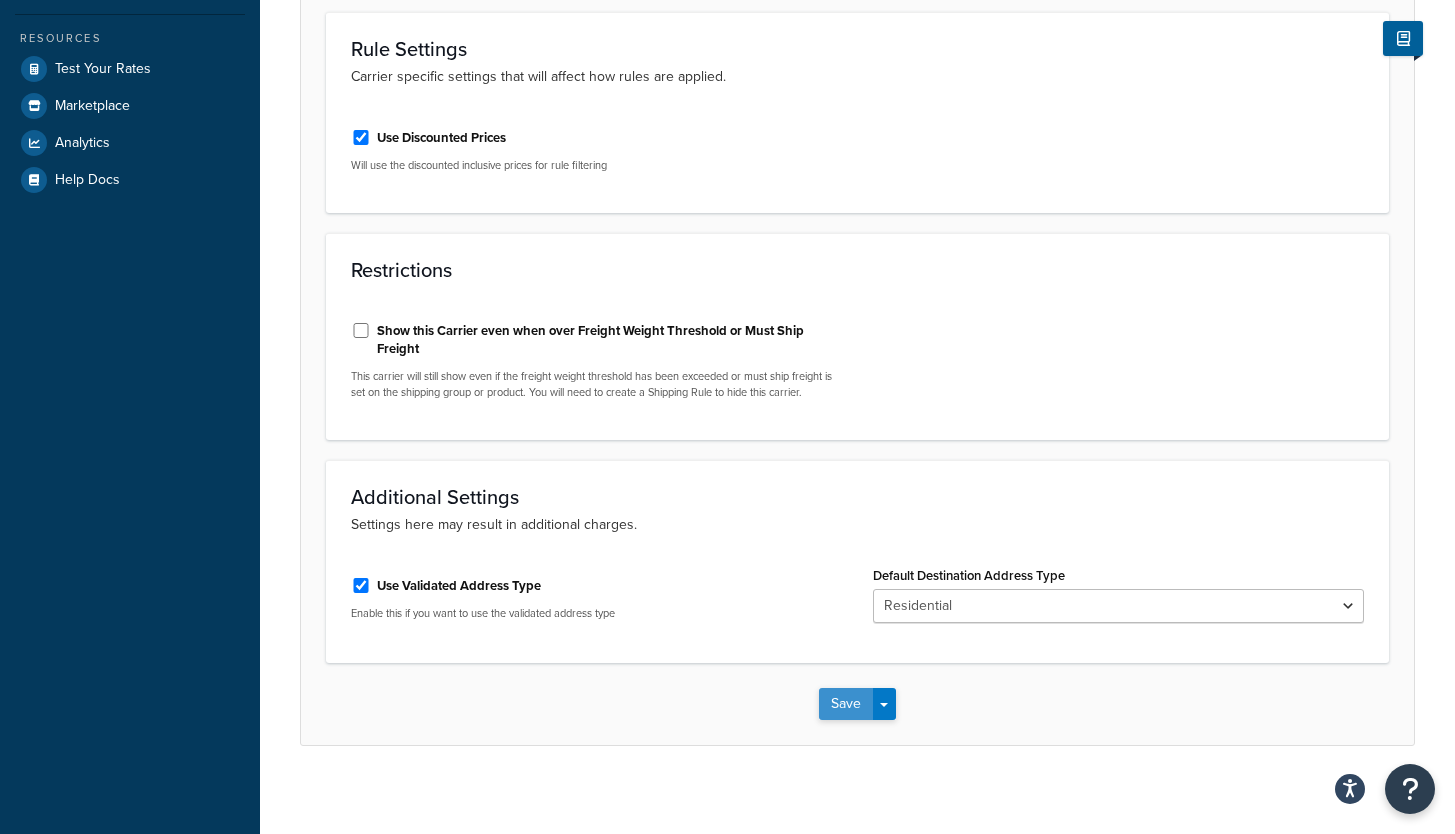 click on "Save" at bounding box center [846, 704] 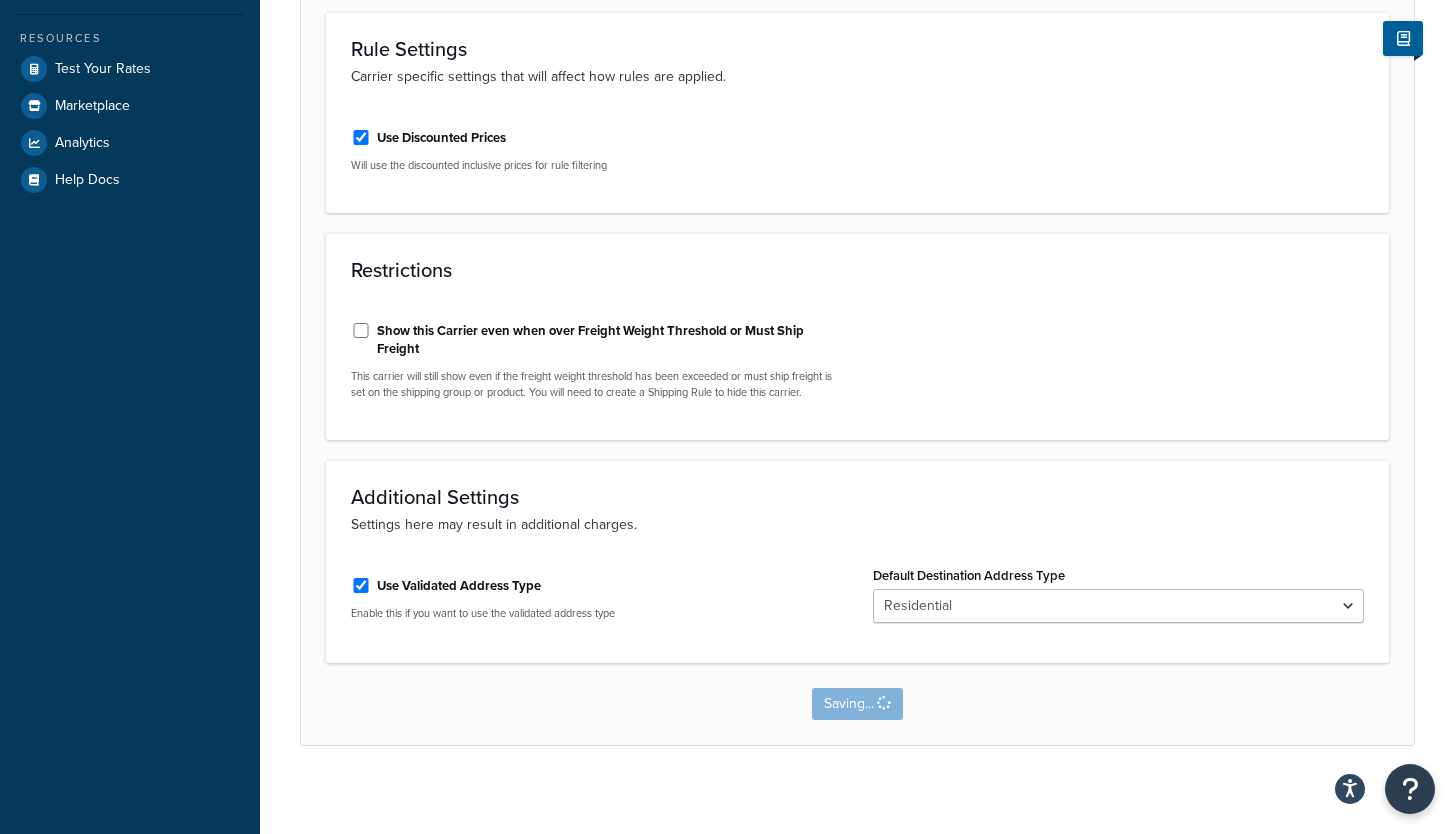 scroll, scrollTop: 0, scrollLeft: 0, axis: both 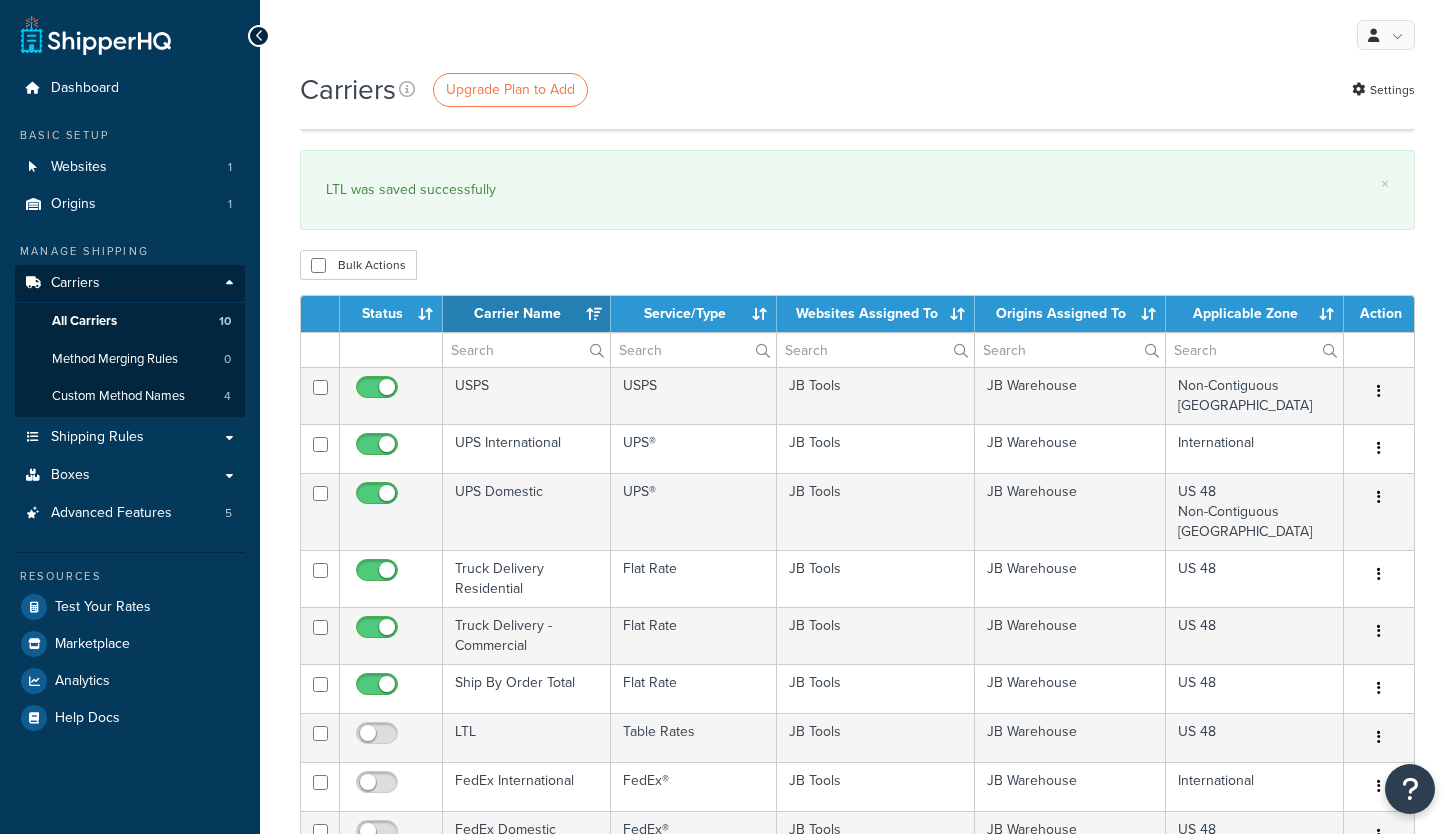 select on "15" 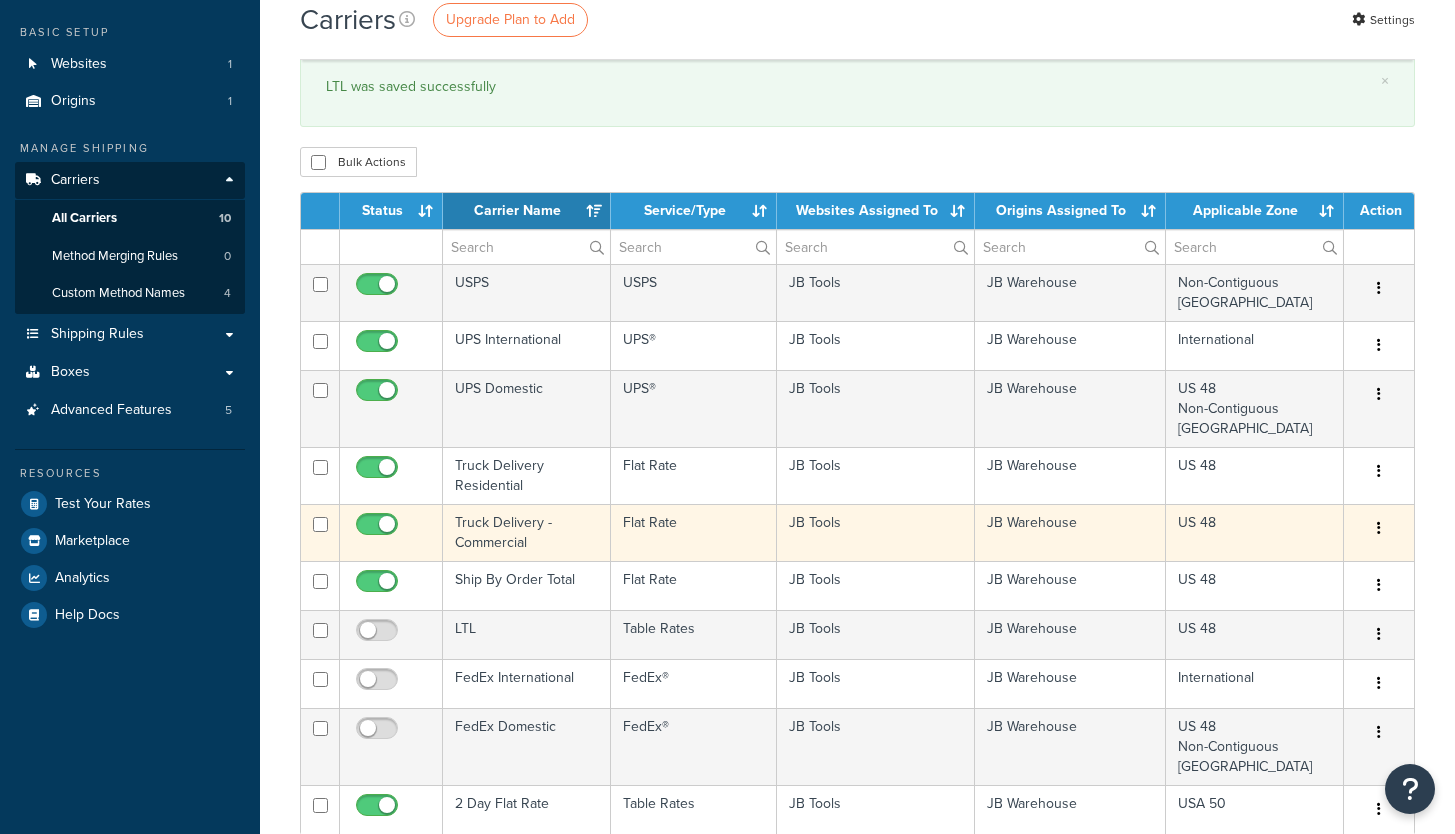 scroll, scrollTop: 184, scrollLeft: 0, axis: vertical 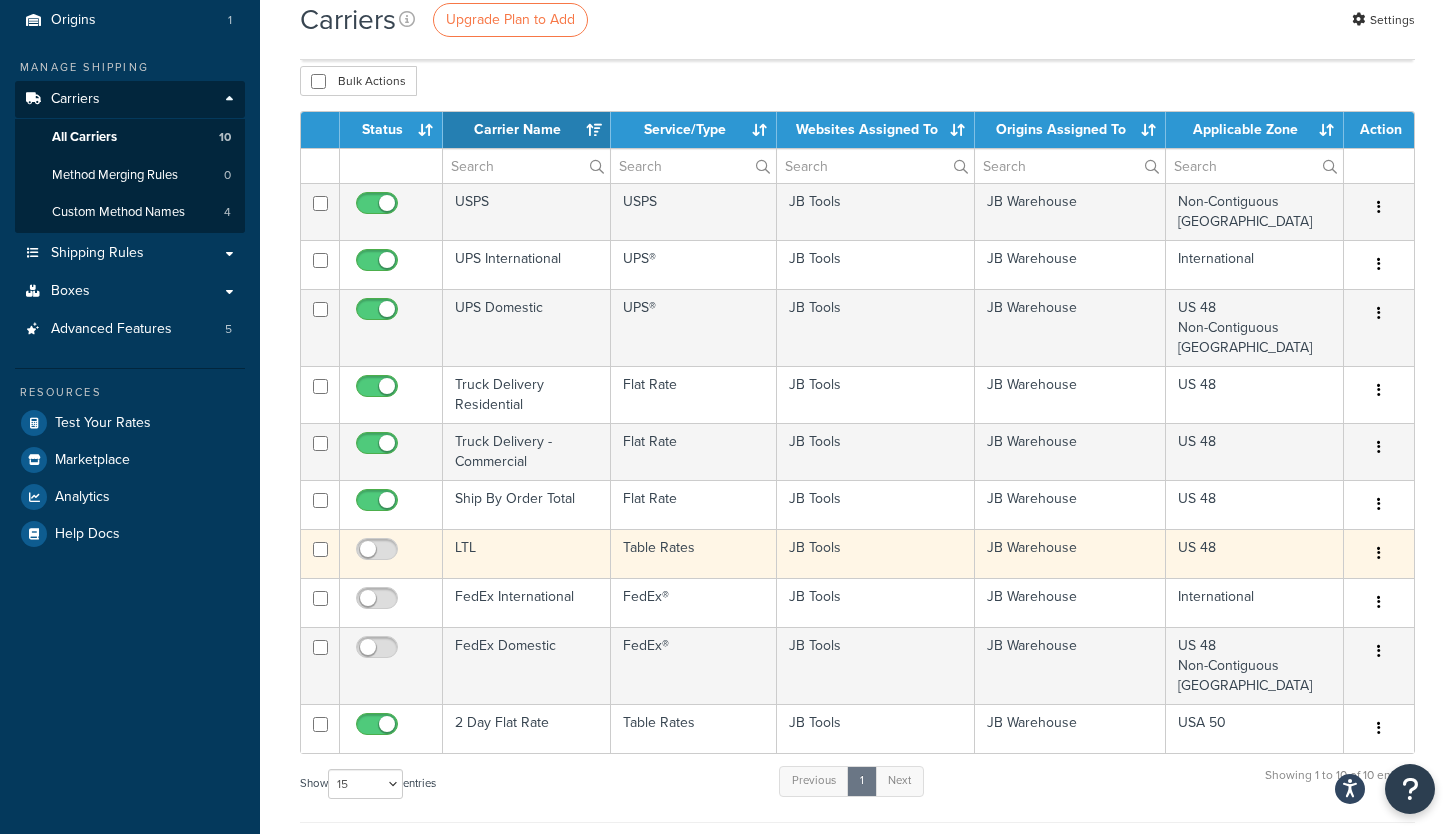 click on "LTL" at bounding box center (527, 553) 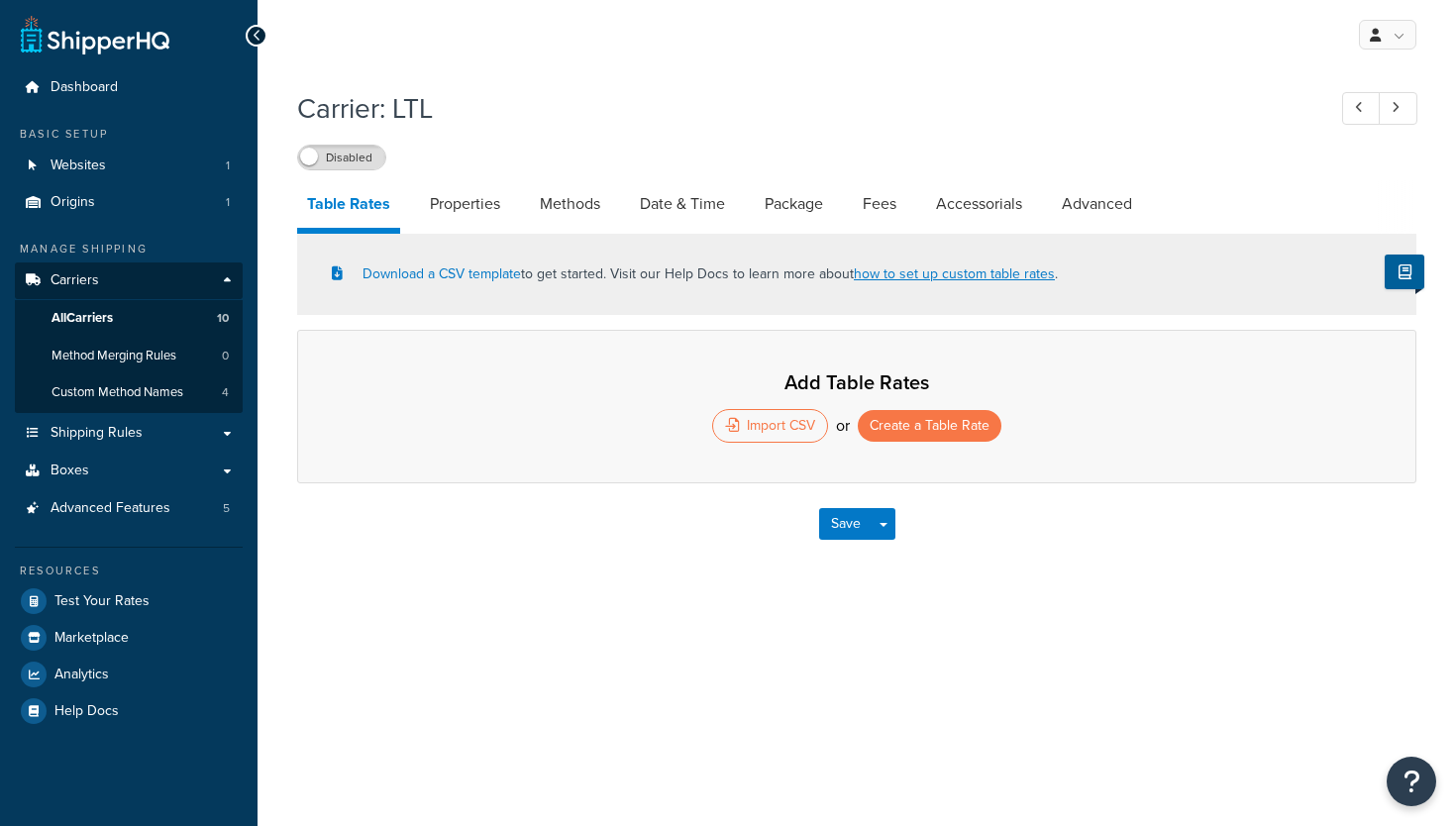 scroll, scrollTop: 0, scrollLeft: 0, axis: both 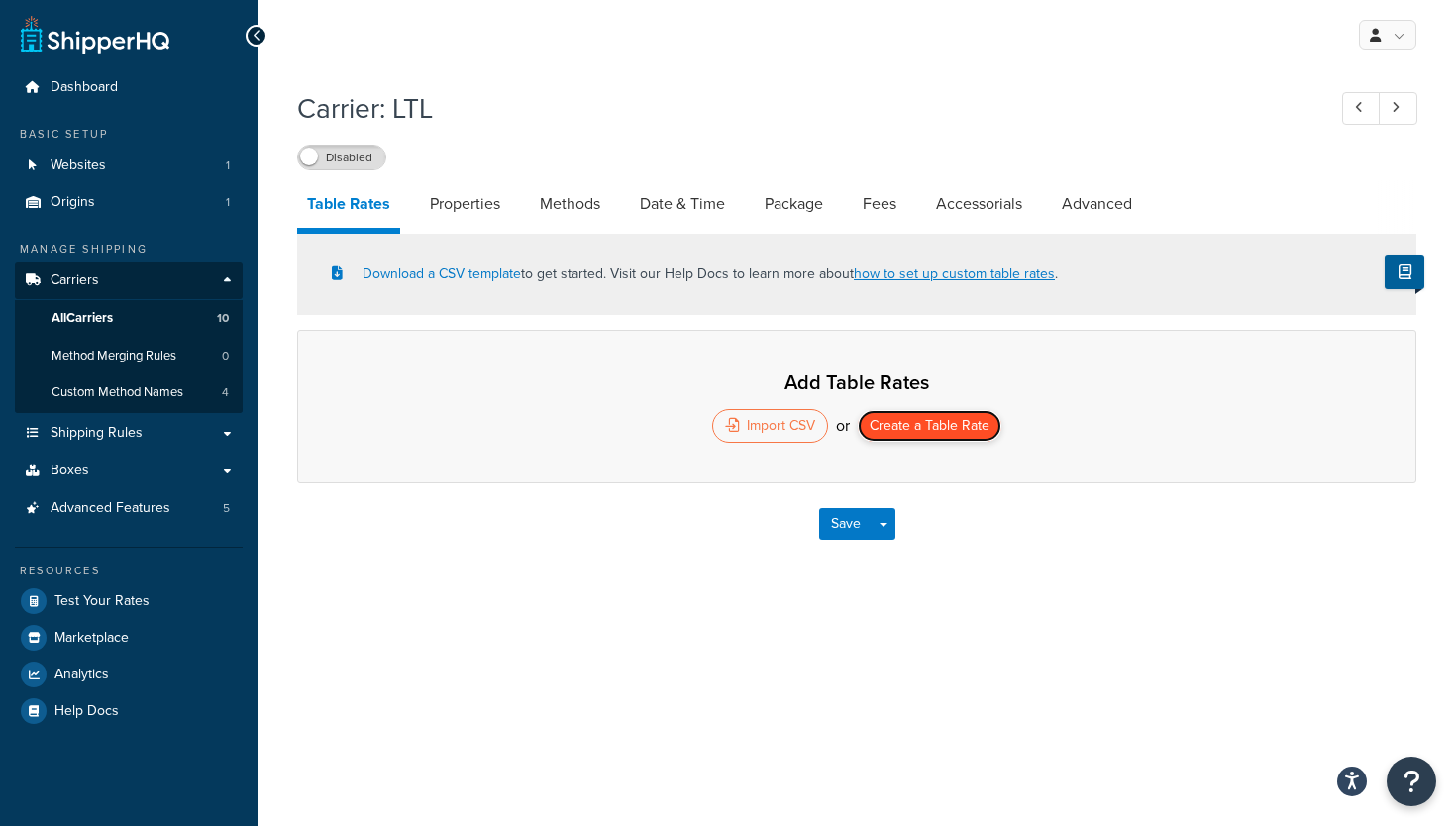click on "Create a Table Rate" at bounding box center (929, 426) 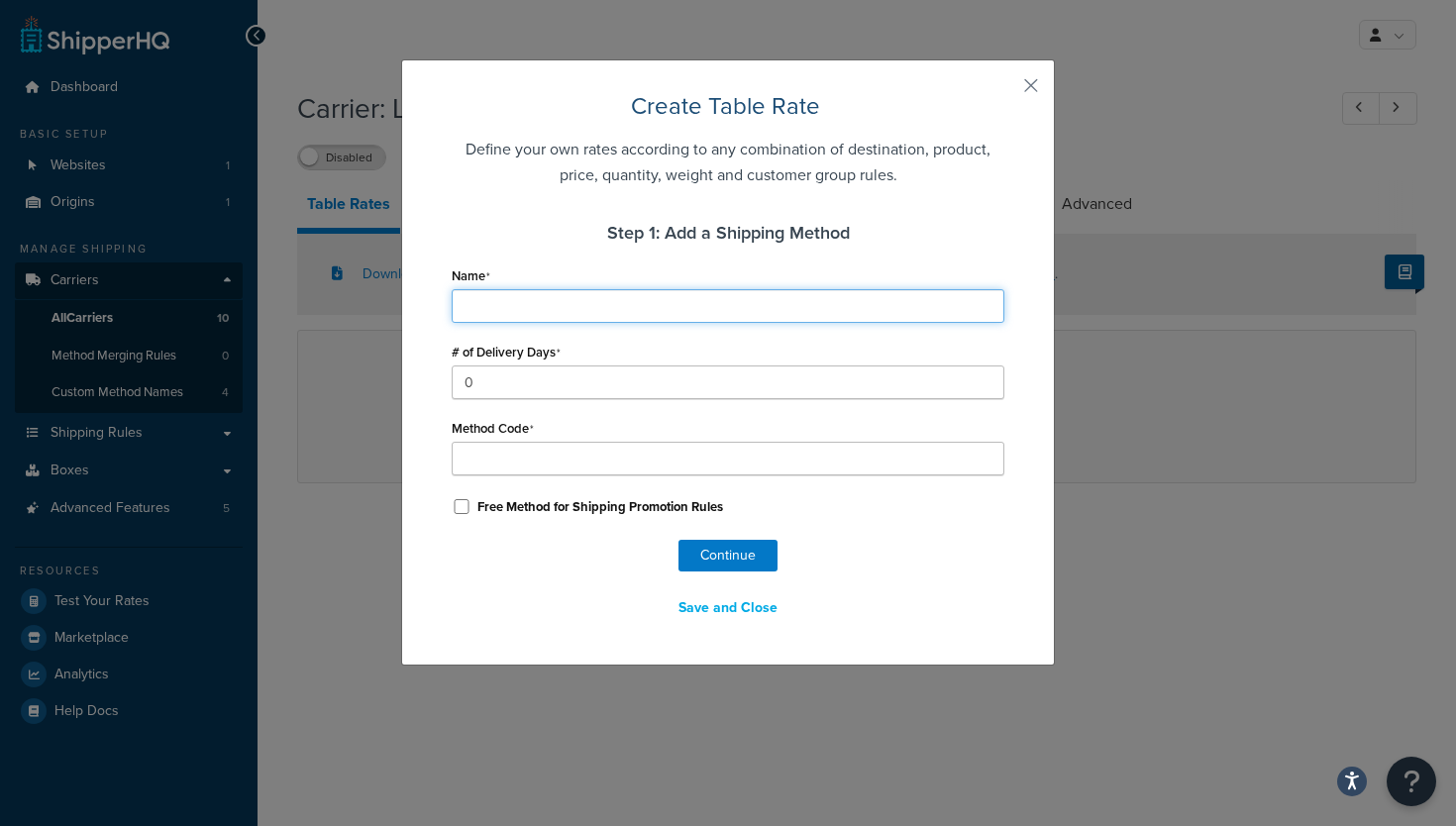 click on "Name" at bounding box center [728, 306] 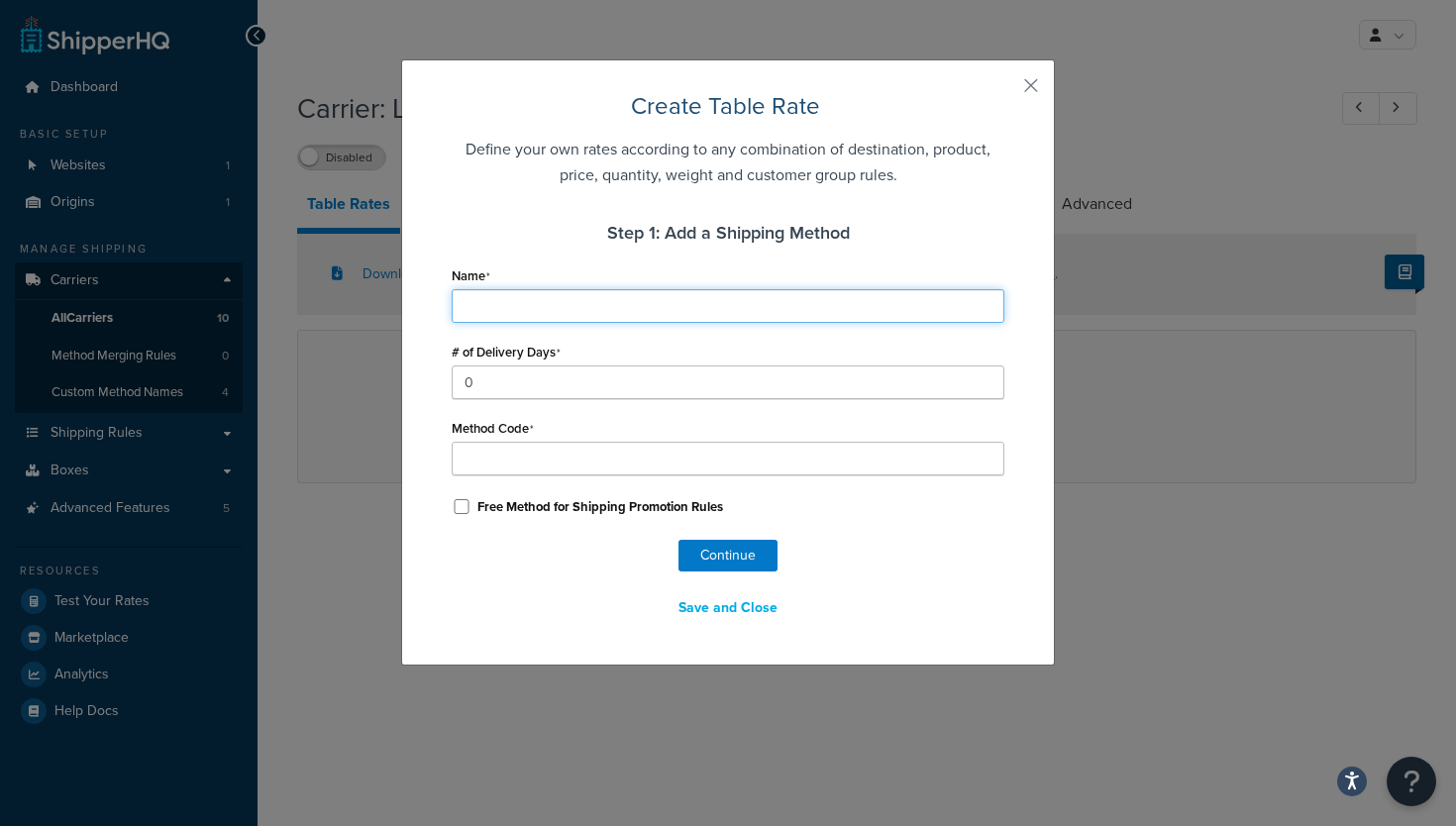 type on "R" 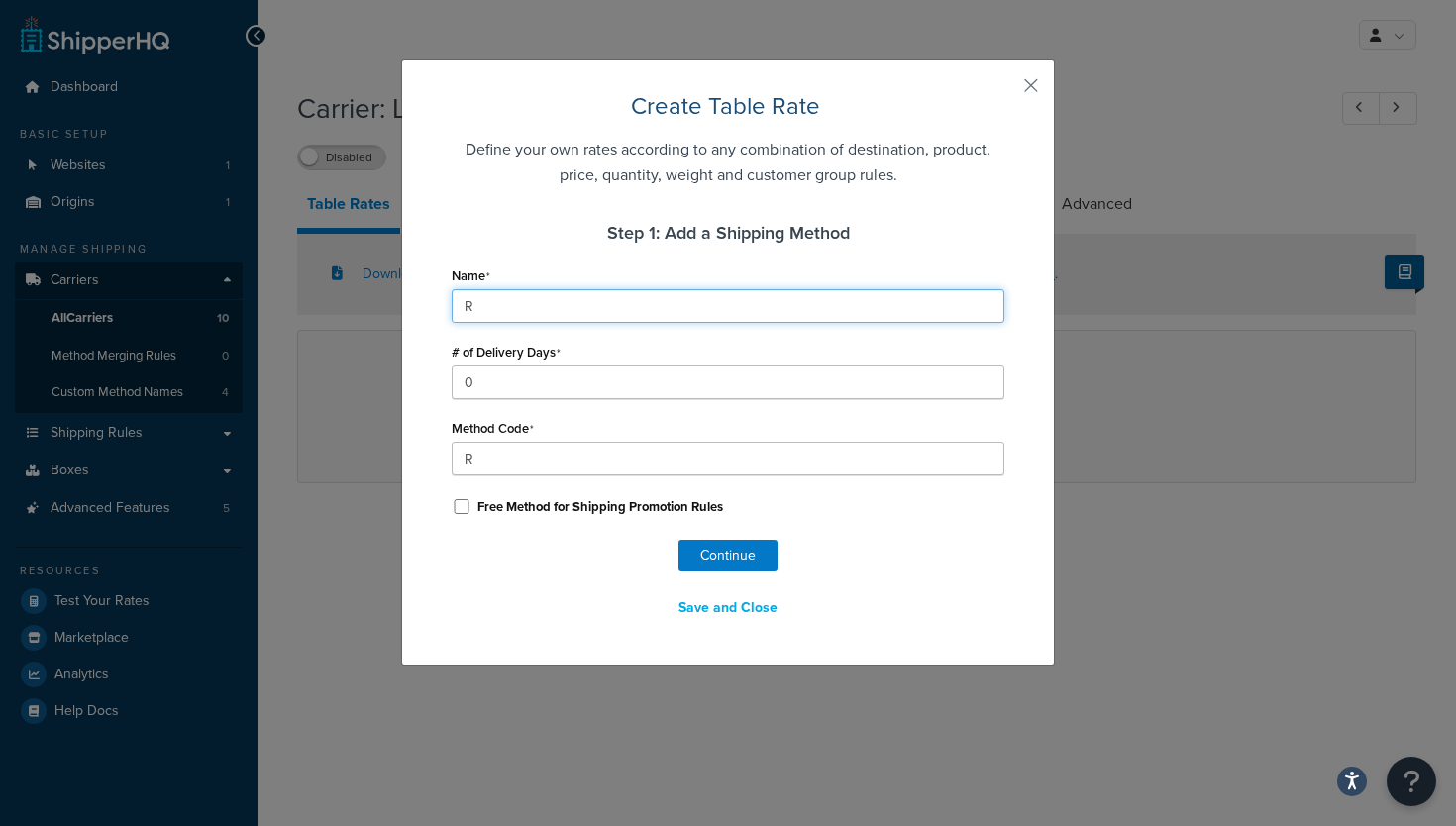 type on "Re" 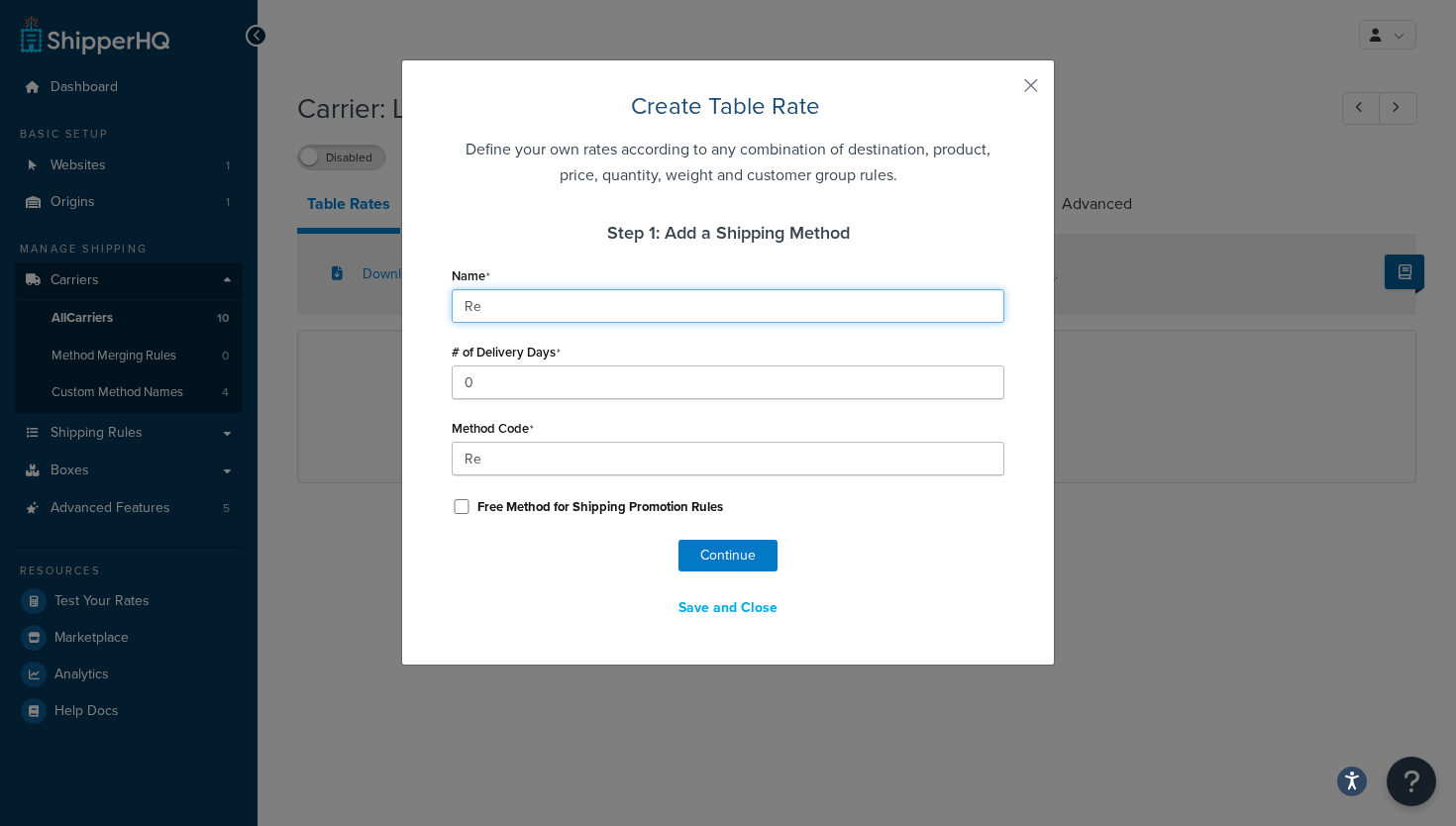 type on "Res" 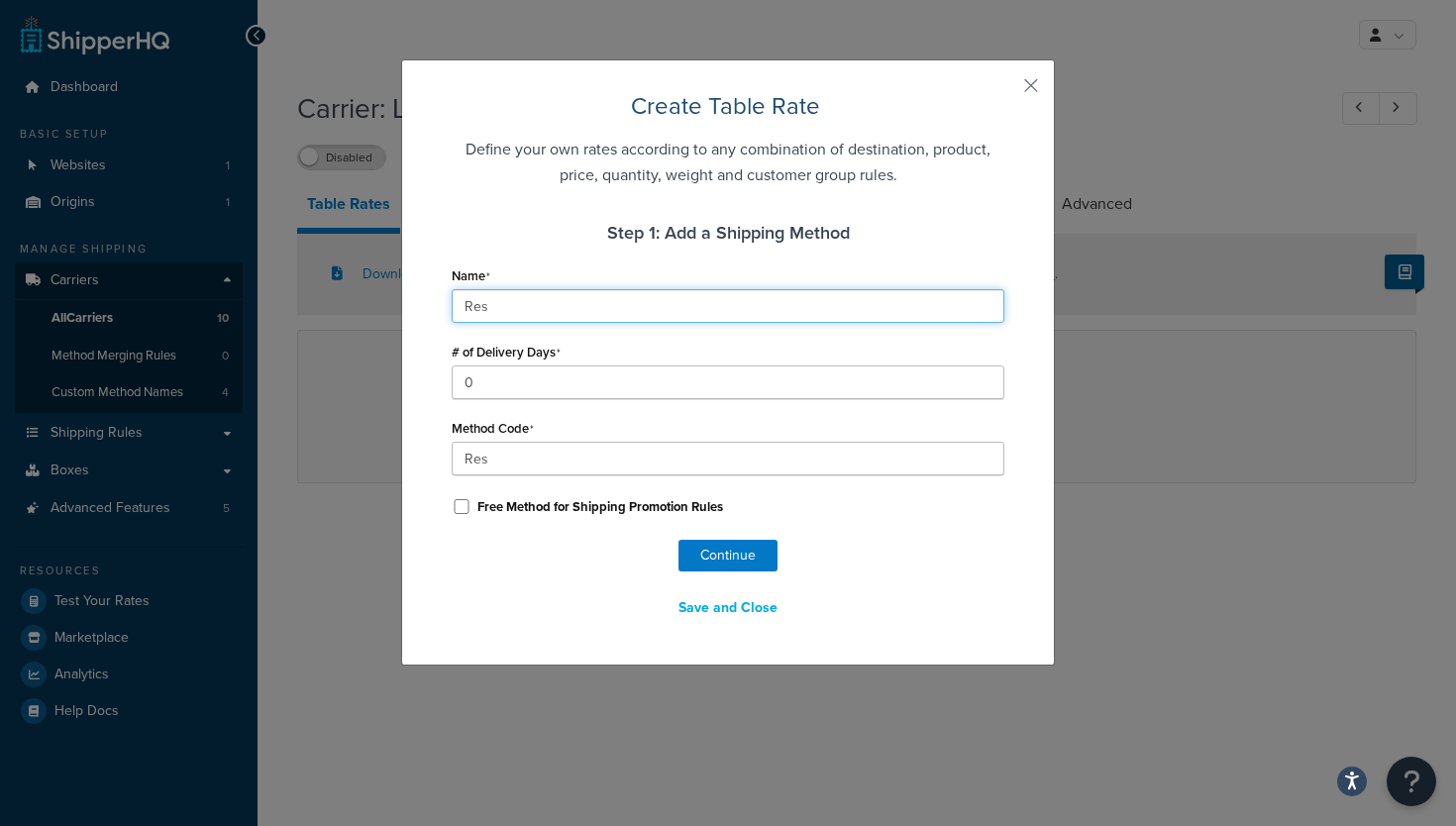 type on "Re" 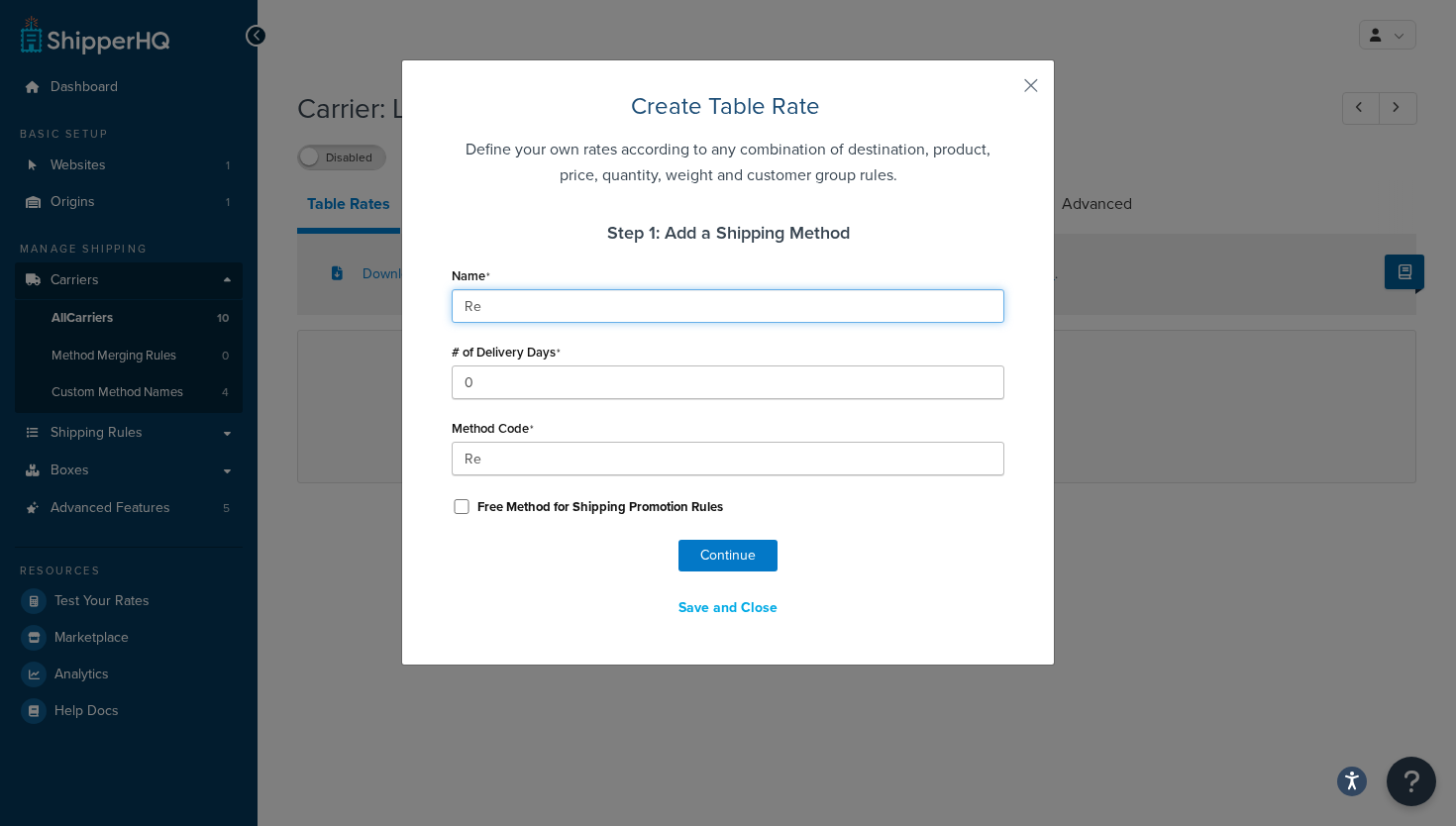 type on "R" 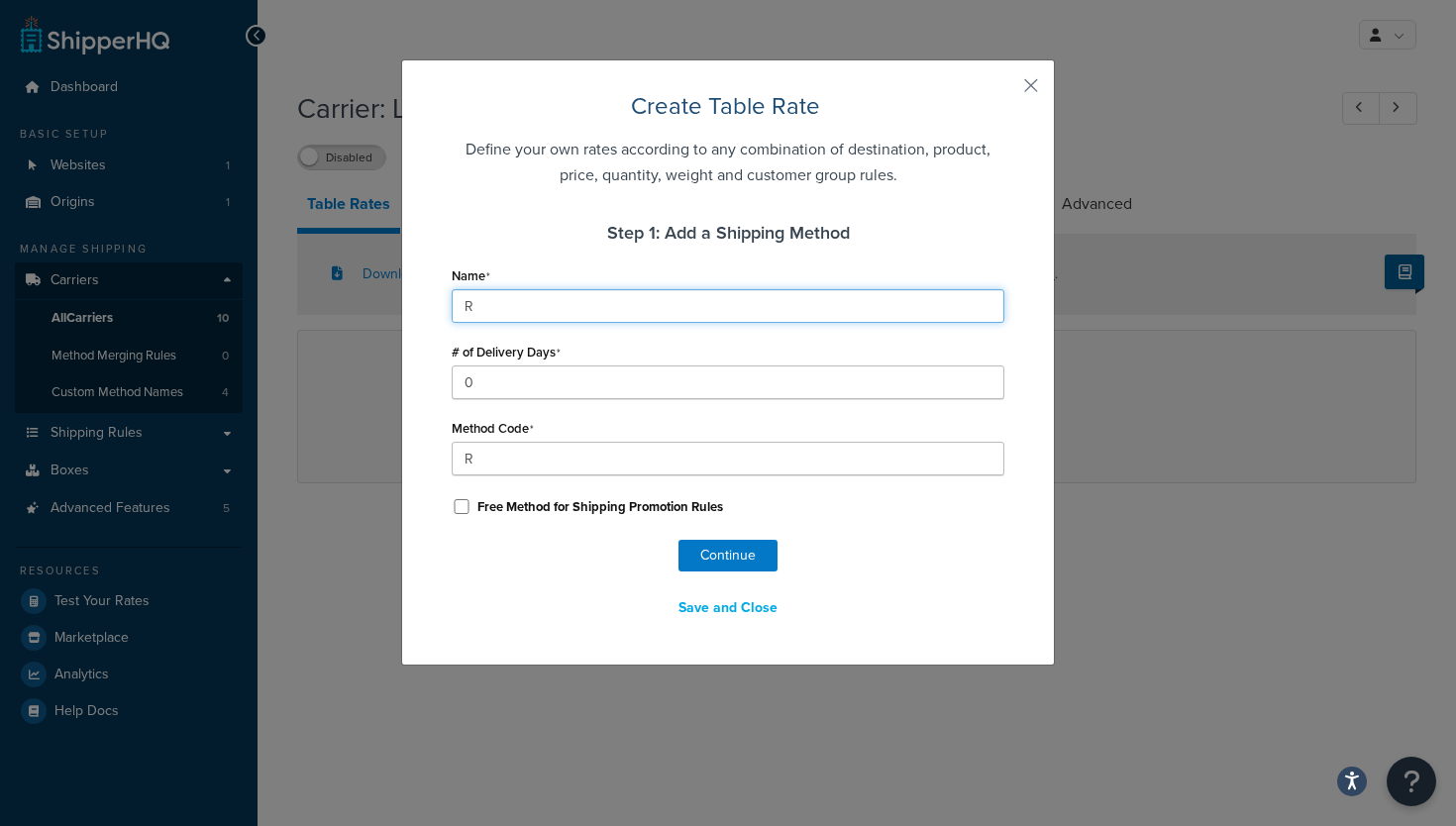 type 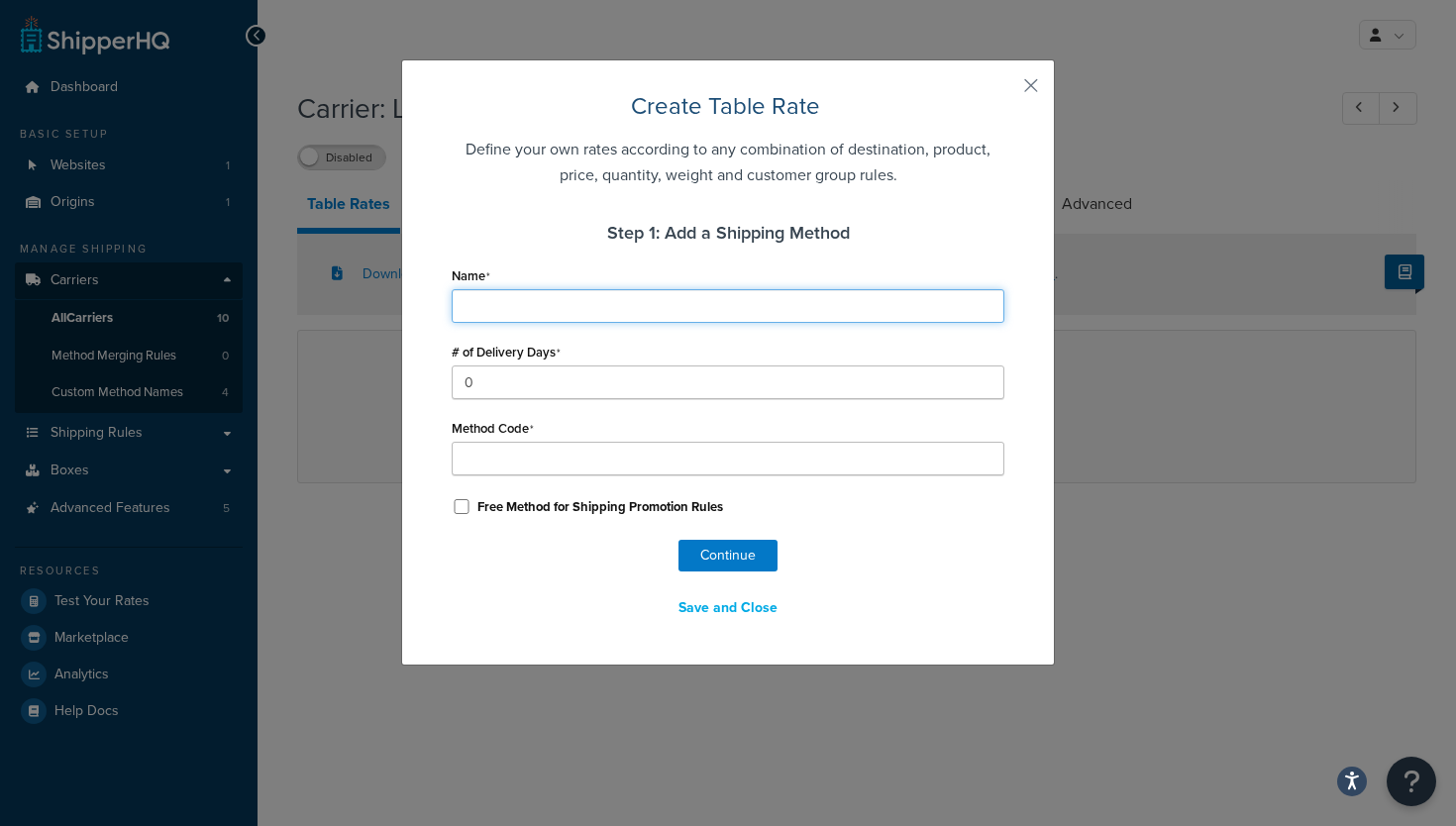 type on "C" 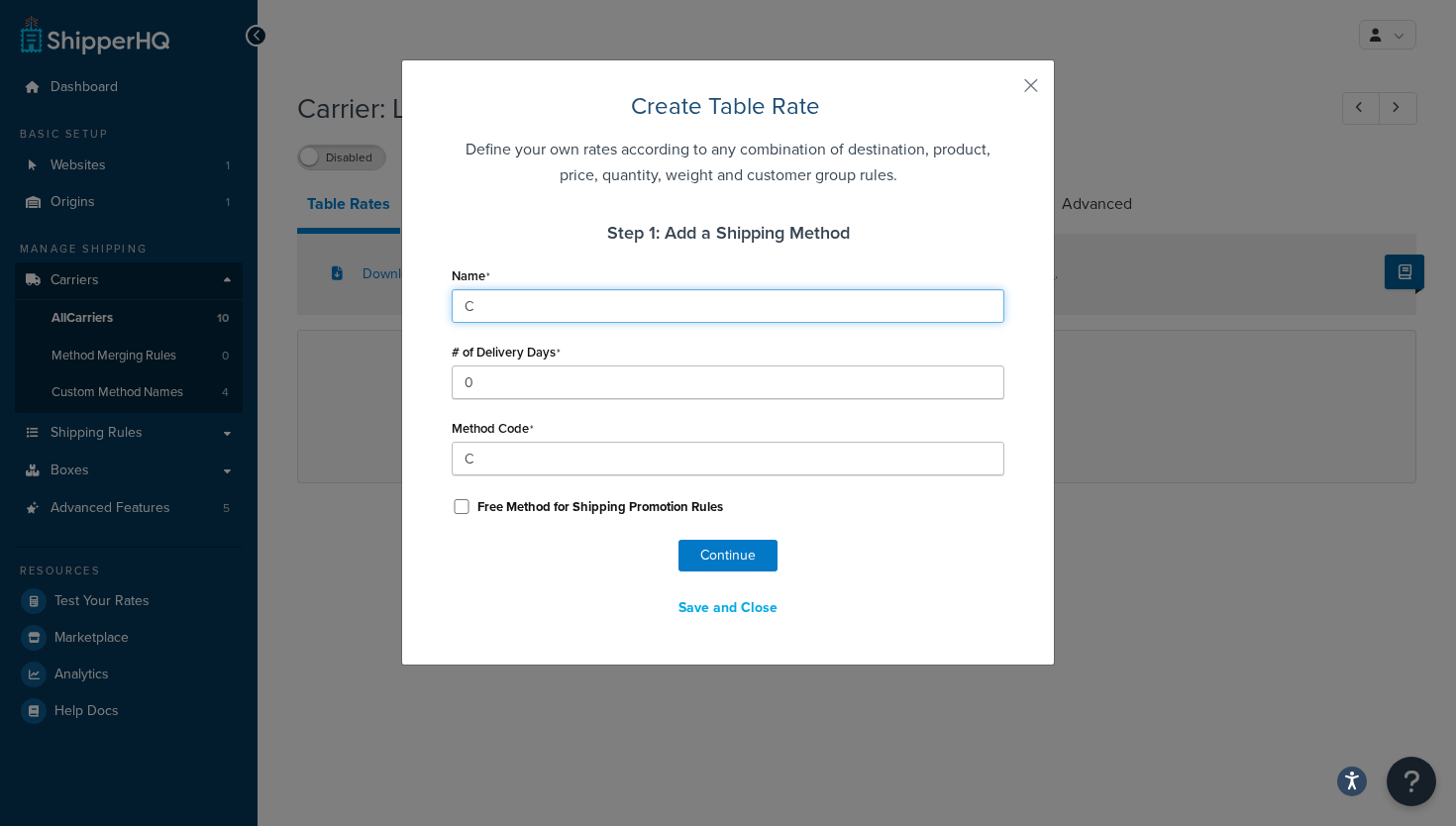 type on "Co" 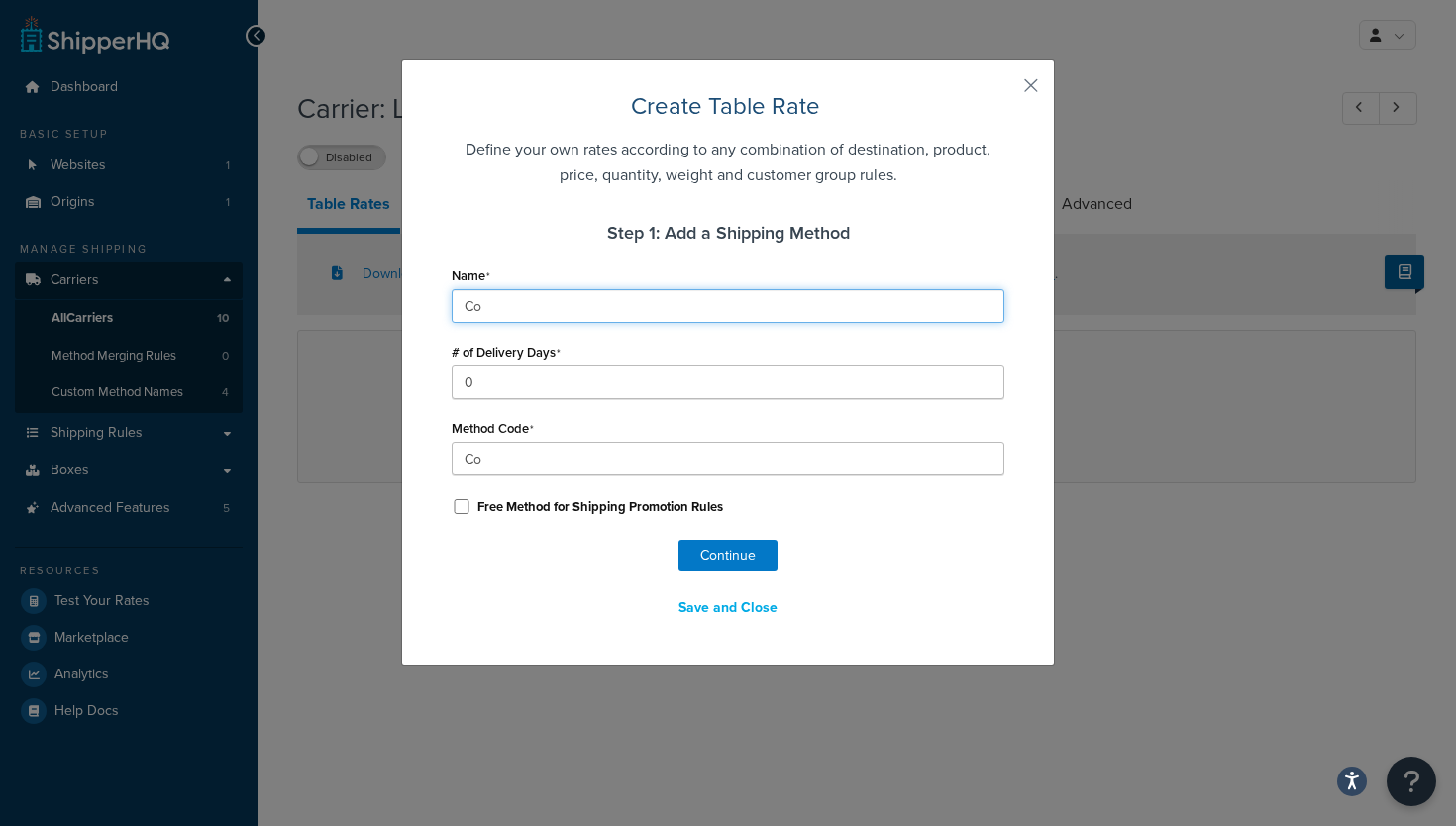 type on "Com" 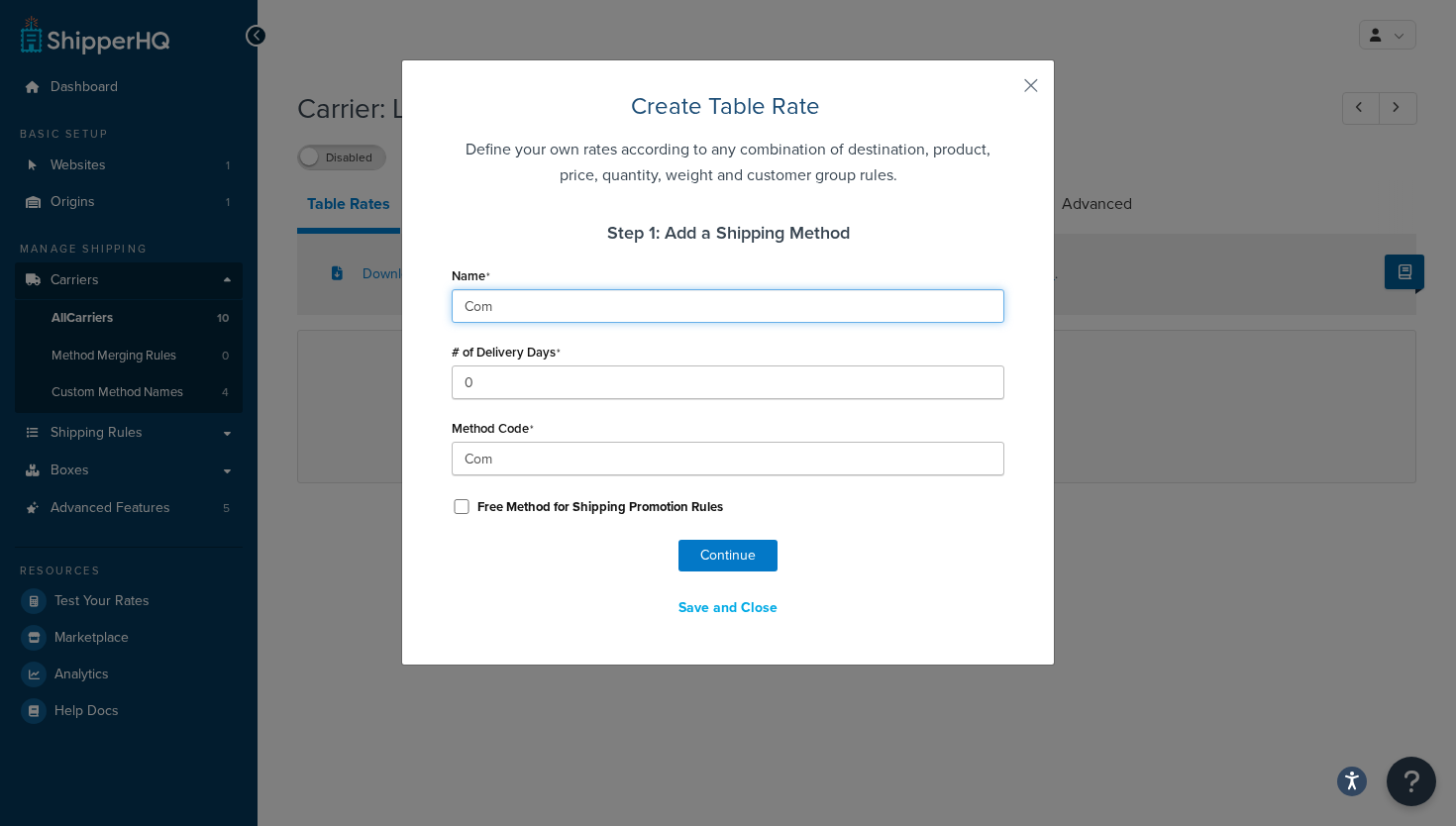 type on "Comm" 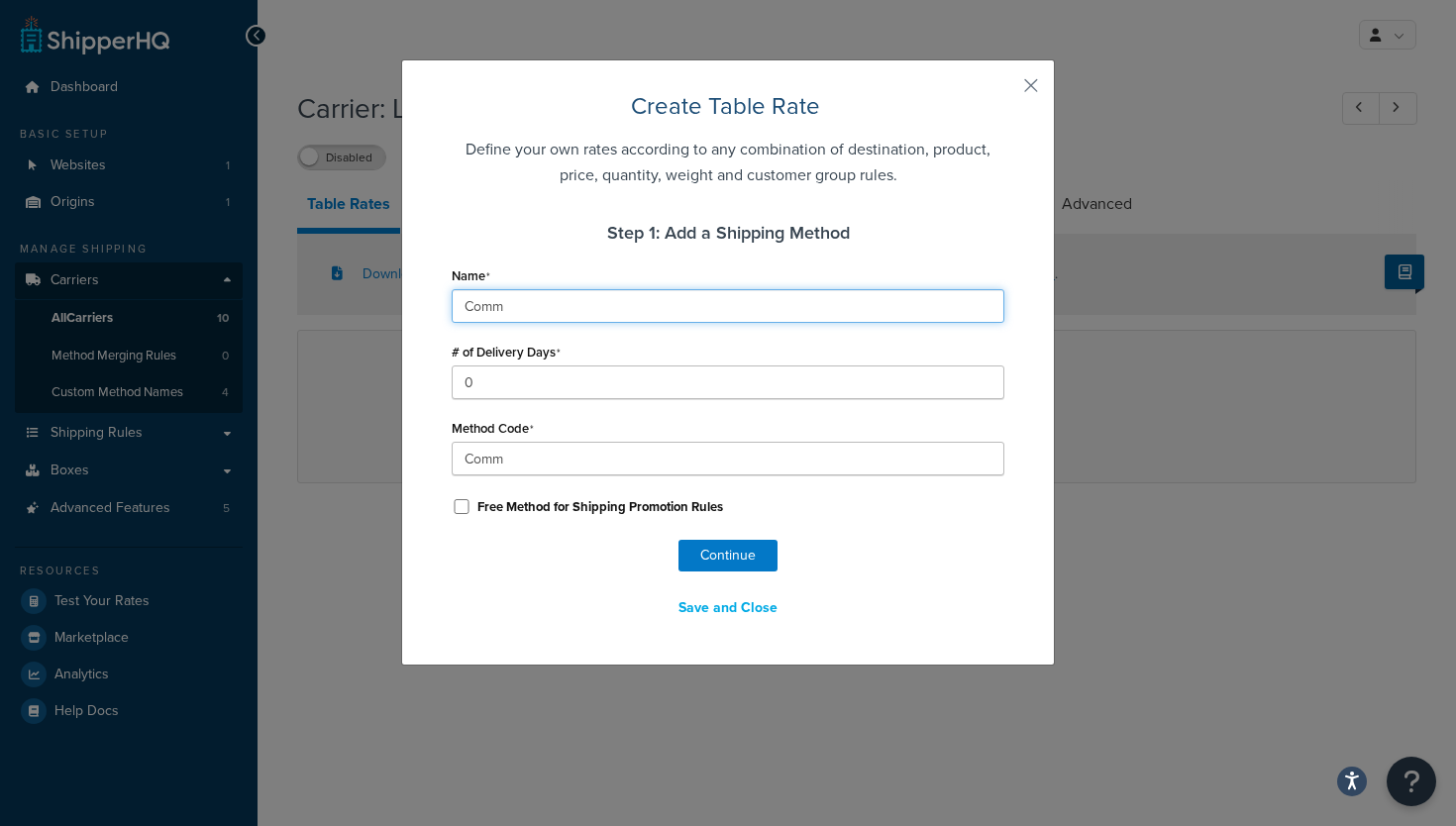 type on "Comme" 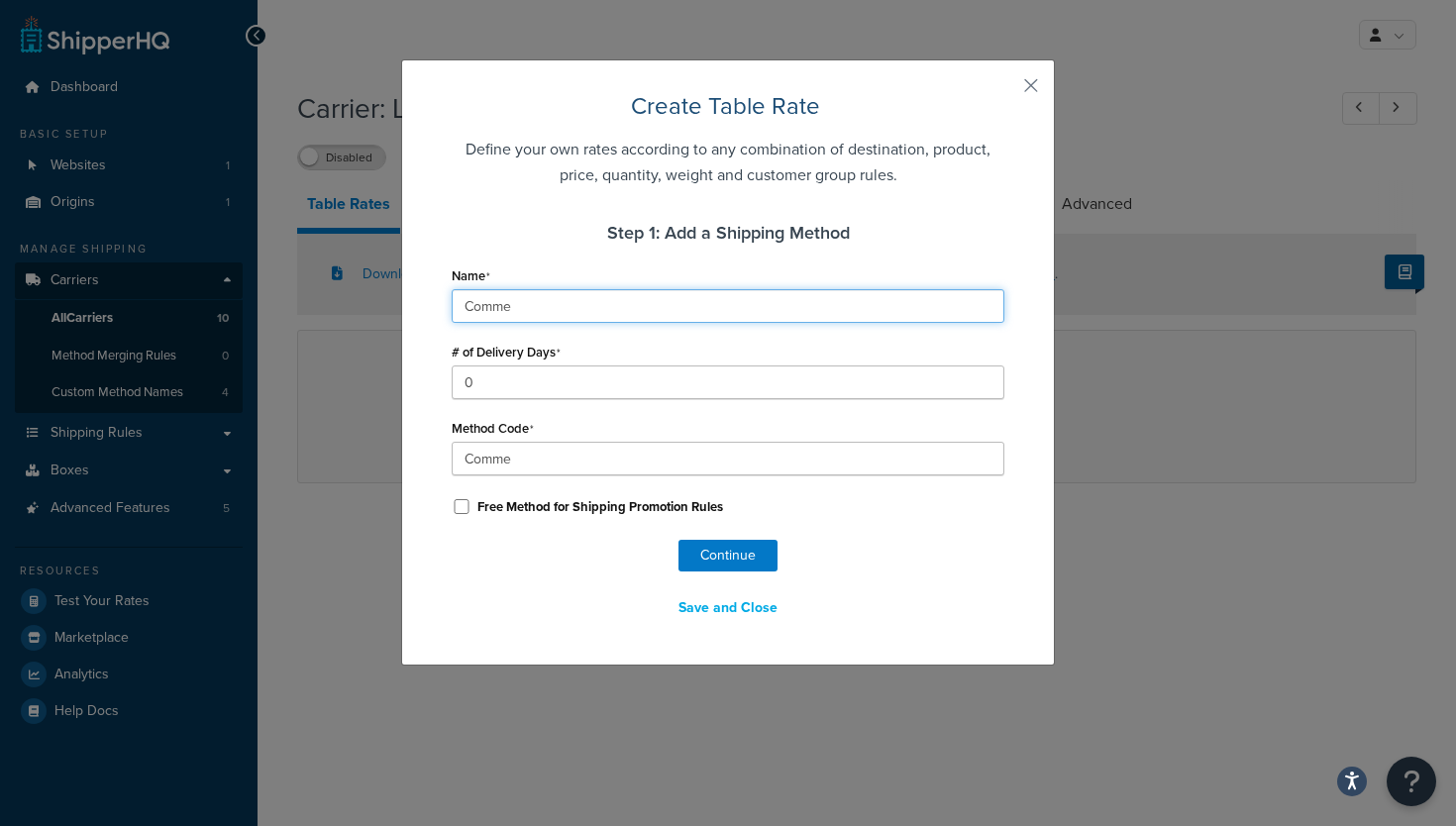 type on "Commer" 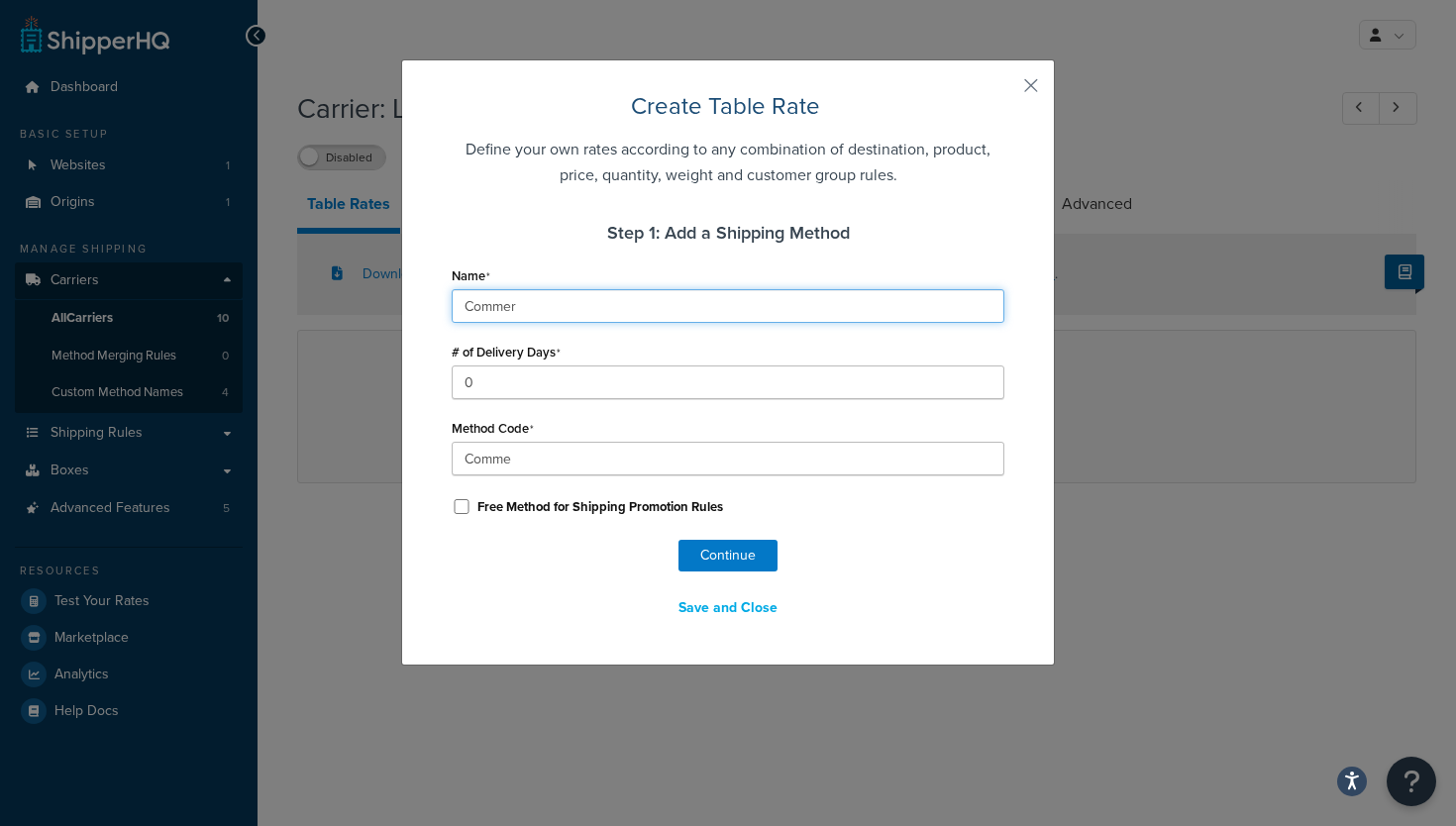 type on "Commer" 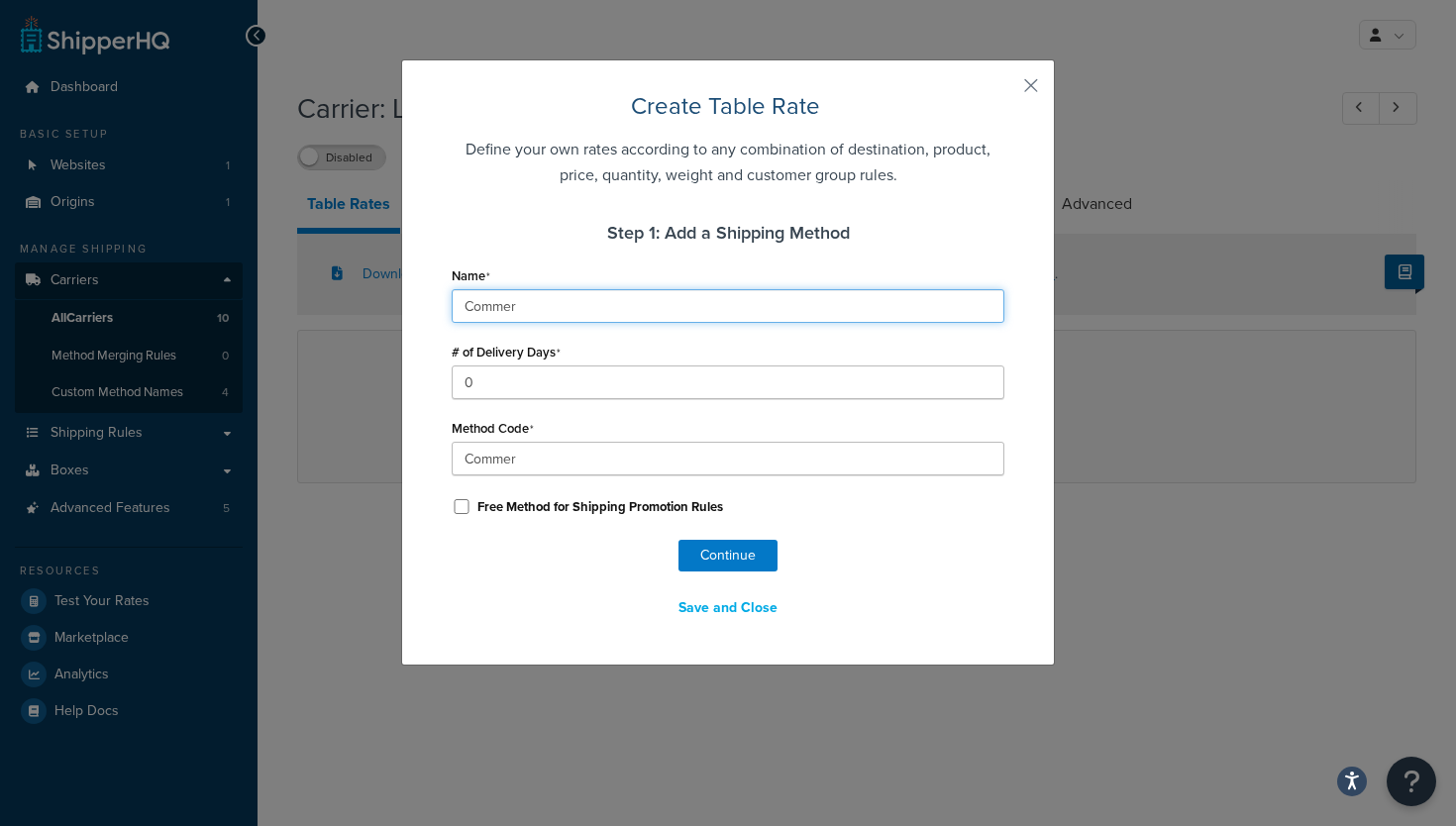 type on "Commeri" 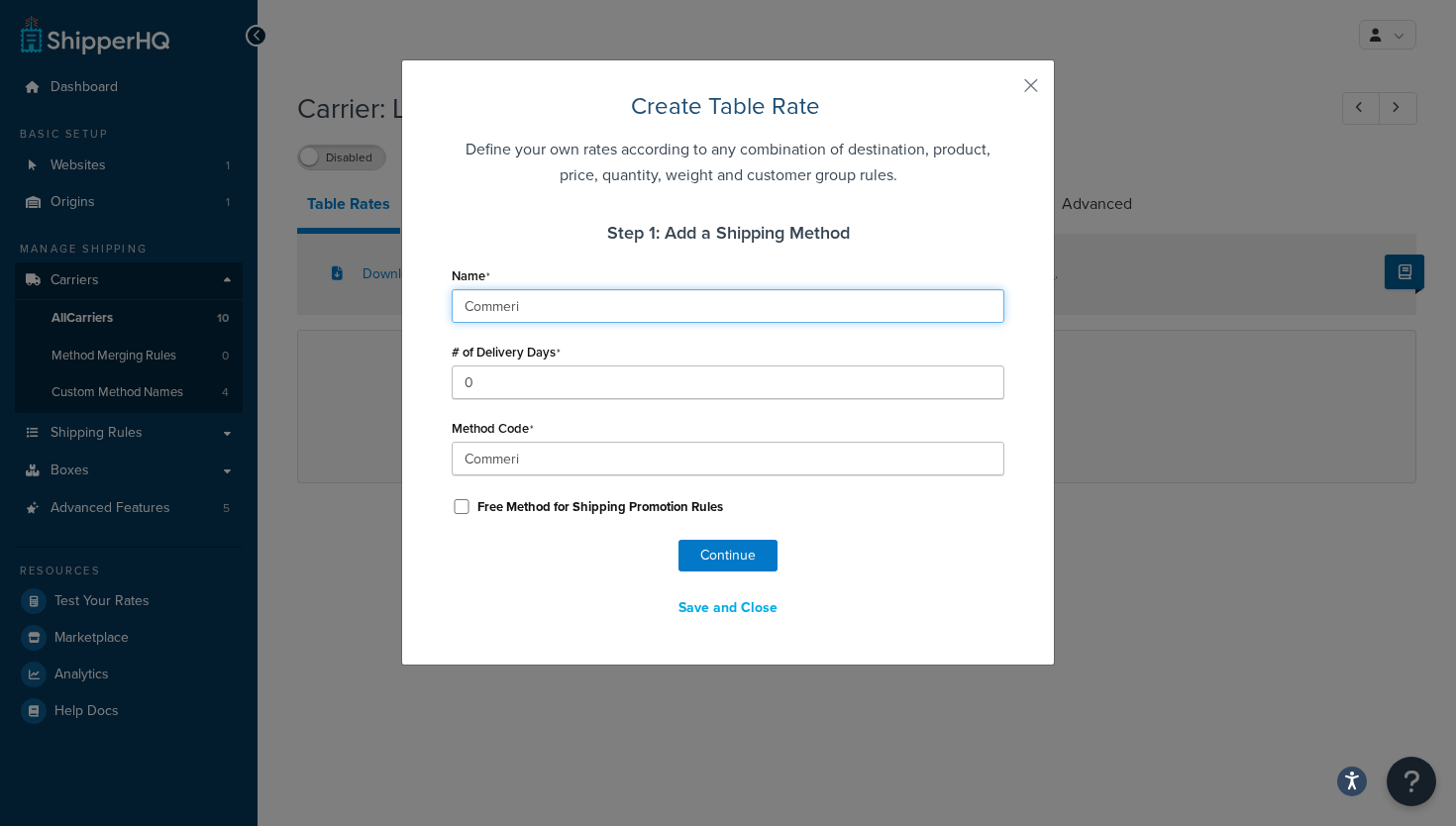 type on "Commeric" 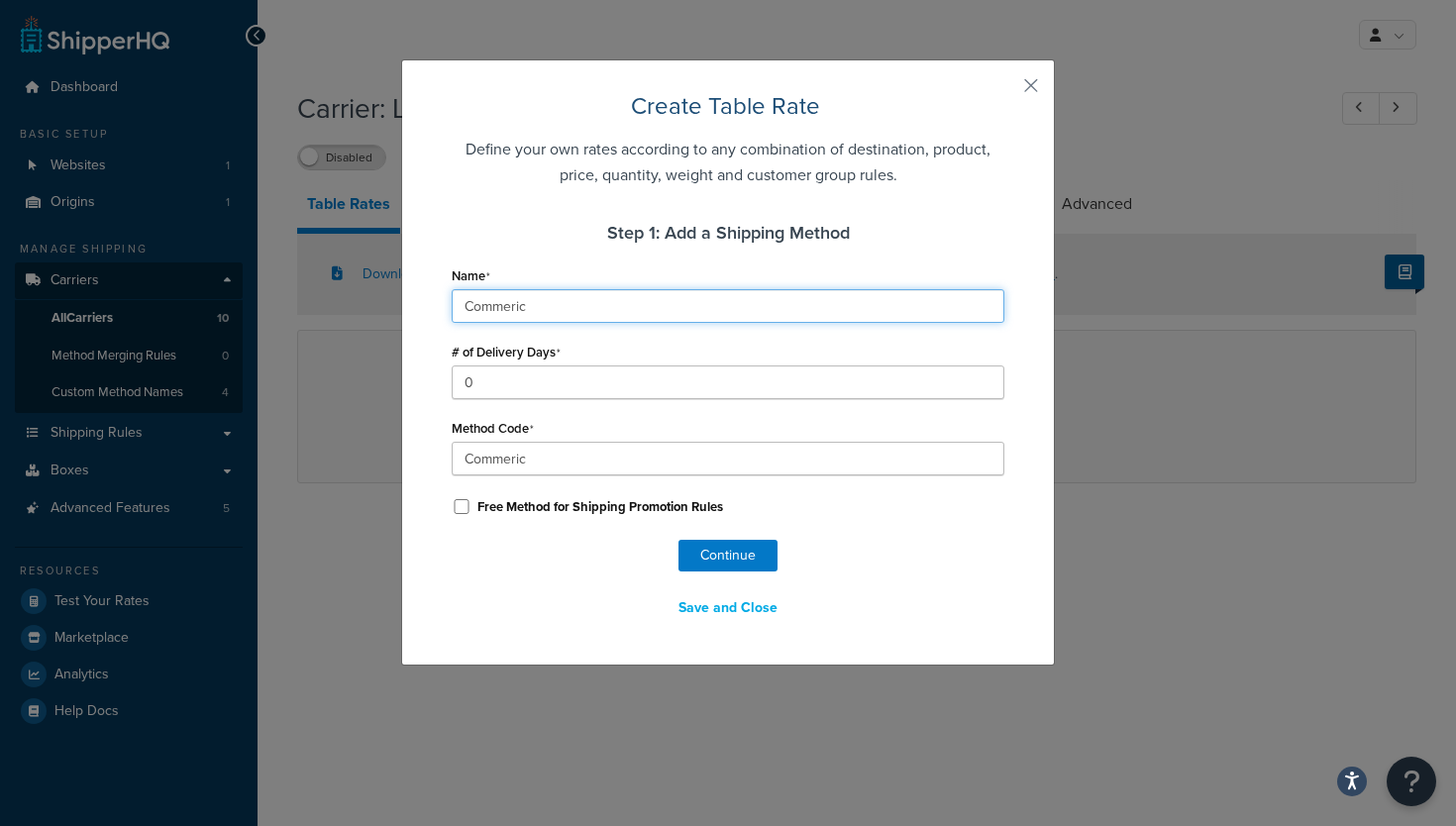 type on "Commerica" 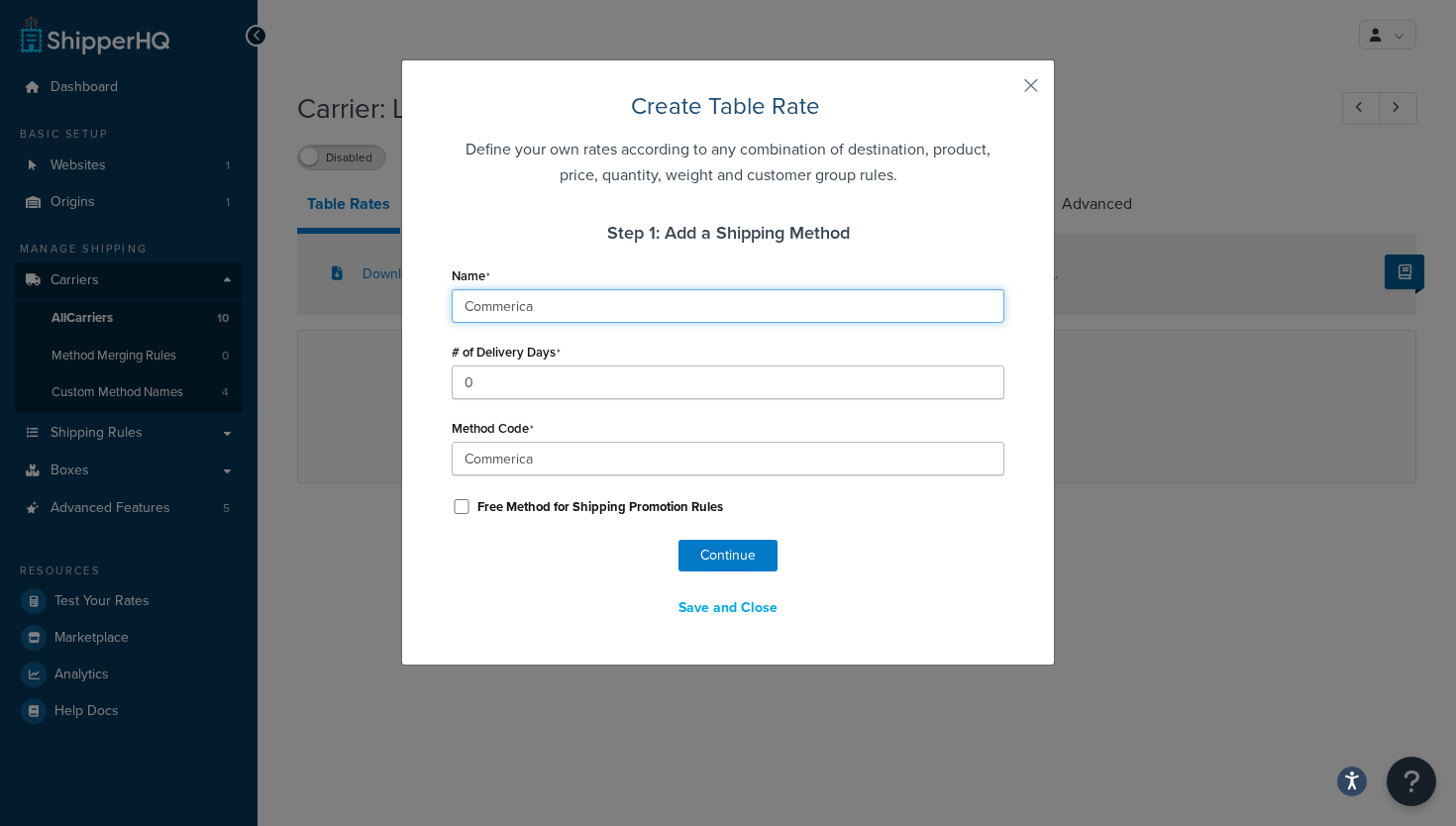 type on "Commerical" 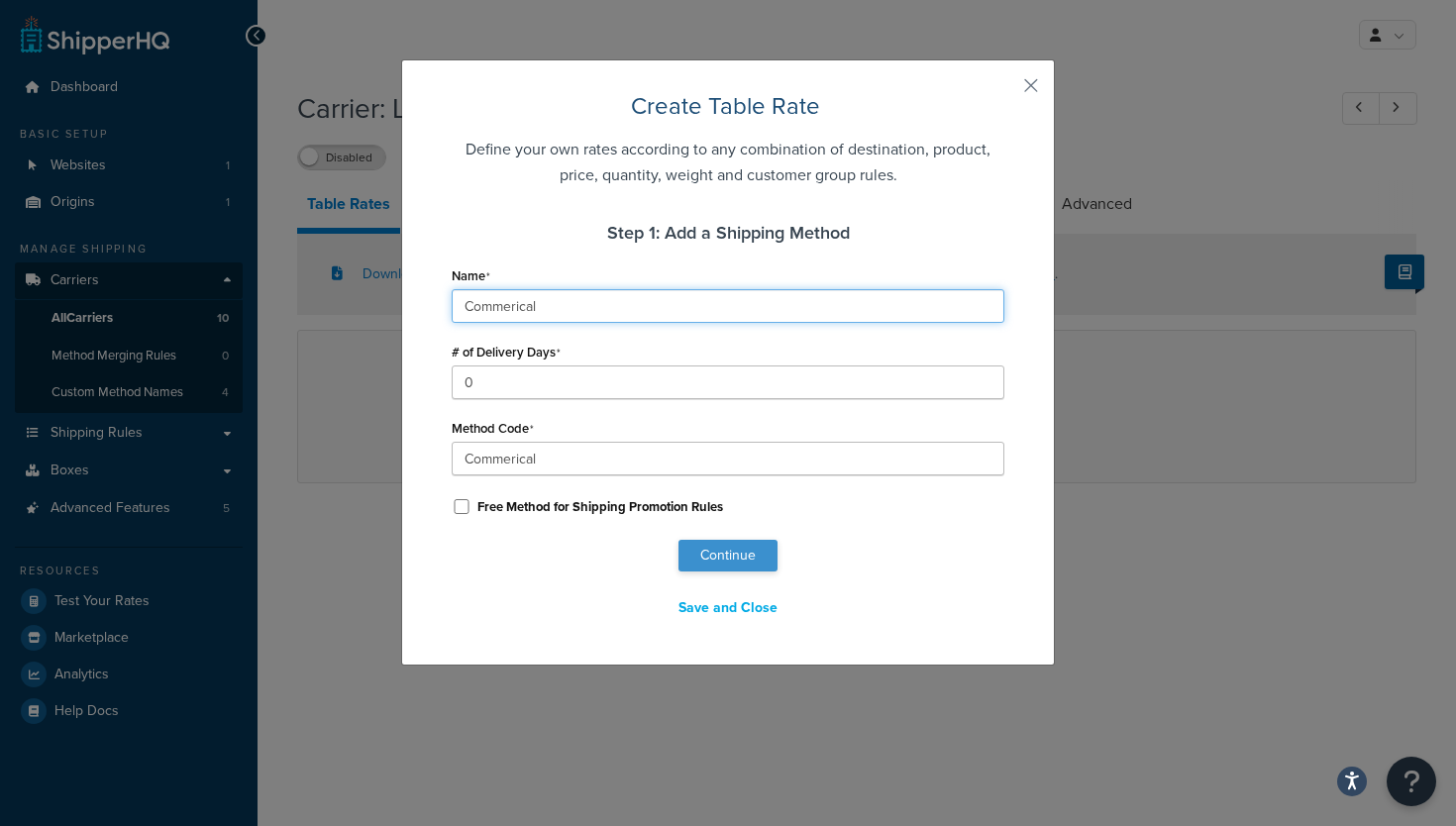 type on "Commerical" 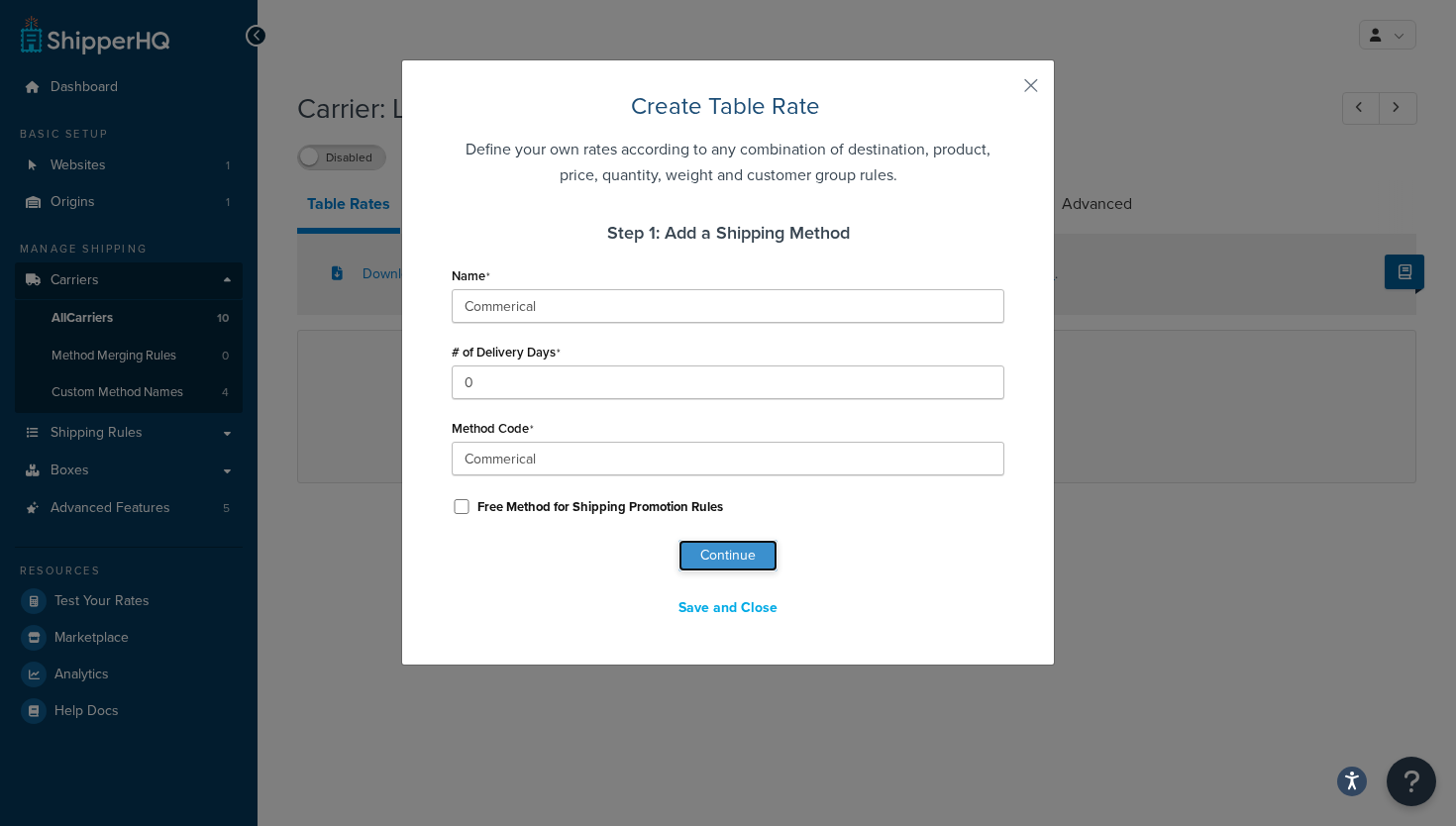click on "Continue" at bounding box center [728, 556] 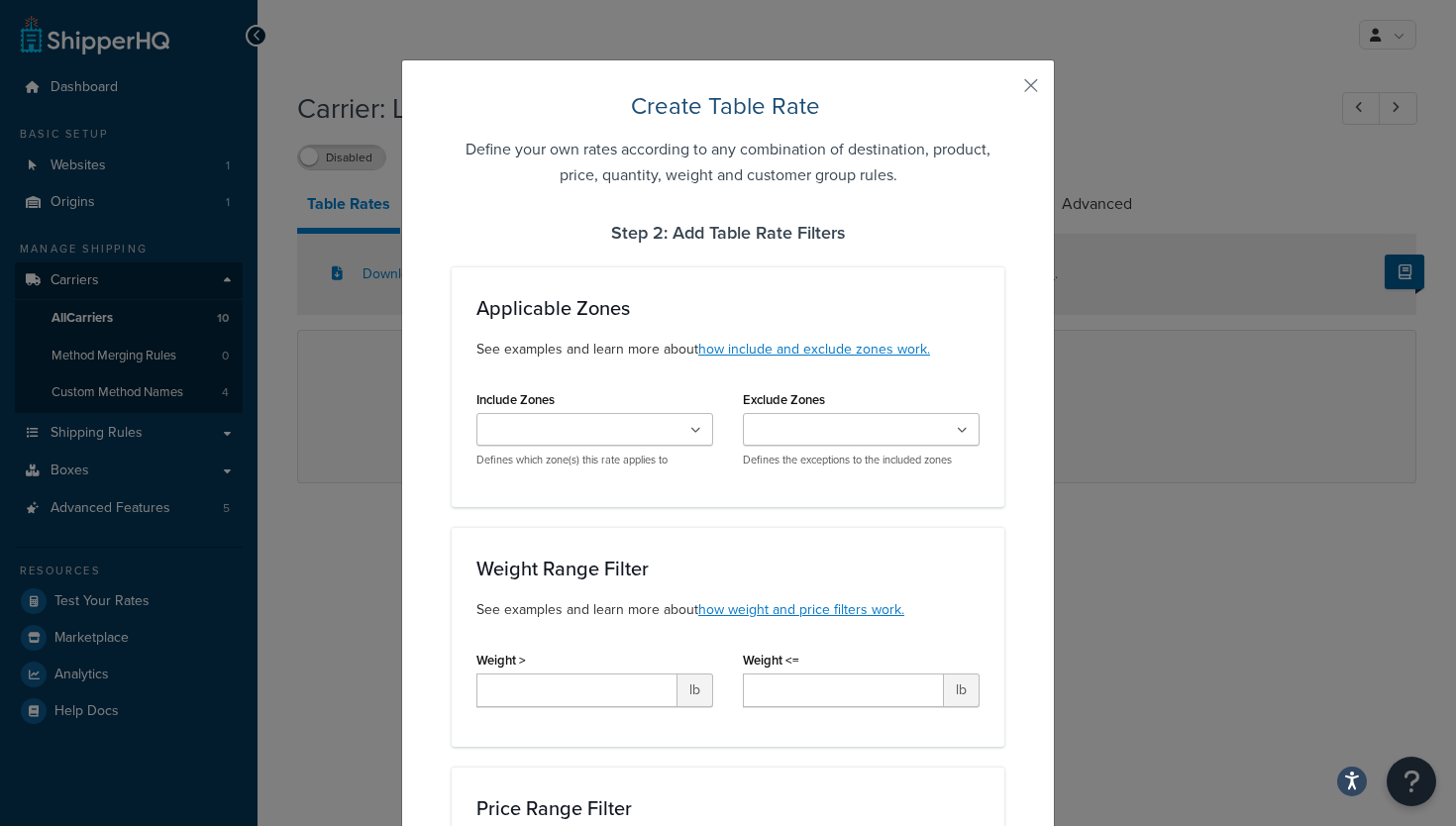 click on "Include Zones" at bounding box center (570, 431) 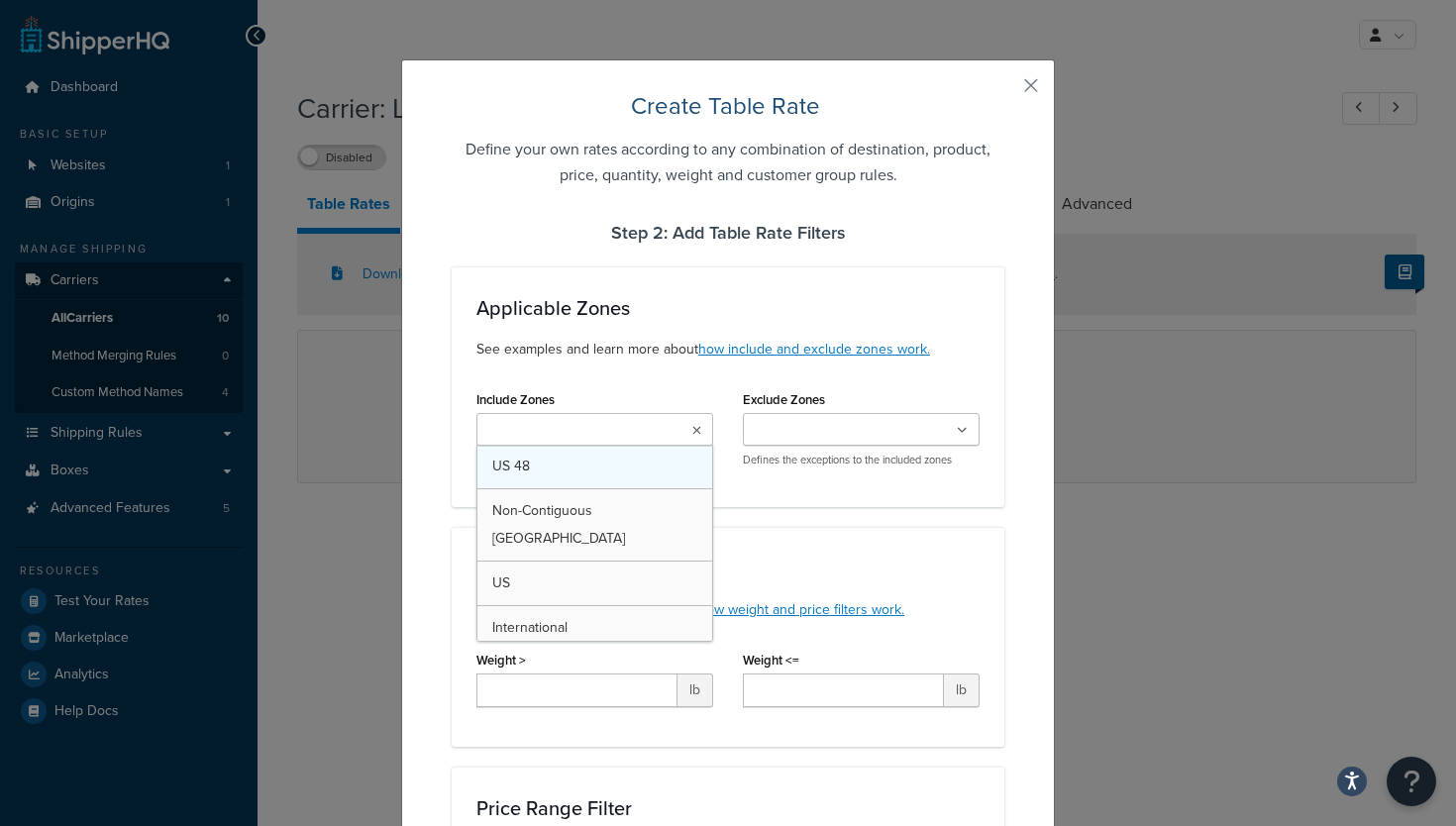 select on "177334" 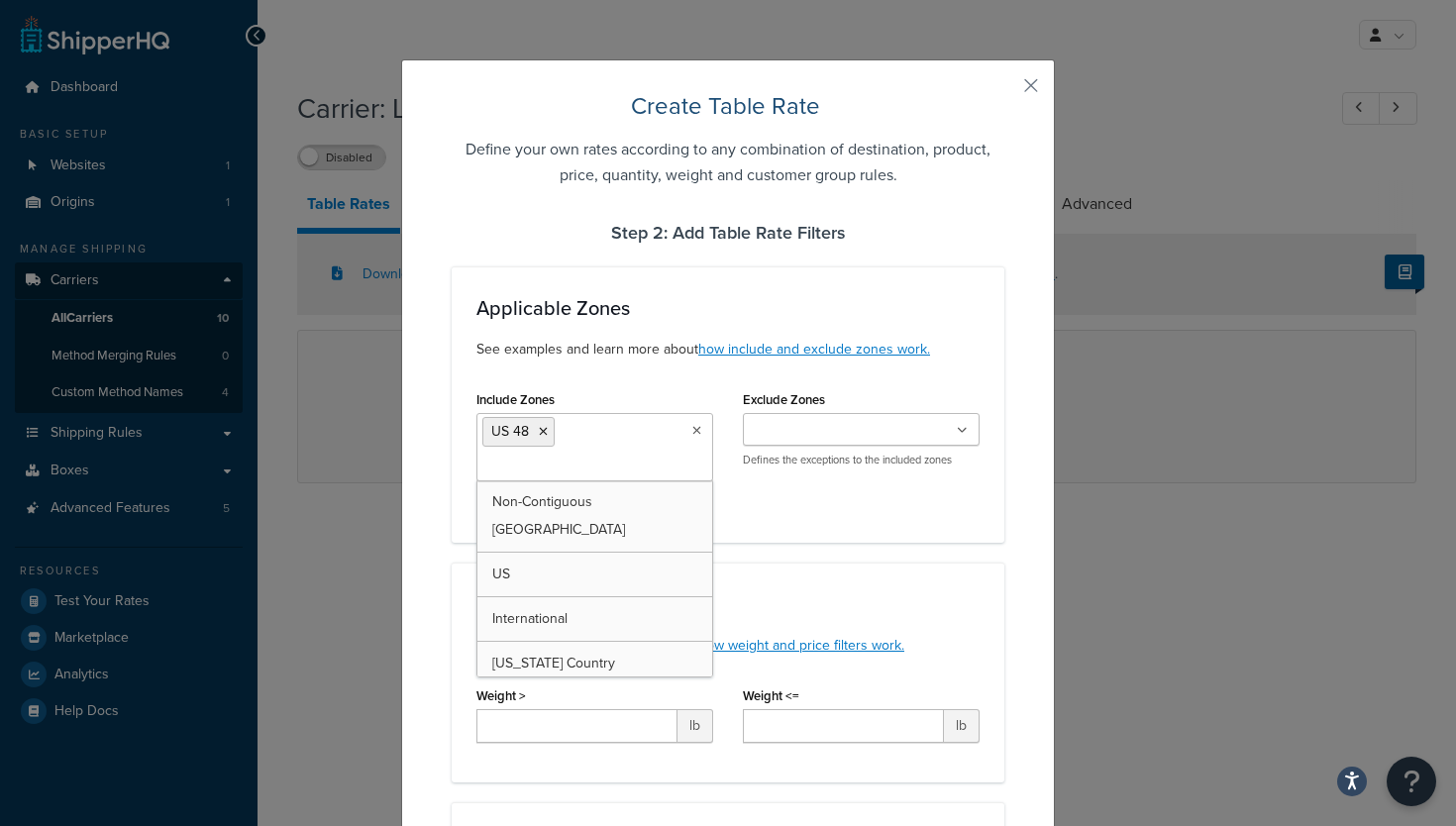 click on "Include Zones   US 48   Non-Contiguous USA US International Puerto Rico Country Puerto Rico USA USA 50 US POBox Defines which zone(s) this rate applies to" at bounding box center [594, 444] 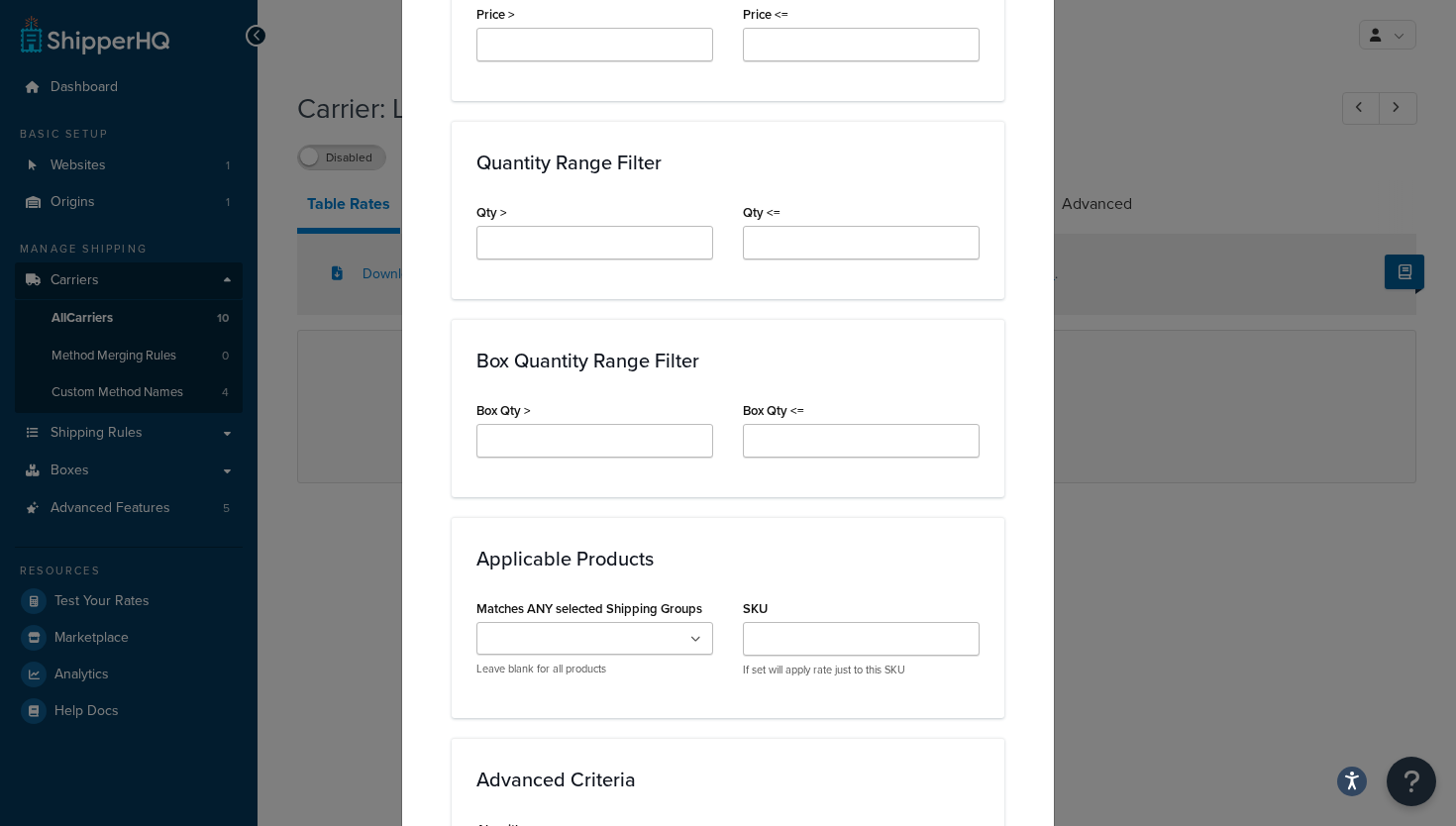 scroll, scrollTop: 985, scrollLeft: 0, axis: vertical 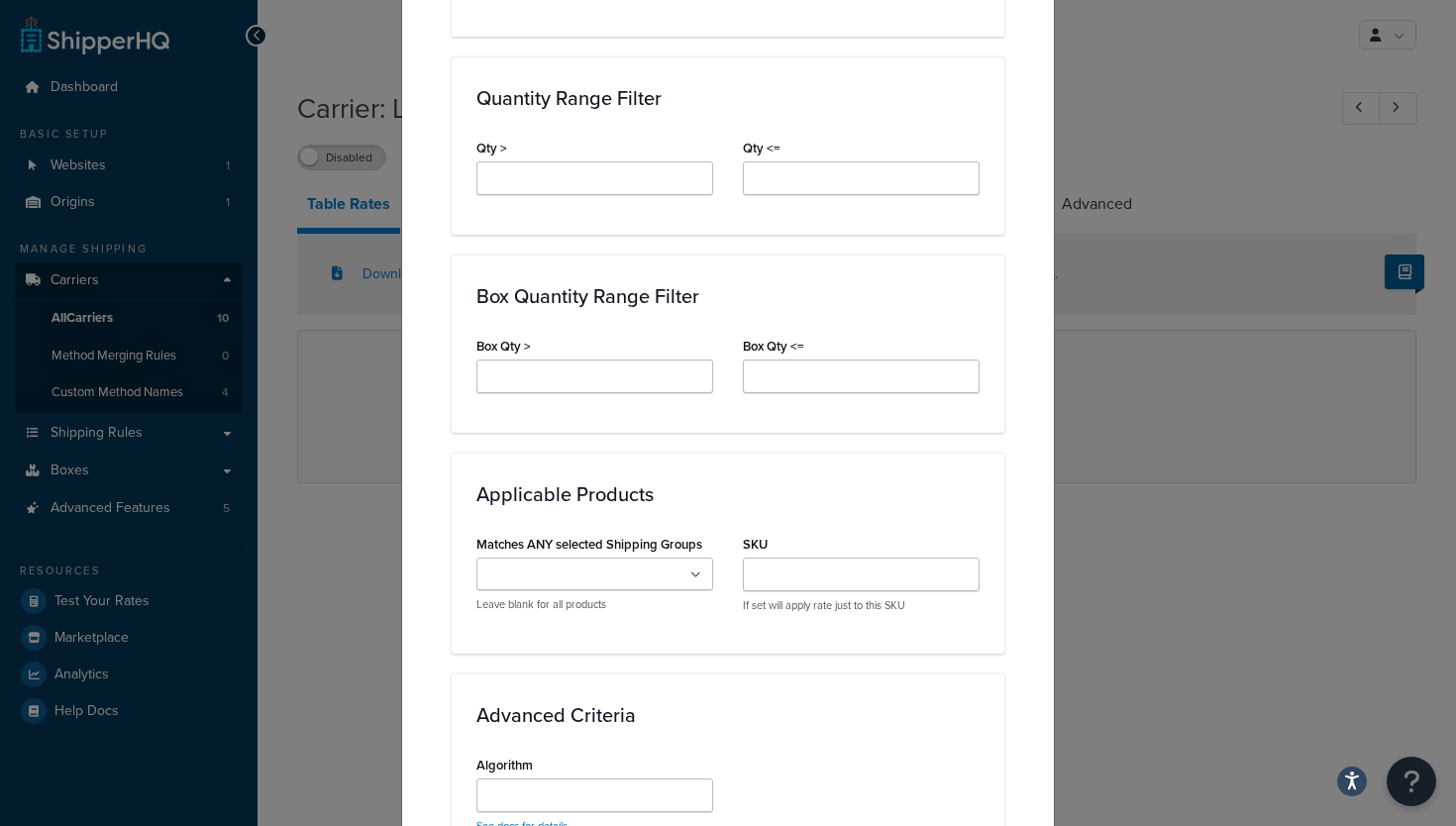 click on "Matches ANY selected Shipping Groups" at bounding box center [570, 575] 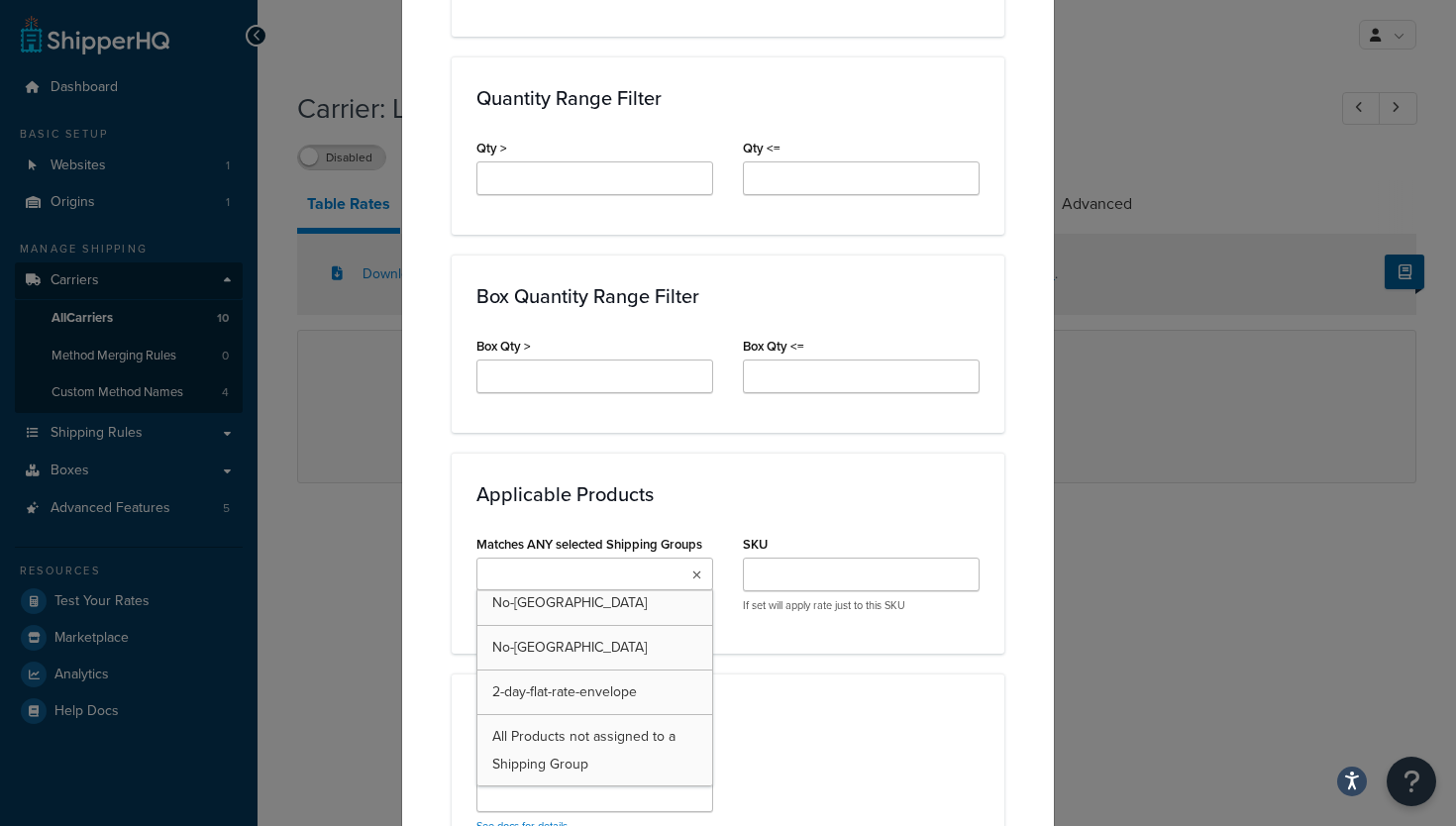 scroll, scrollTop: 455, scrollLeft: 0, axis: vertical 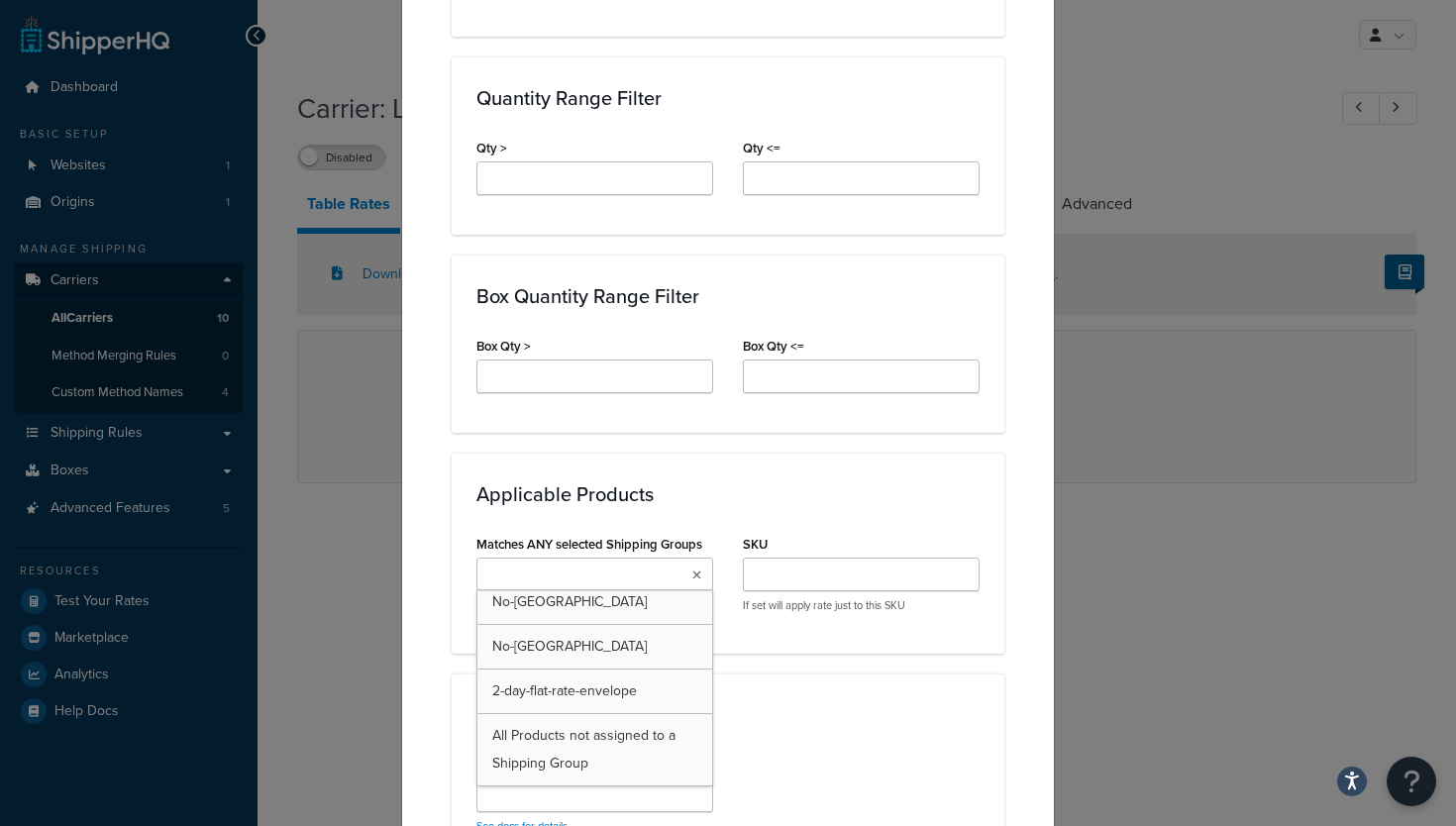 click on "Applicable Products" 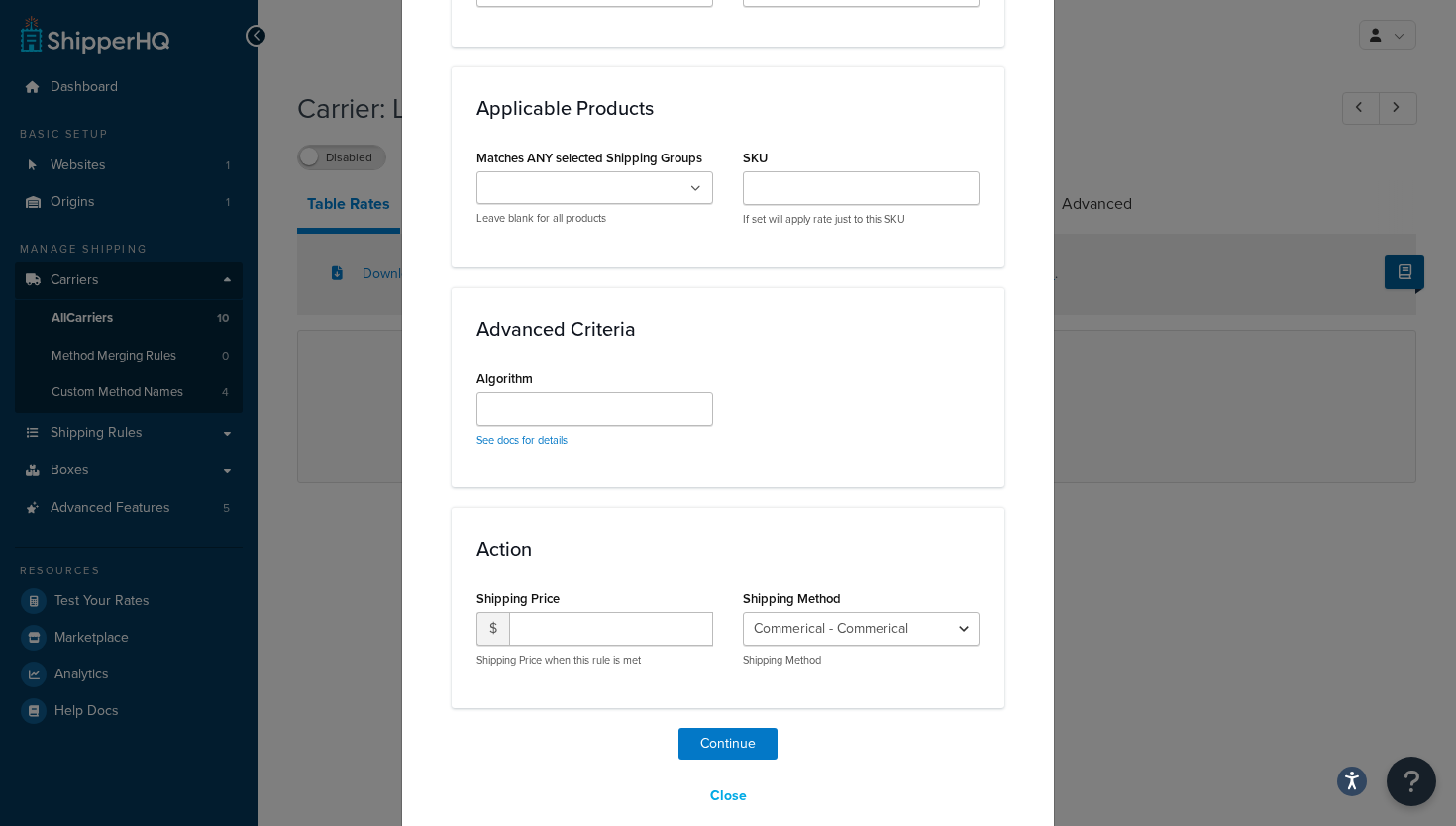 scroll, scrollTop: 1396, scrollLeft: 0, axis: vertical 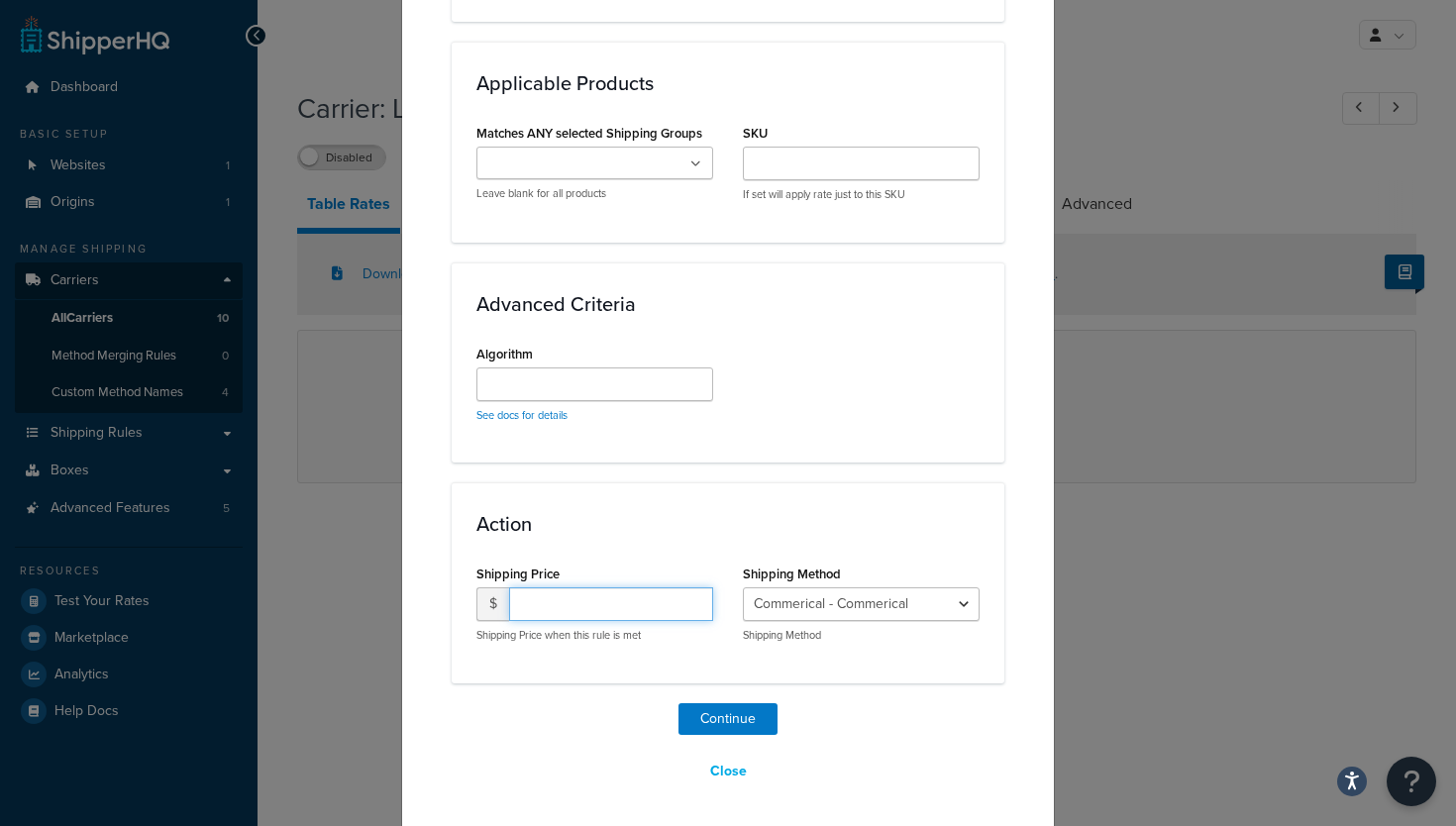 click at bounding box center [611, 604] 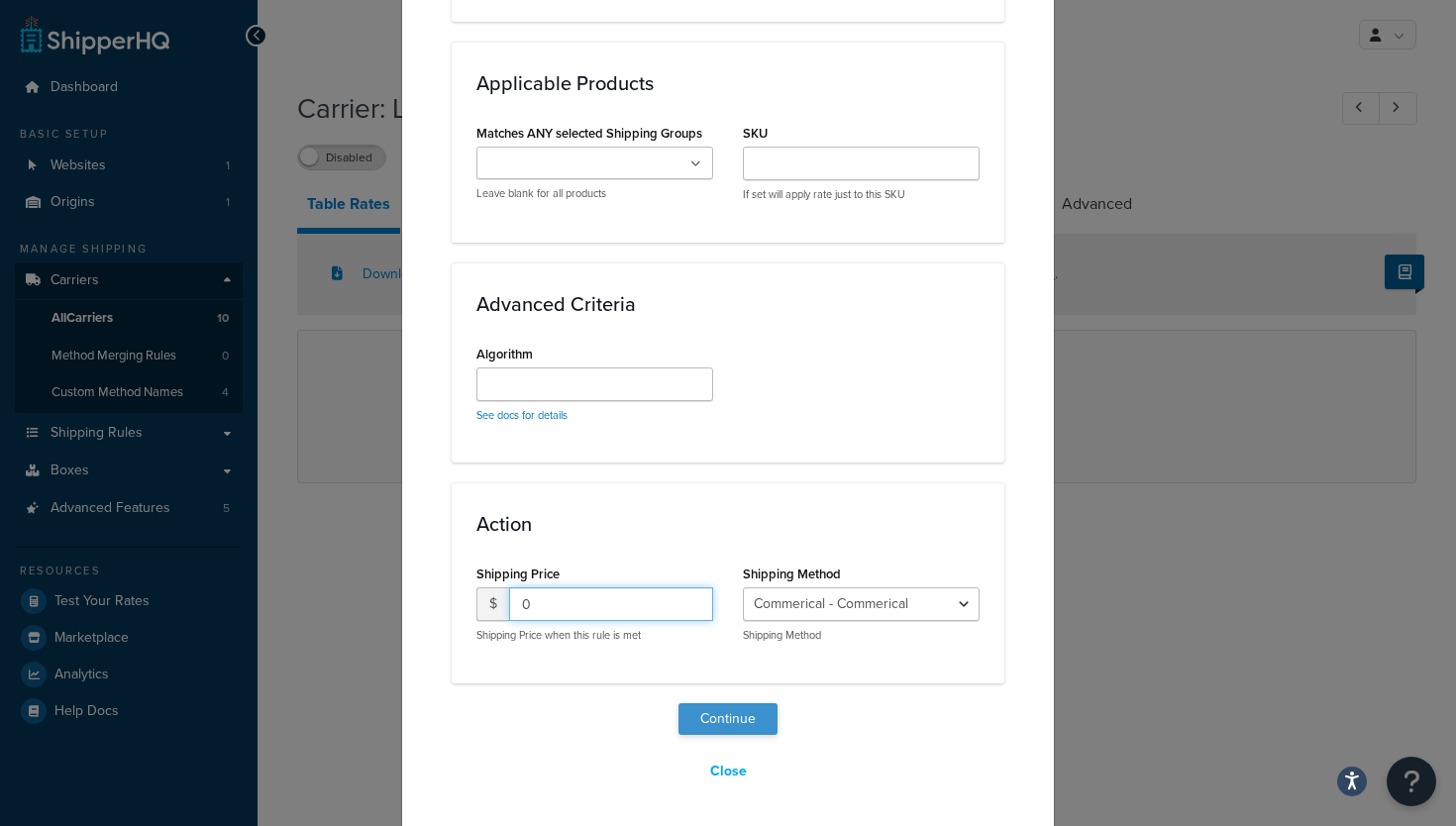 type on "0" 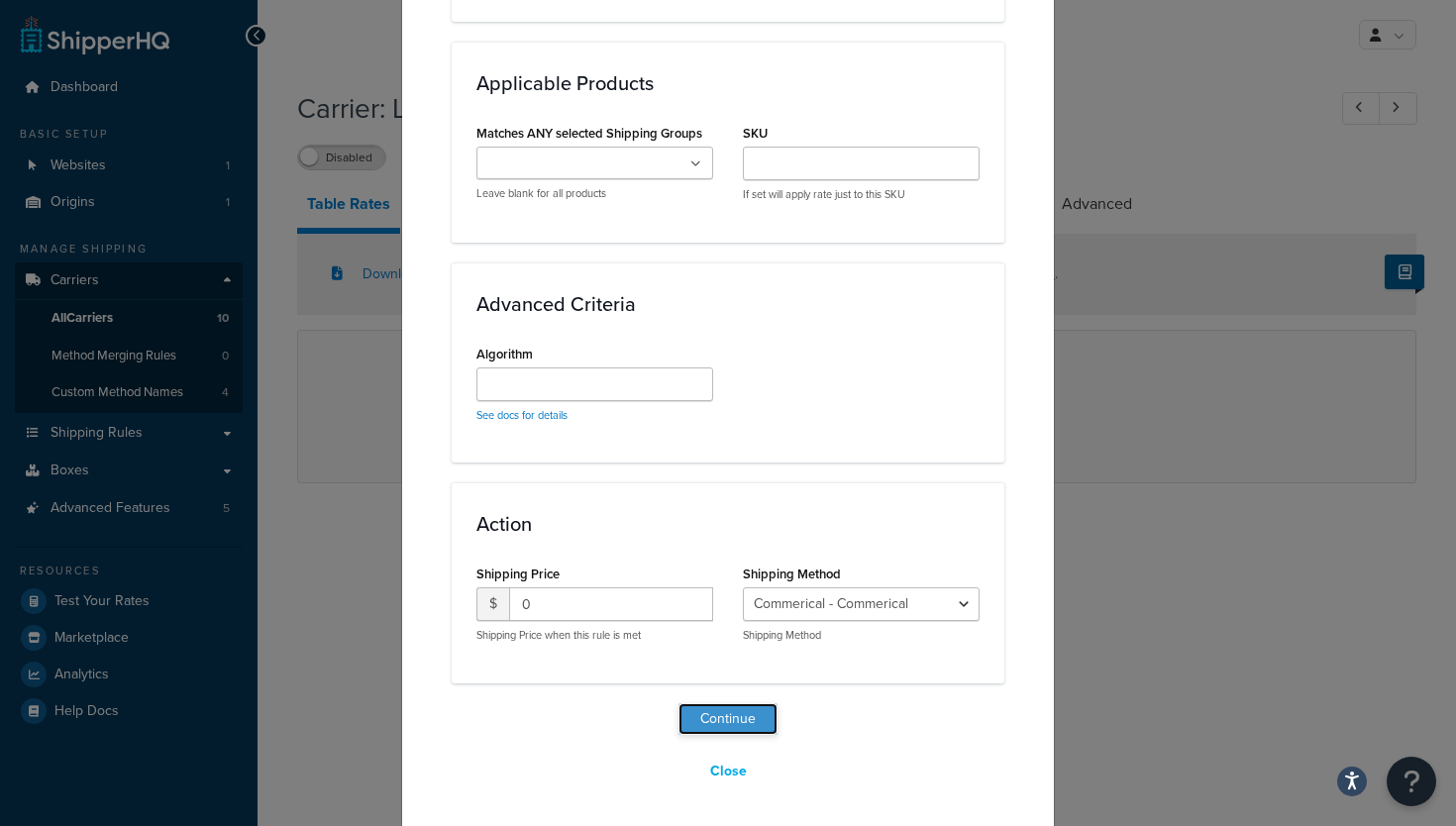click on "Continue" at bounding box center [728, 719] 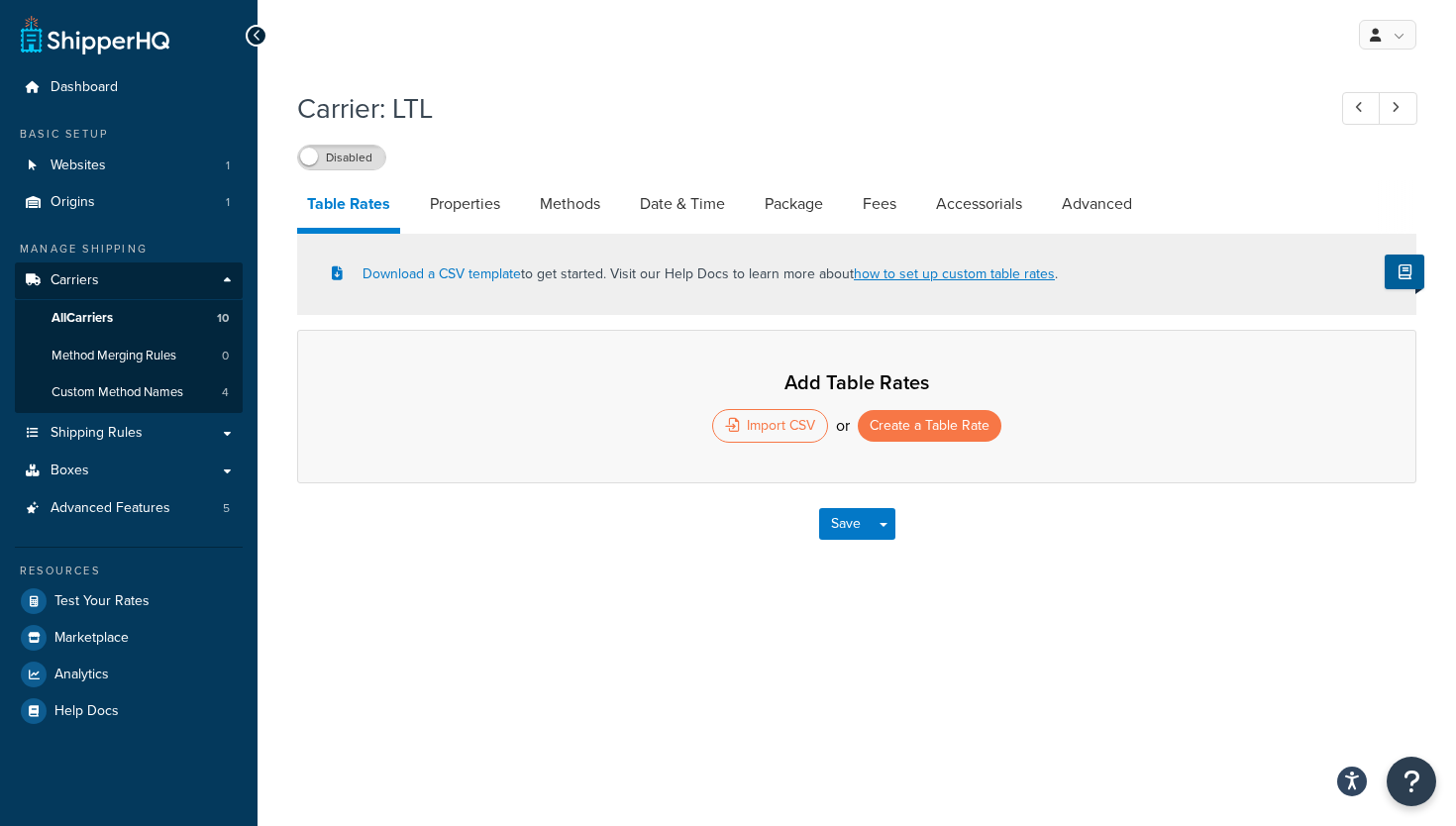 select on "25" 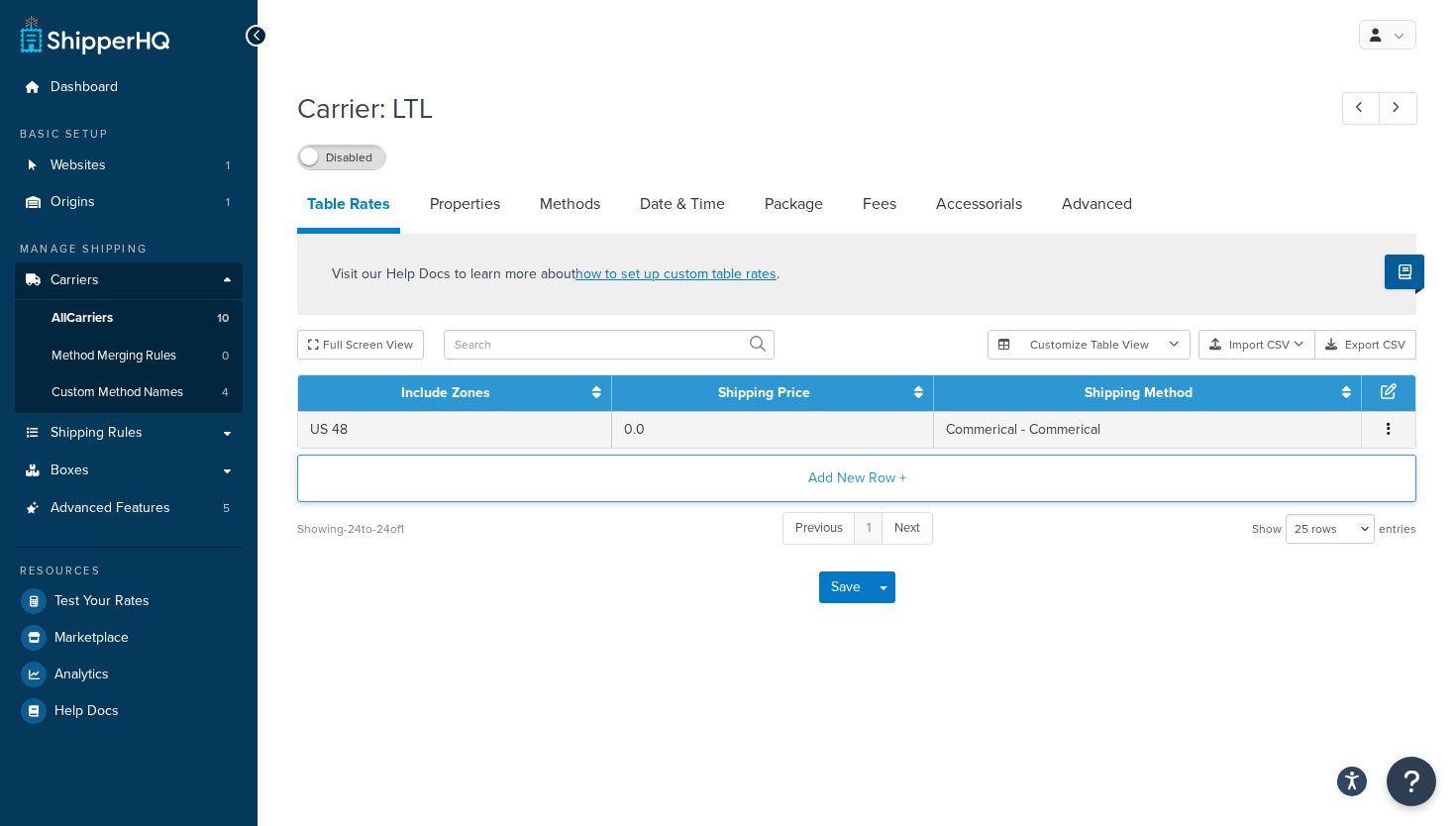 click on "Add New Row +" at bounding box center [857, 478] 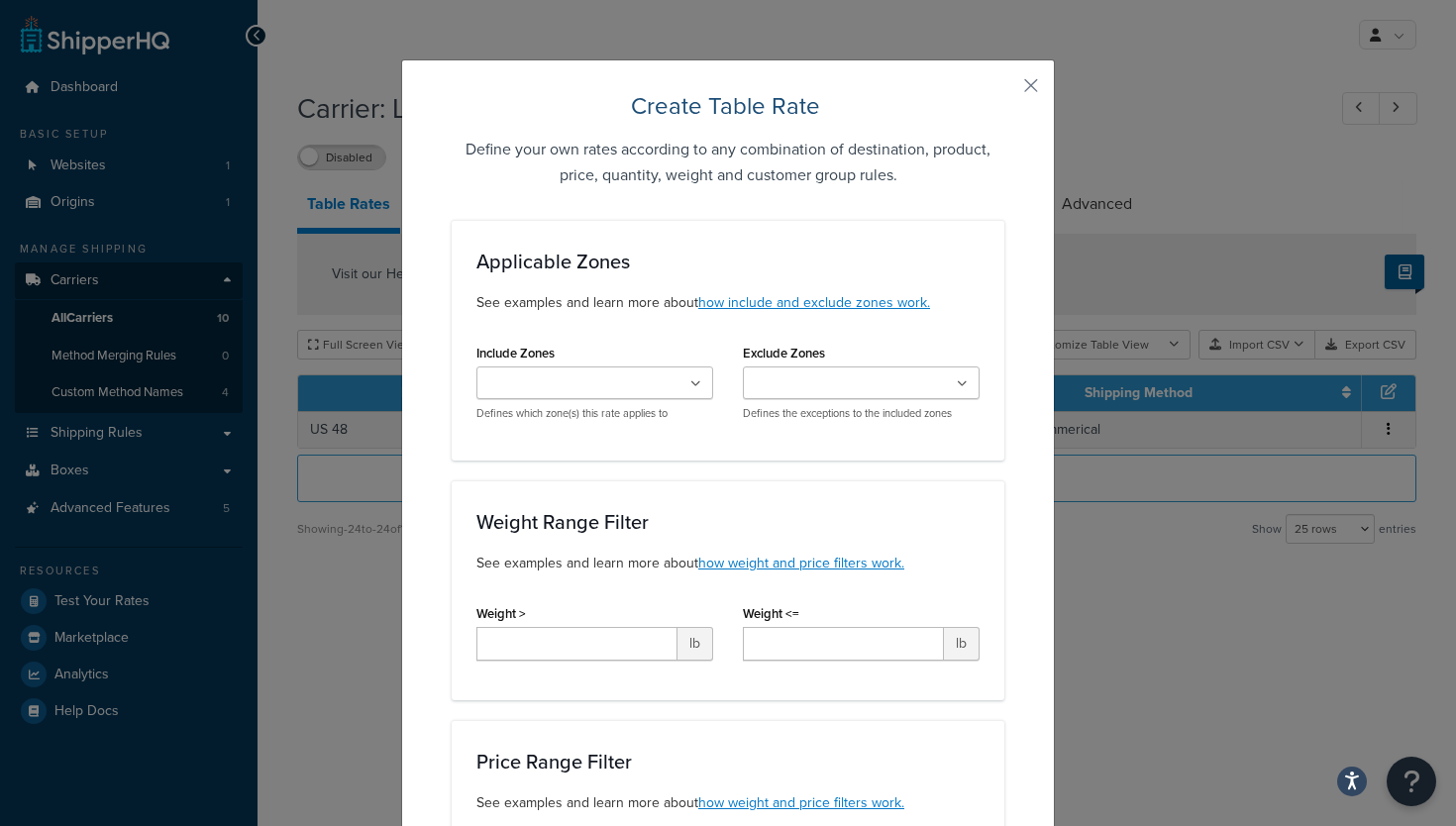 click on "Include Zones" at bounding box center [570, 384] 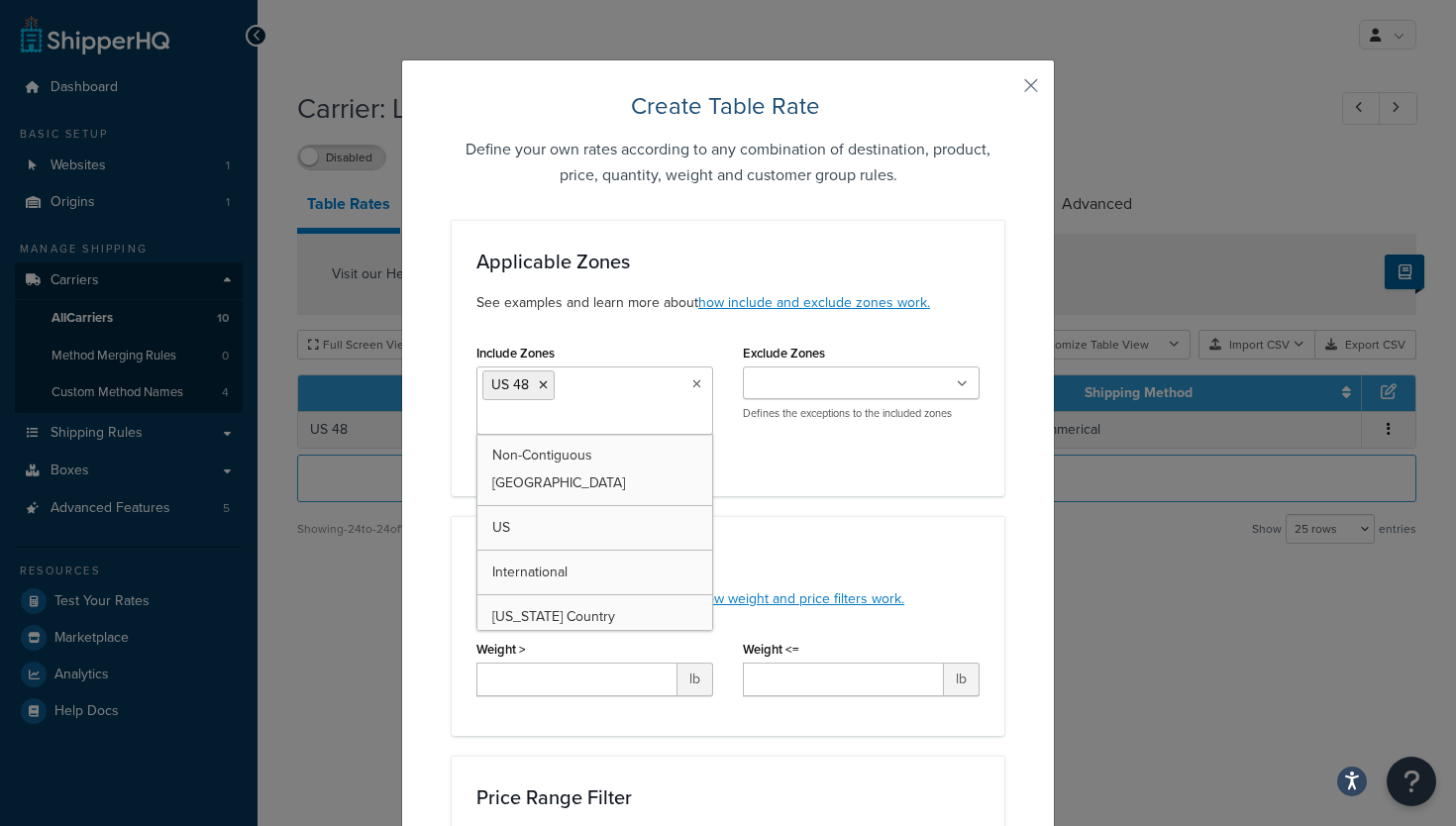 click on "Applicable Zones See examples and learn more about  how include and exclude zones work. Include Zones   US 48   Non-Contiguous USA US International Puerto Rico Country Puerto Rico USA USA 50 US POBox Defines which zone(s) this rate applies to Exclude Zones   US 48 Non-Contiguous USA US International Puerto Rico Country Puerto Rico USA USA 50 US POBox Defines the exceptions to the included zones" at bounding box center [728, 358] 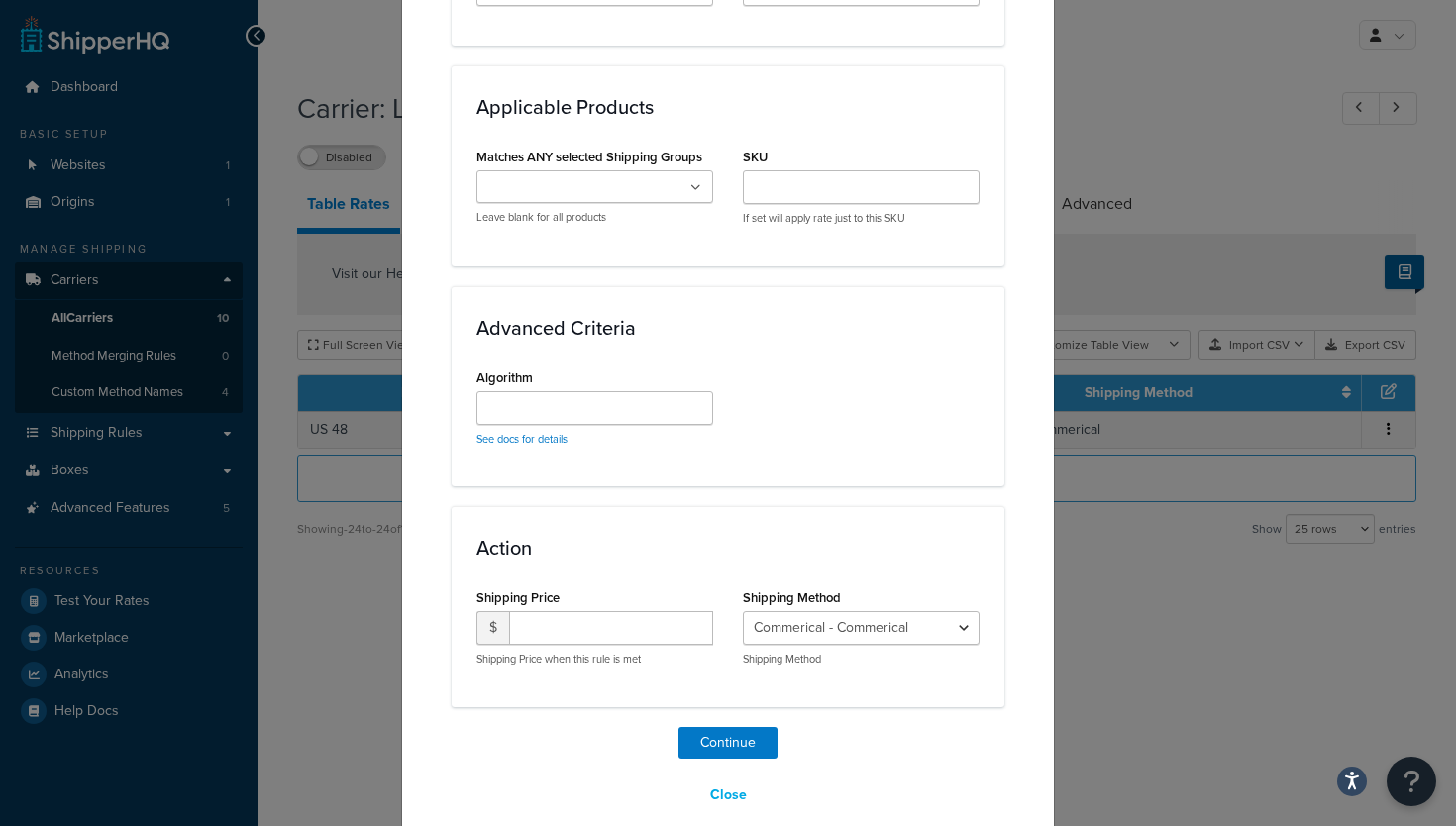 scroll, scrollTop: 1356, scrollLeft: 0, axis: vertical 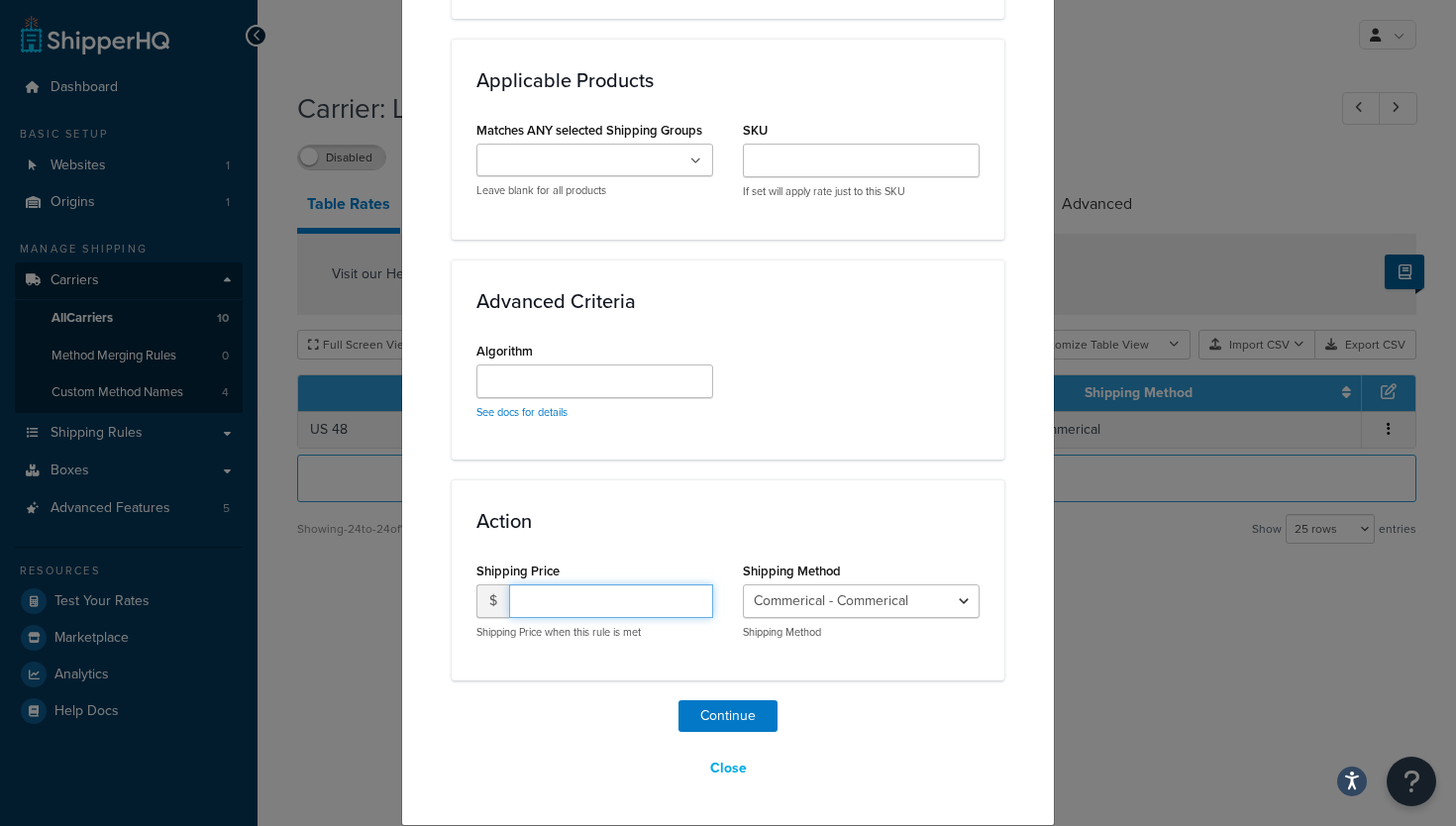 click at bounding box center [611, 601] 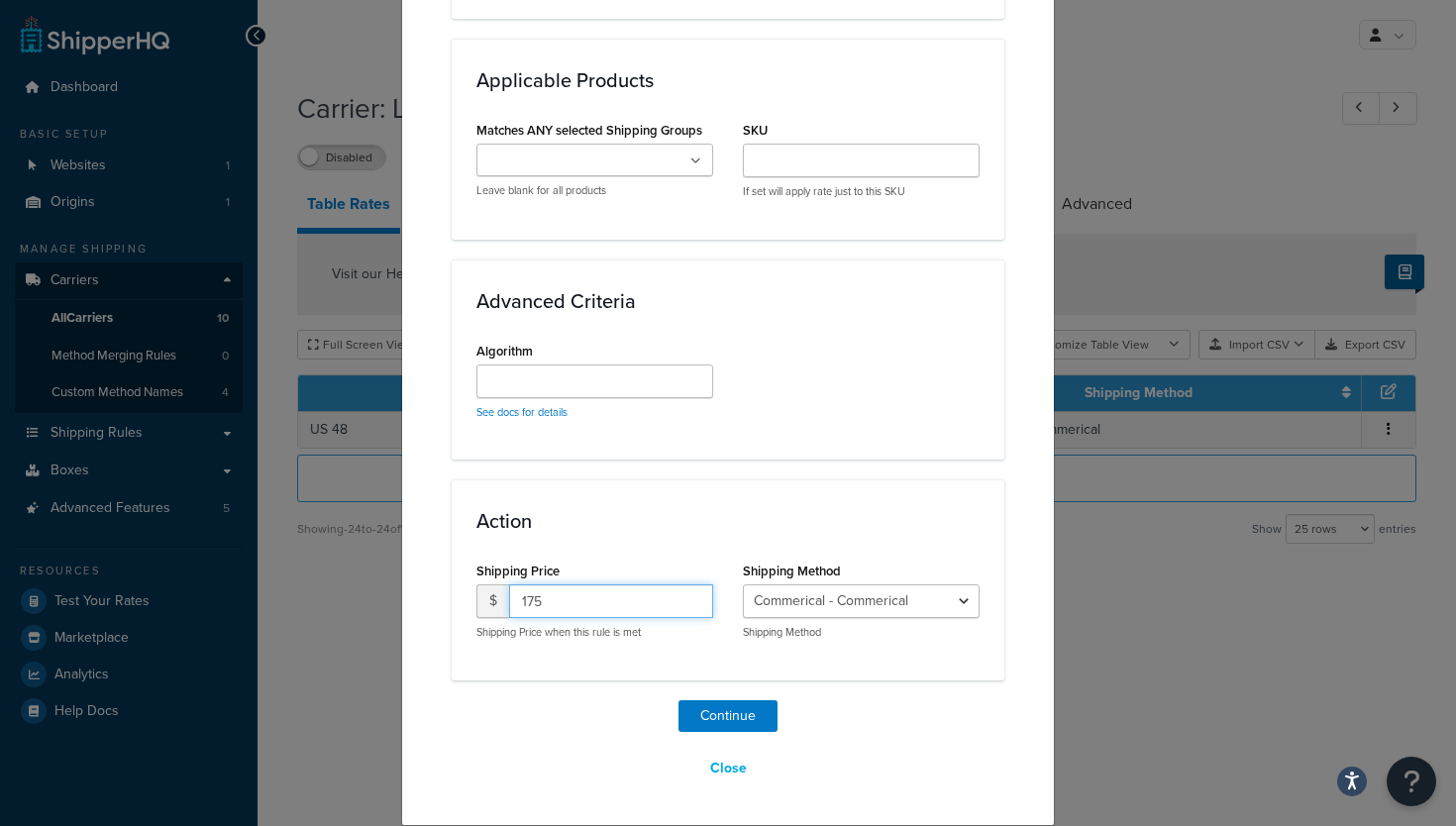 type on "175" 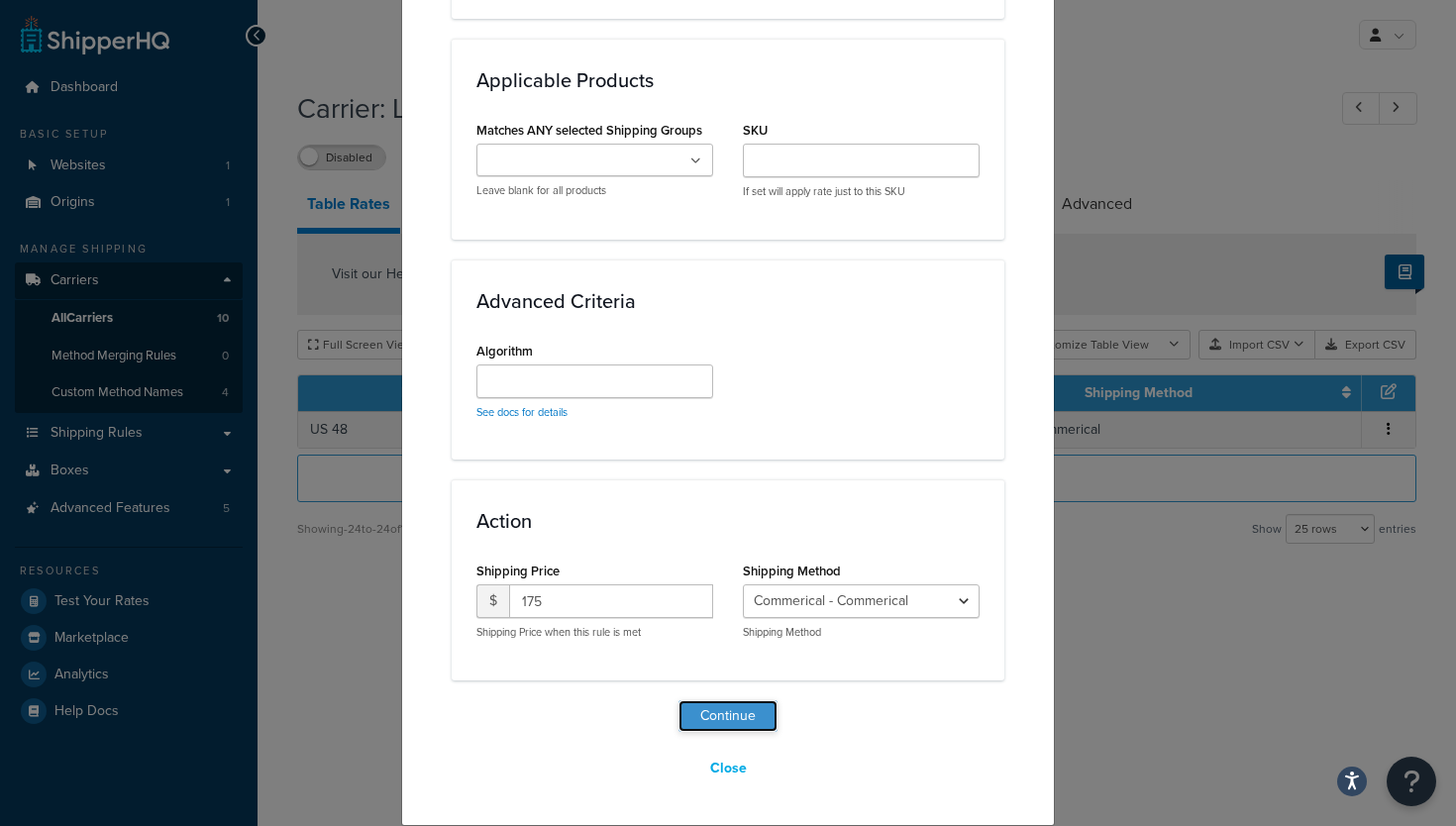 click on "Continue" at bounding box center (728, 716) 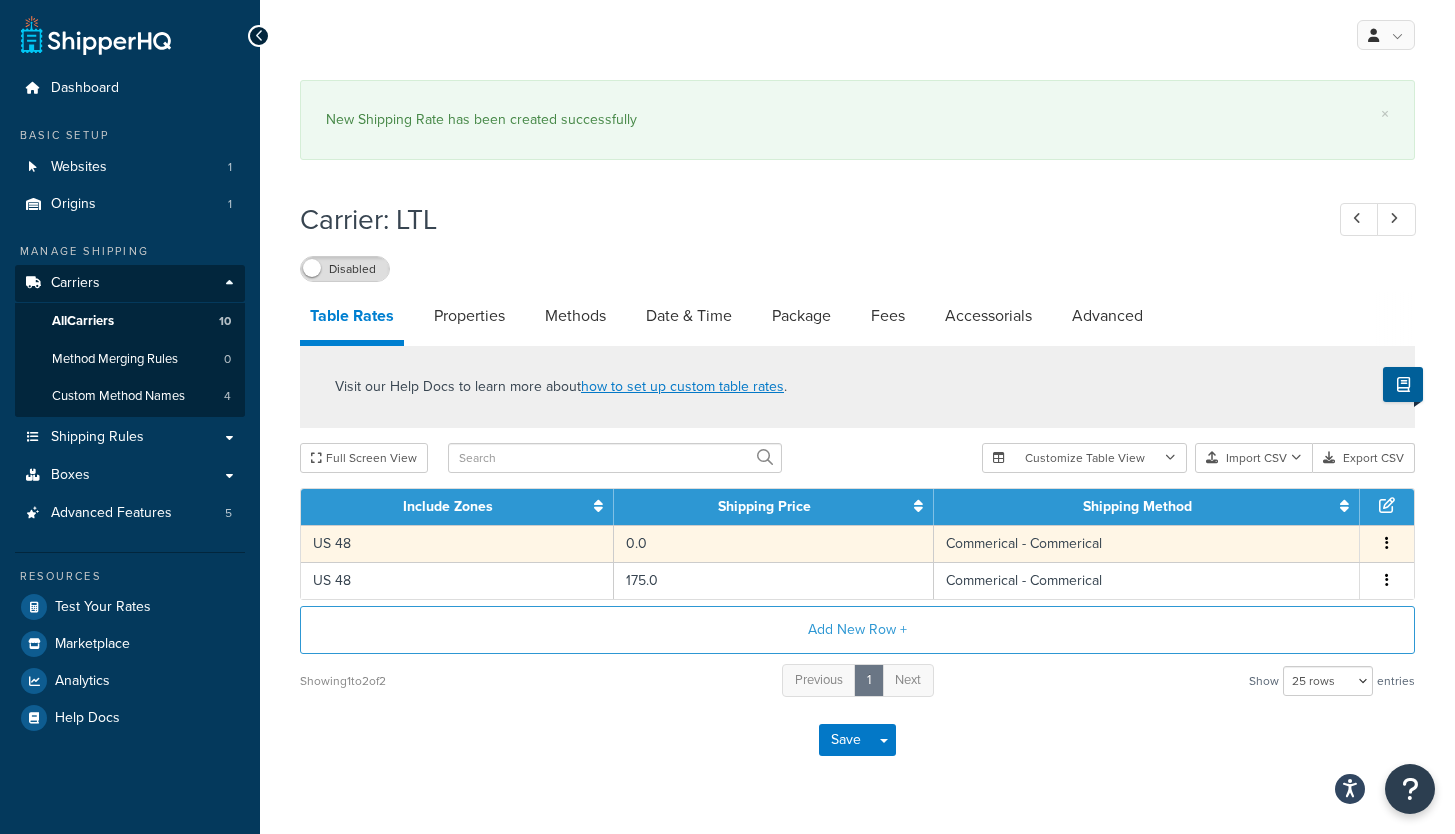 click on "US 48" at bounding box center [457, 543] 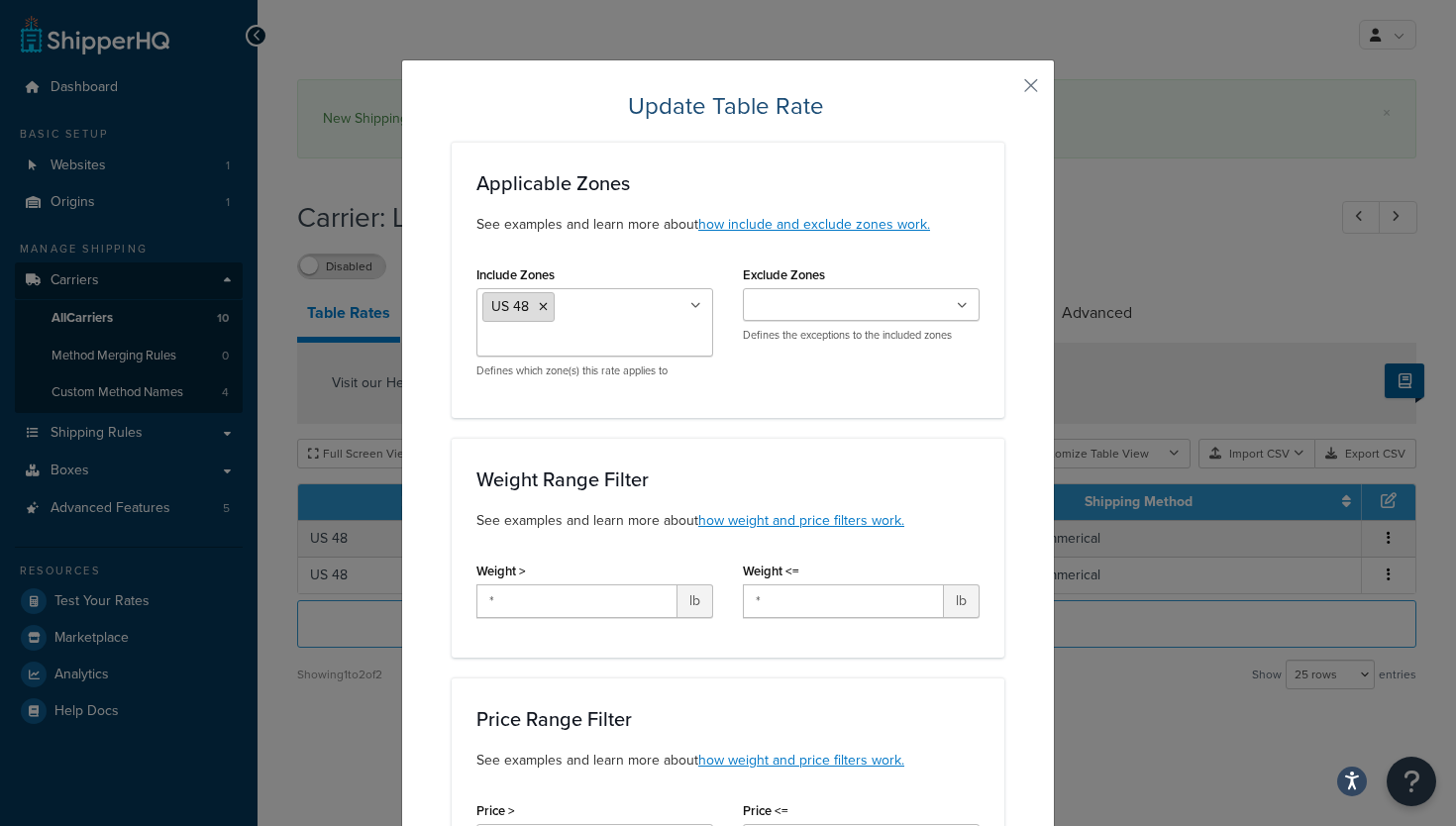 click at bounding box center (543, 307) 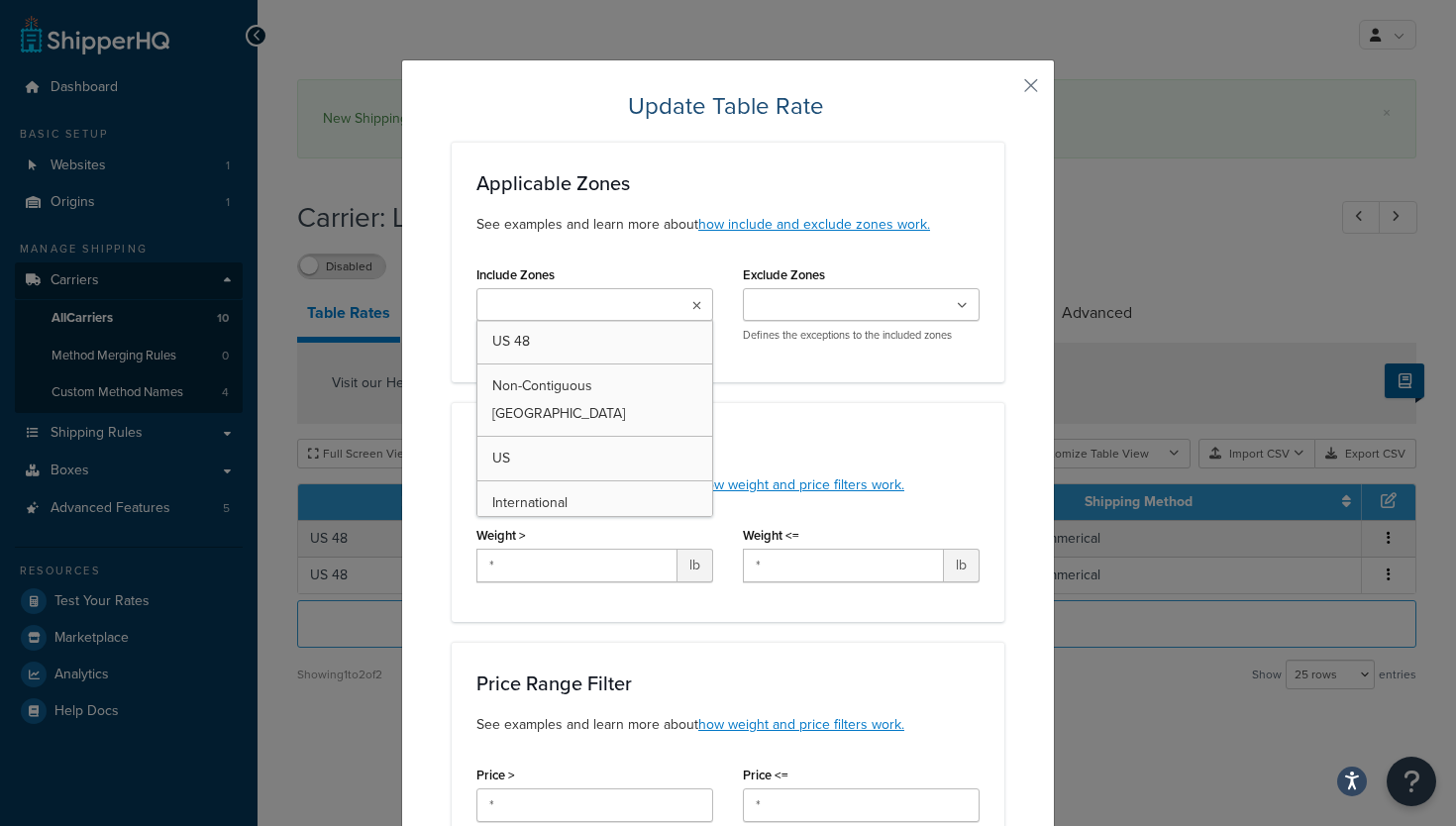 click on "Applicable Zones See examples and learn more about  how include and exclude zones work. Include Zones   US 48 Non-Contiguous [GEOGRAPHIC_DATA] [GEOGRAPHIC_DATA] International [US_STATE] Country [US_STATE] [GEOGRAPHIC_DATA] [GEOGRAPHIC_DATA] 50 [GEOGRAPHIC_DATA] POBox Defines which zone(s) this rate applies to Exclude Zones   US 48 Non-Contiguous [GEOGRAPHIC_DATA] [GEOGRAPHIC_DATA] International [US_STATE] Country [US_STATE] [GEOGRAPHIC_DATA] [GEOGRAPHIC_DATA] 50 [GEOGRAPHIC_DATA] POBox Defines the exceptions to the included zones" at bounding box center [728, 261] 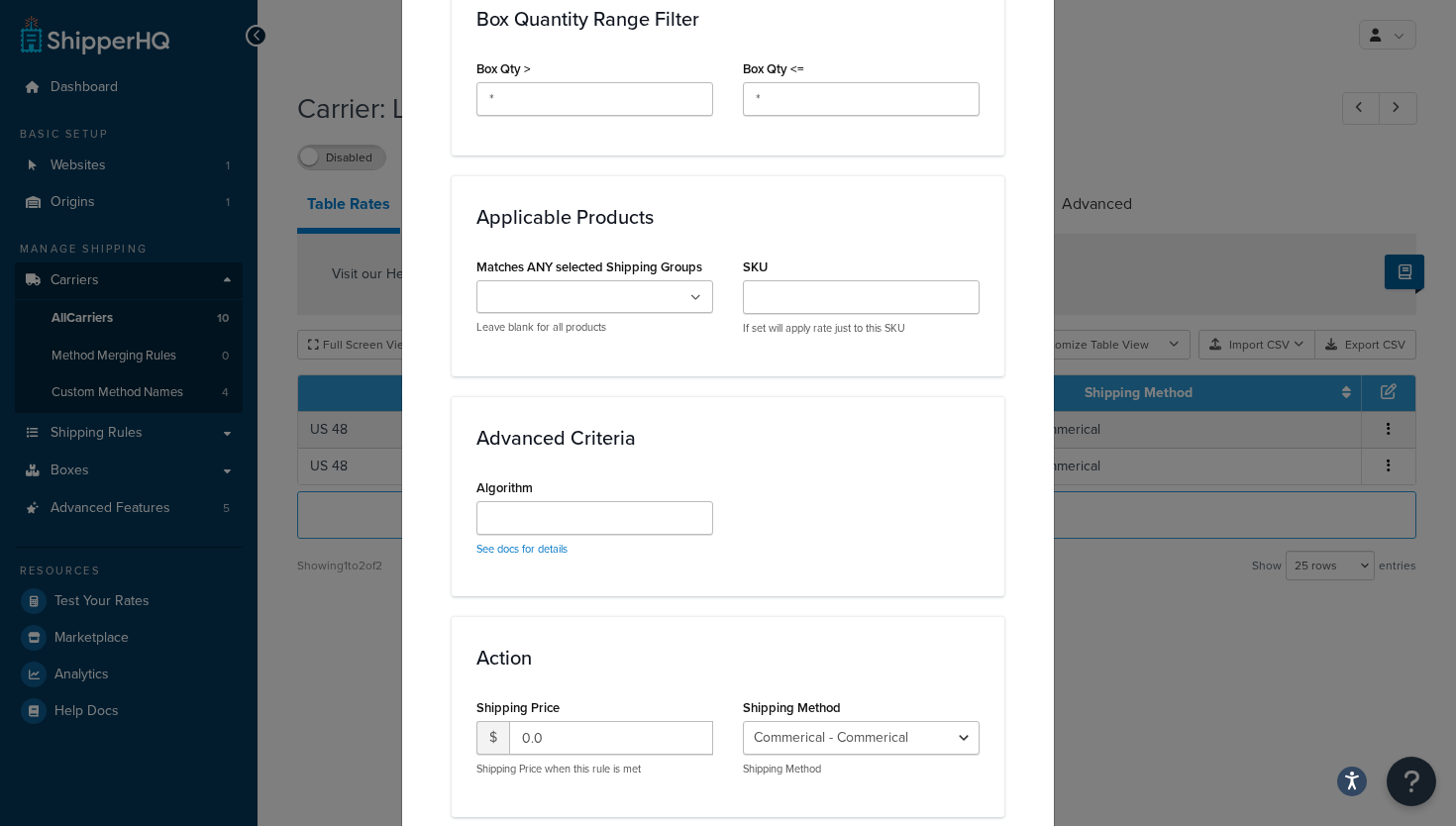 scroll, scrollTop: 1242, scrollLeft: 0, axis: vertical 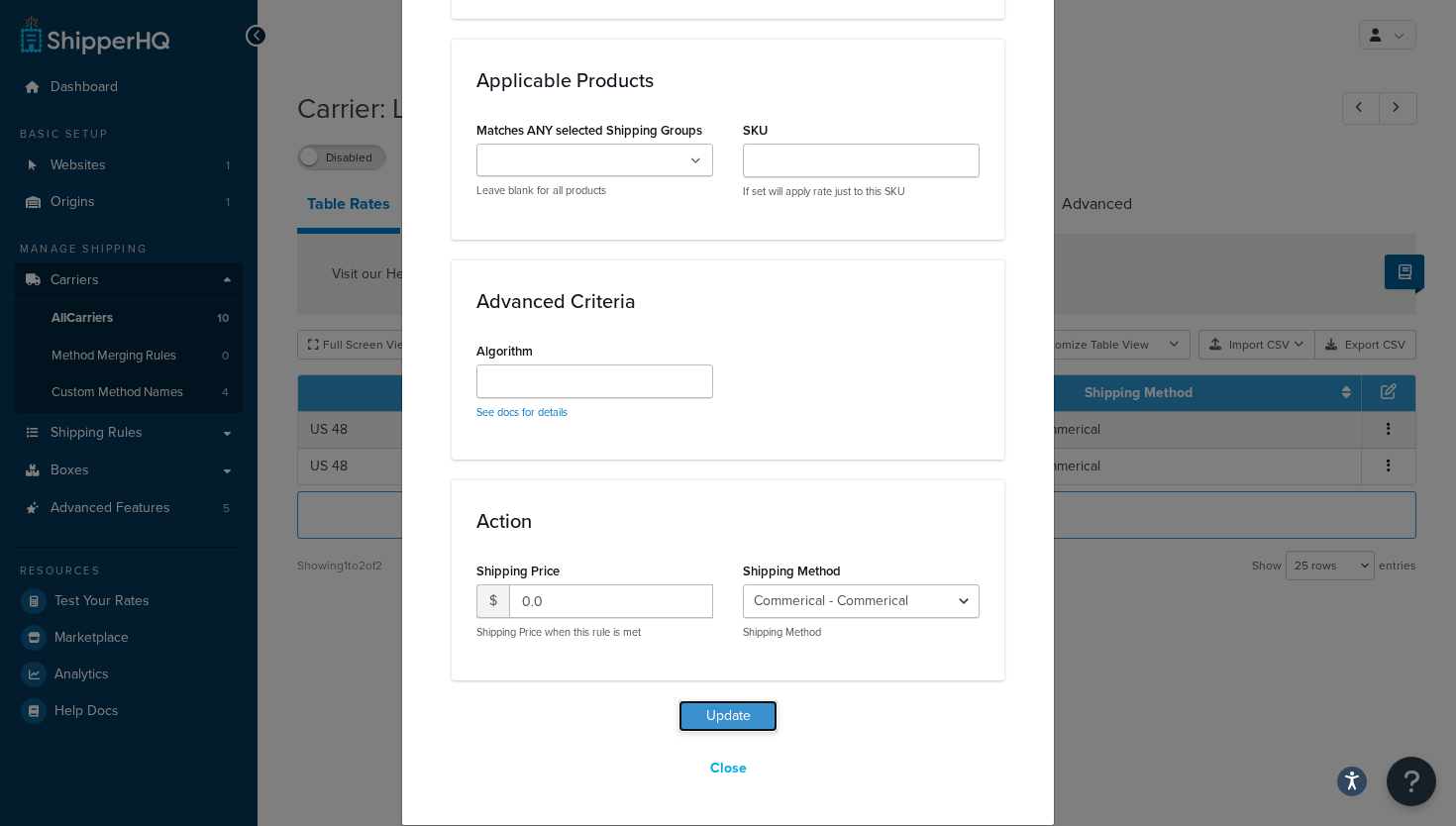 click on "Update" at bounding box center [728, 716] 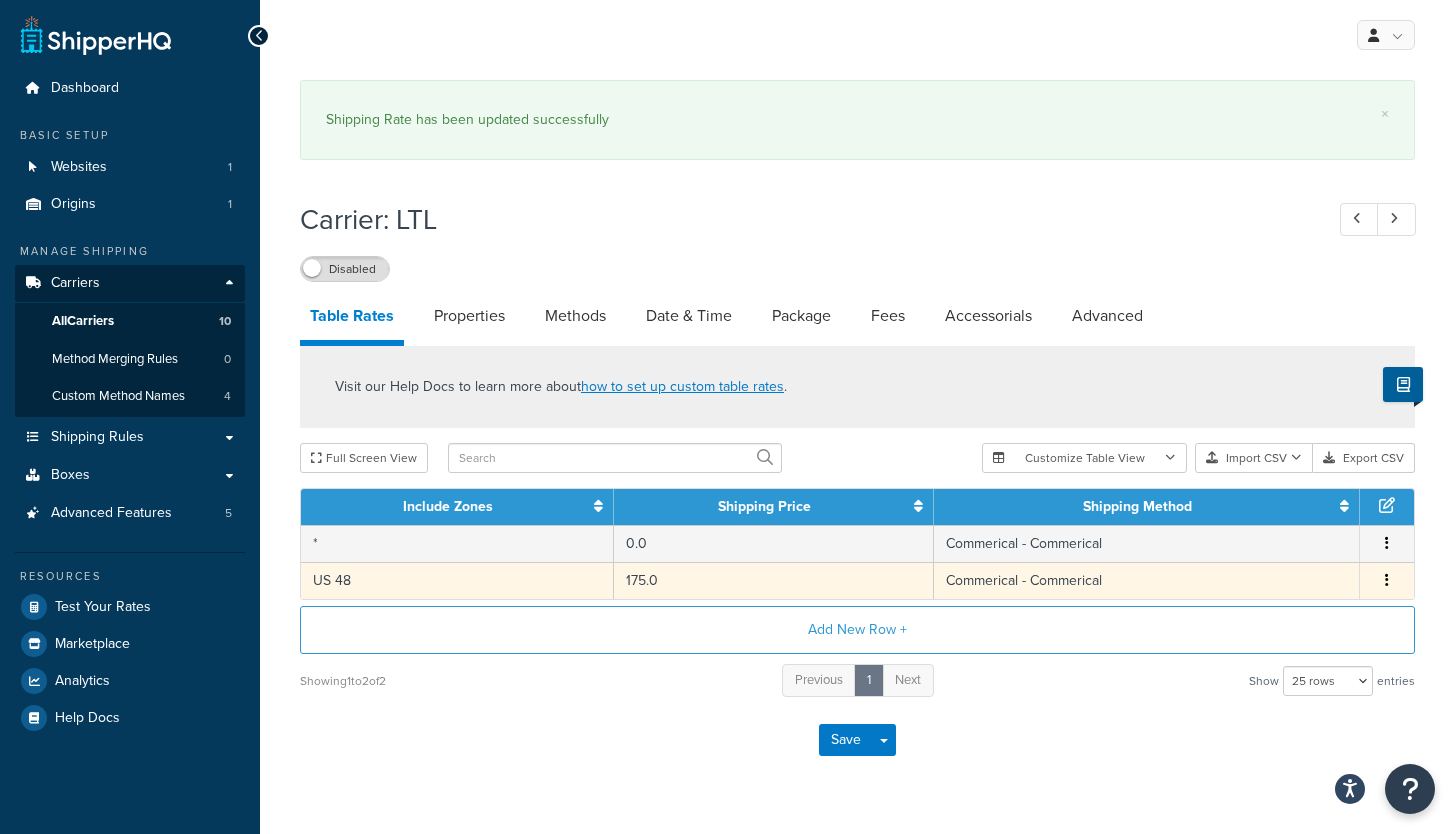 click on "US 48" at bounding box center [457, 580] 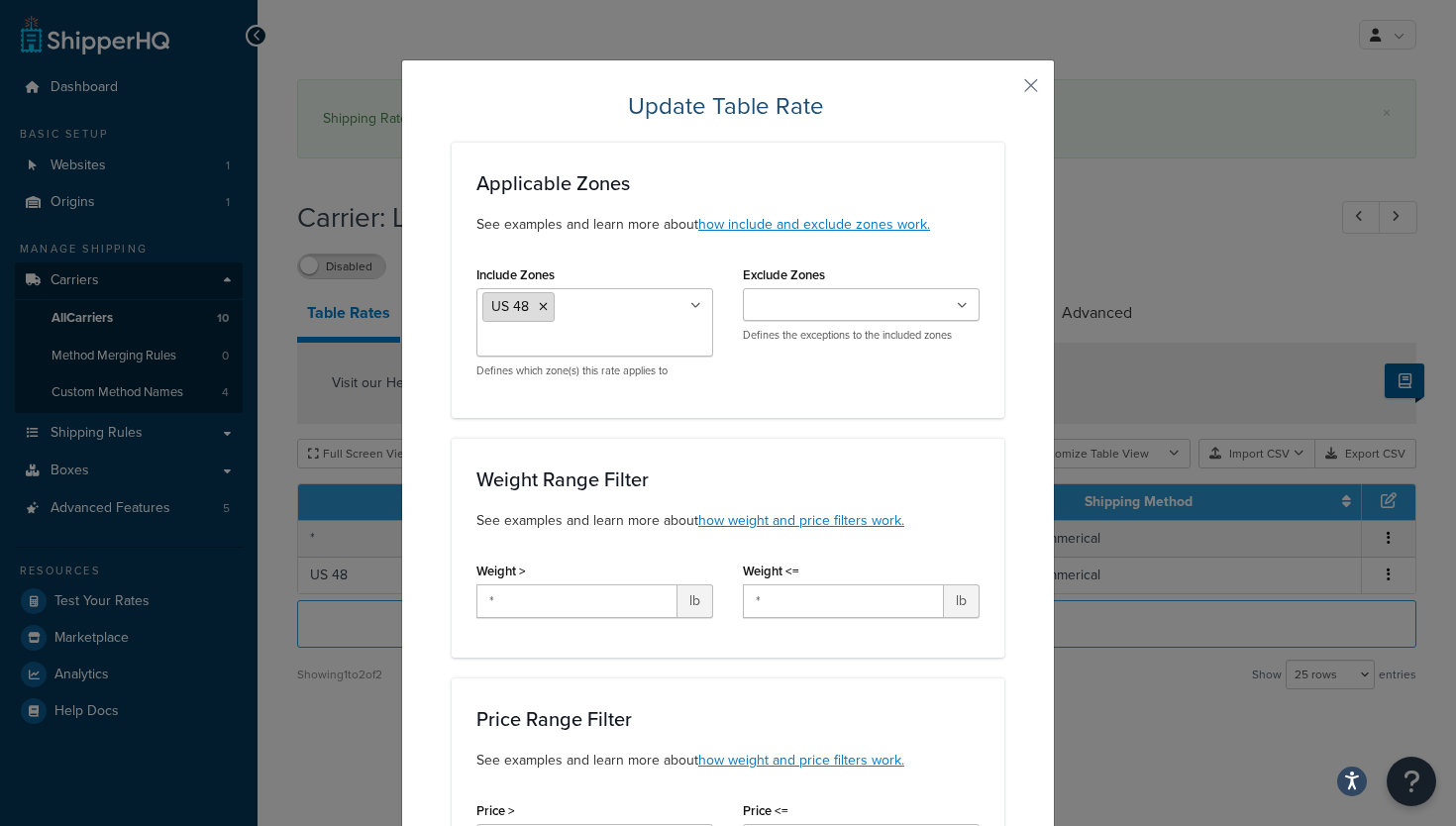click at bounding box center (543, 307) 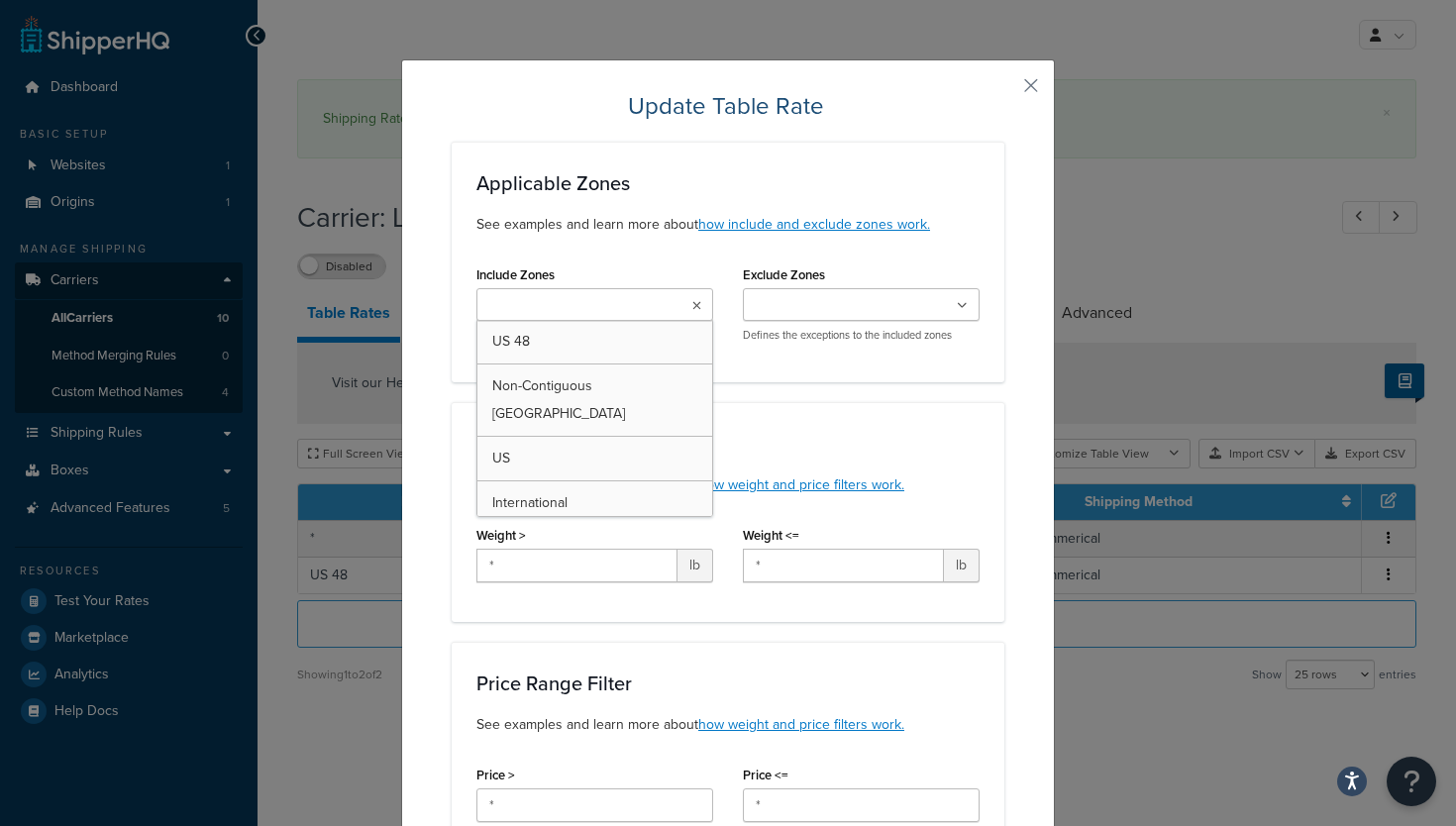click on "Applicable Zones See examples and learn more about  how include and exclude zones work. Include Zones   US 48 Non-Contiguous USA US International Puerto Rico Country Puerto Rico USA USA 50 US POBox Defines which zone(s) this rate applies to Exclude Zones   US 48 Non-Contiguous USA US International Puerto Rico Country Puerto Rico USA USA 50 US POBox Defines the exceptions to the included zones Weight Range Filter See examples and learn more about  how weight and price filters work. Weight >   * lb Weight <=   * lb Price Range Filter See examples and learn more about  how weight and price filters work. Price >   * Price <=   * Quantity Range Filter Qty >   * Qty <=   * Box Quantity Range Filter Box Qty >   * Box Qty <=   * Applicable Products Matches ANY selected Shipping Groups   Large Medium Small free heavy DOT USA 2-day-flat-rate-pak No-CA No-MN No-WA No-NY 2-day-flat-rate-envelope All Products not assigned to a Shipping Group Leave blank for all products SKU   If set will apply rate just to this SKU     $" at bounding box center [728, 1030] 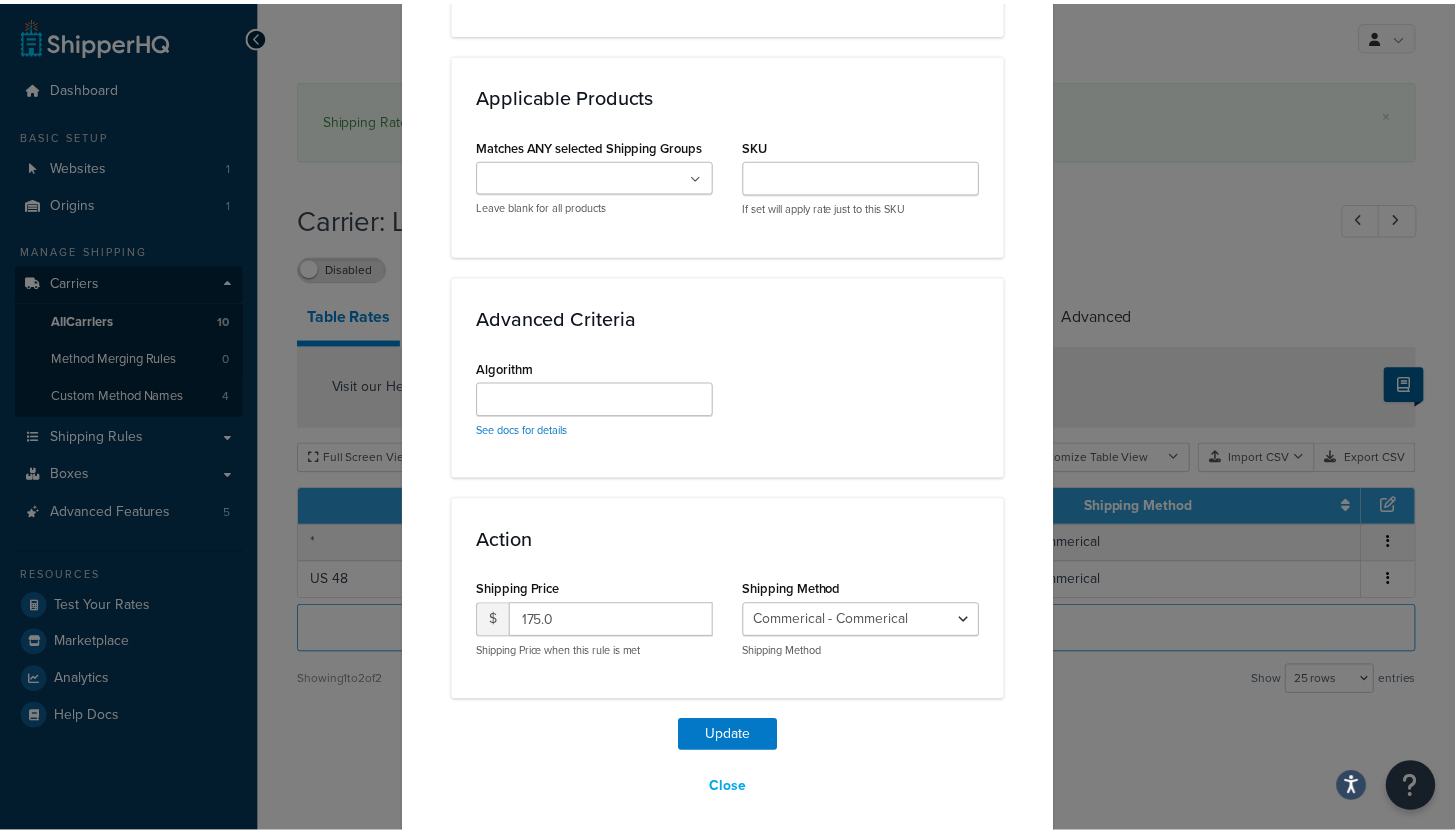 scroll, scrollTop: 1254, scrollLeft: 0, axis: vertical 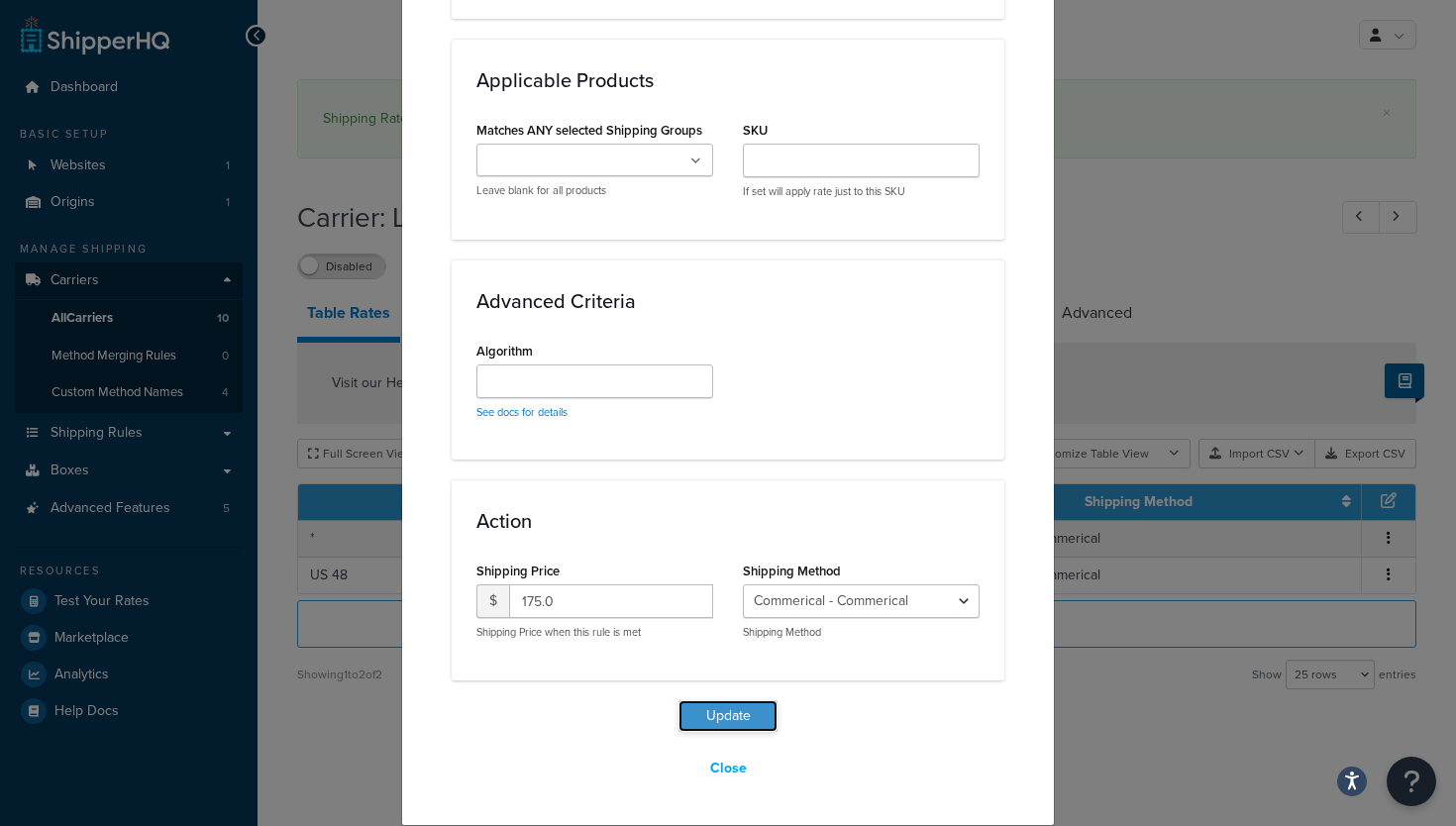 click on "Update" at bounding box center (728, 716) 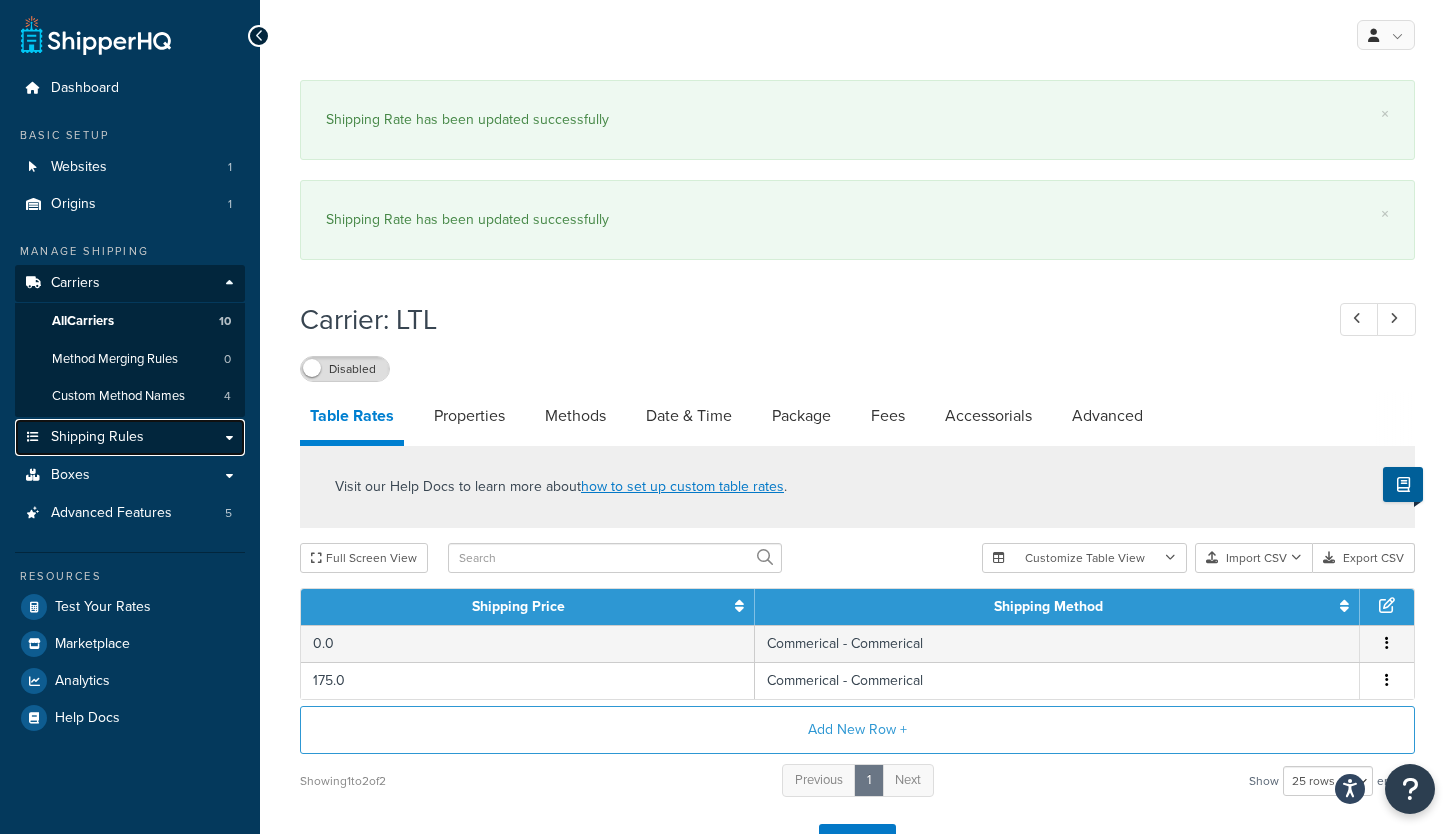 click on "Shipping Rules" at bounding box center [97, 437] 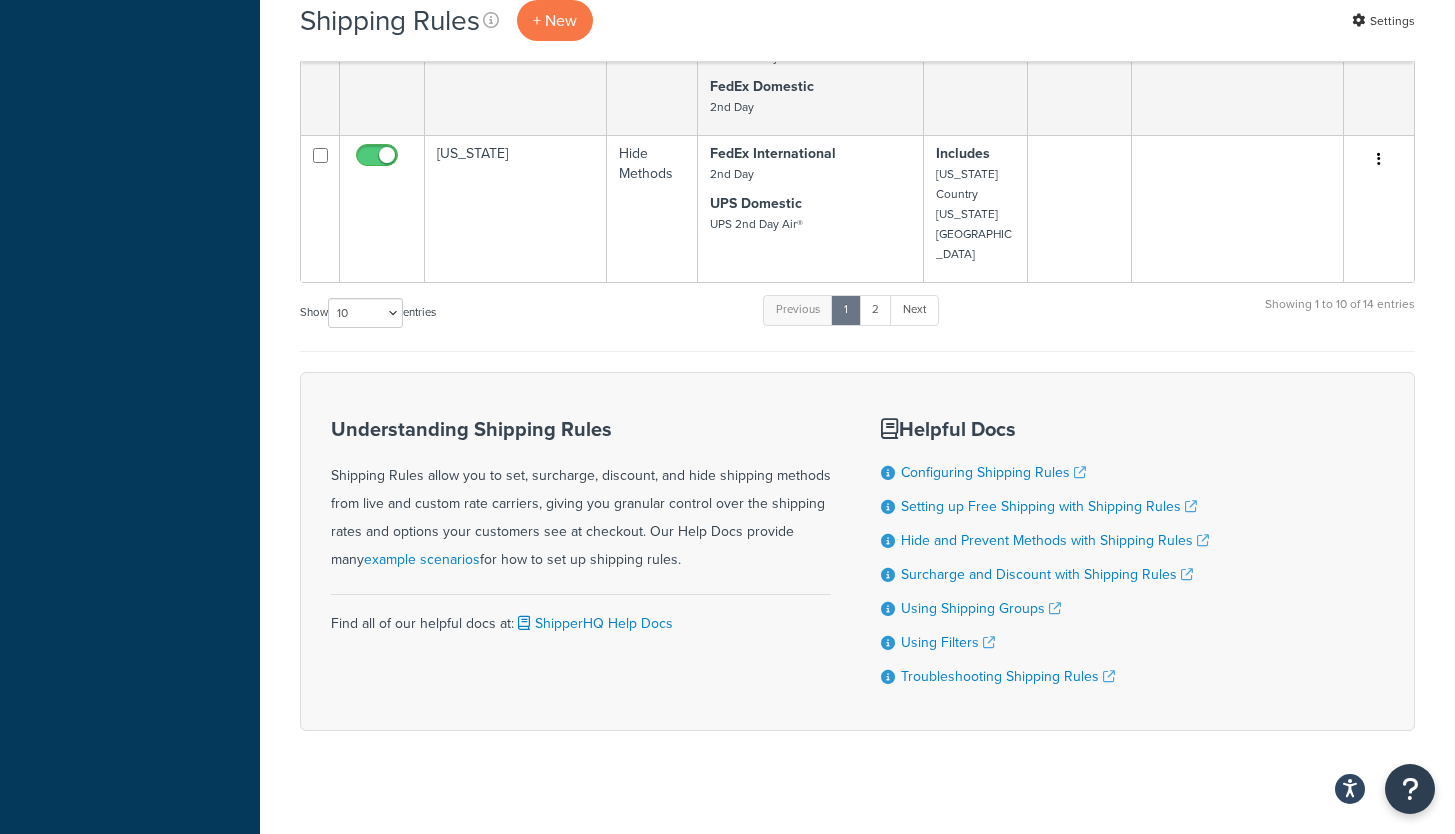 scroll, scrollTop: 740, scrollLeft: 0, axis: vertical 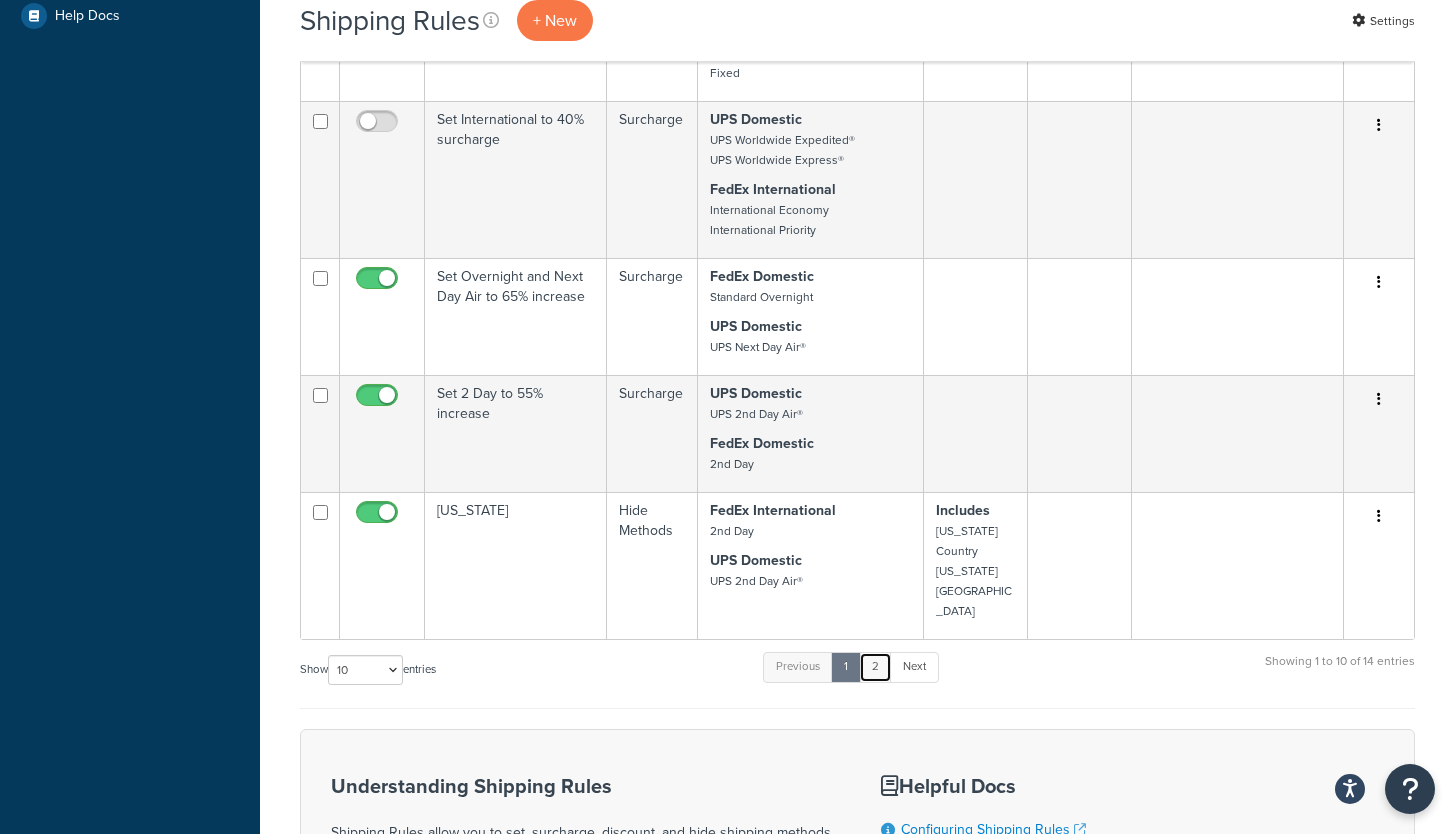 click on "2" at bounding box center [875, 667] 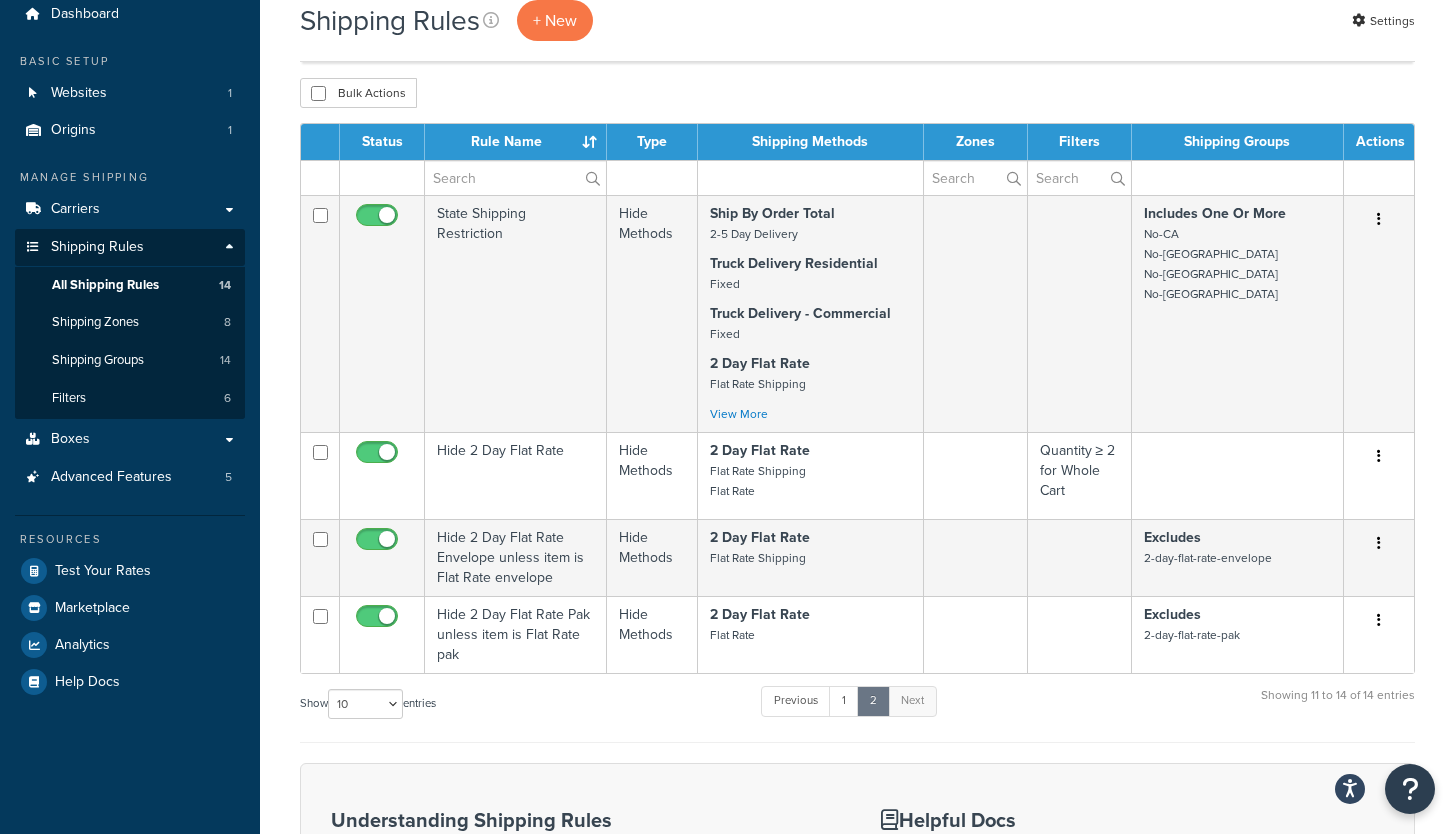 scroll, scrollTop: 8, scrollLeft: 0, axis: vertical 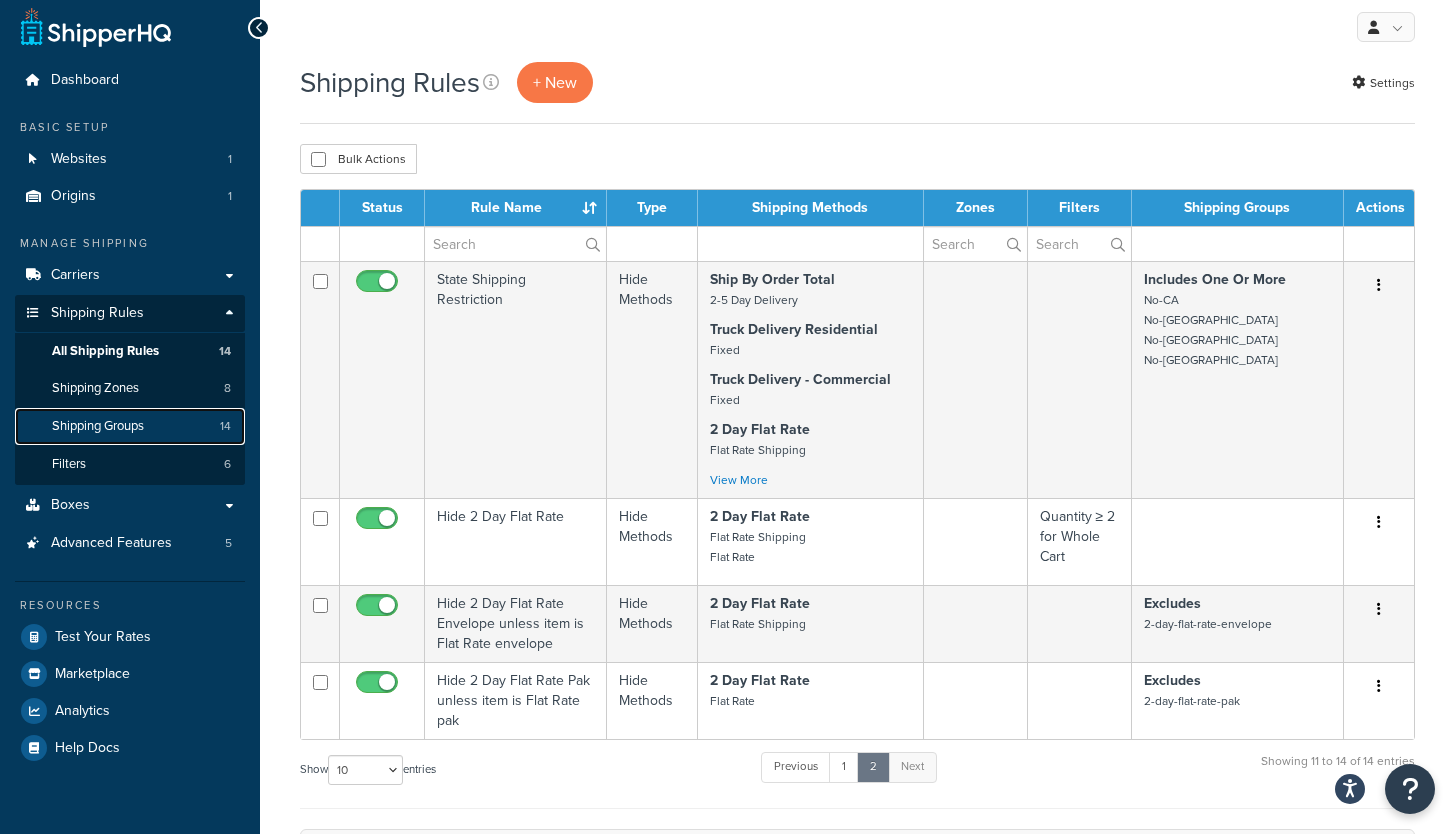 click on "Shipping Groups" at bounding box center (98, 426) 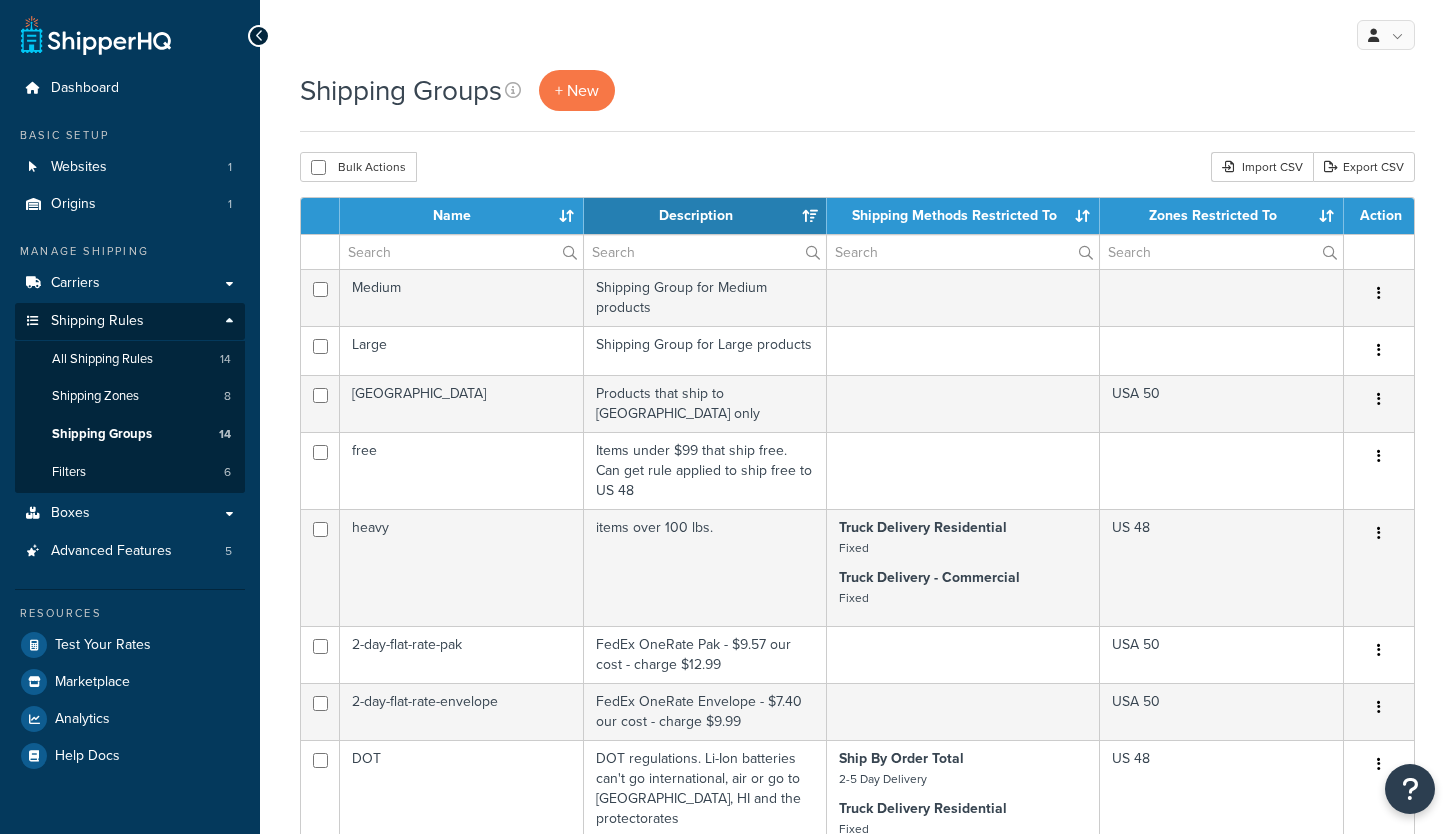 select on "15" 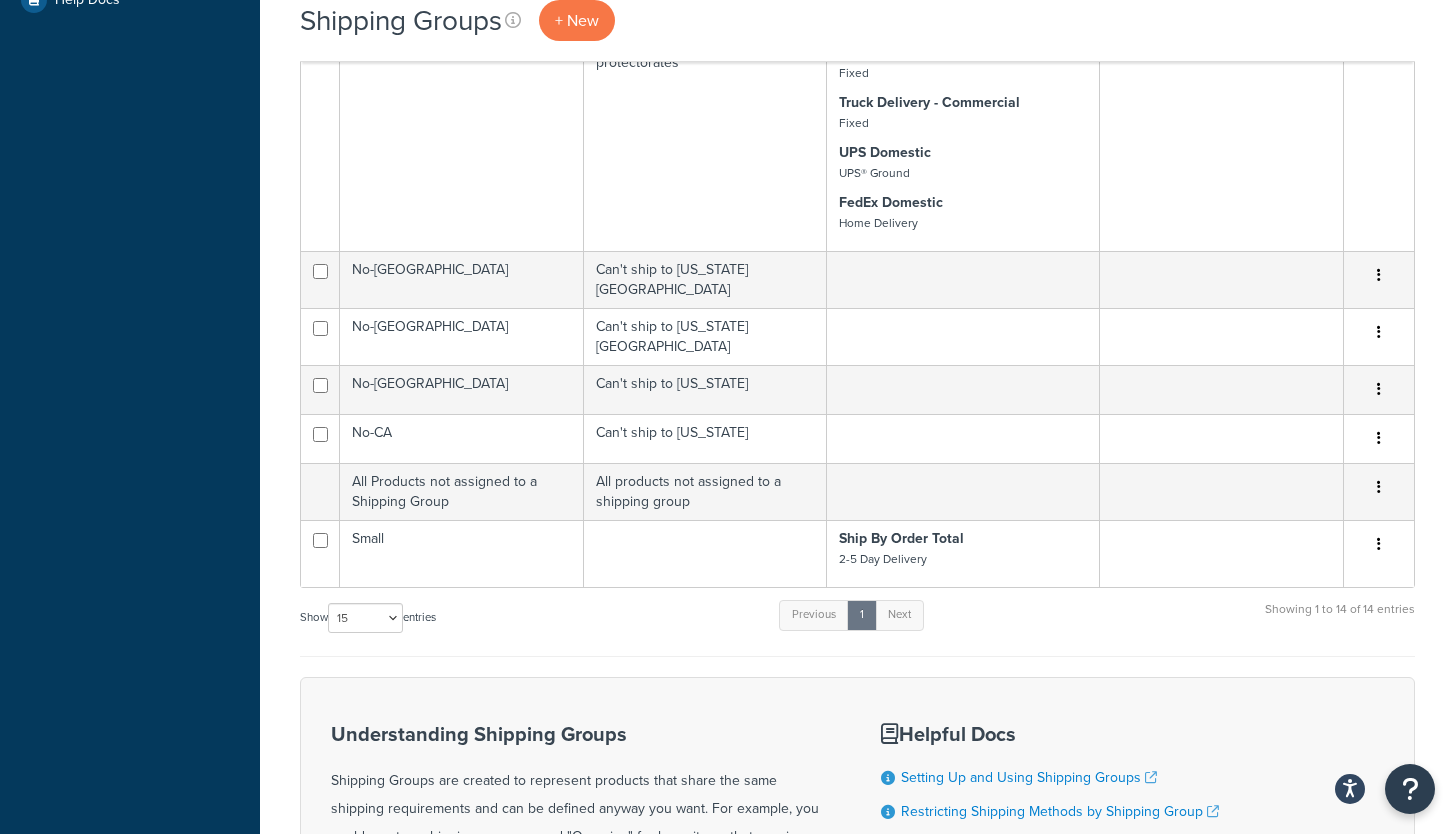 scroll, scrollTop: 50, scrollLeft: 0, axis: vertical 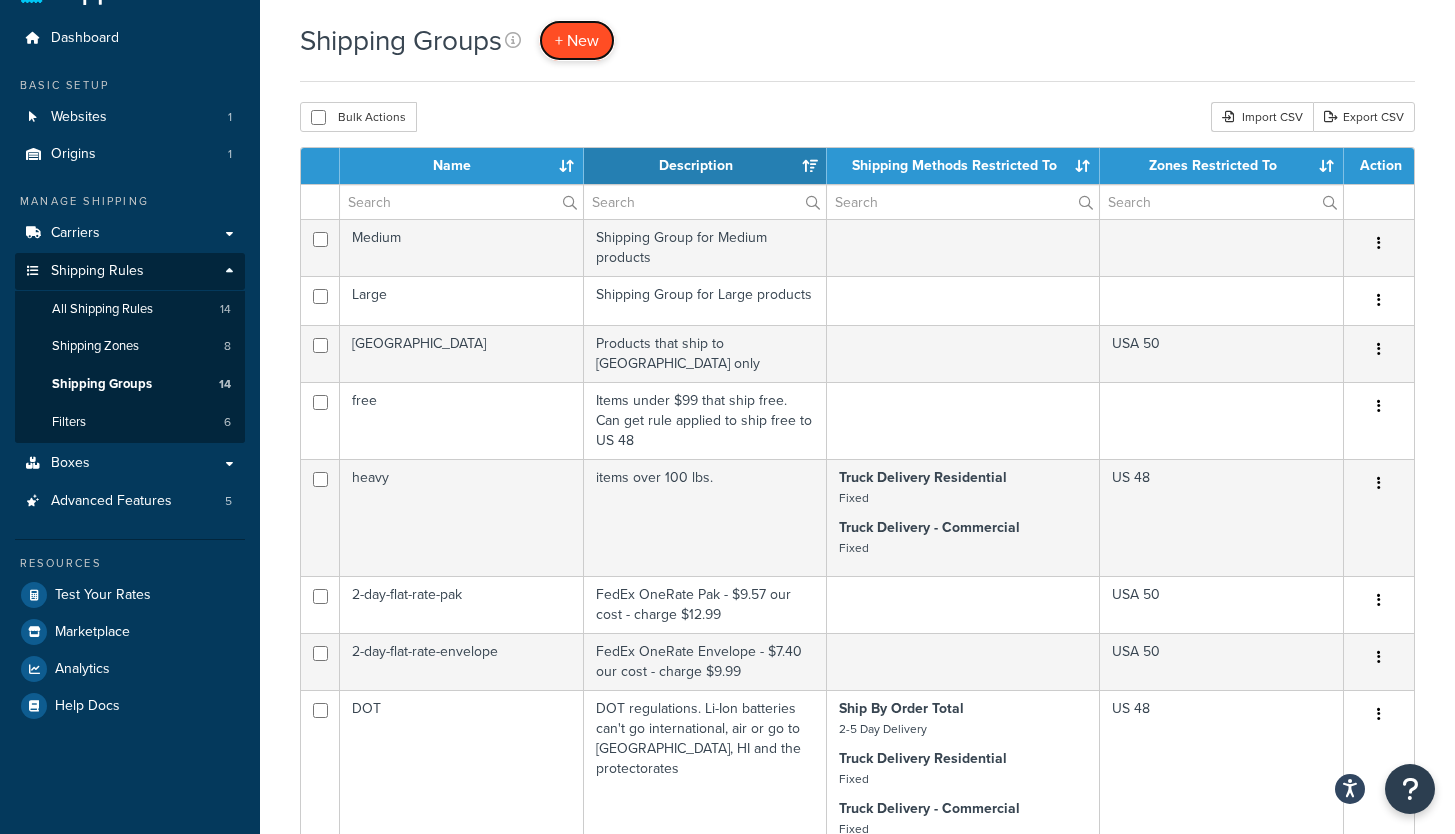 click on "+ New" at bounding box center (577, 40) 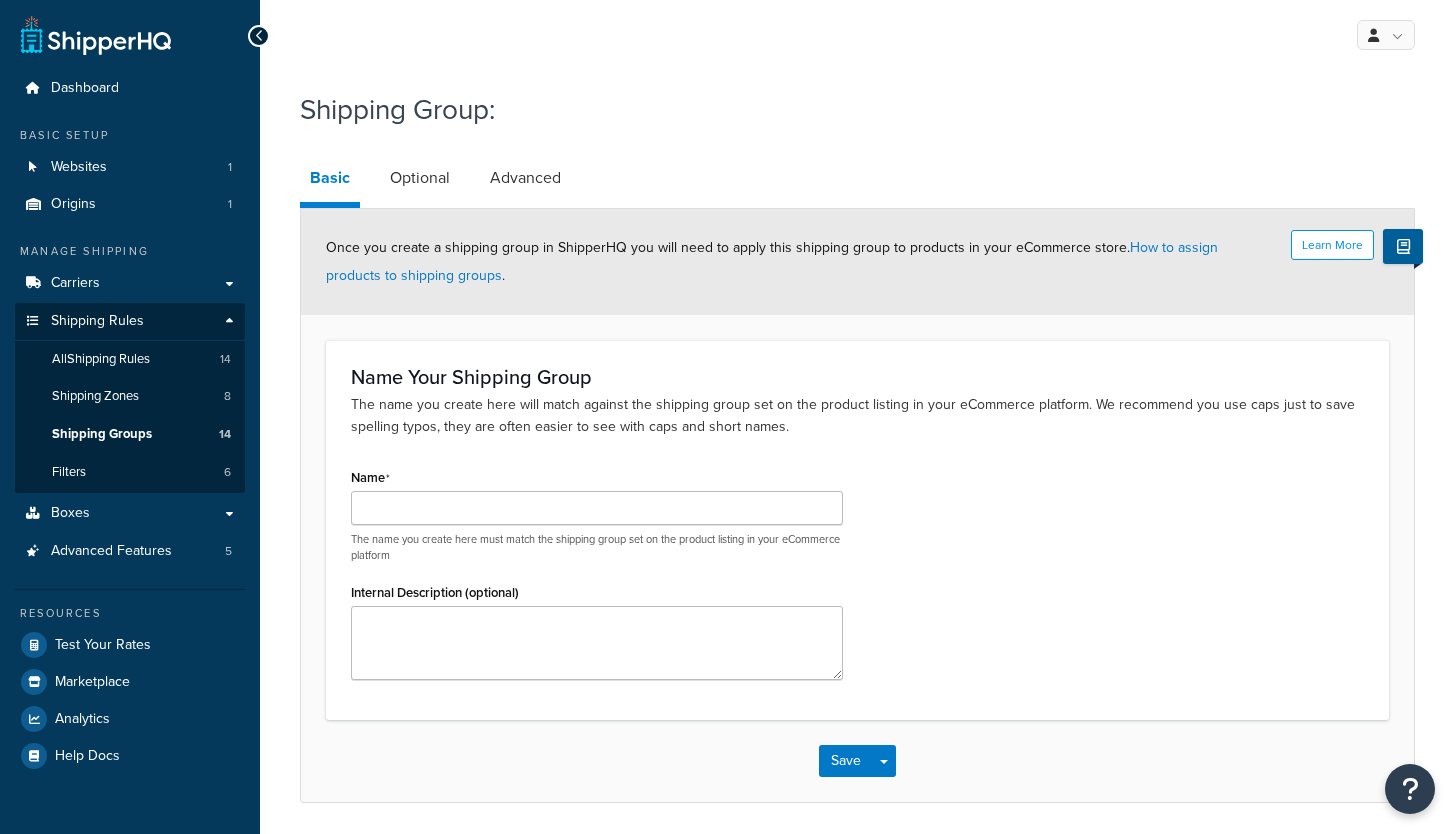 scroll, scrollTop: 0, scrollLeft: 0, axis: both 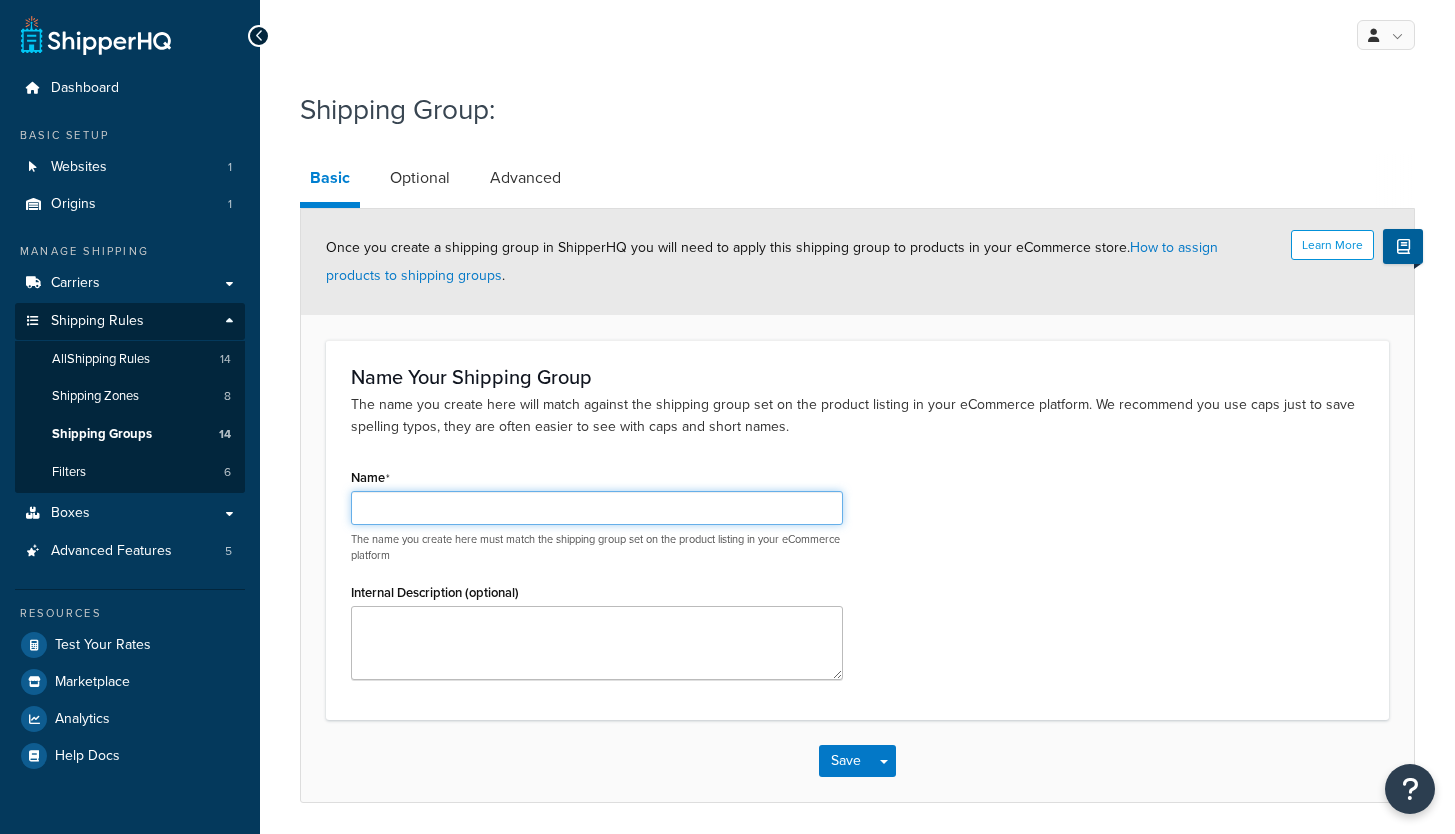 click on "Name" at bounding box center [597, 508] 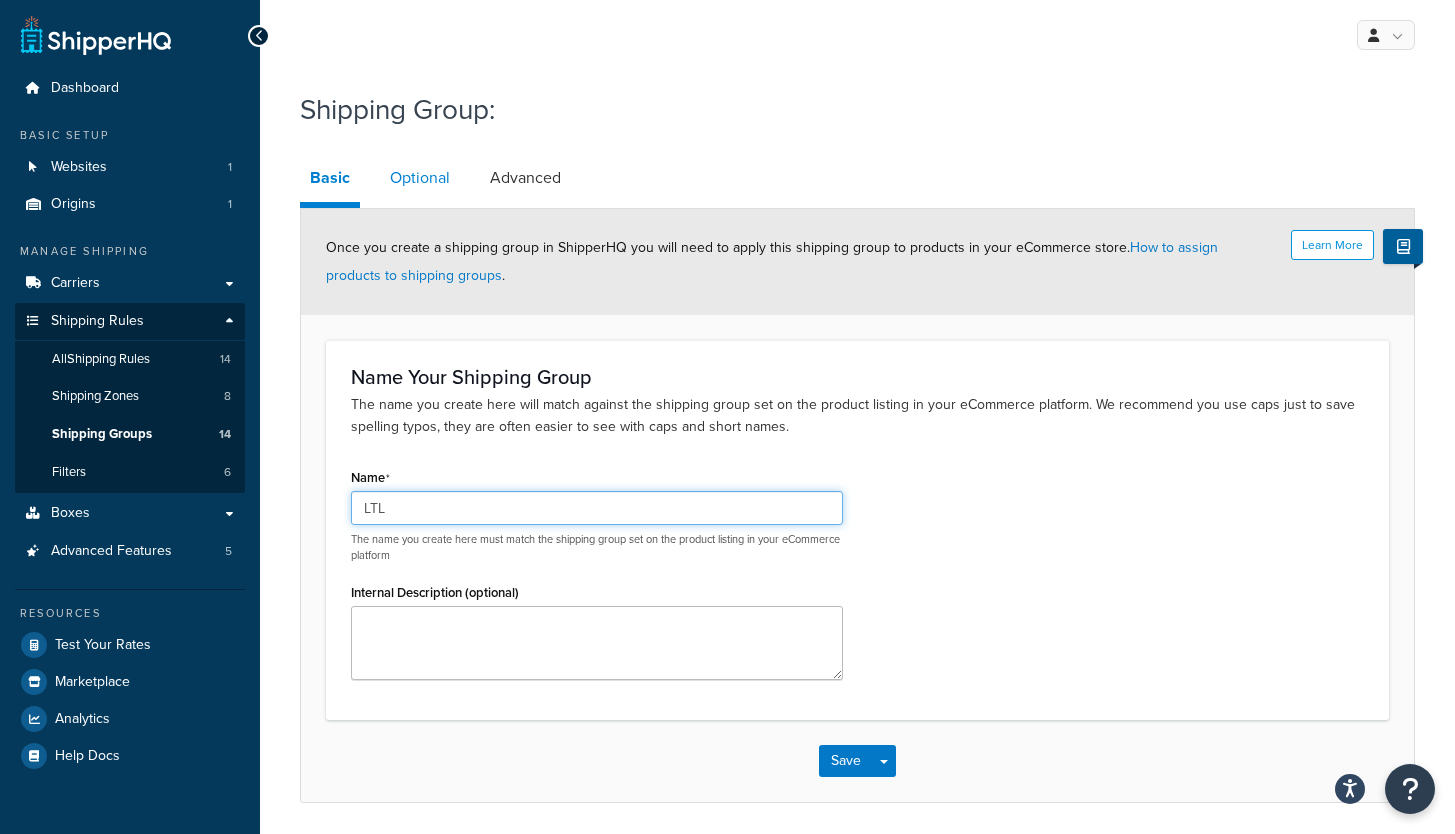 type on "LTL" 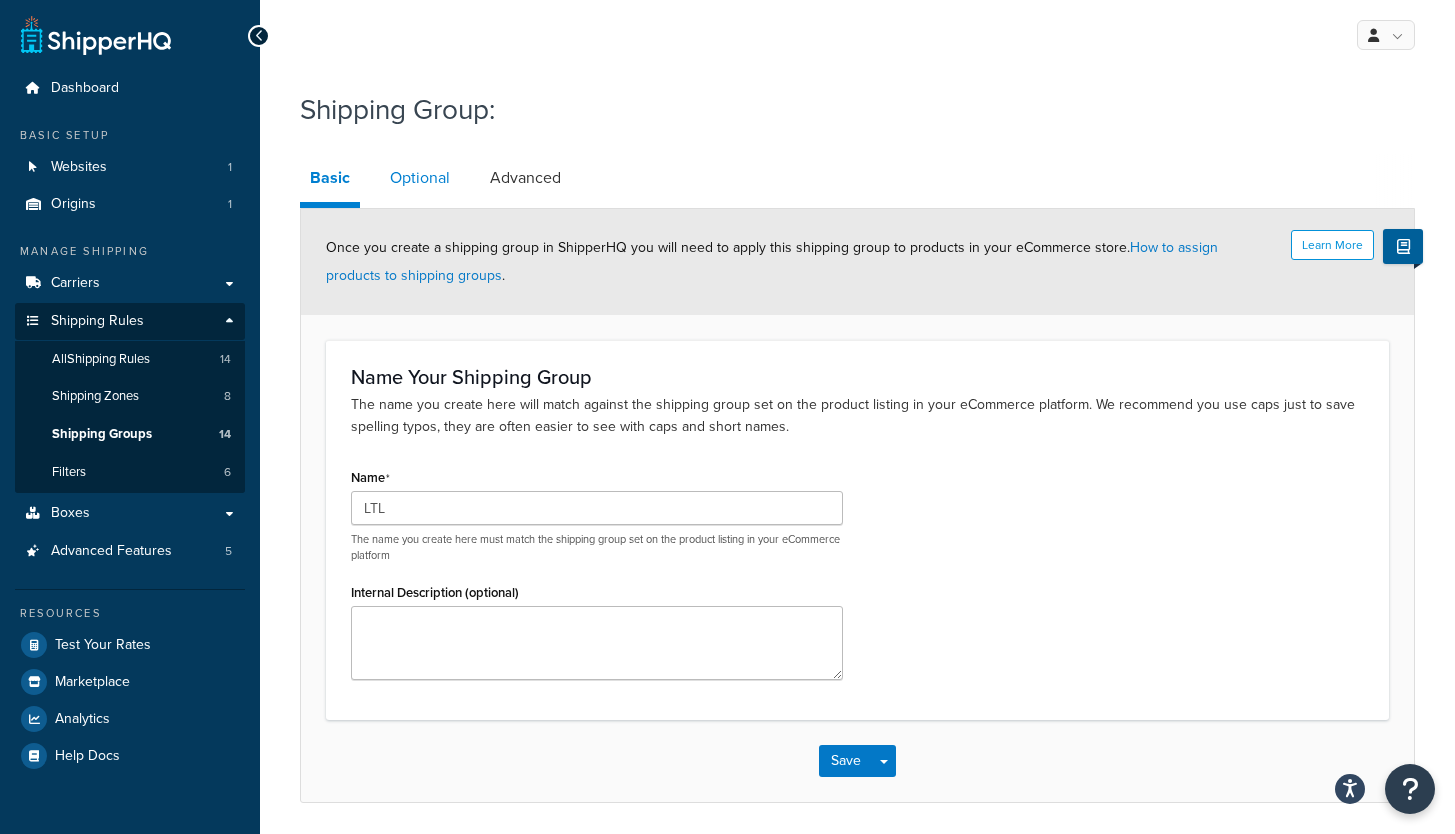 click on "Optional" at bounding box center (420, 178) 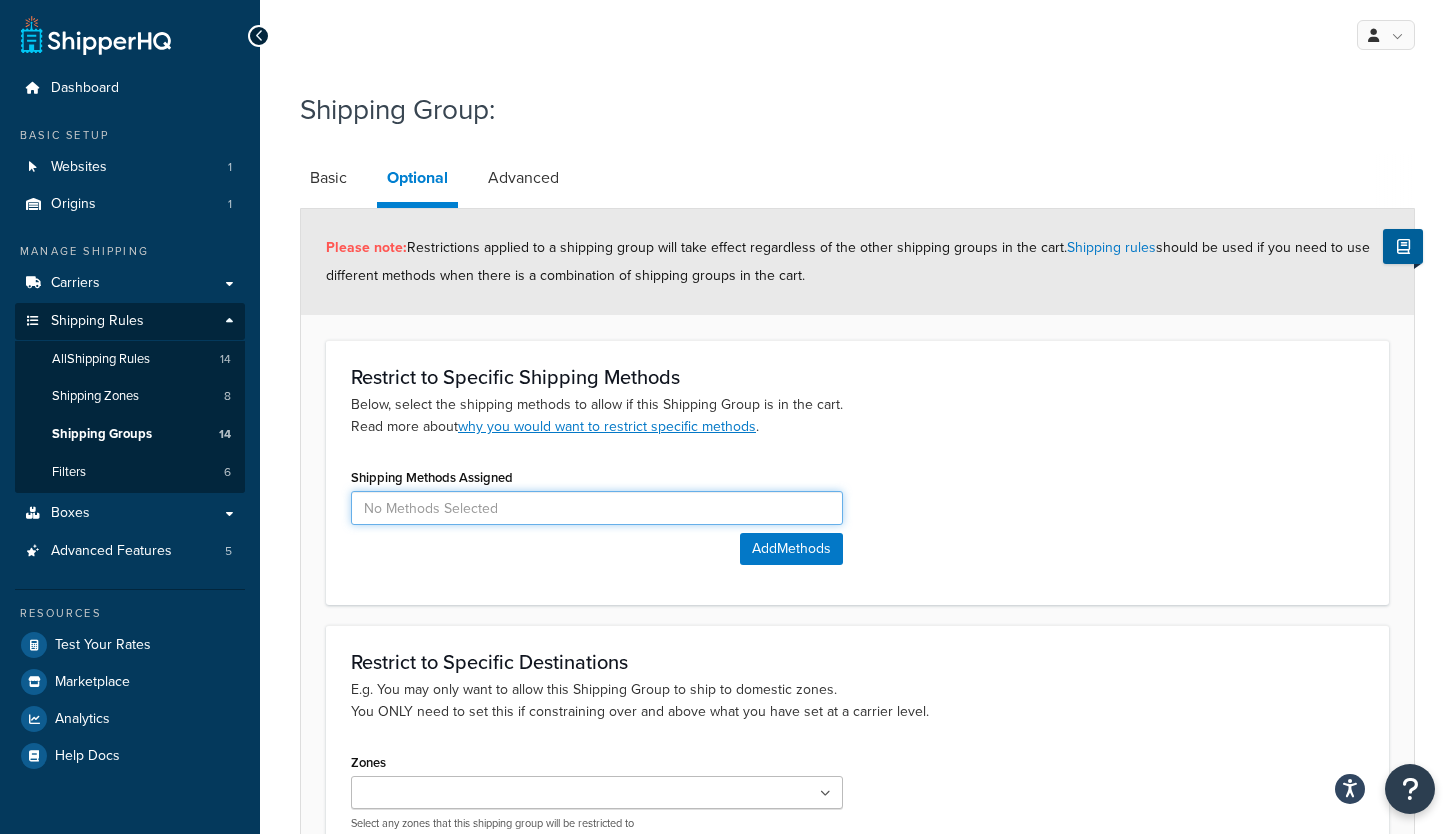 click at bounding box center [597, 508] 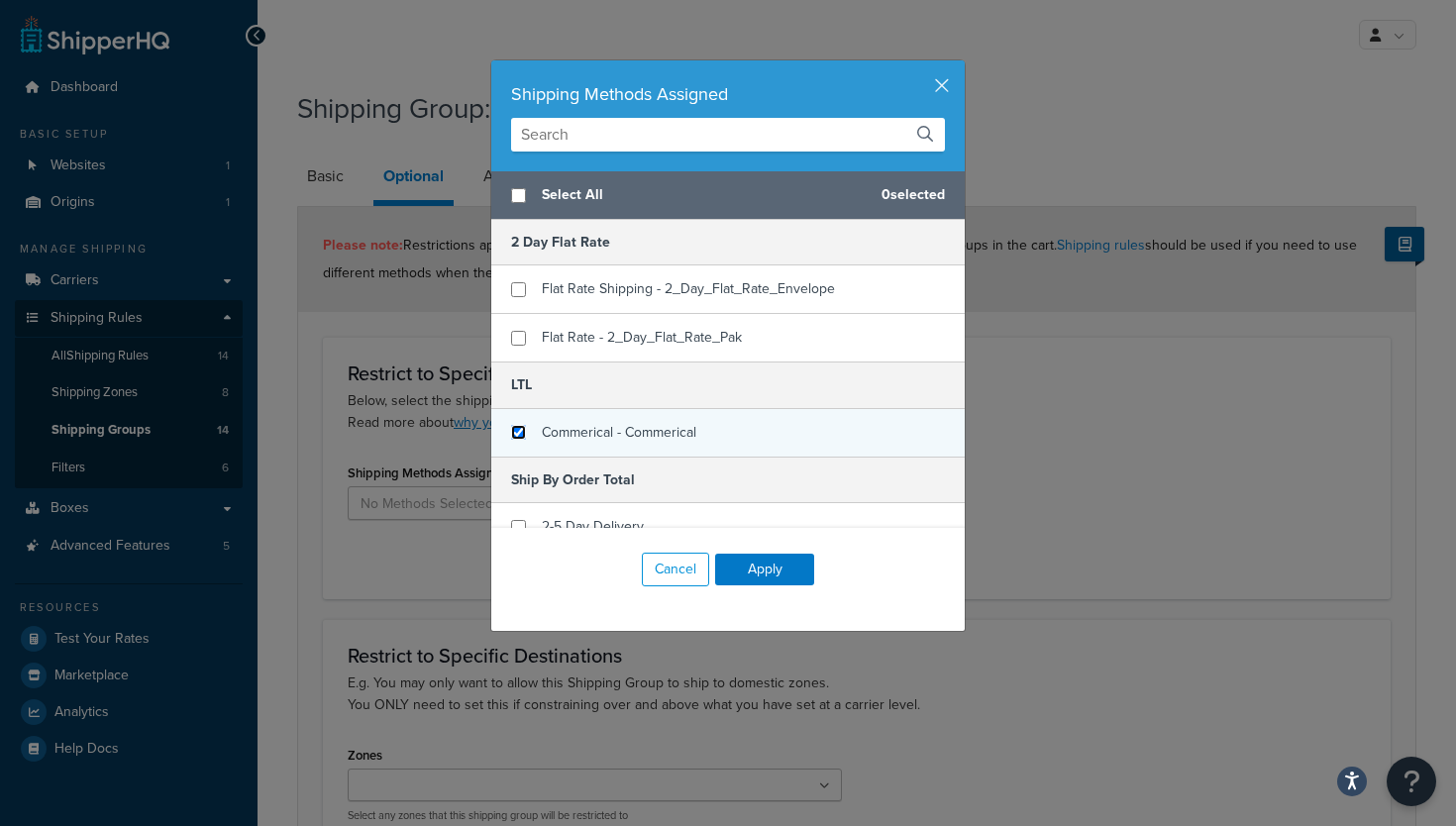 click at bounding box center (518, 432) 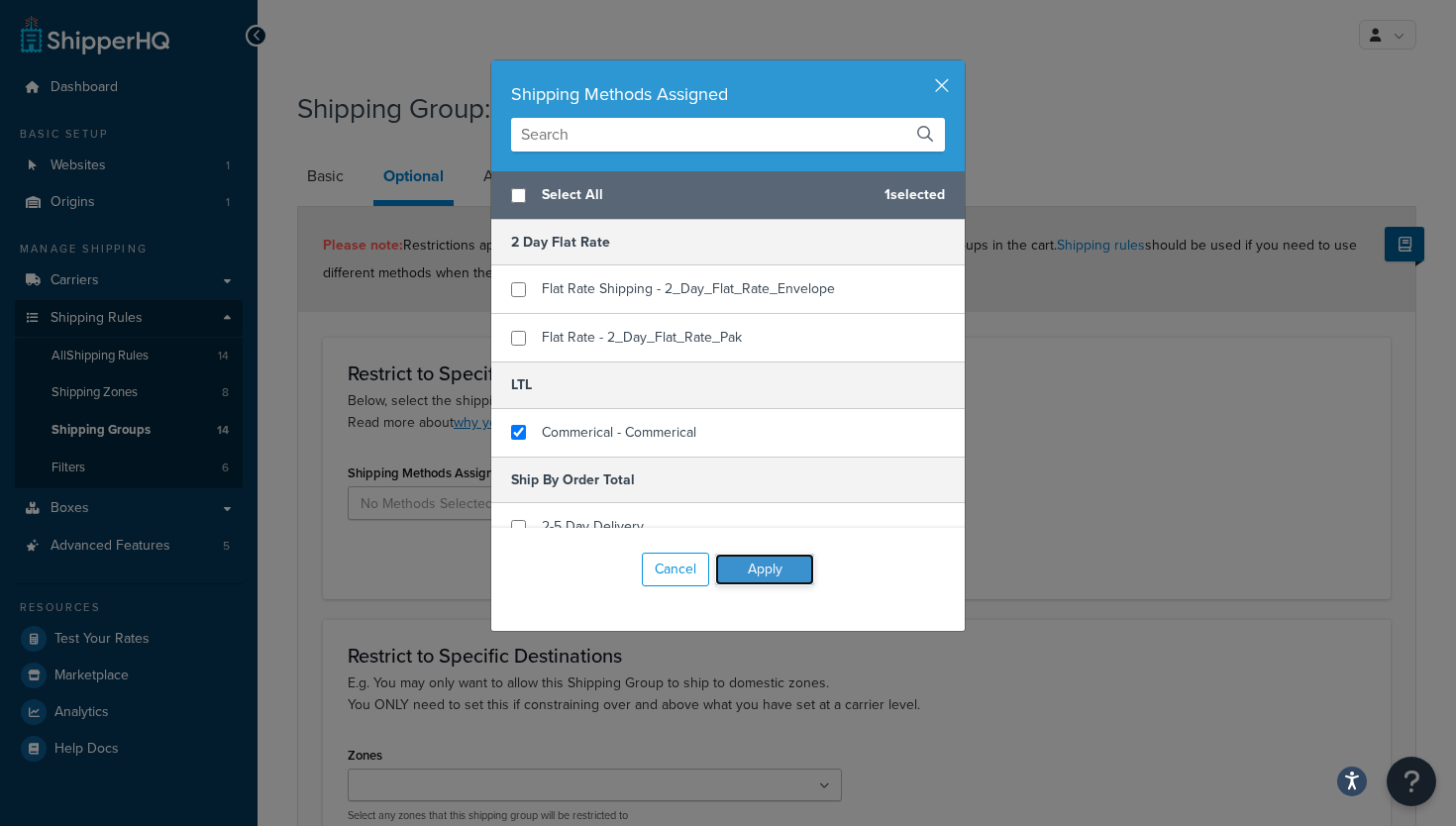 click on "Apply" at bounding box center [765, 569] 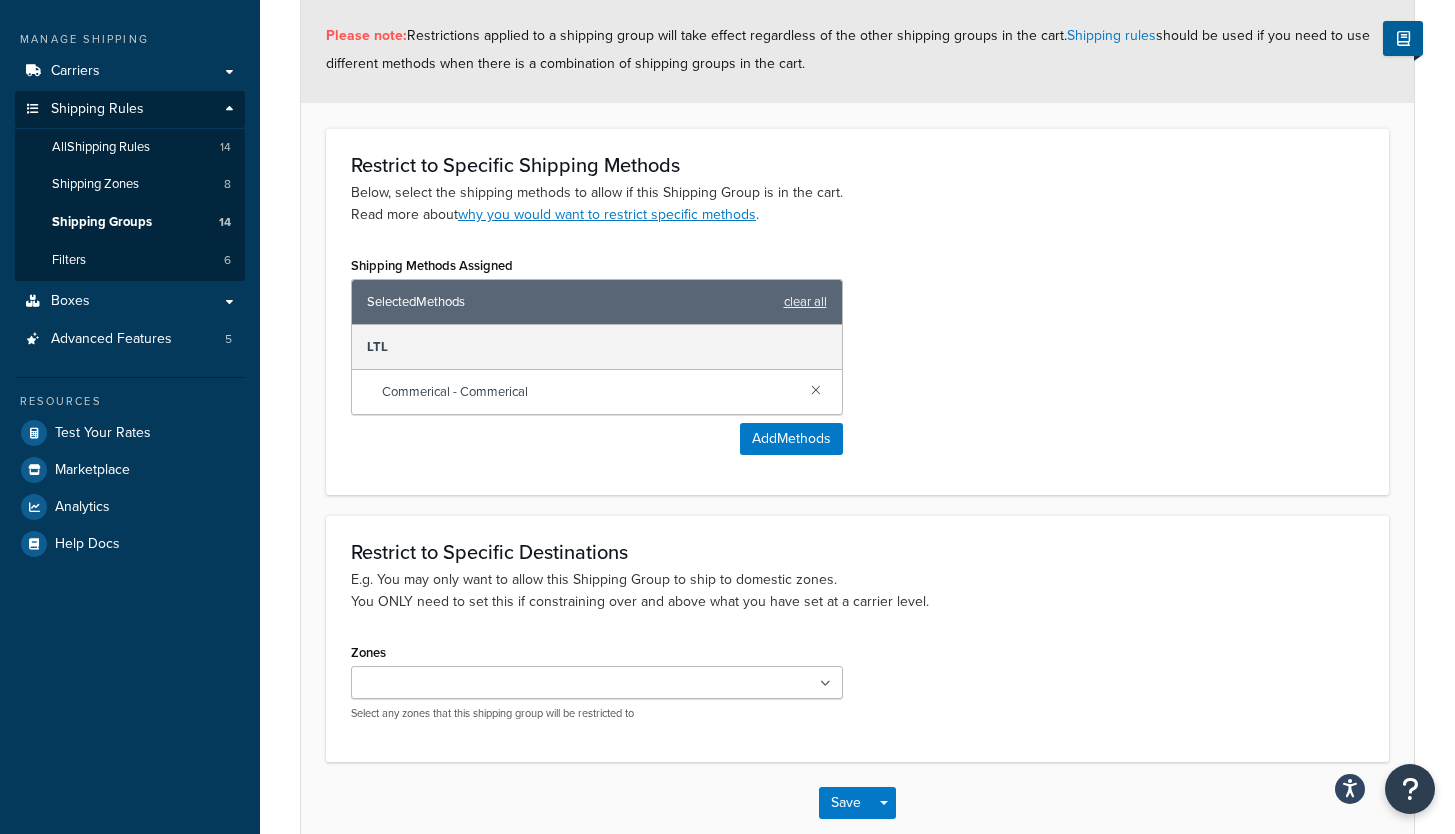 scroll, scrollTop: 300, scrollLeft: 0, axis: vertical 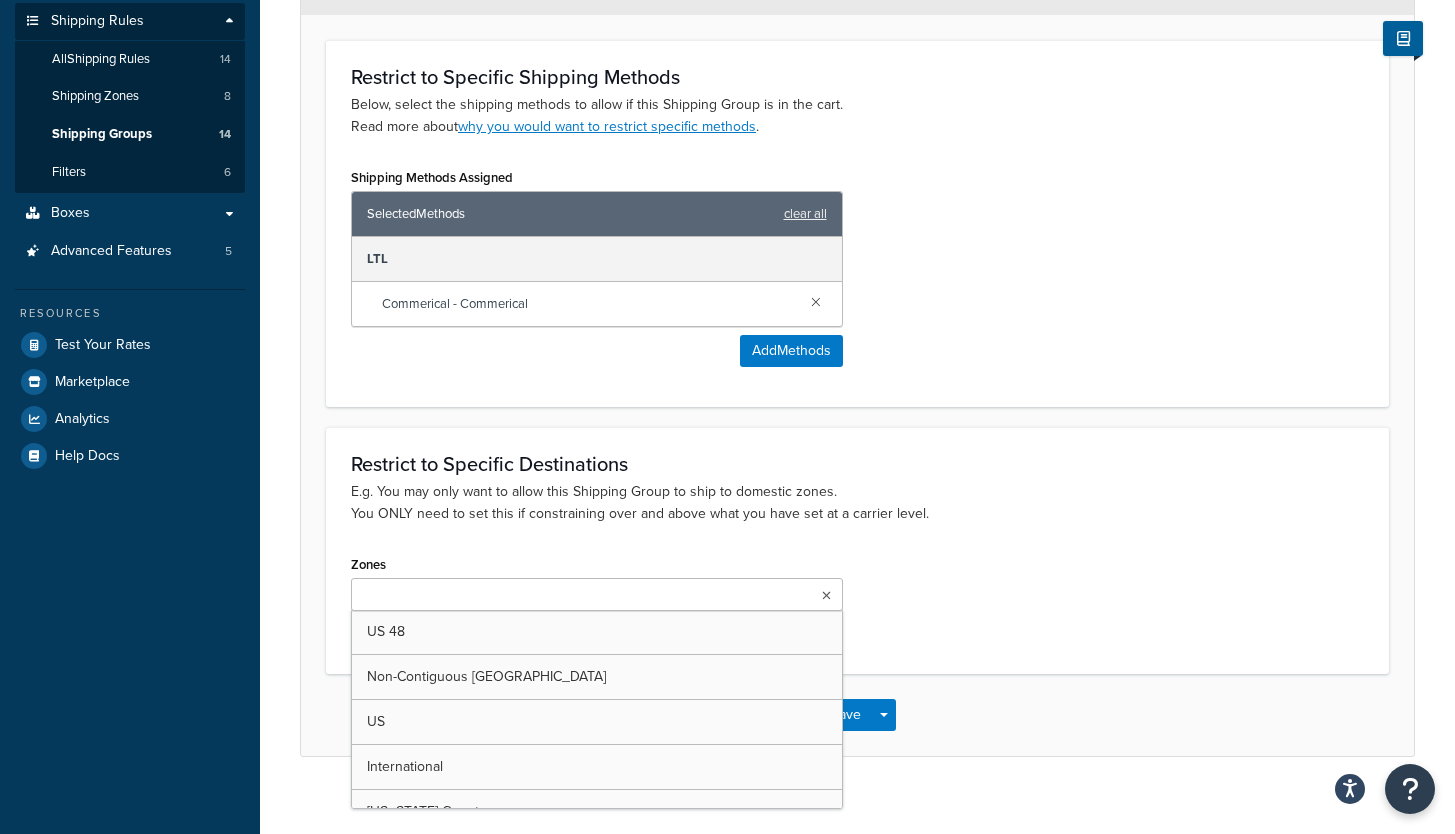 click at bounding box center [826, 596] 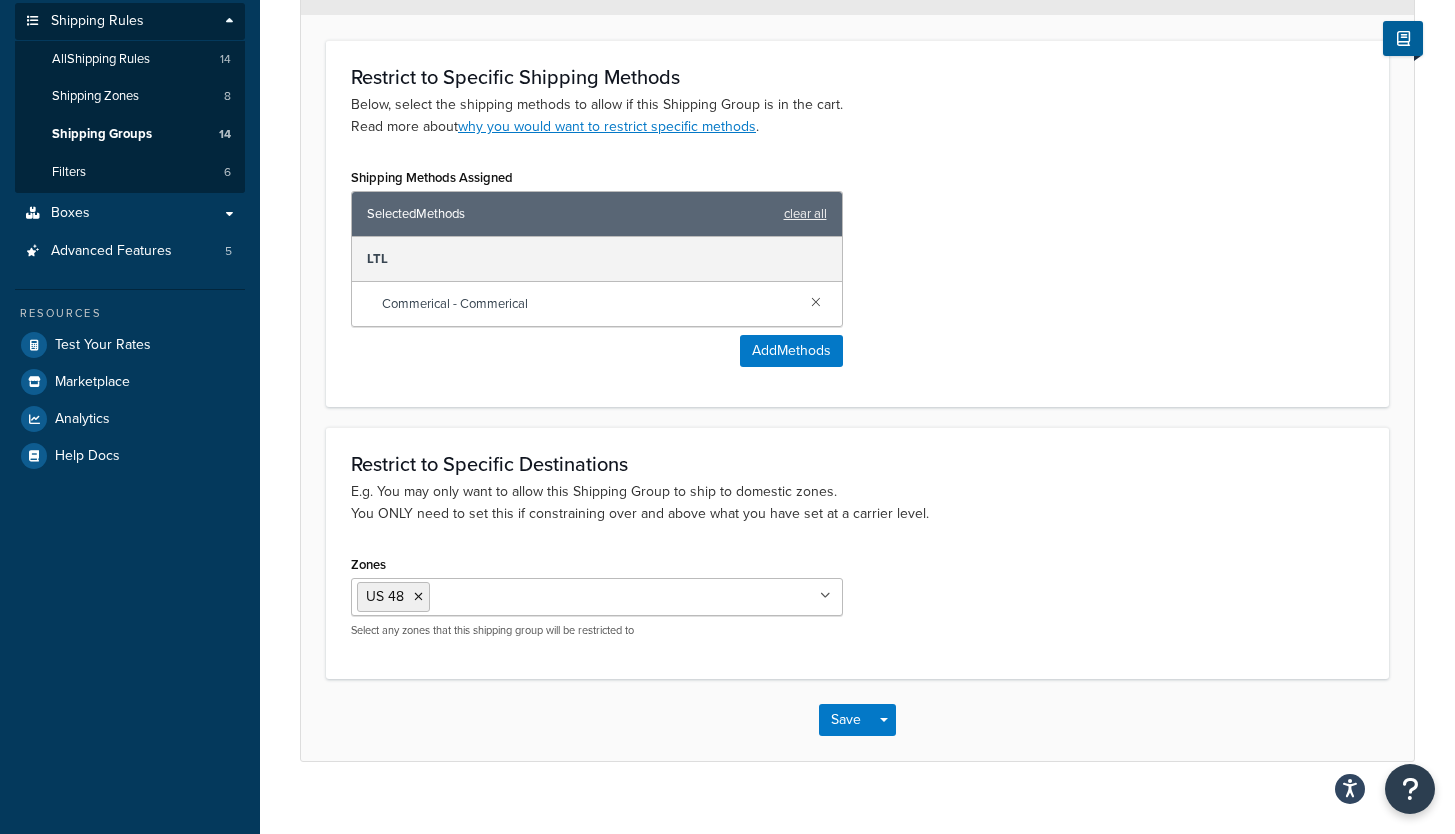 click on "Zones   US 48   Non-Contiguous USA US International Puerto Rico Country Puerto Rico USA USA 50 US POBox Select any zones that this shipping group will be restricted to" at bounding box center [857, 601] 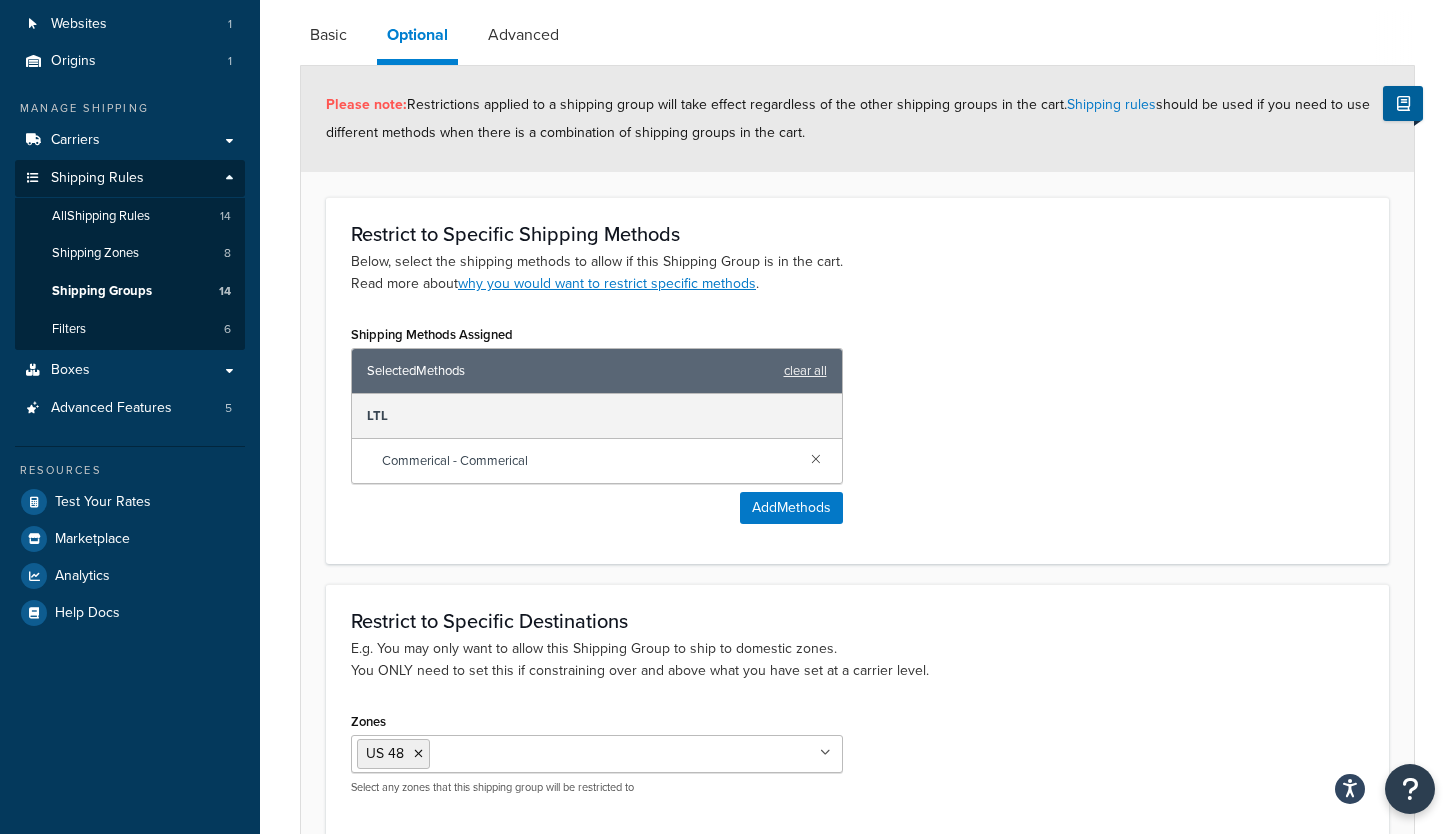 scroll, scrollTop: 0, scrollLeft: 0, axis: both 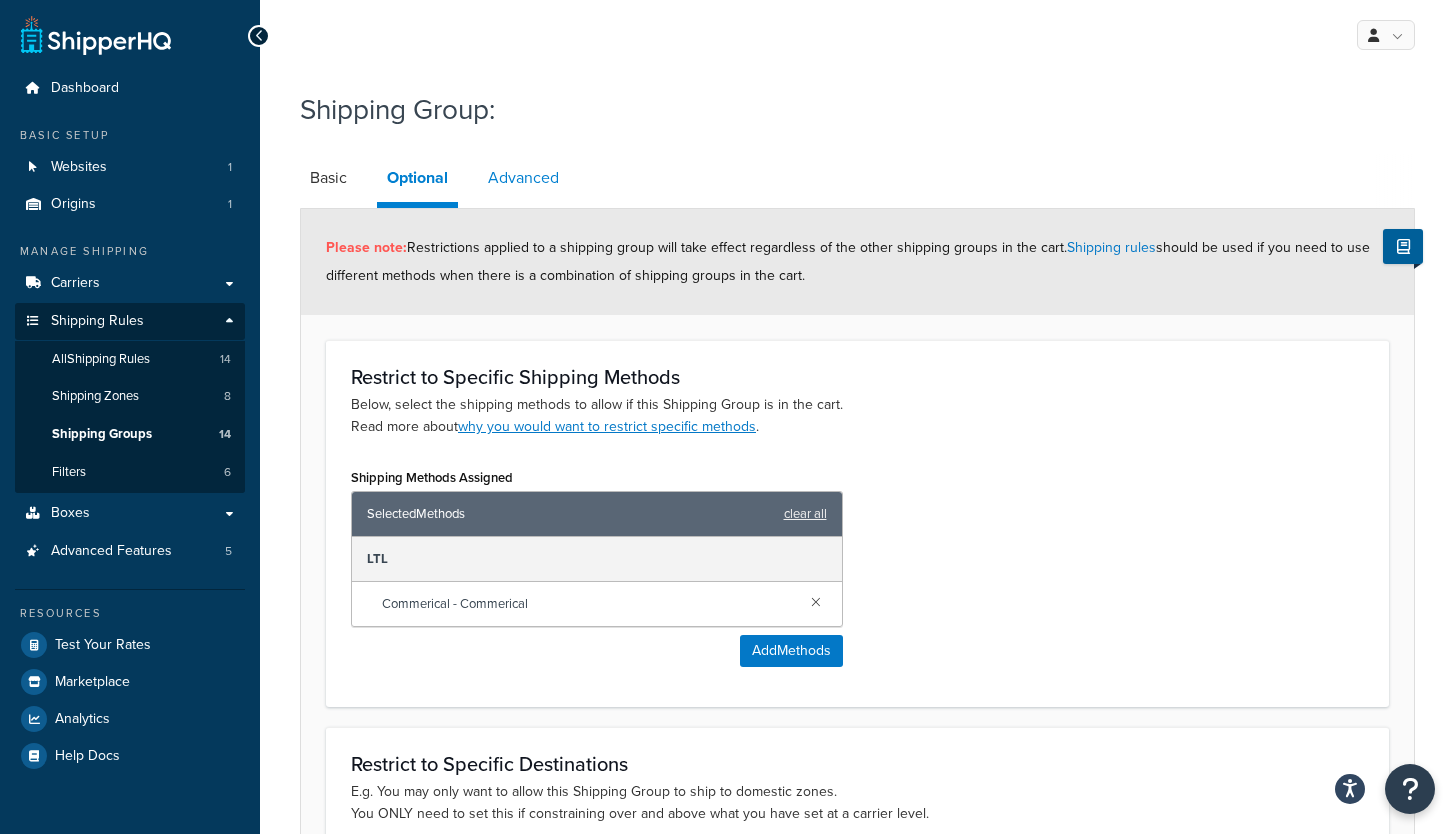 click on "Advanced" at bounding box center (523, 178) 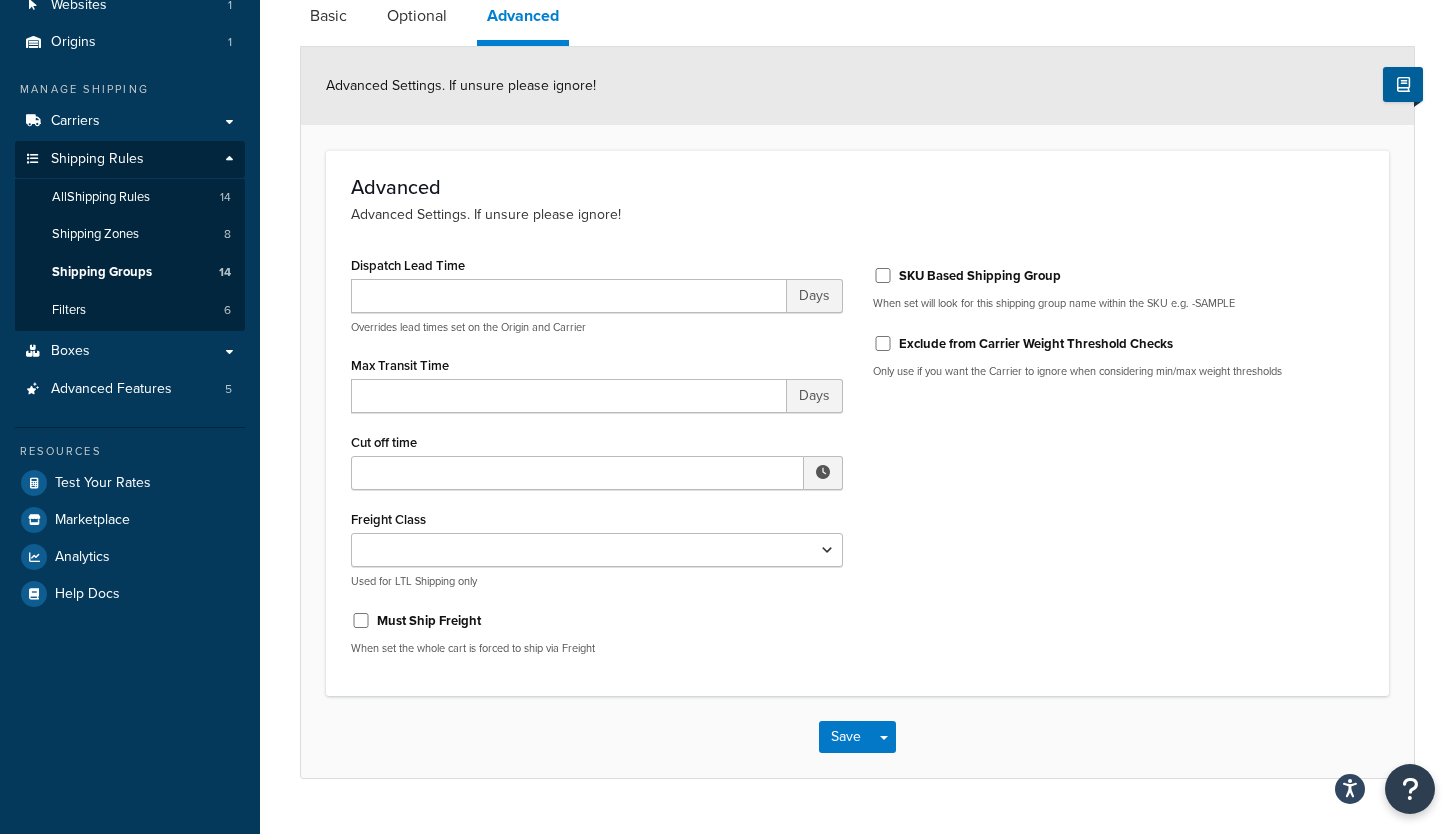 scroll, scrollTop: 181, scrollLeft: 0, axis: vertical 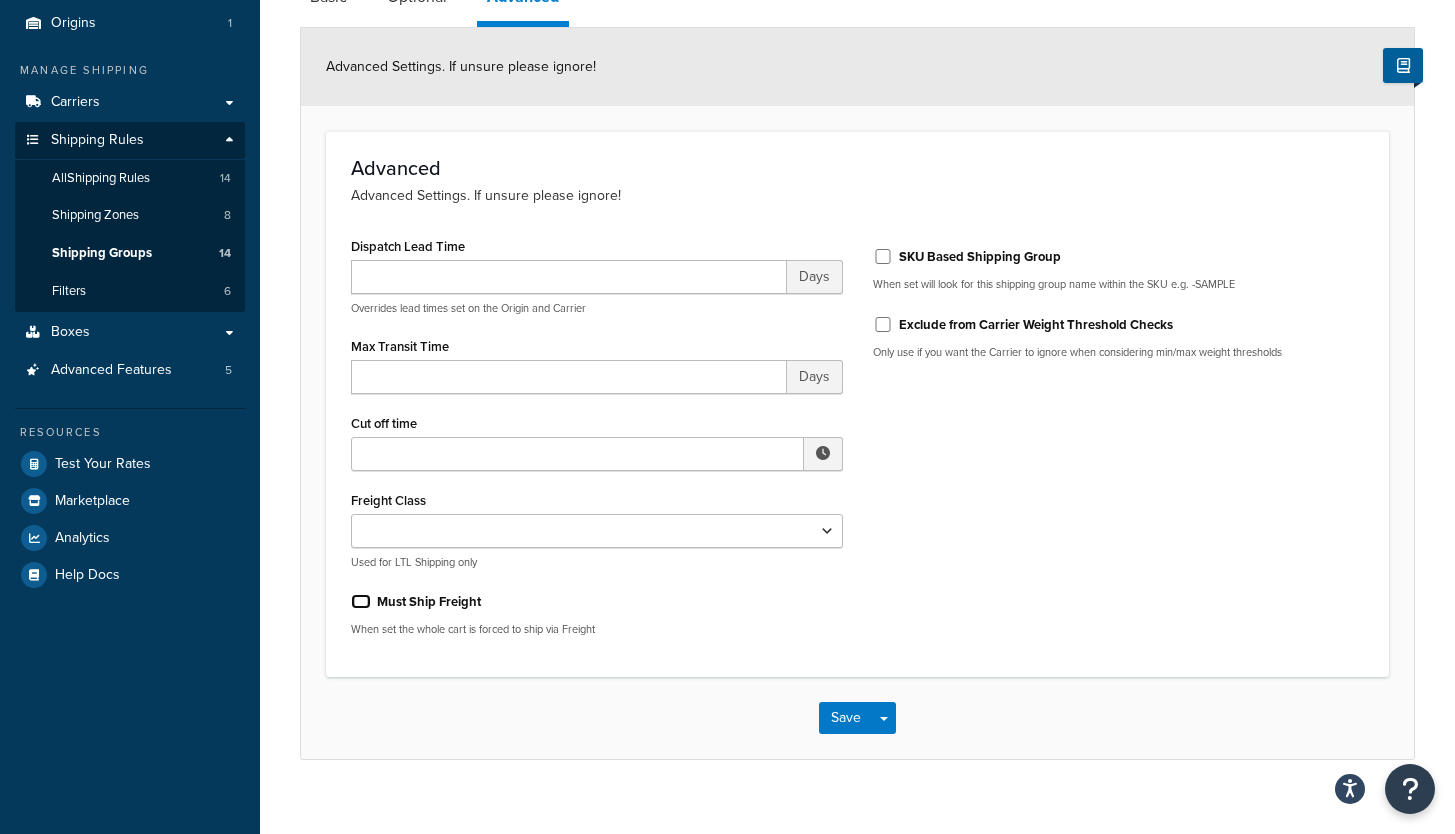 click on "Must Ship Freight" at bounding box center [361, 601] 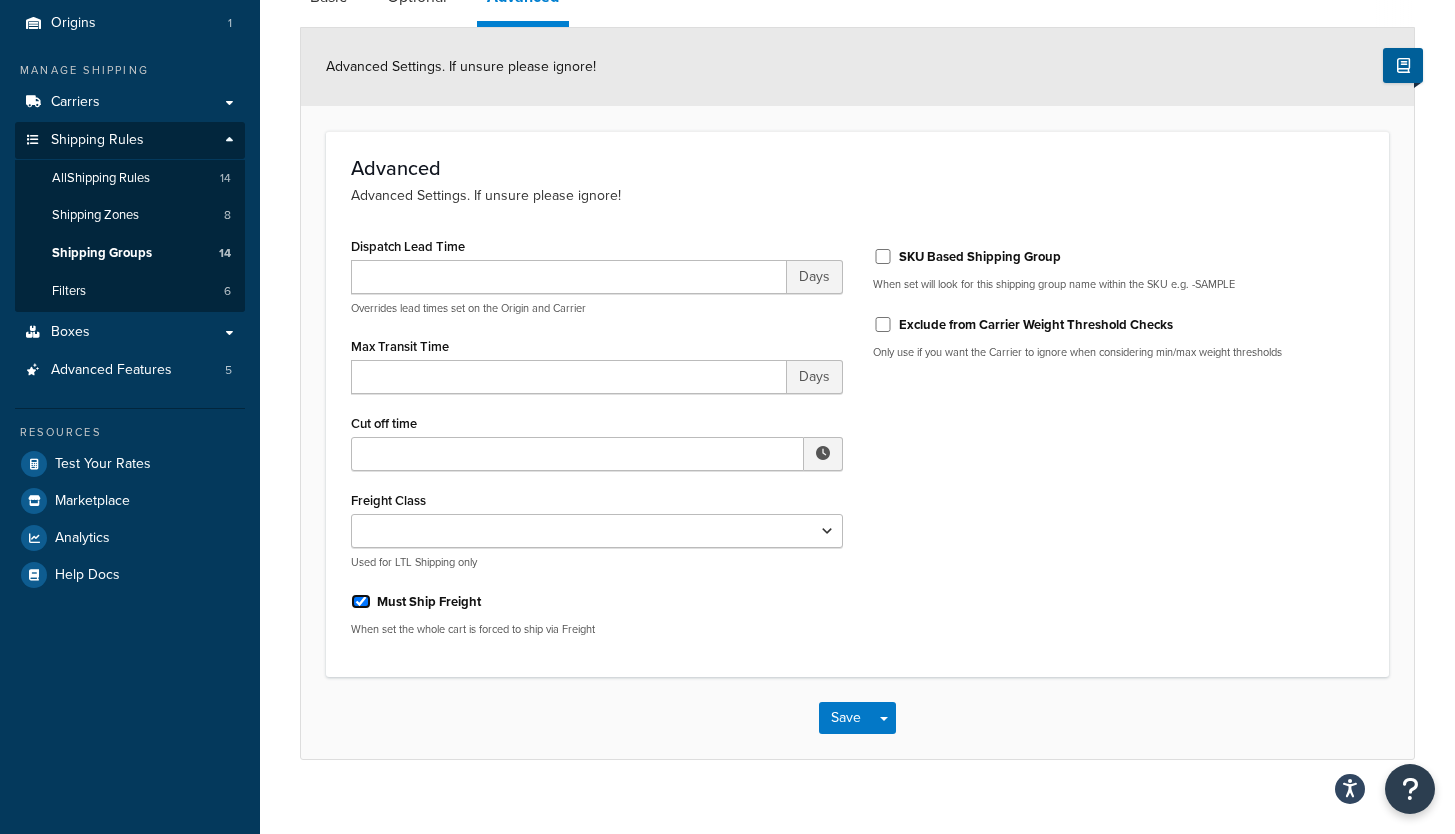 checkbox on "true" 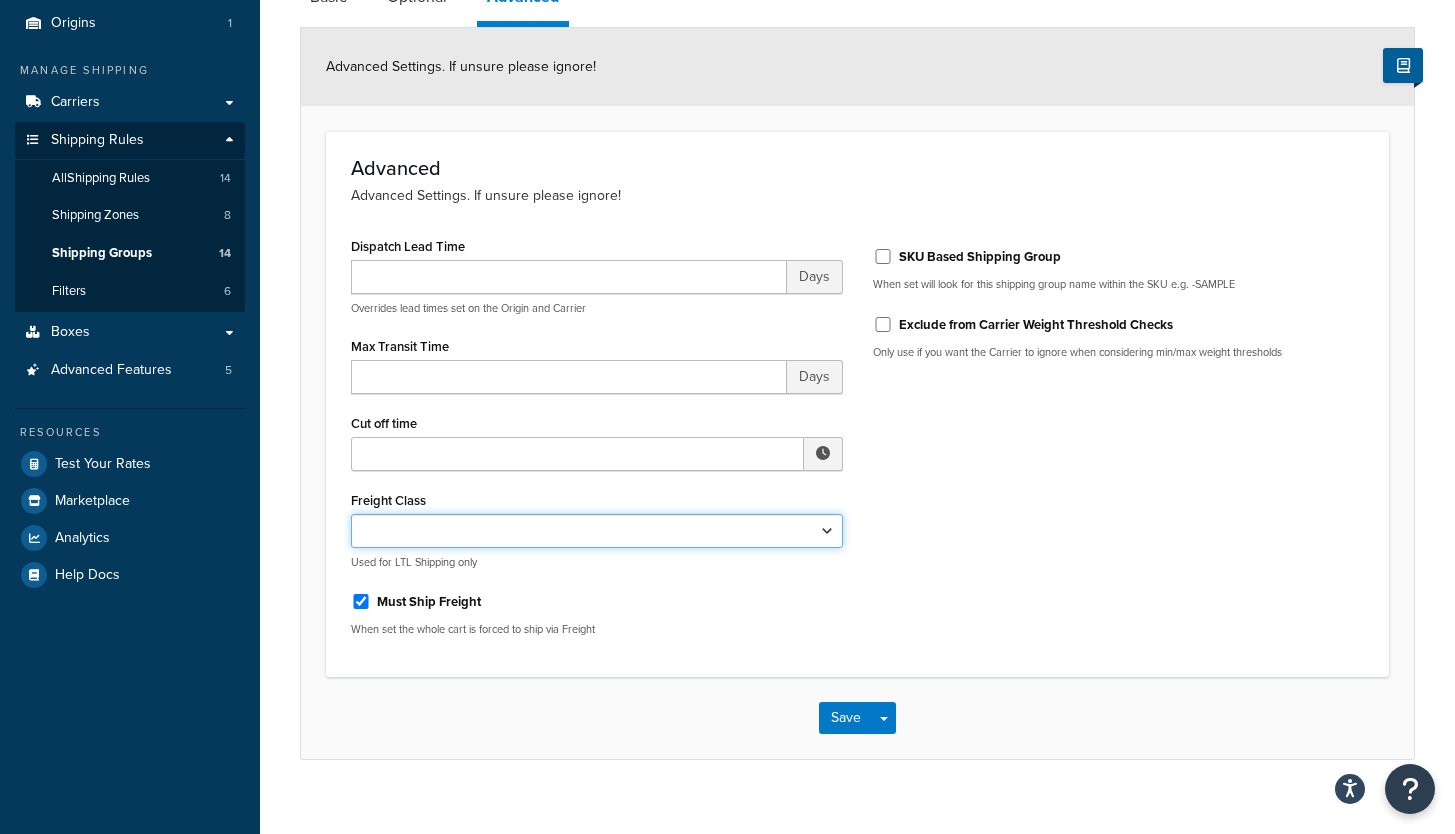 click on "50  55  60  65  70  77.5  85  92.5  100  110  125  150  175  200  250  300  400  500" at bounding box center [597, 531] 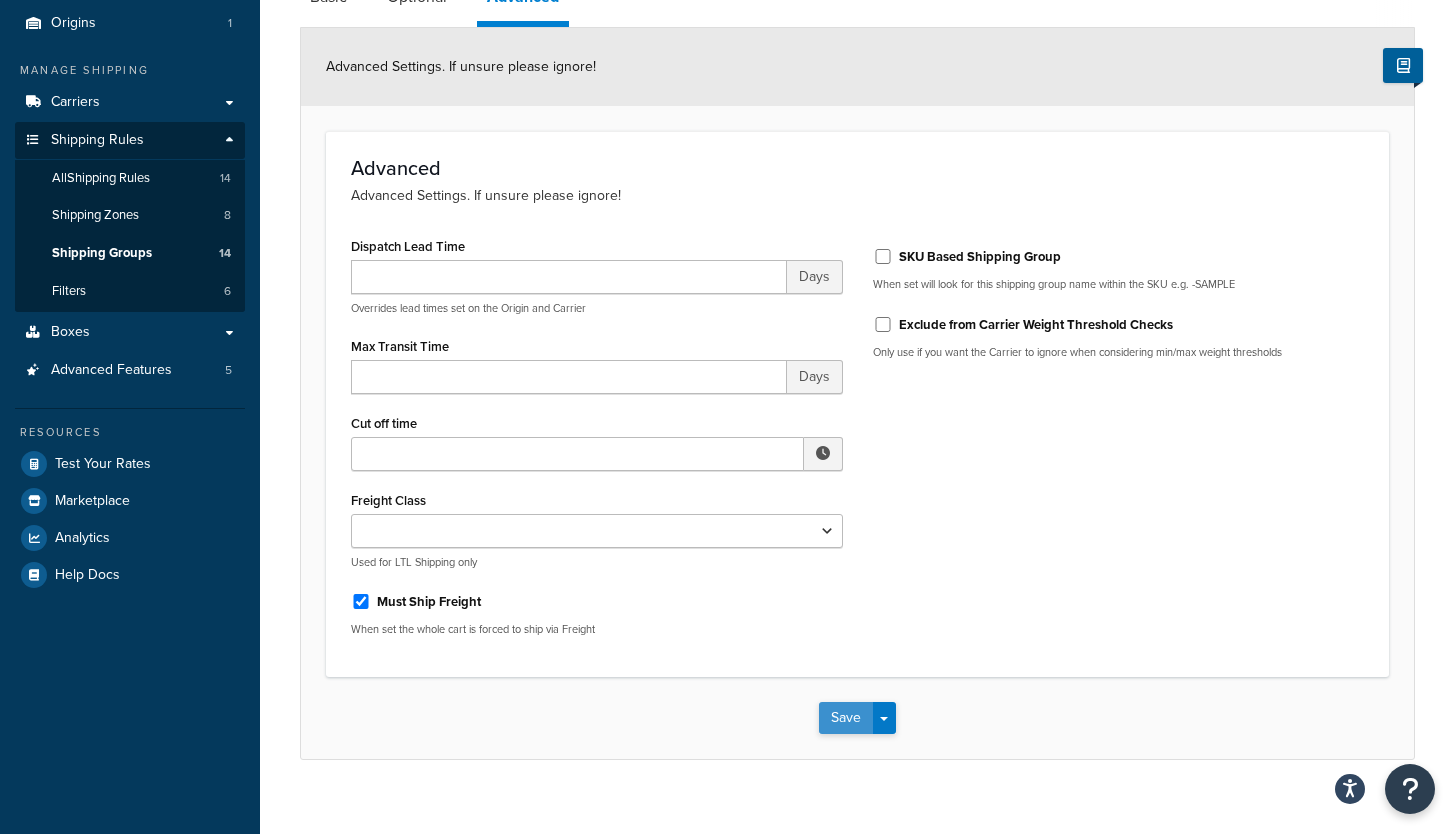 click on "Save" at bounding box center (846, 718) 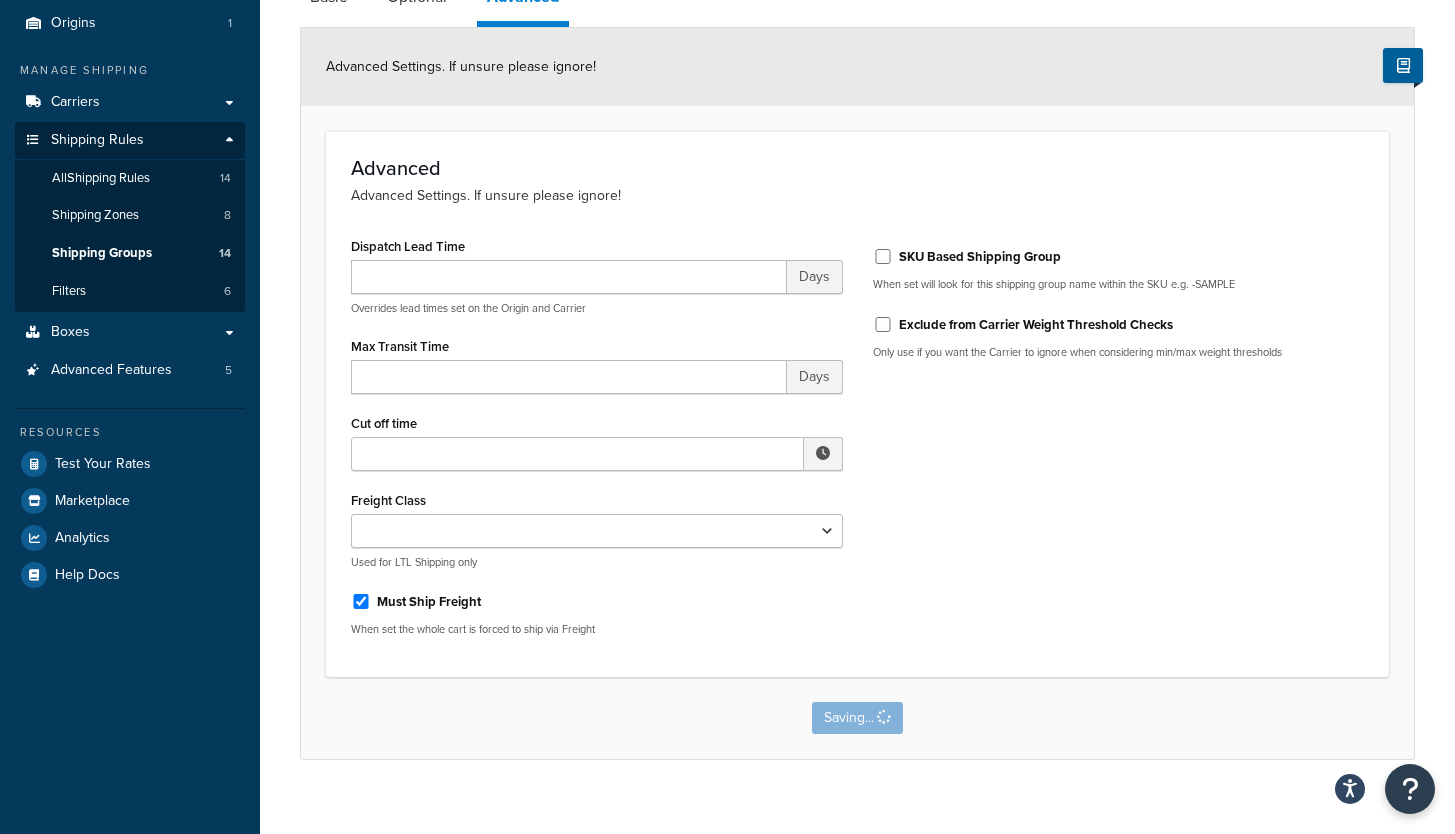 scroll, scrollTop: 0, scrollLeft: 0, axis: both 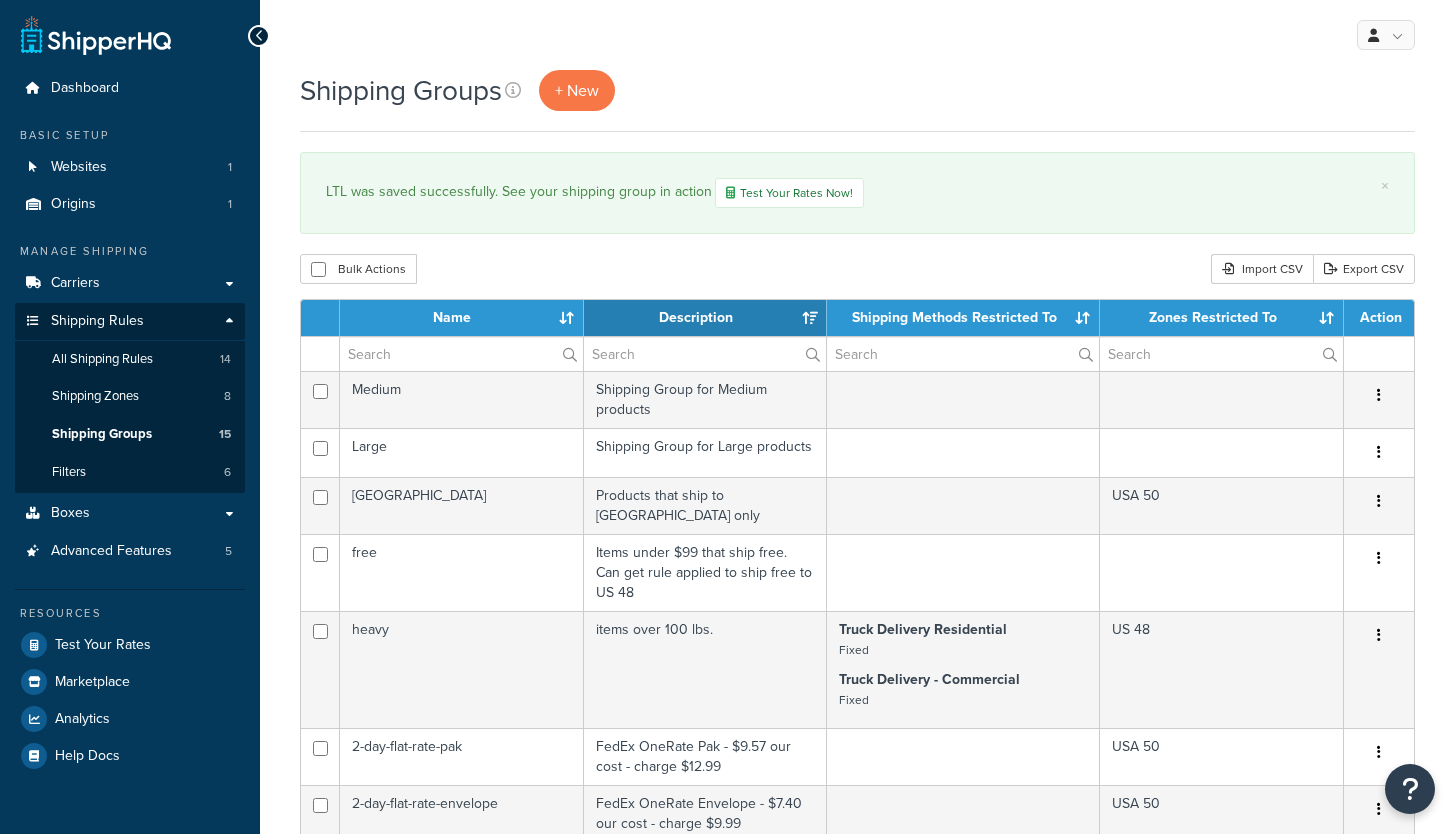 select on "15" 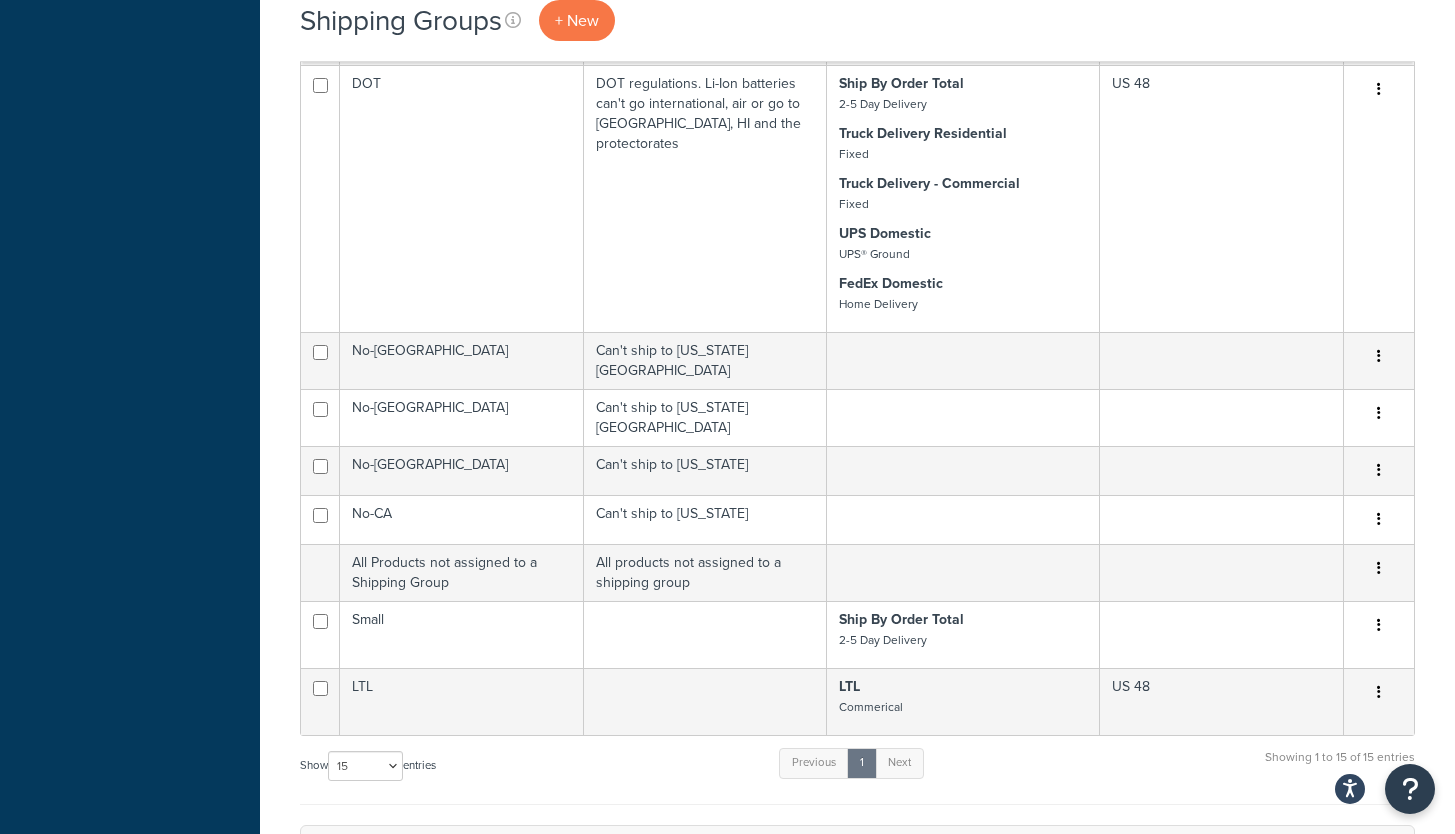 scroll, scrollTop: 809, scrollLeft: 0, axis: vertical 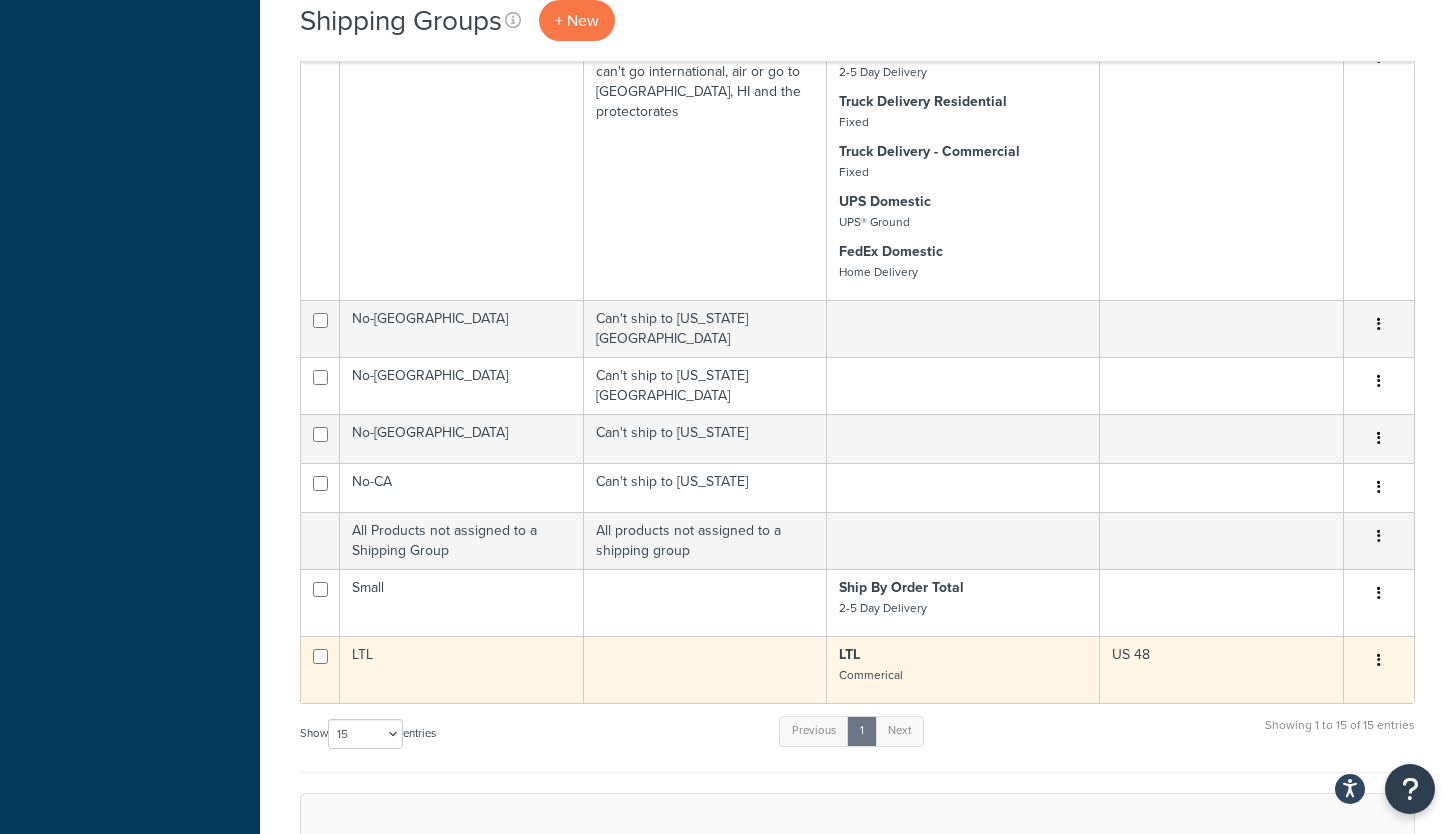 click on "LTL" at bounding box center (462, 669) 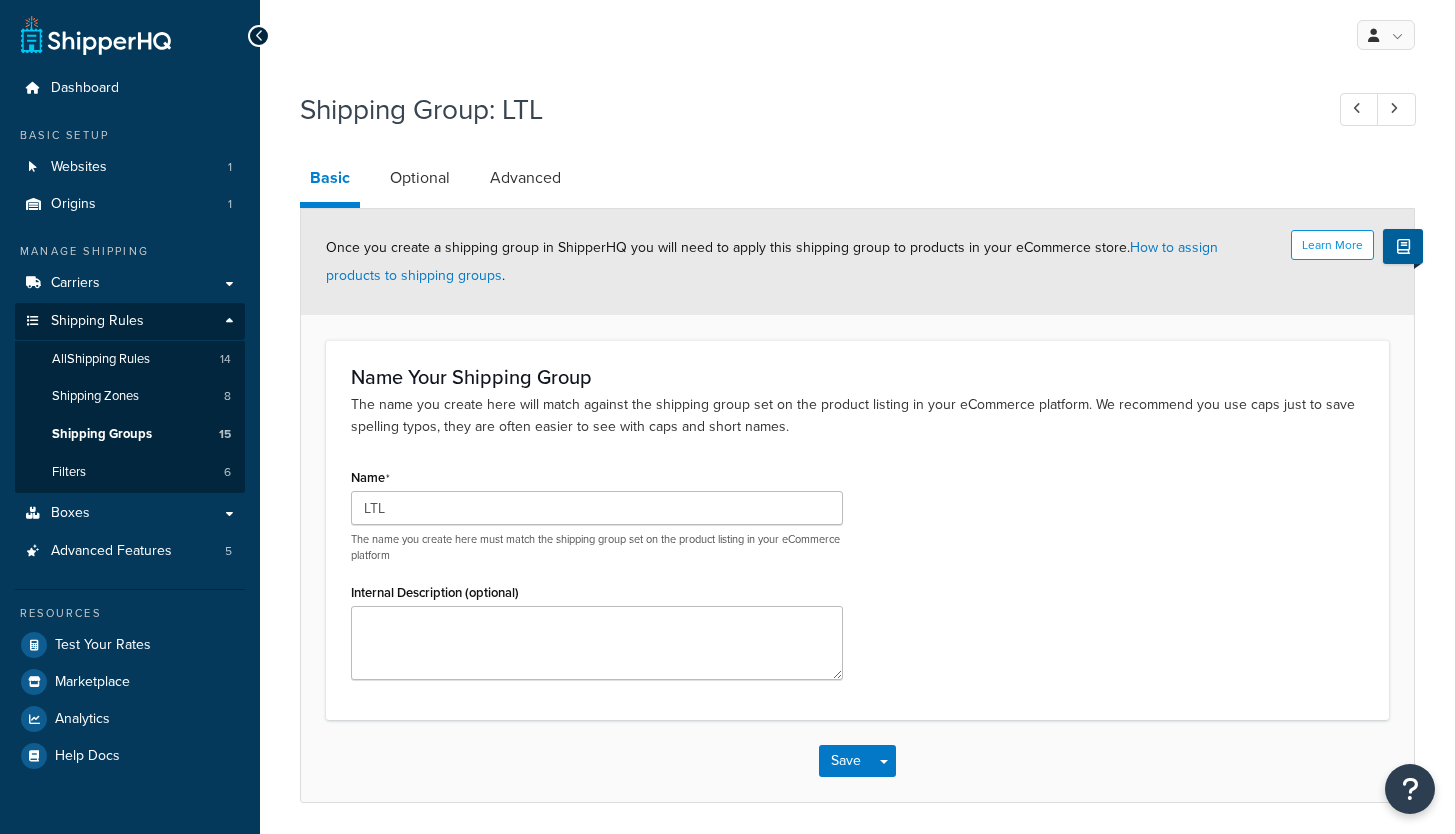 scroll, scrollTop: 0, scrollLeft: 0, axis: both 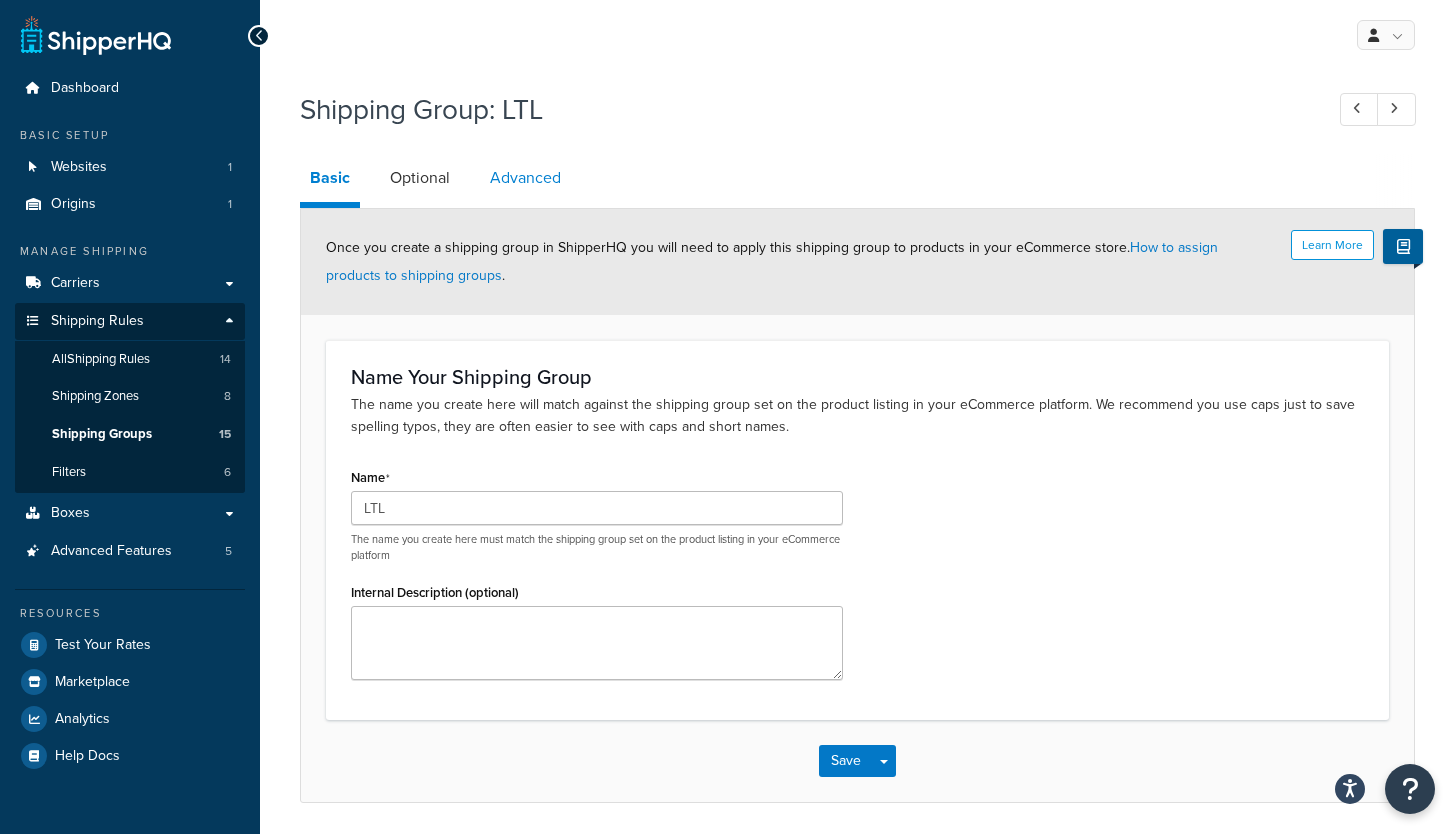 click on "Advanced" at bounding box center (525, 178) 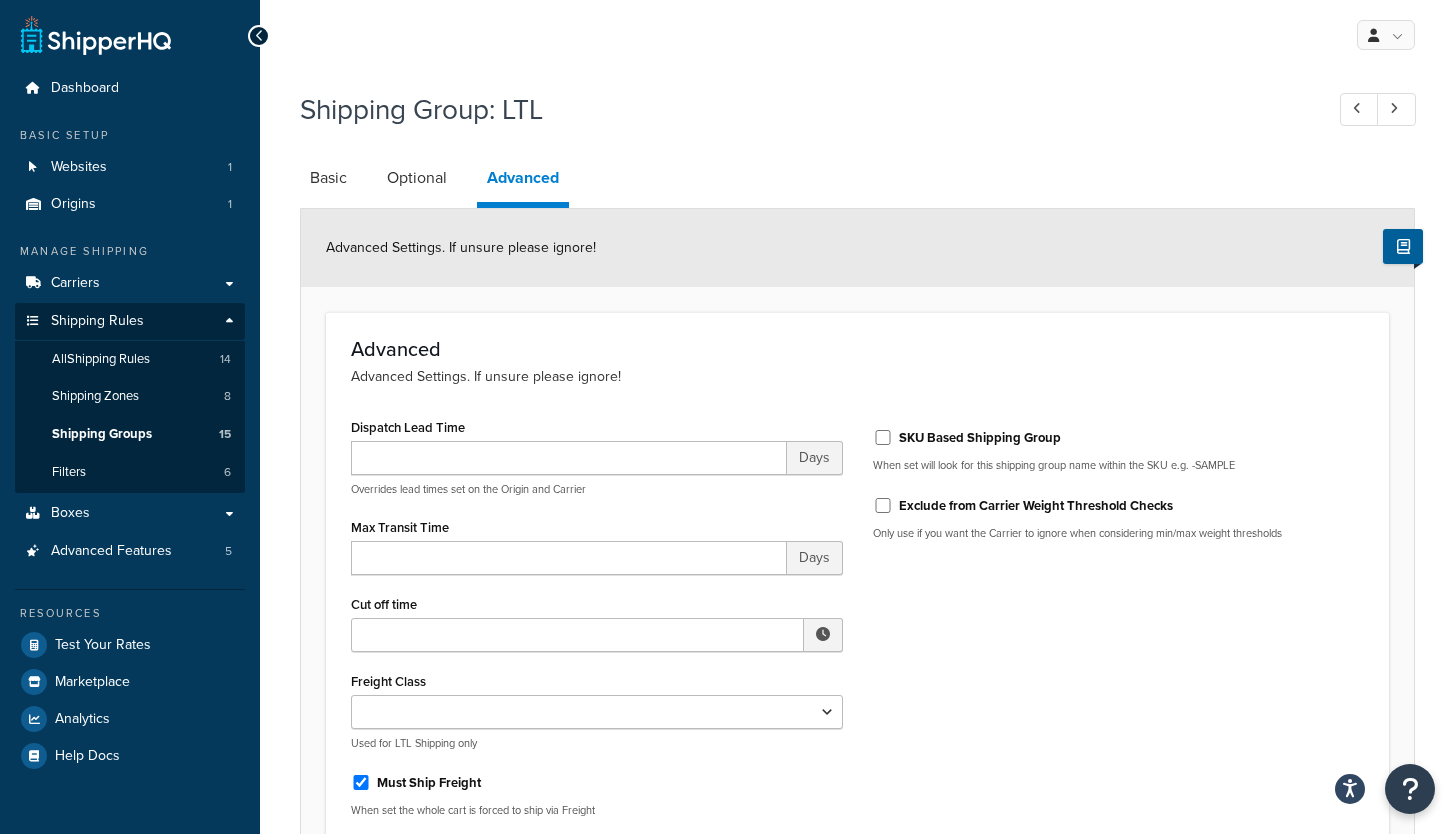 scroll, scrollTop: 207, scrollLeft: 0, axis: vertical 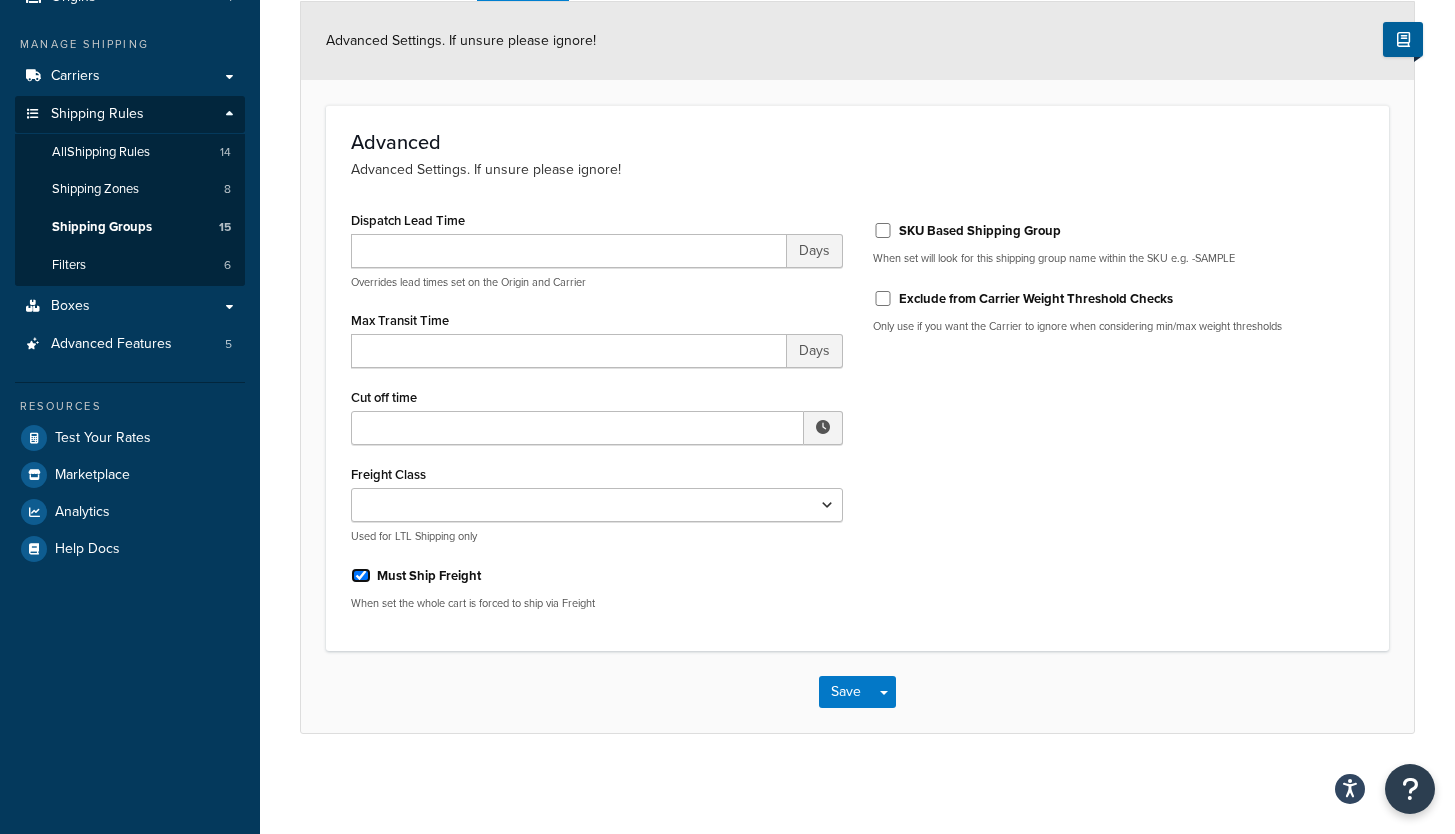 click on "Must Ship Freight" at bounding box center [361, 575] 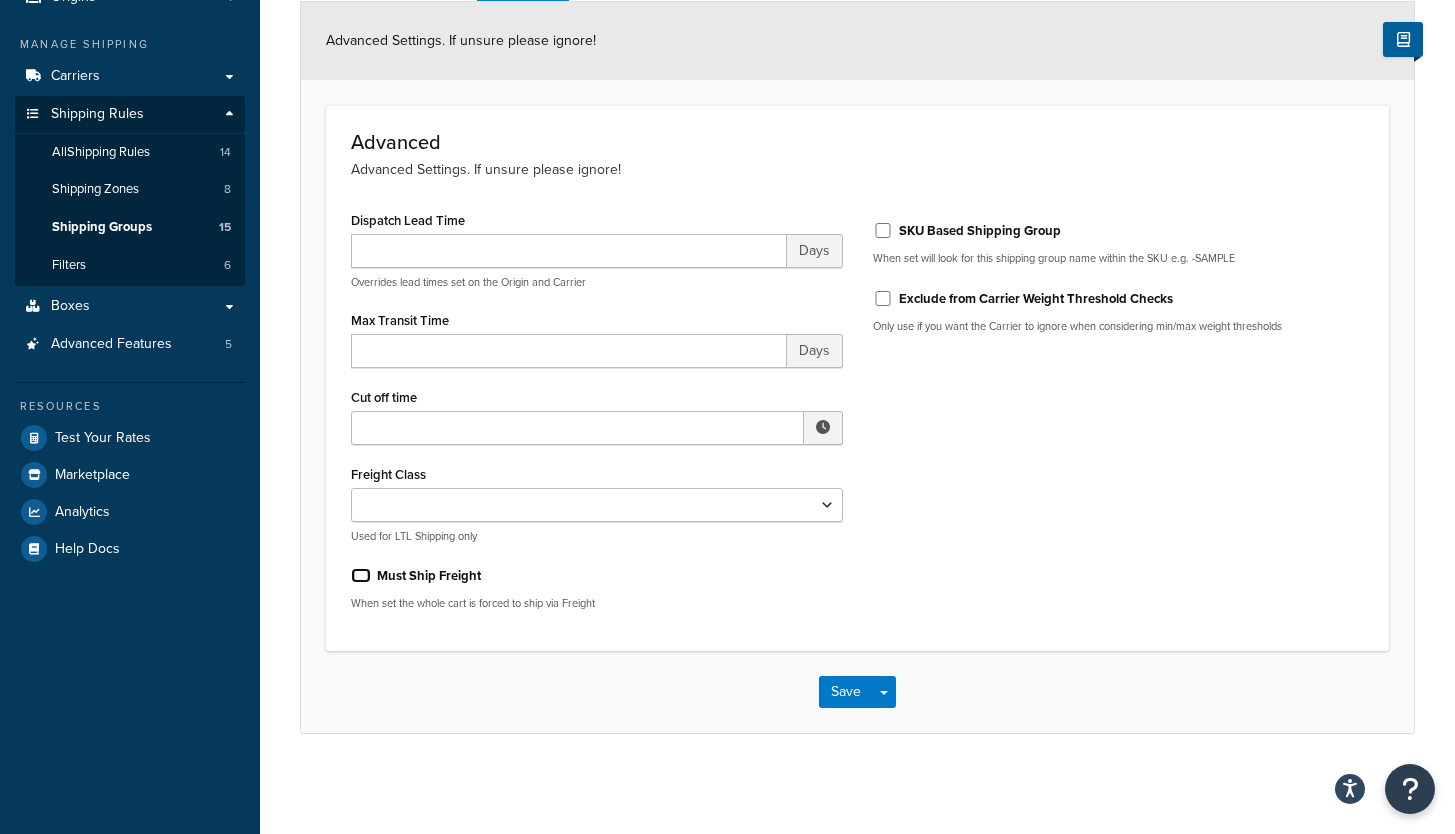 checkbox on "false" 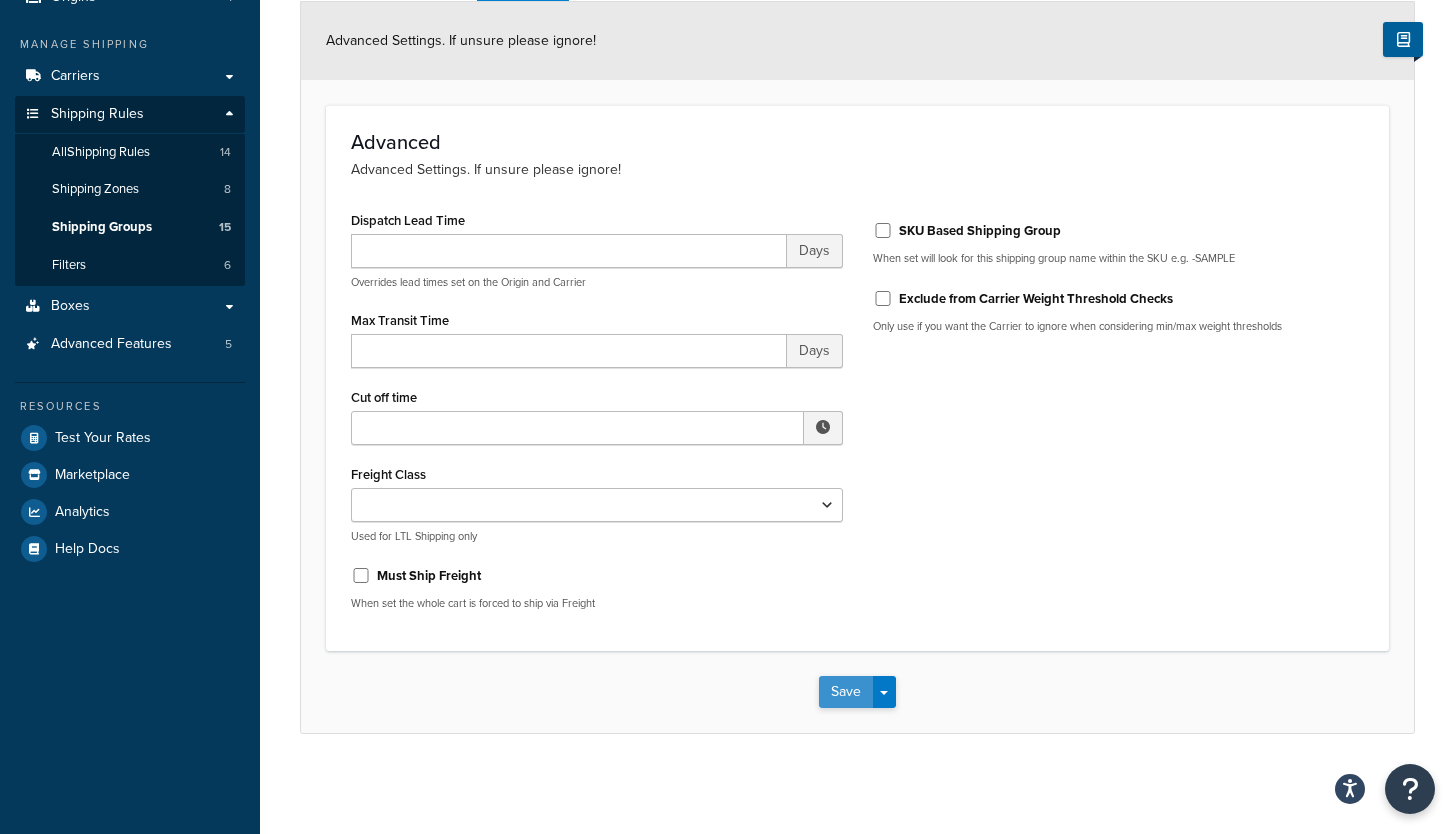 click on "Save" at bounding box center [846, 692] 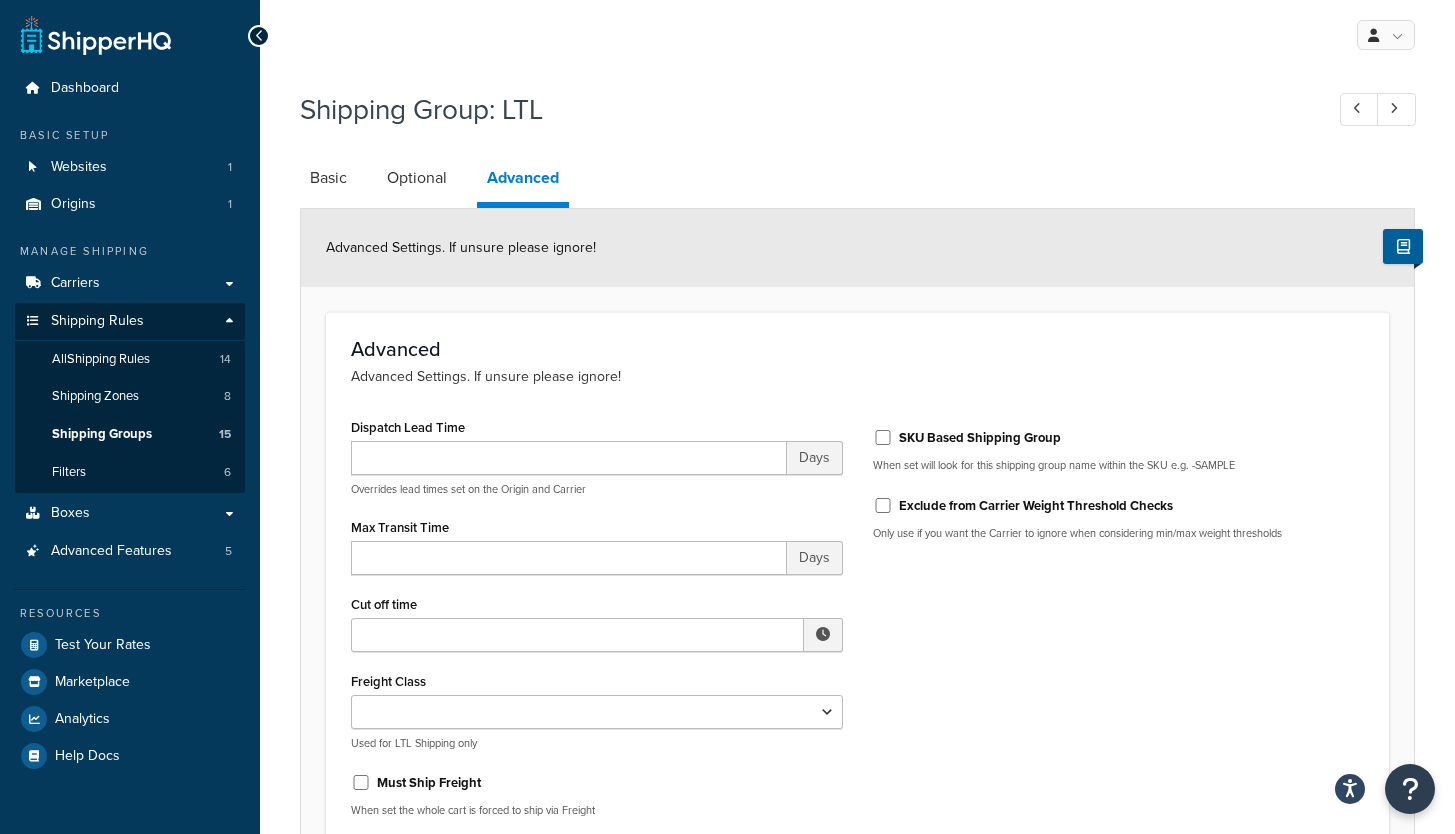 scroll, scrollTop: 1, scrollLeft: 0, axis: vertical 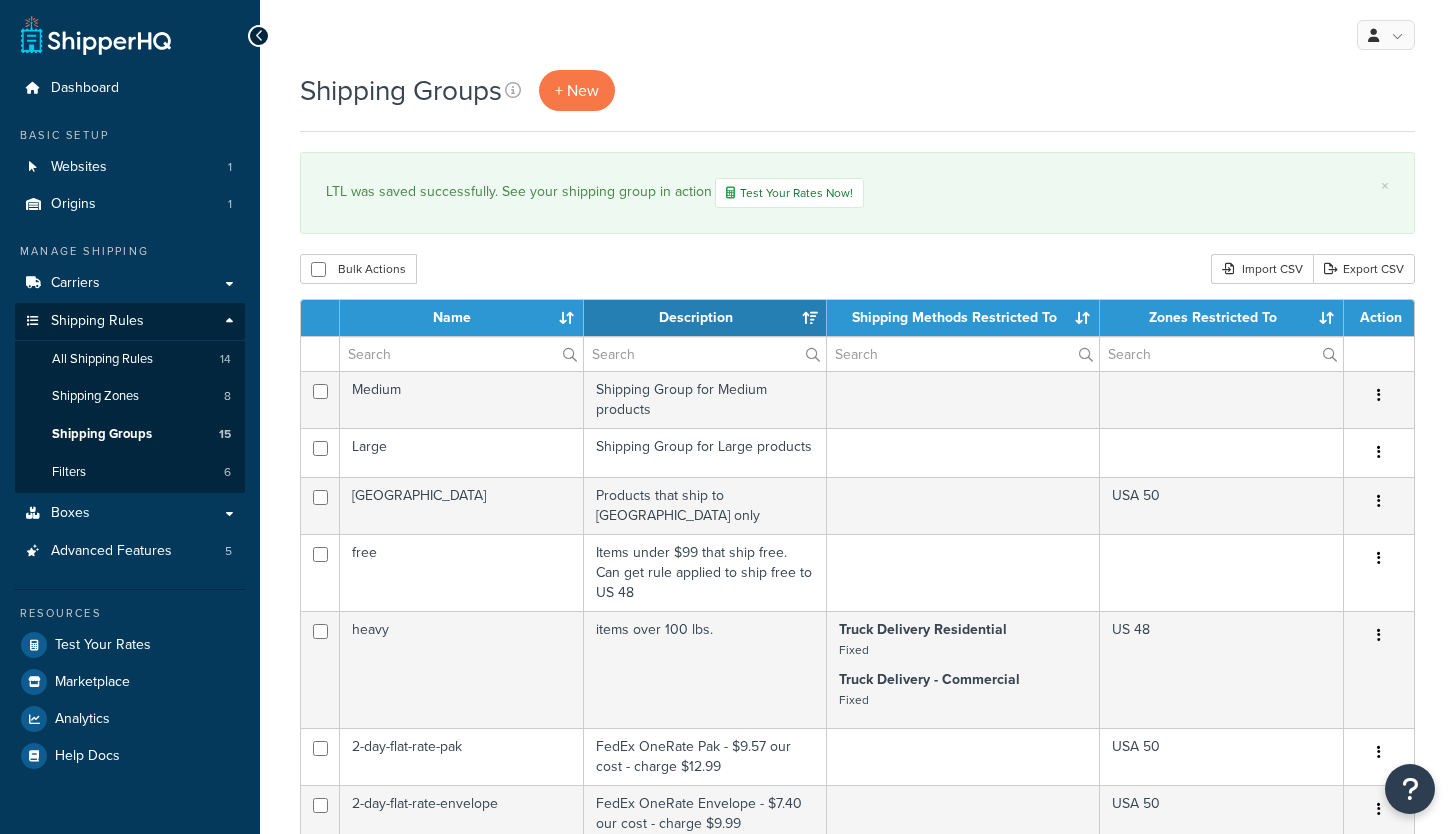 select on "15" 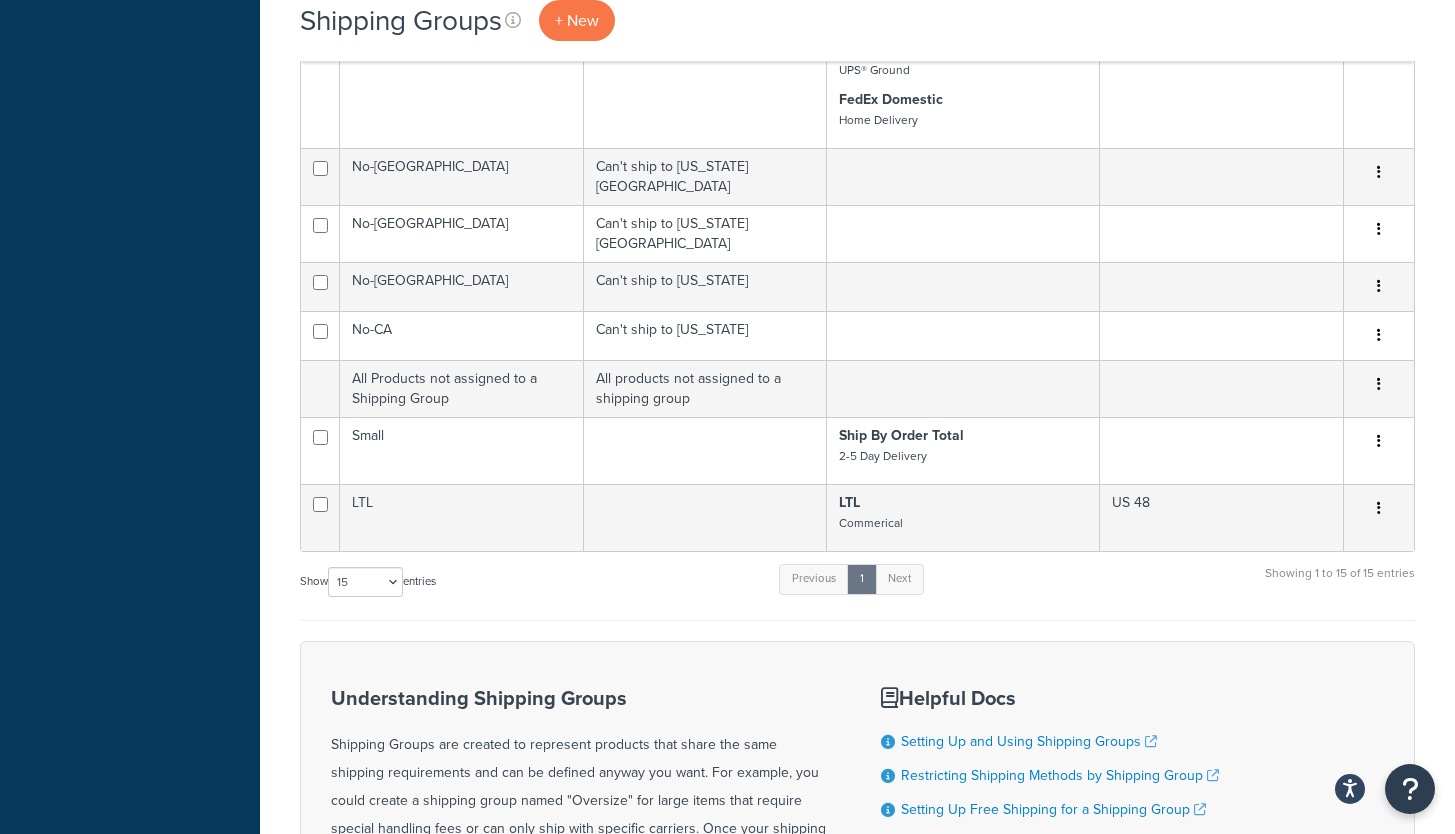 scroll, scrollTop: 971, scrollLeft: 0, axis: vertical 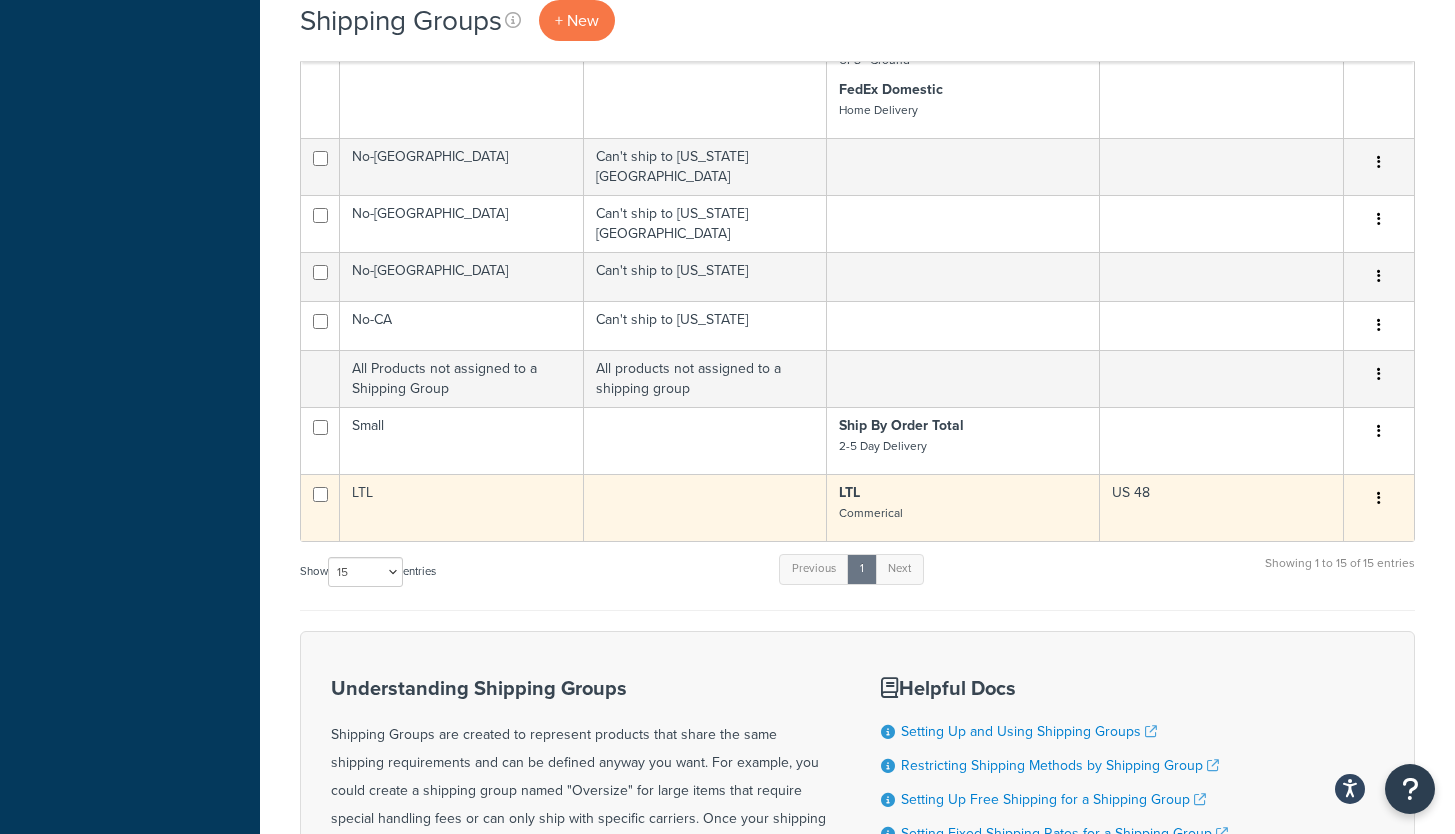 click on "Commerical" at bounding box center [871, 513] 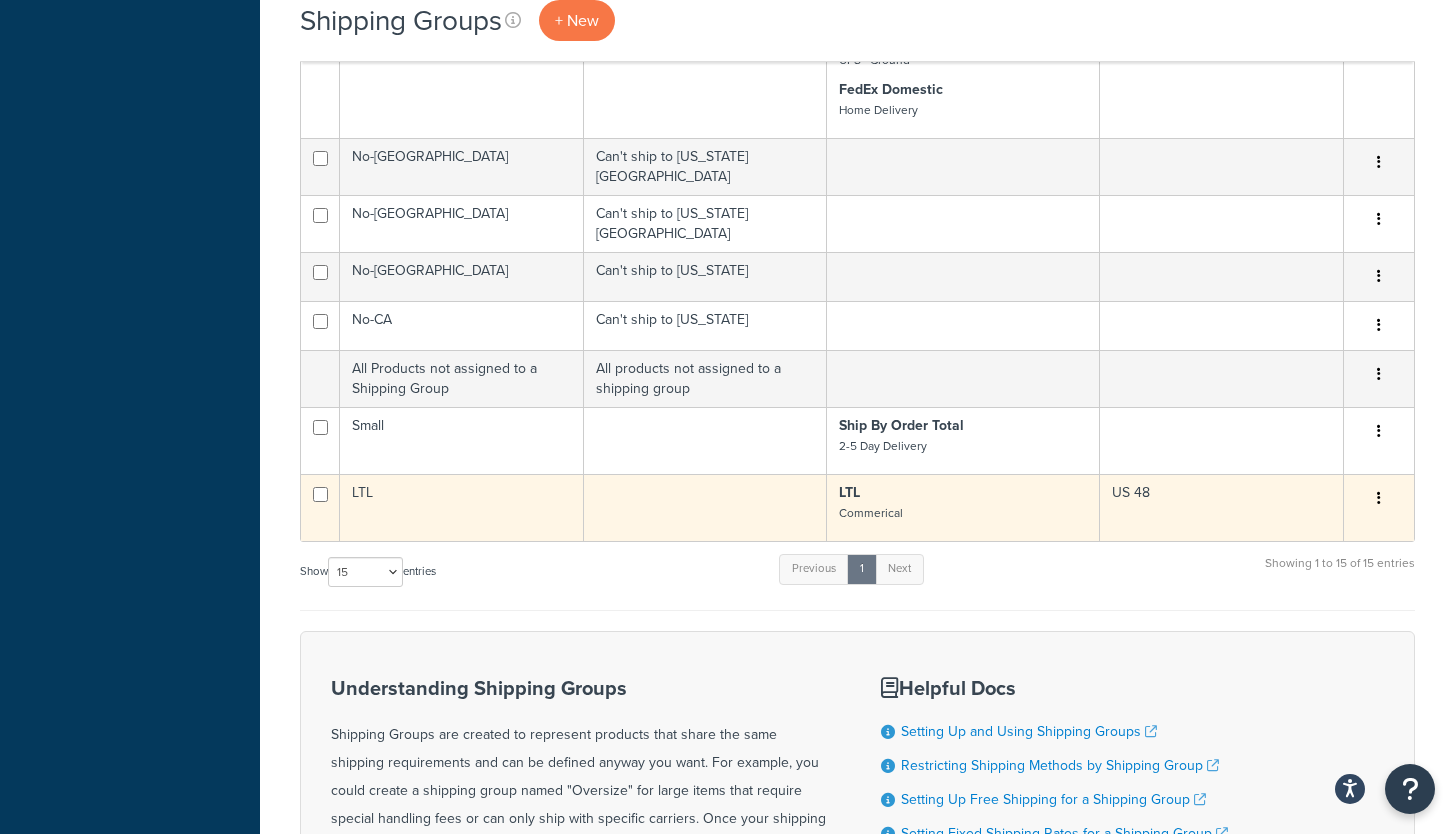 click on "LTL" at bounding box center (462, 507) 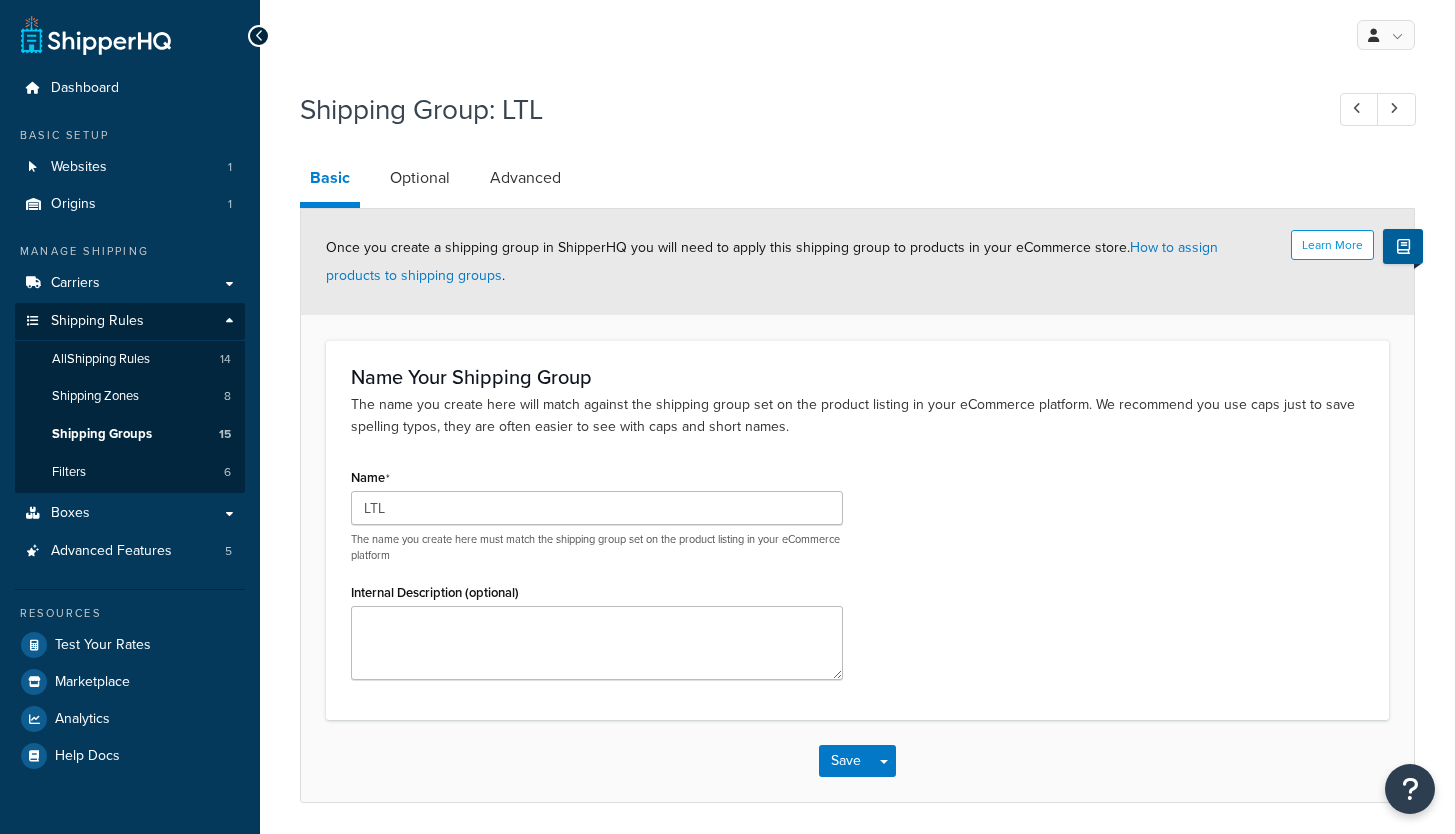 scroll, scrollTop: 0, scrollLeft: 0, axis: both 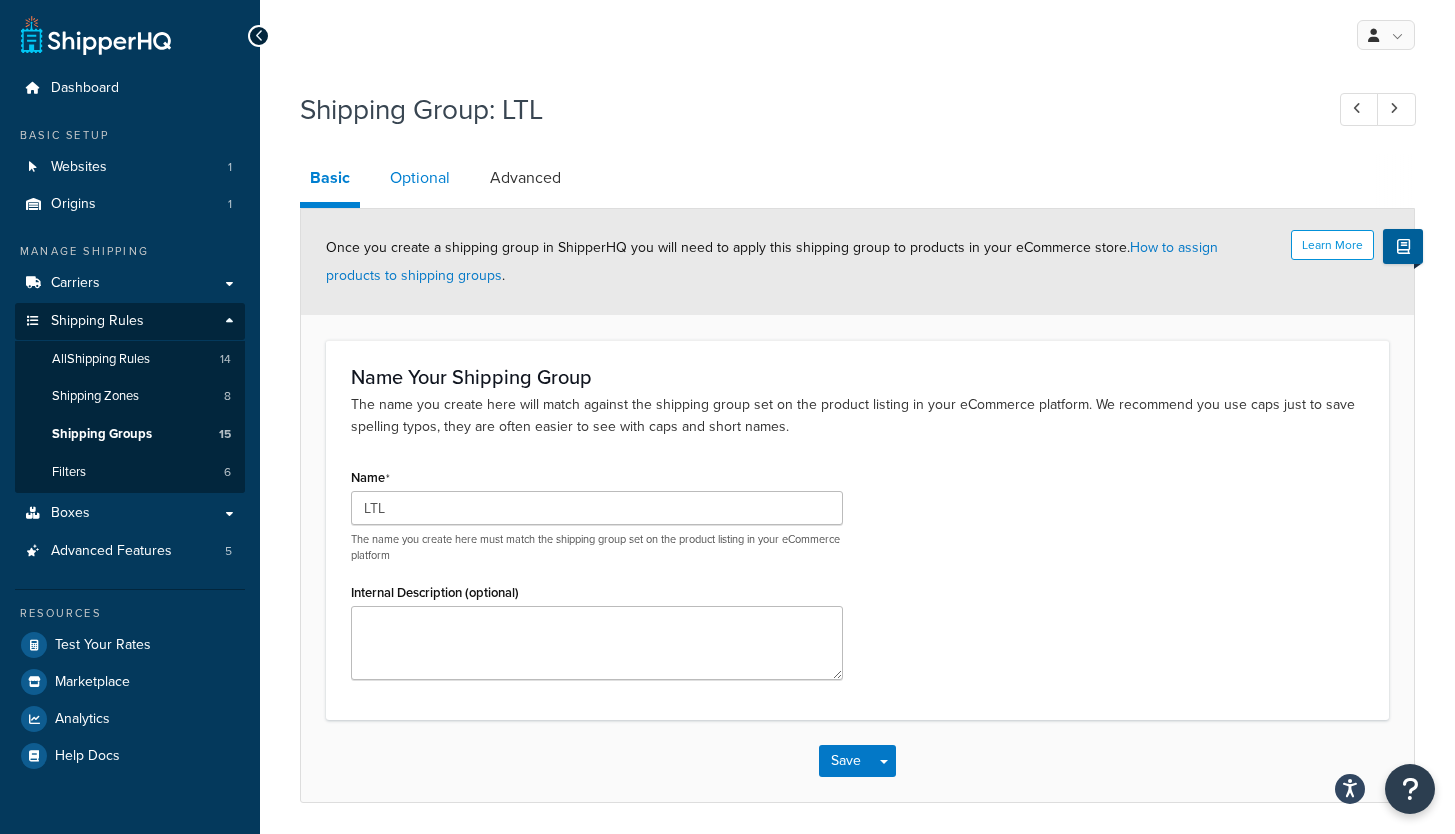 click on "Optional" at bounding box center (420, 178) 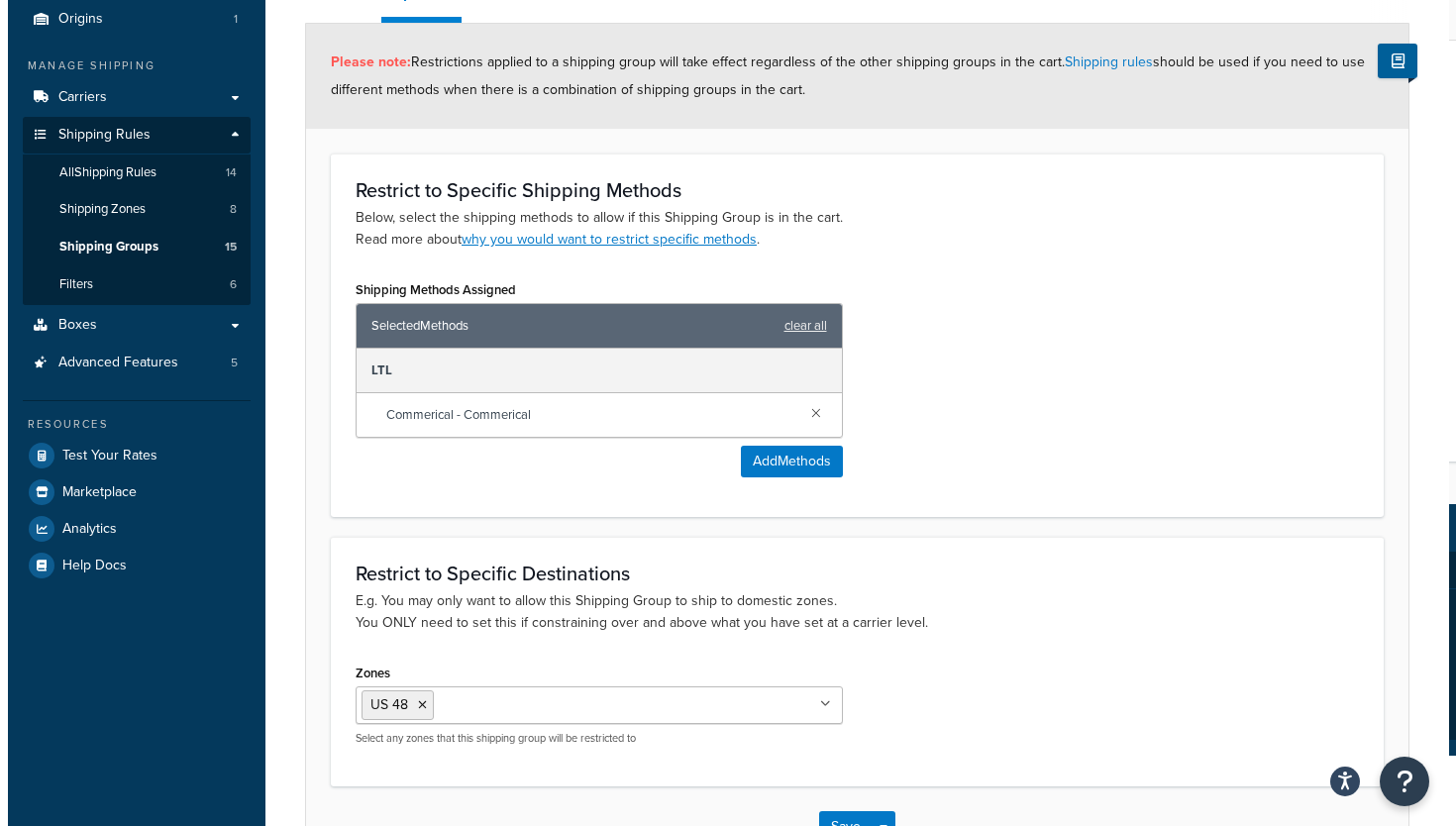 scroll, scrollTop: 196, scrollLeft: 0, axis: vertical 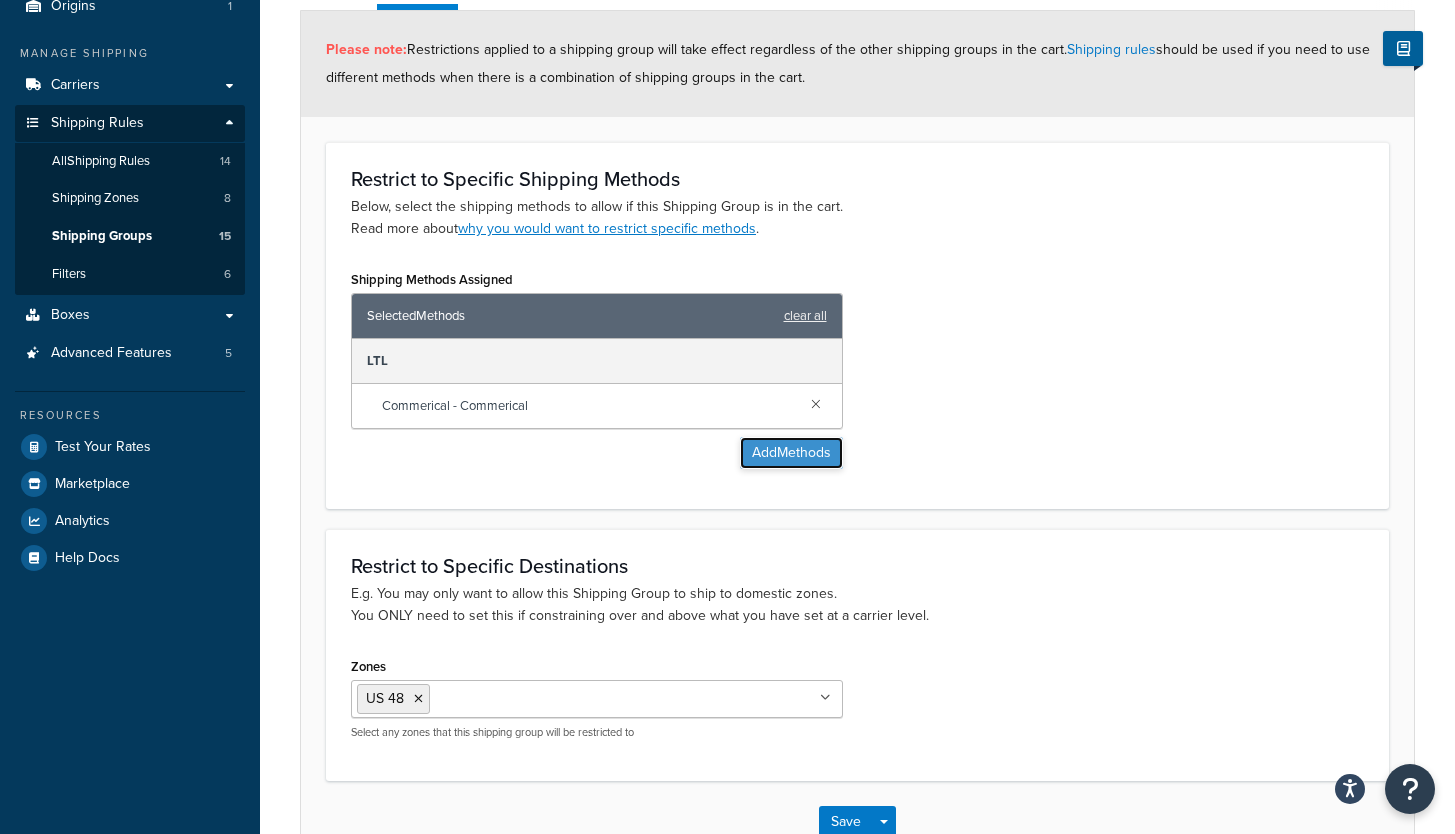 click on "Add  Methods" at bounding box center [791, 453] 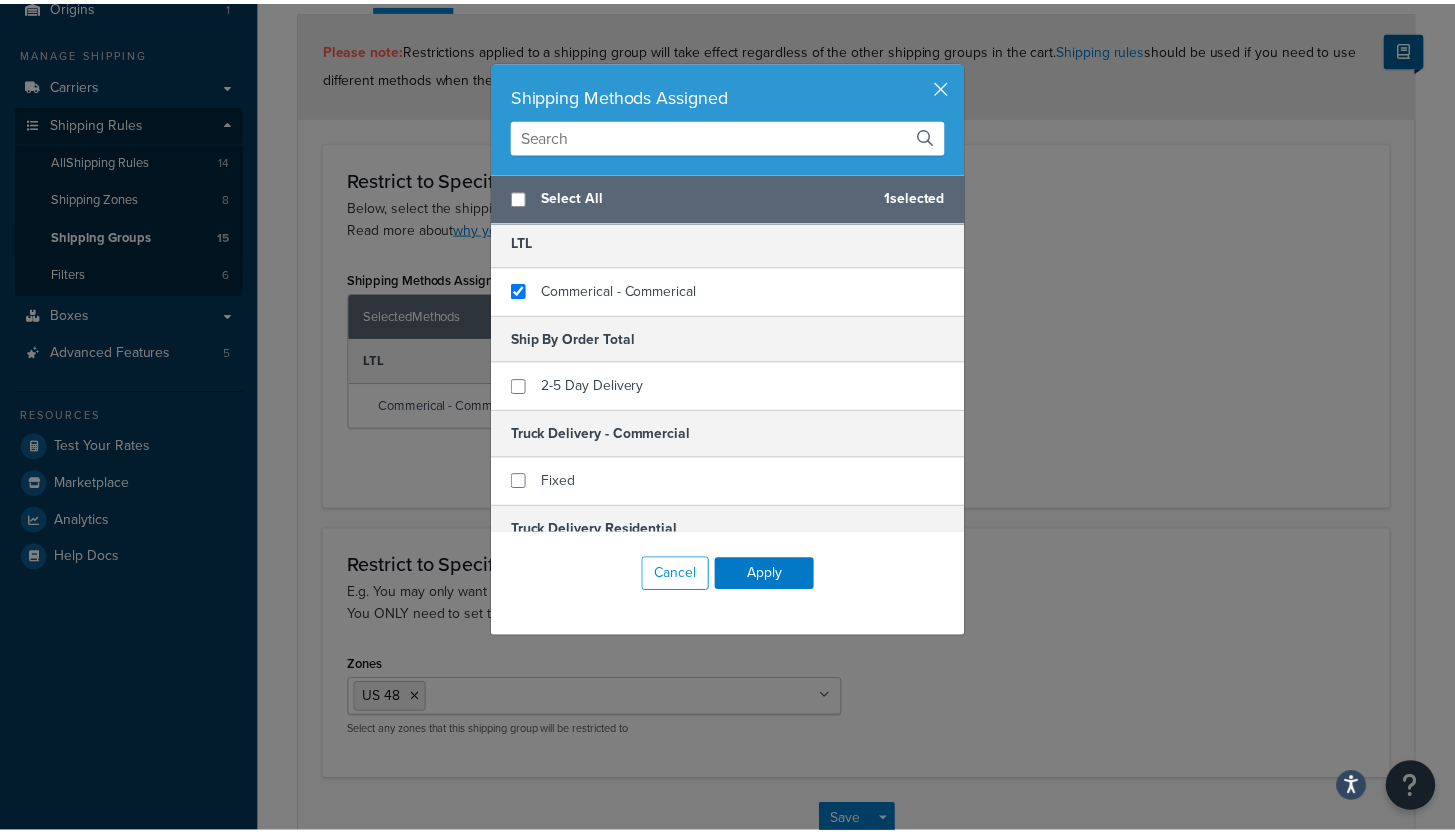 scroll, scrollTop: 249, scrollLeft: 0, axis: vertical 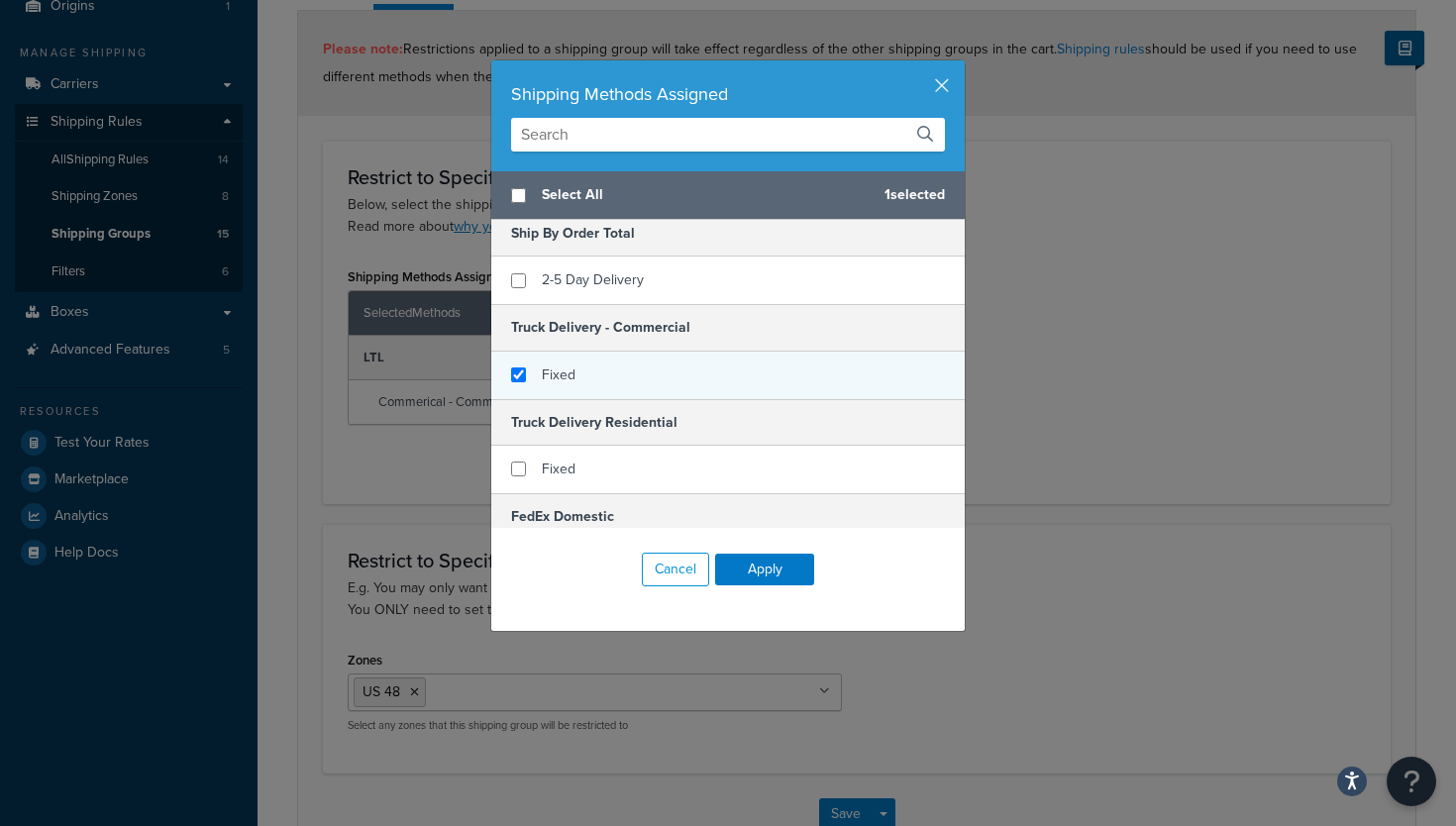 checkbox on "true" 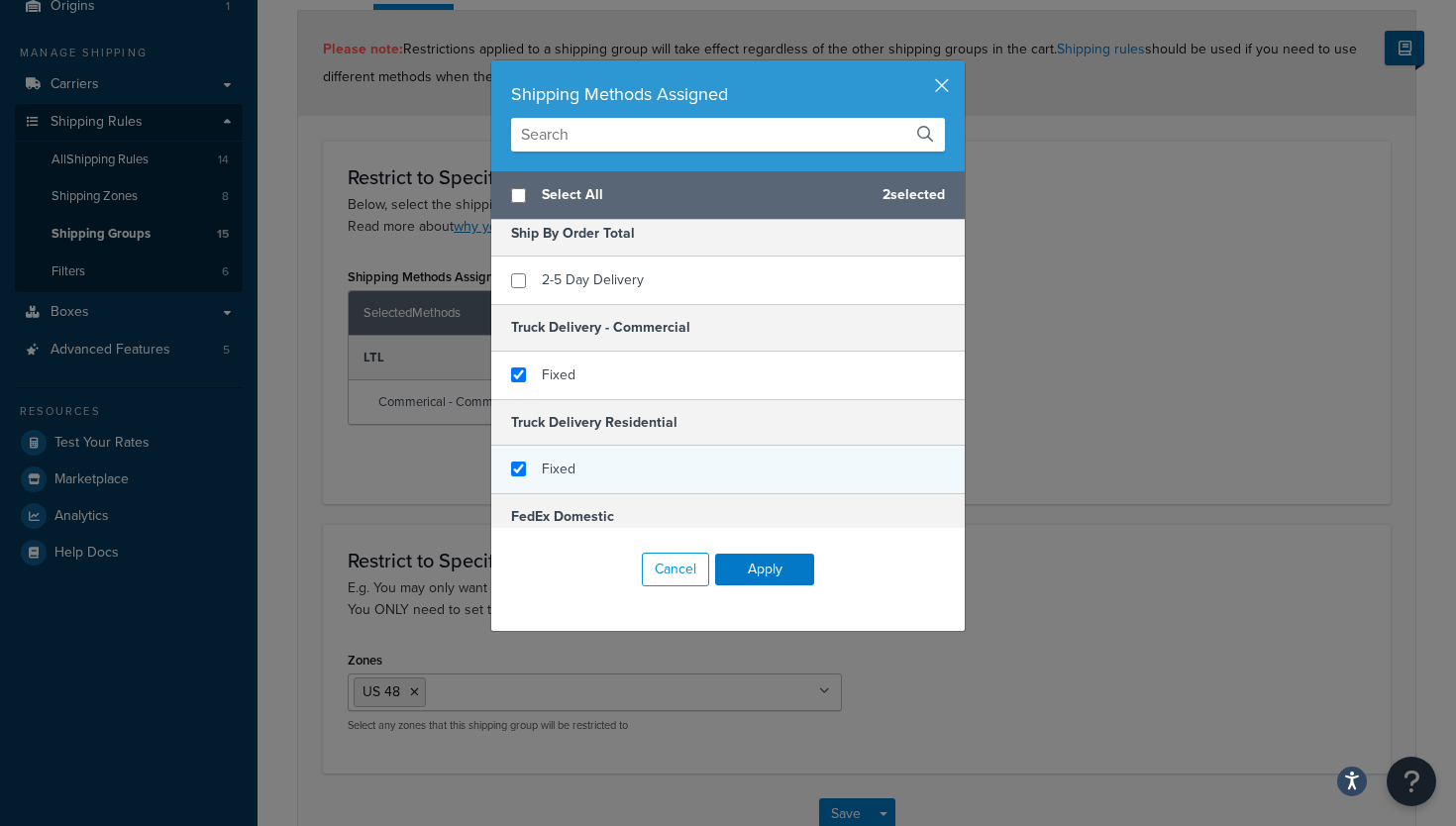 checkbox on "true" 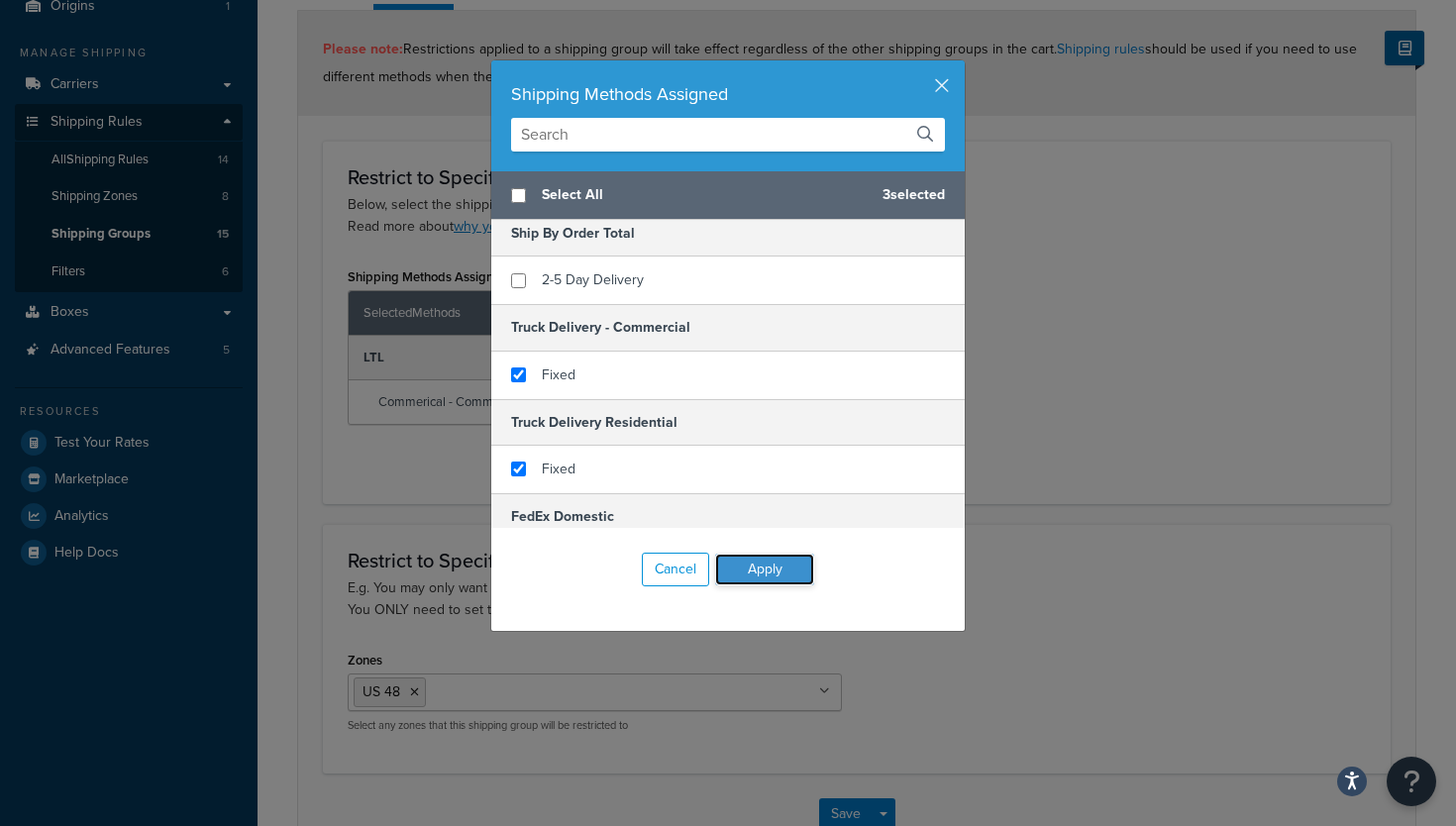 click on "Apply" at bounding box center [765, 569] 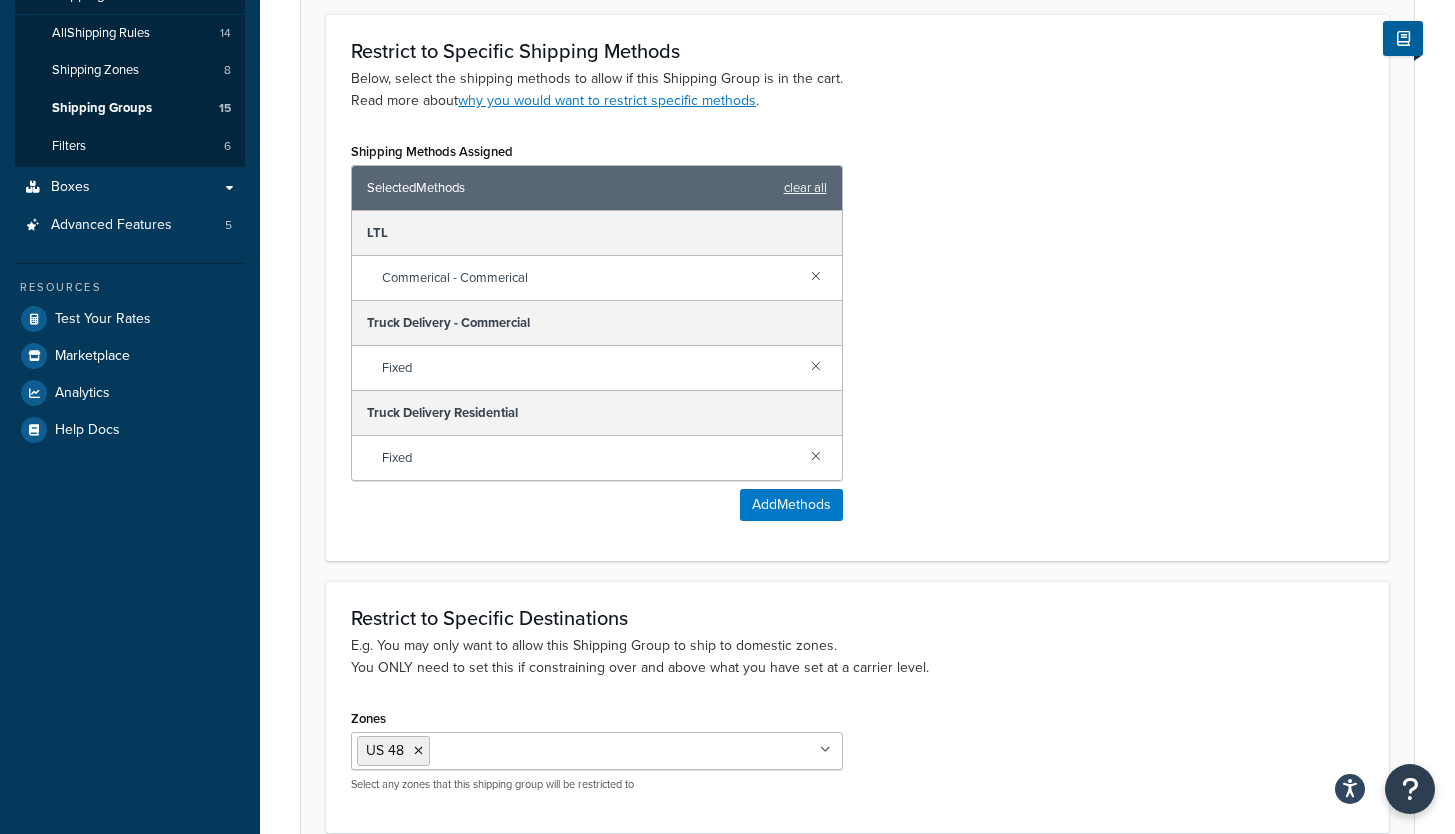 scroll, scrollTop: 508, scrollLeft: 0, axis: vertical 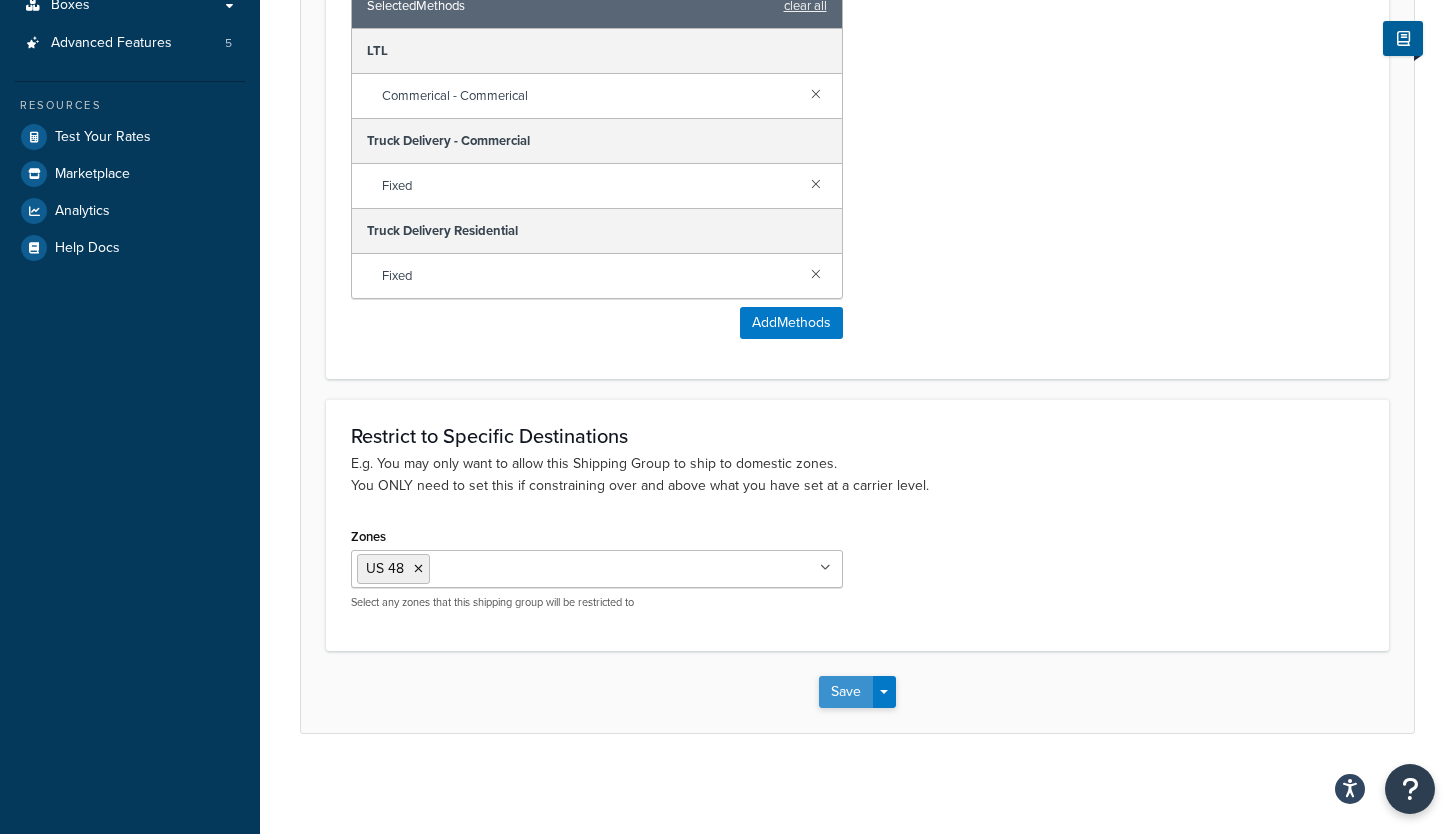 click on "Save" at bounding box center [846, 692] 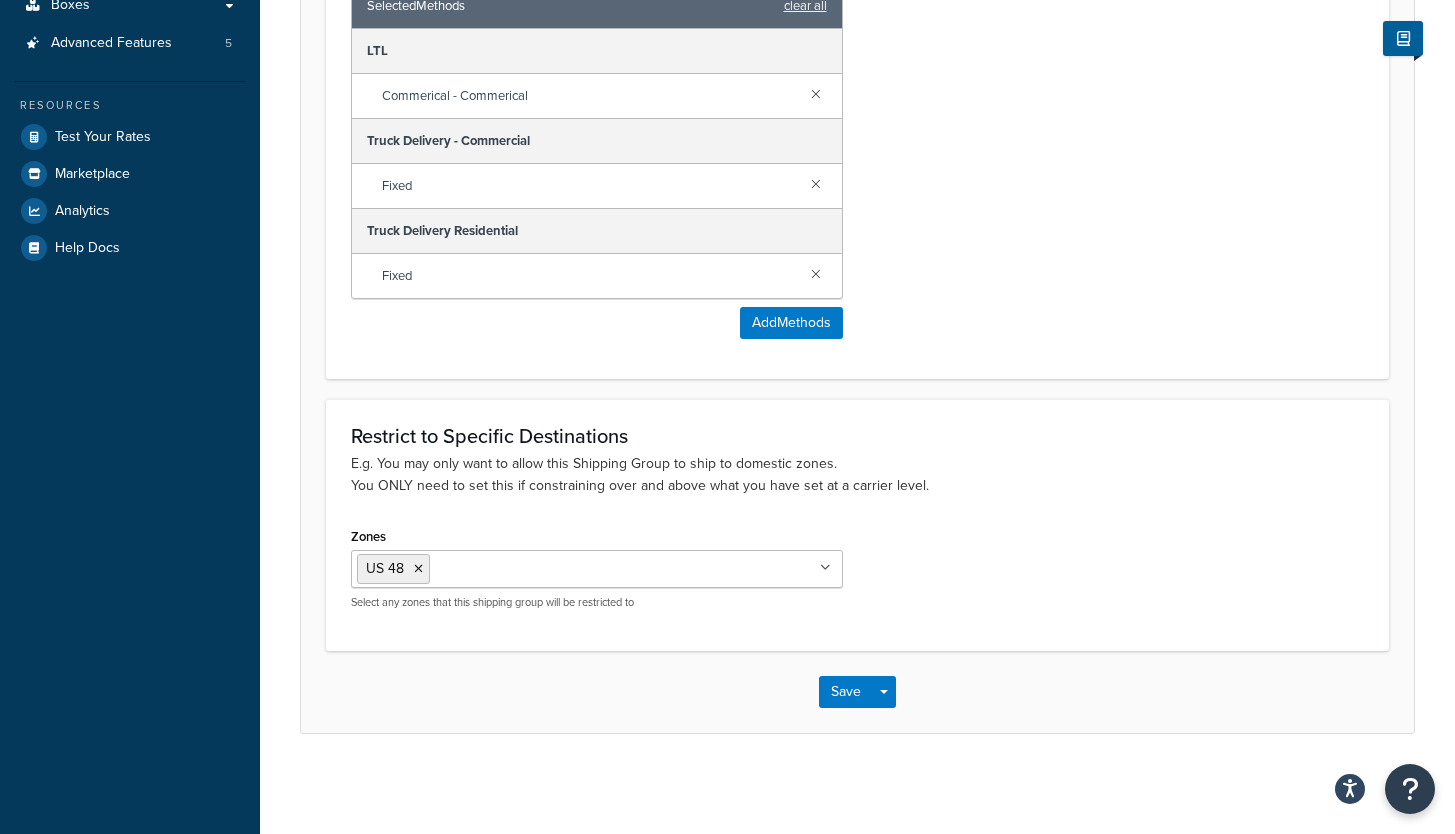 scroll, scrollTop: 0, scrollLeft: 0, axis: both 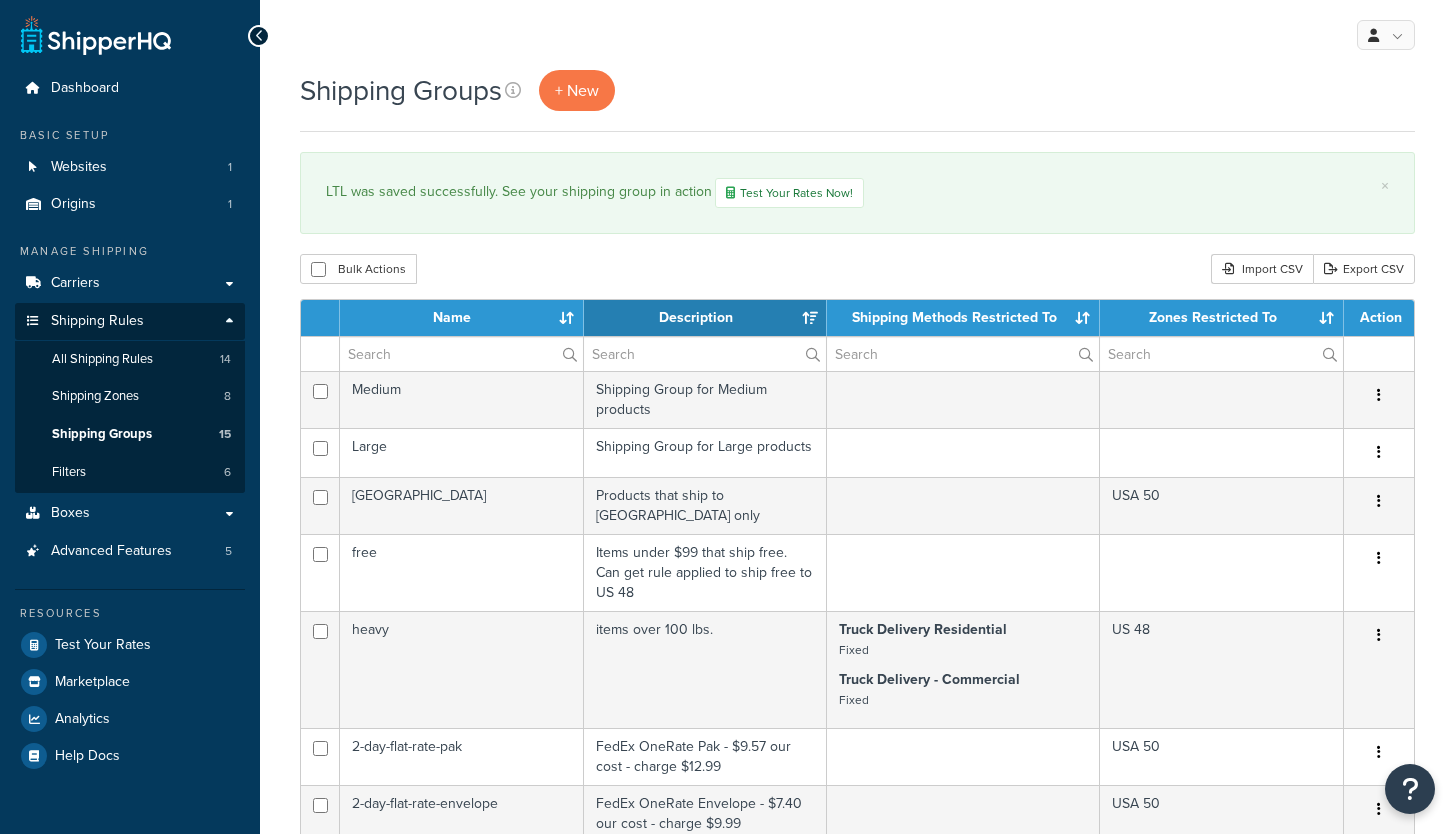 select on "15" 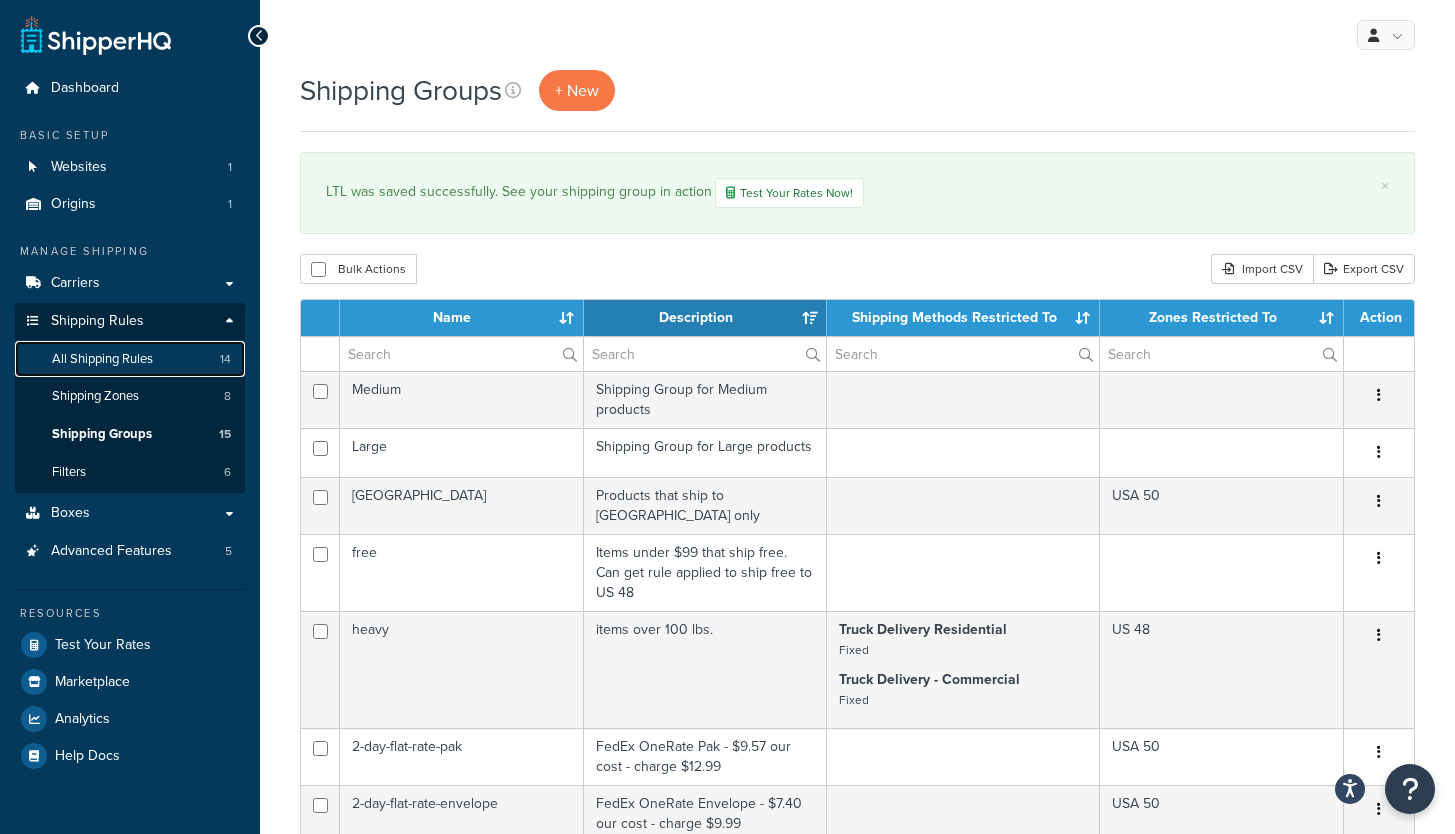 click on "All Shipping Rules" at bounding box center [102, 359] 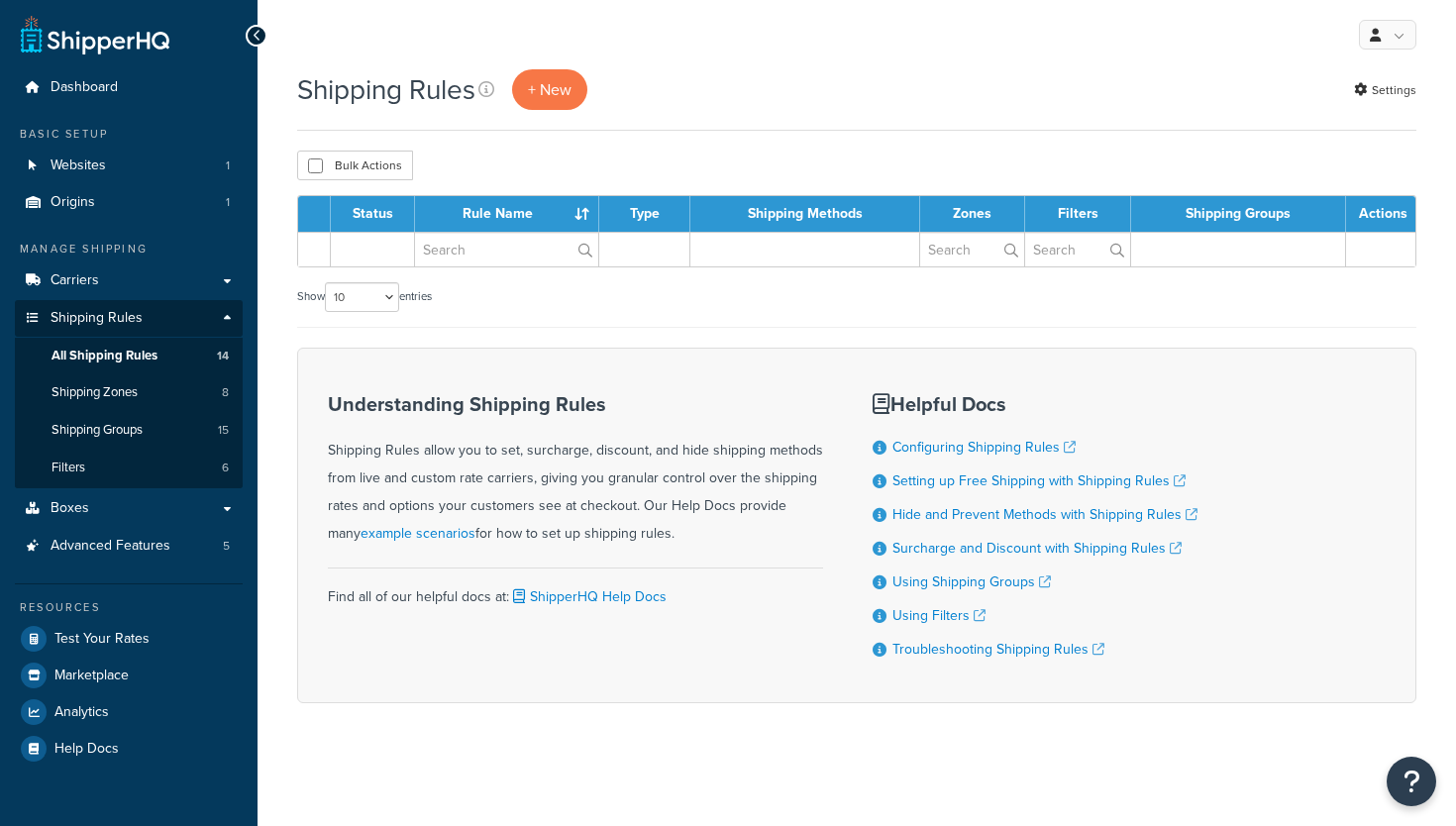 click on "Carriers" at bounding box center (129, 280) 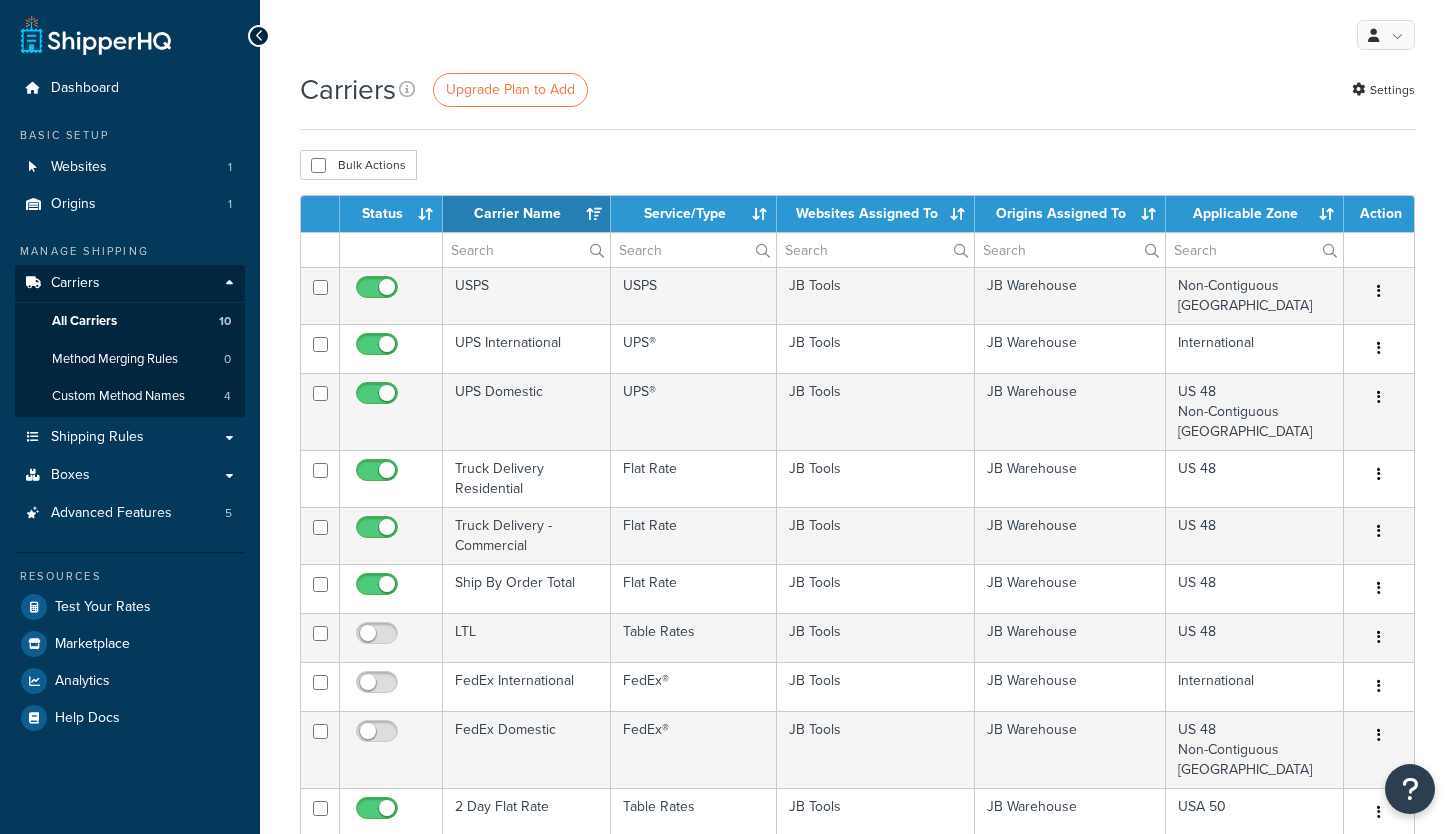 select on "15" 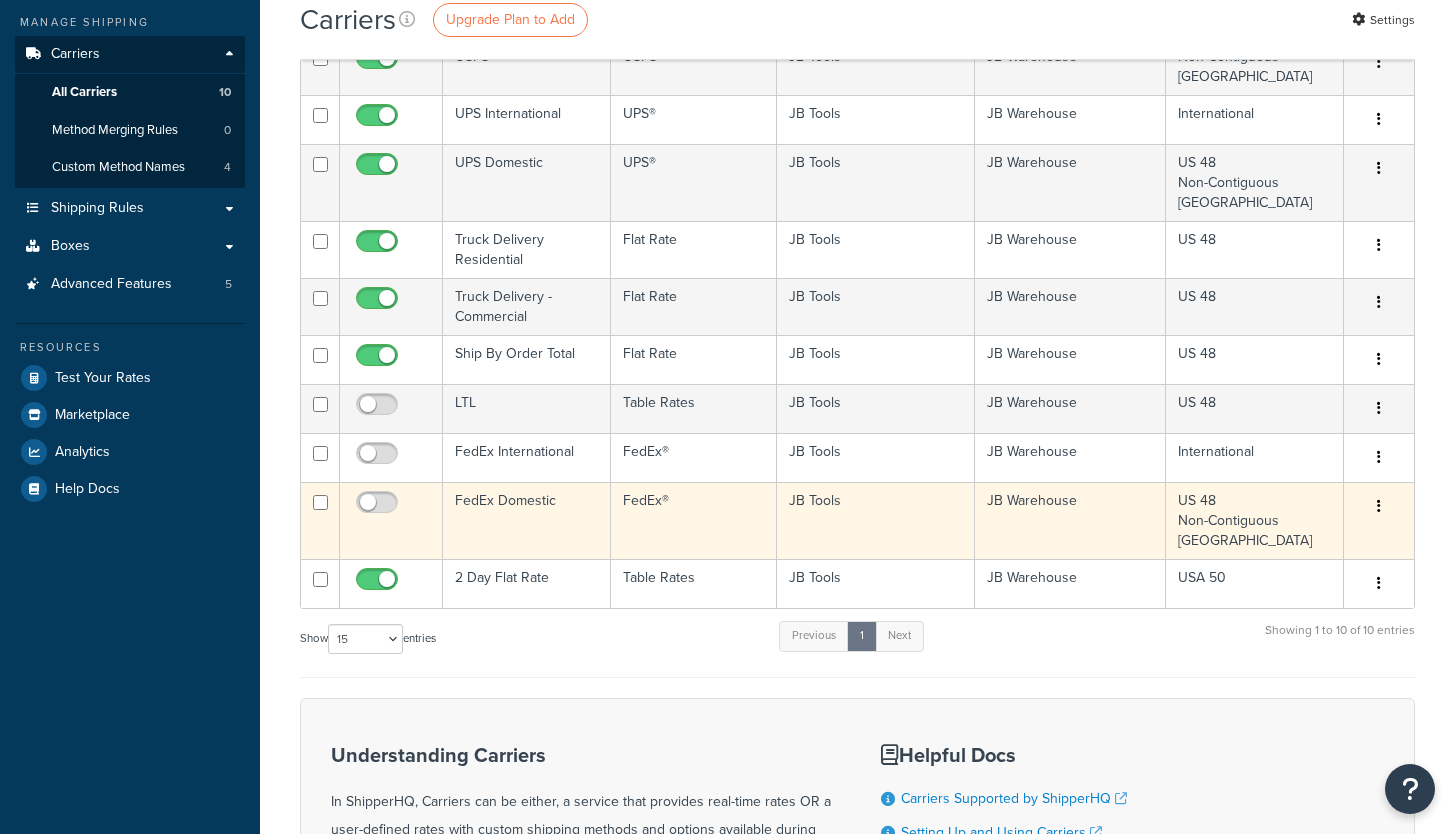 scroll, scrollTop: 243, scrollLeft: 0, axis: vertical 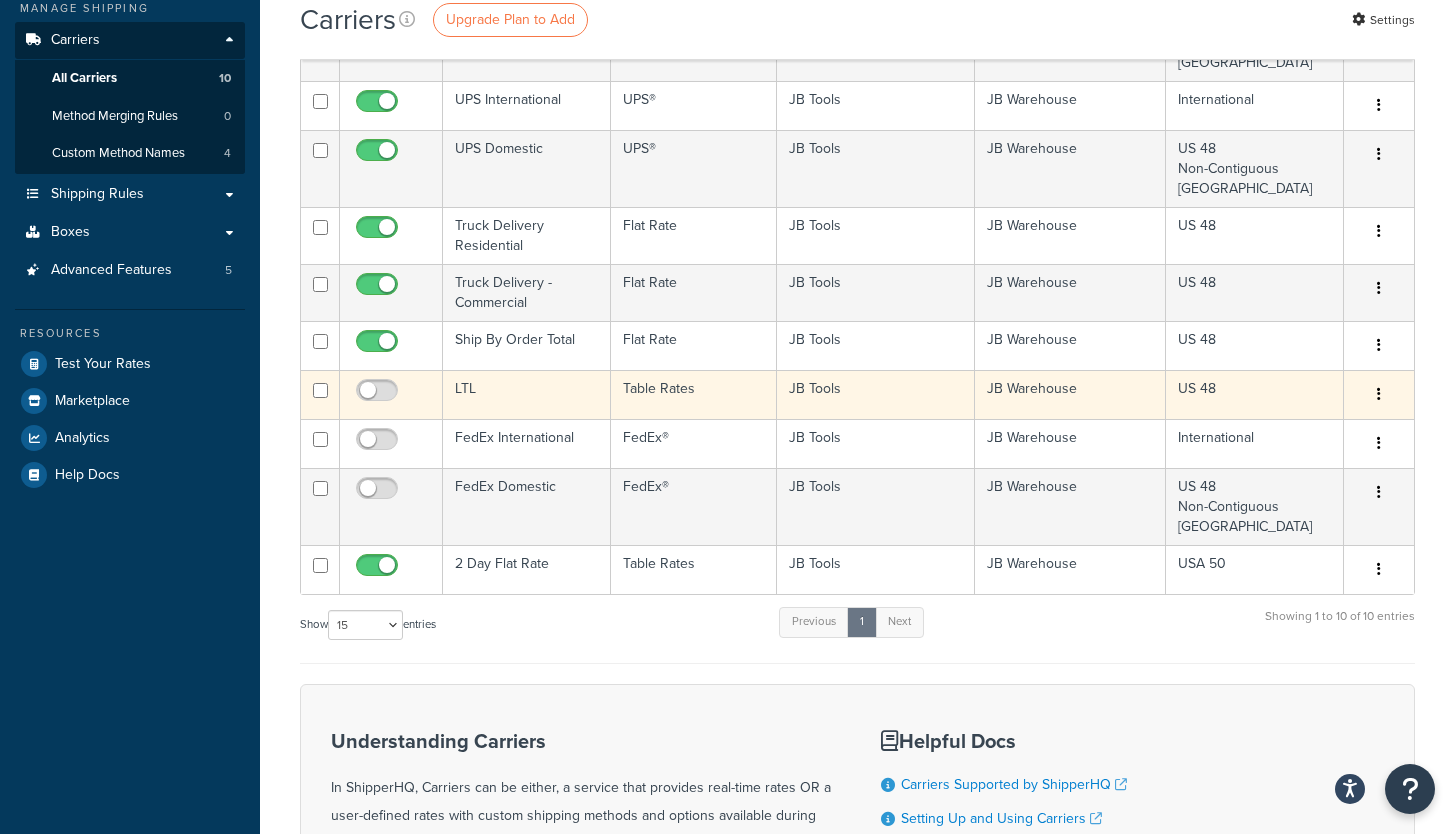 click on "LTL" at bounding box center (527, 394) 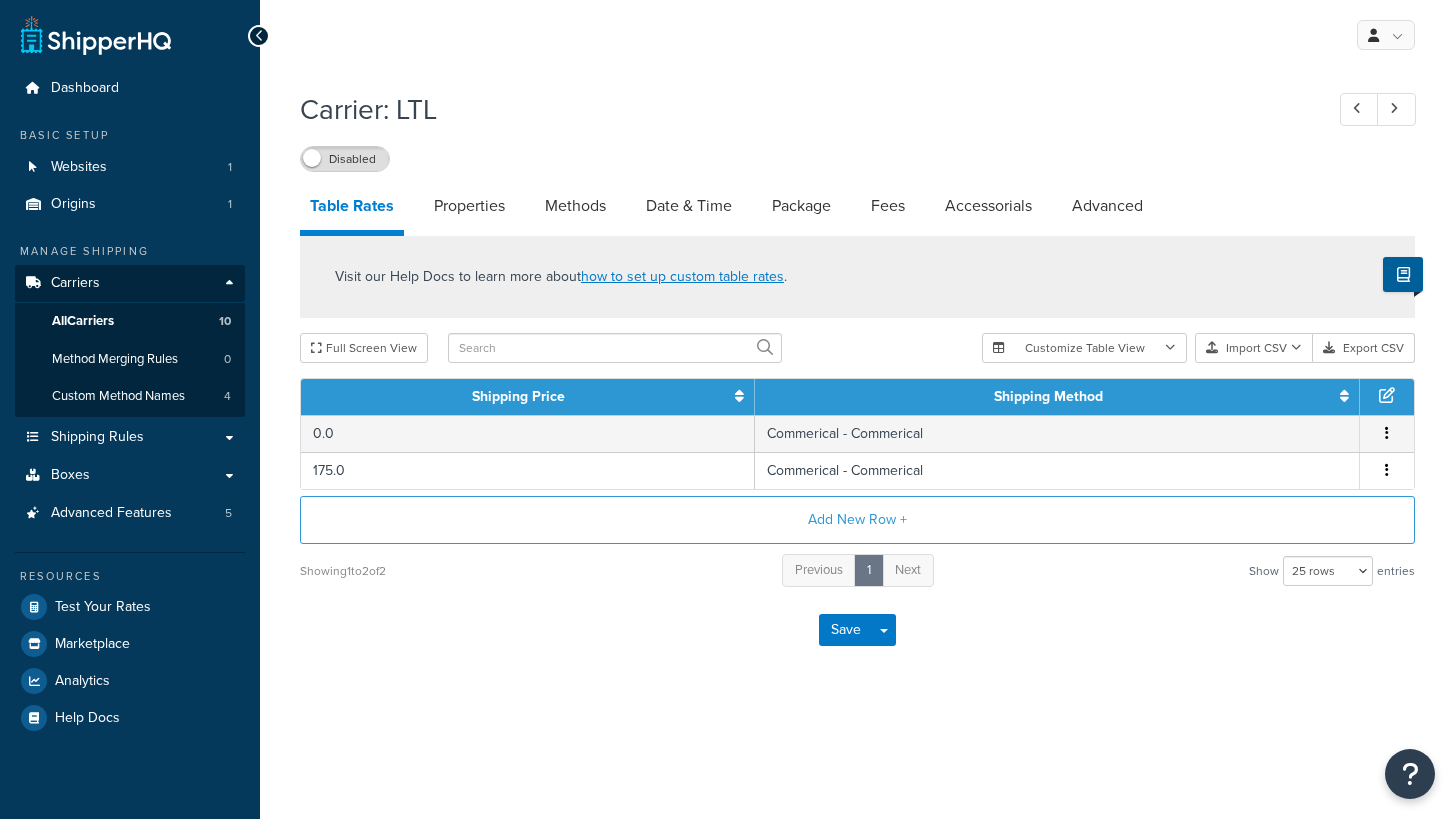 select on "25" 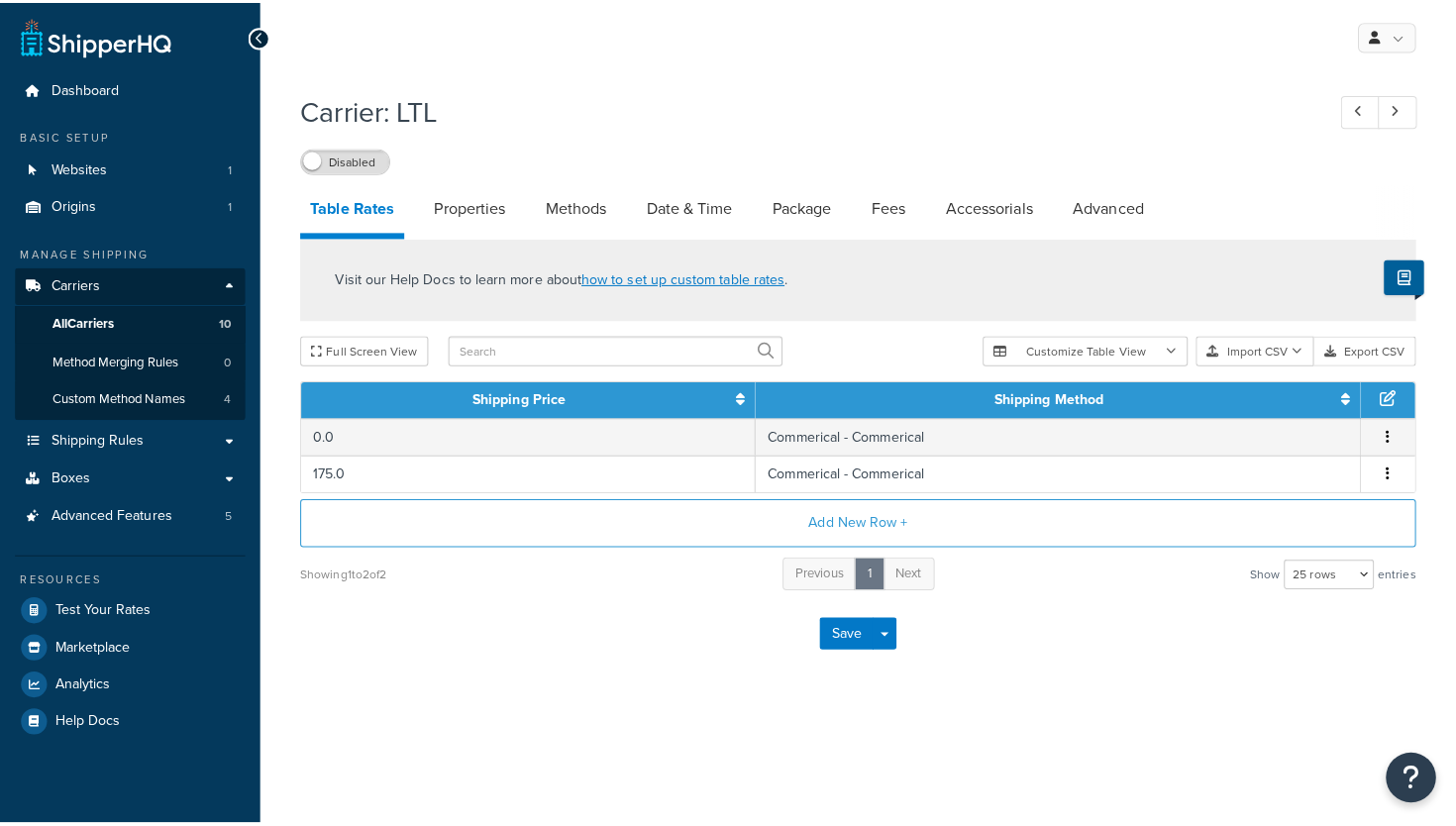 scroll, scrollTop: 0, scrollLeft: 0, axis: both 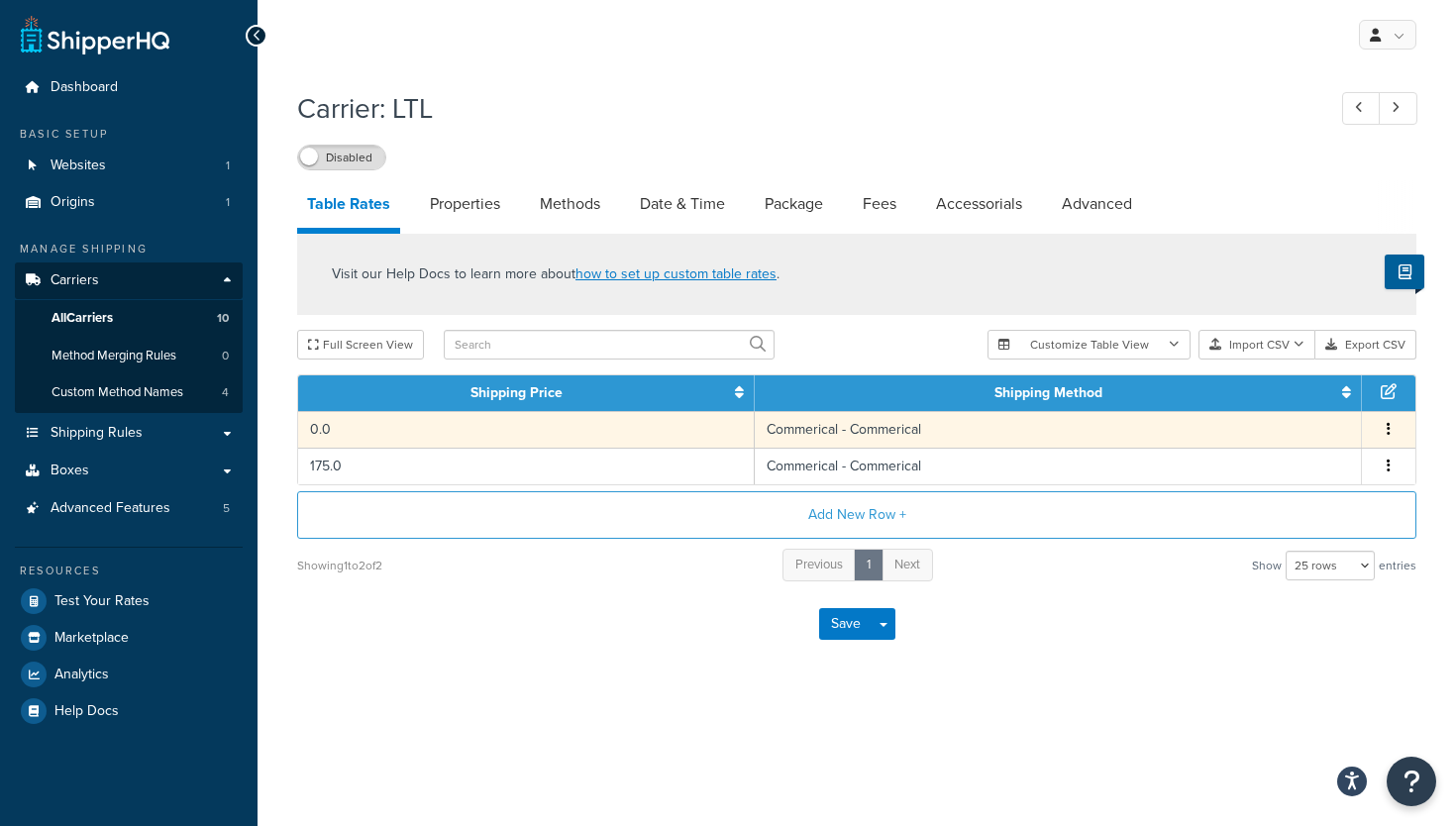 click on "0.0" at bounding box center [526, 429] 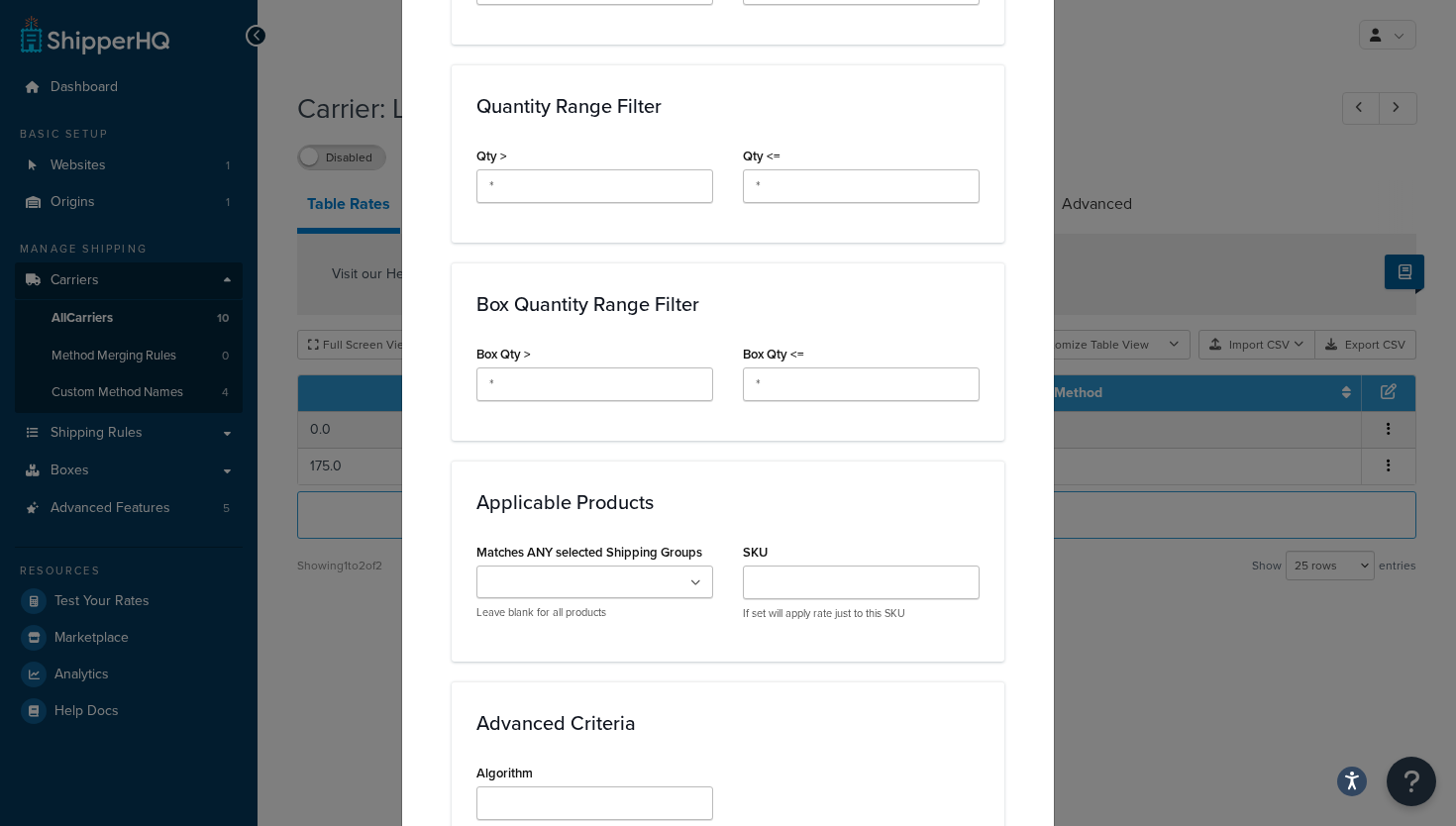 scroll, scrollTop: 872, scrollLeft: 0, axis: vertical 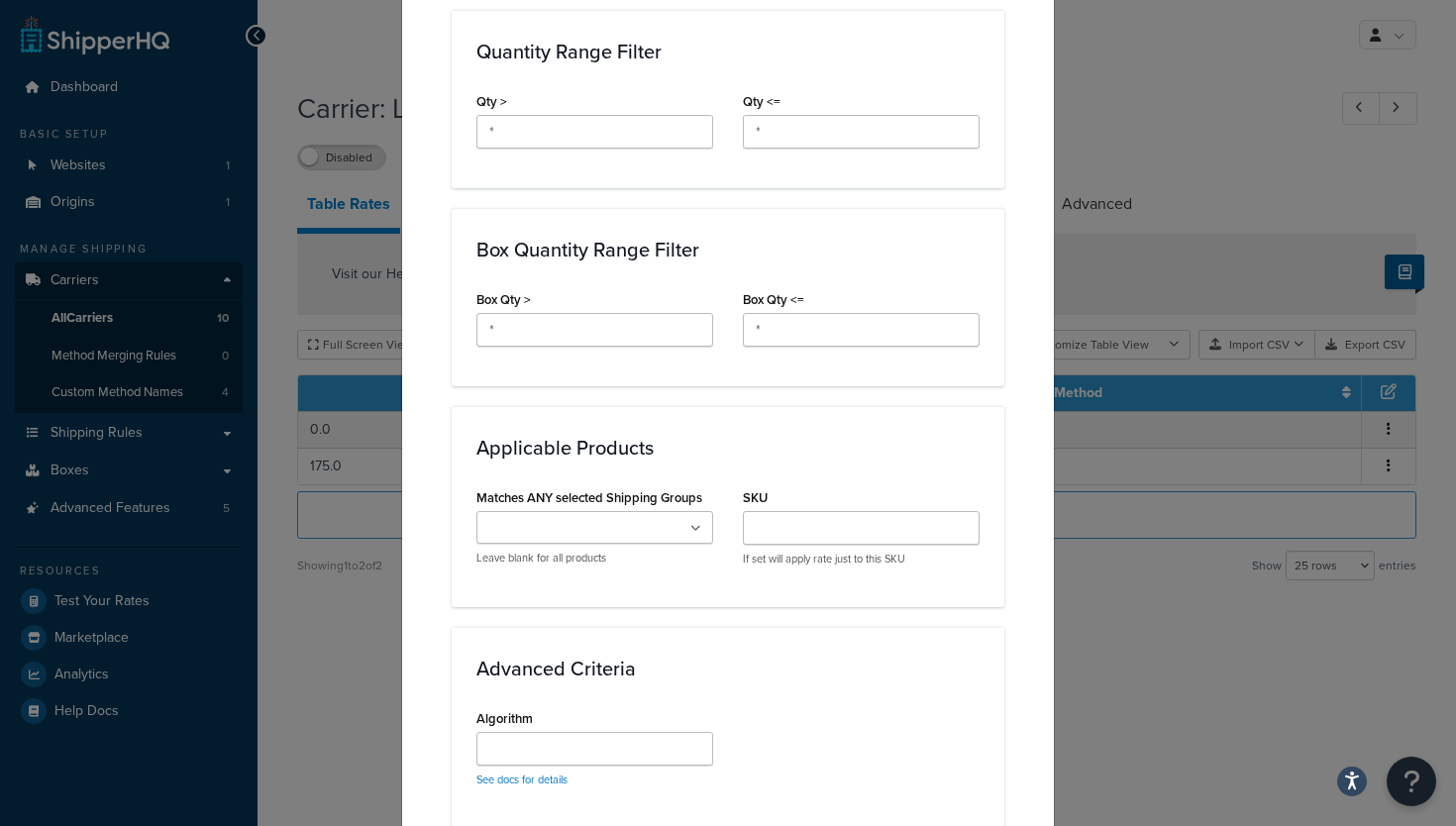 click at bounding box center (695, 529) 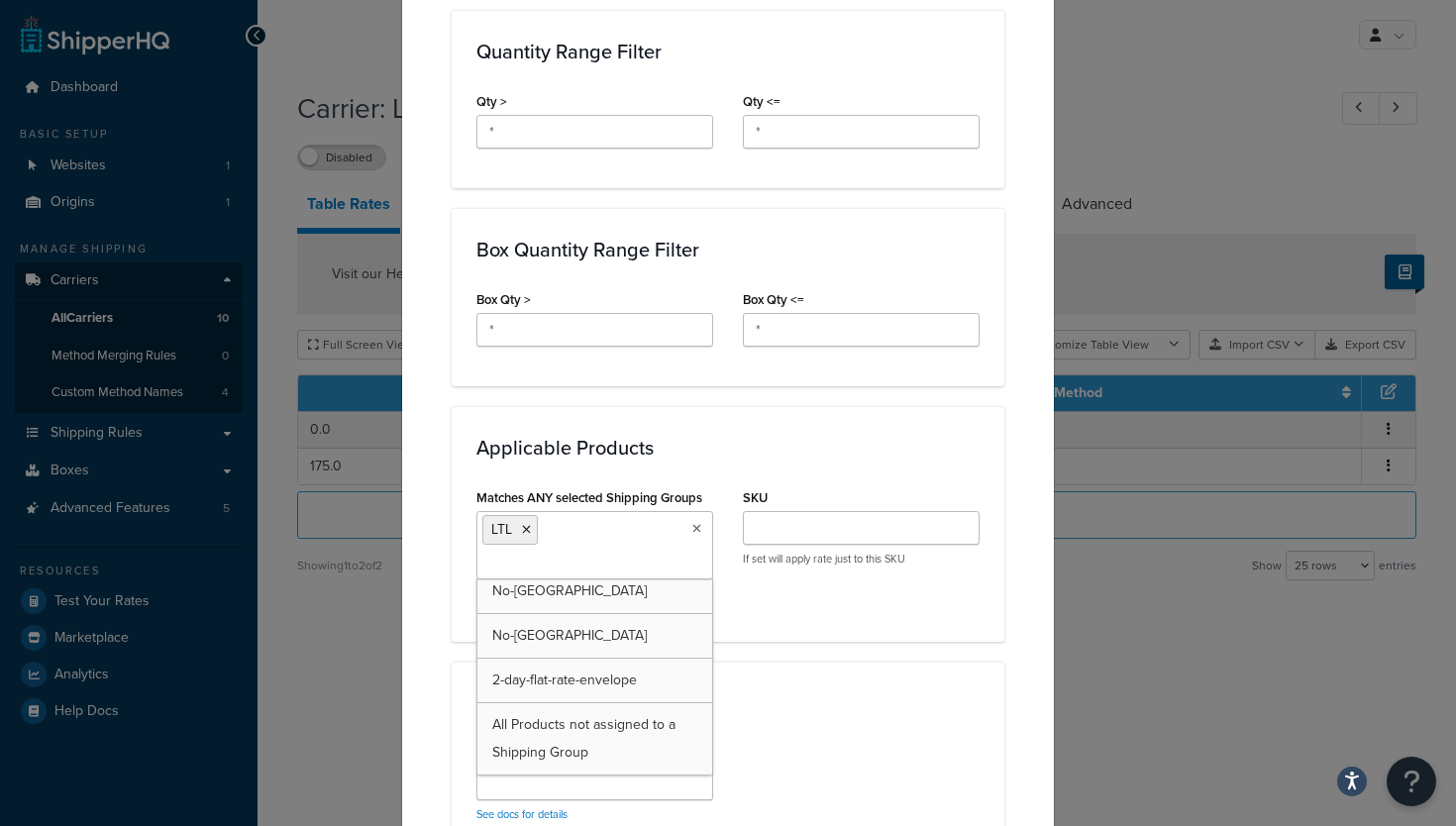 scroll, scrollTop: 455, scrollLeft: 0, axis: vertical 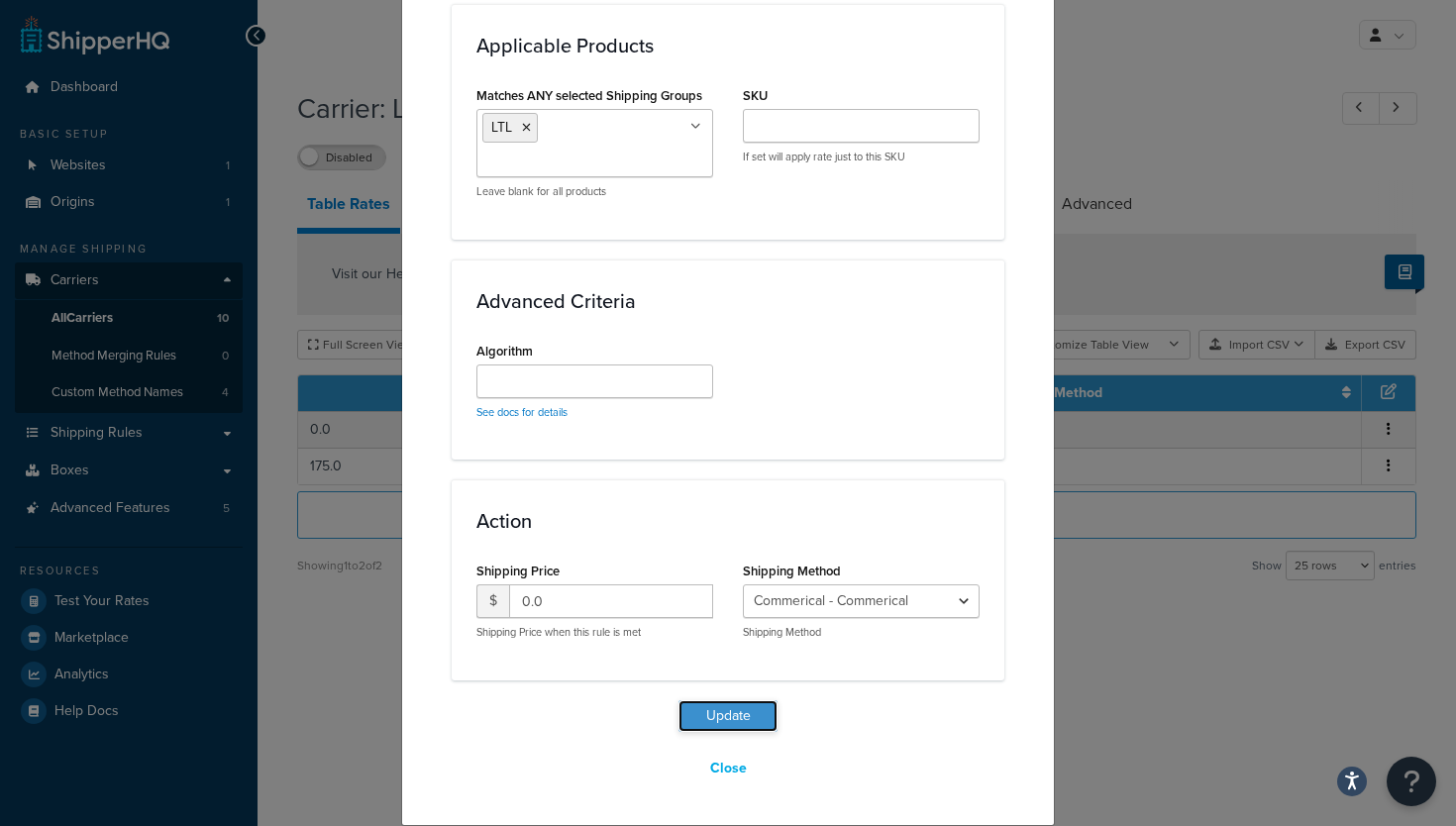 click on "Update" at bounding box center [728, 716] 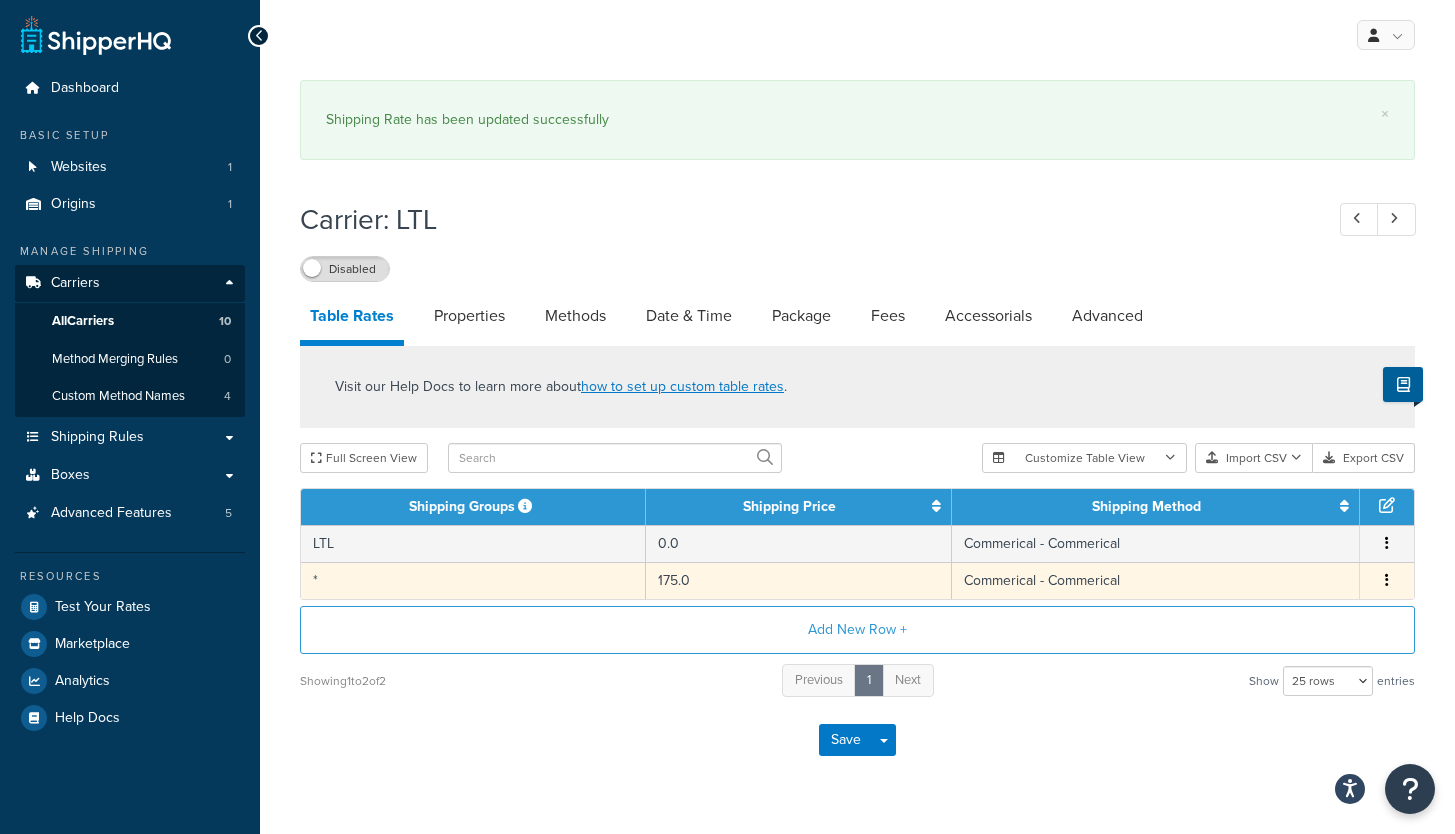 click on "*" at bounding box center (473, 580) 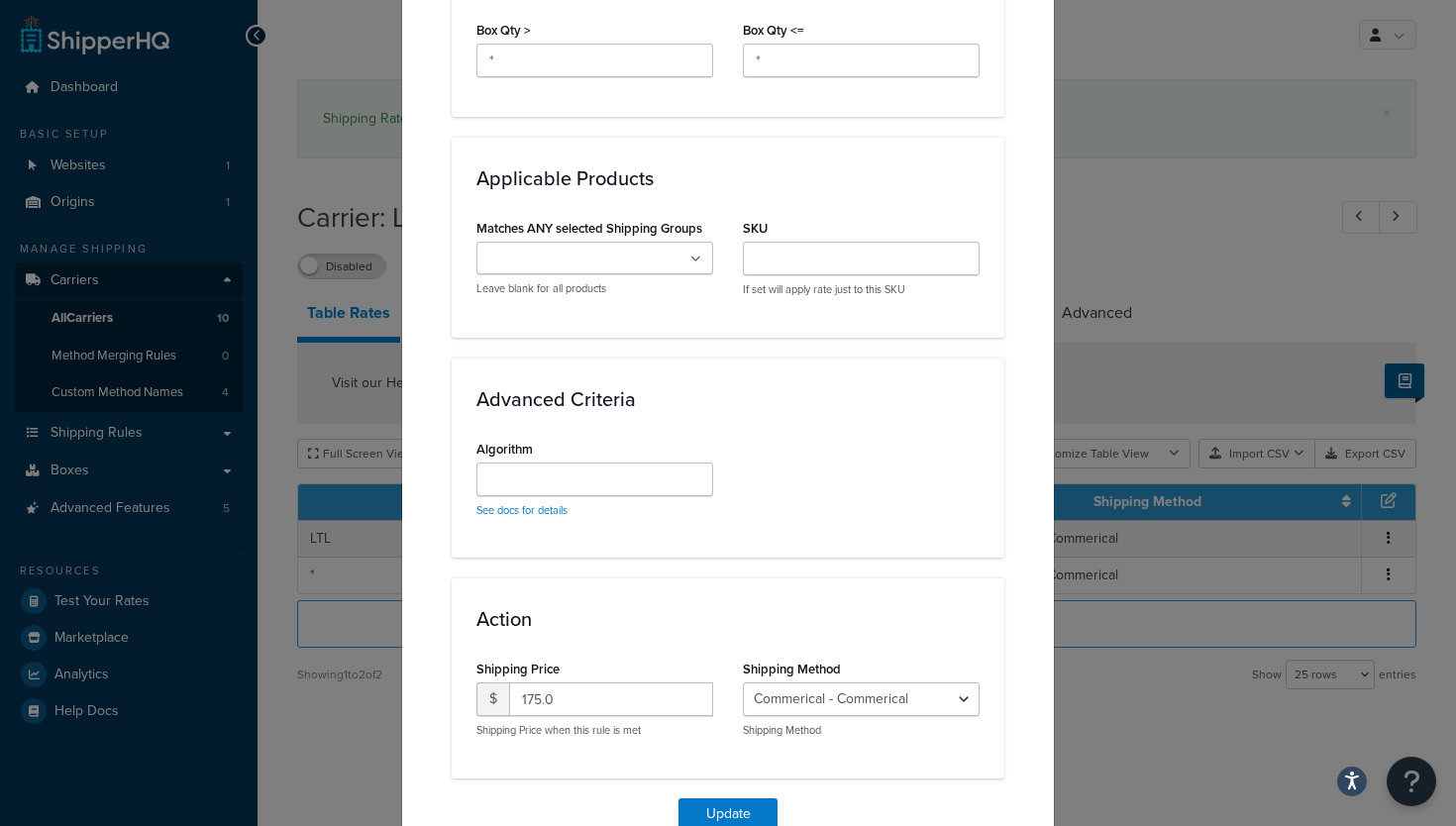 scroll, scrollTop: 1031, scrollLeft: 0, axis: vertical 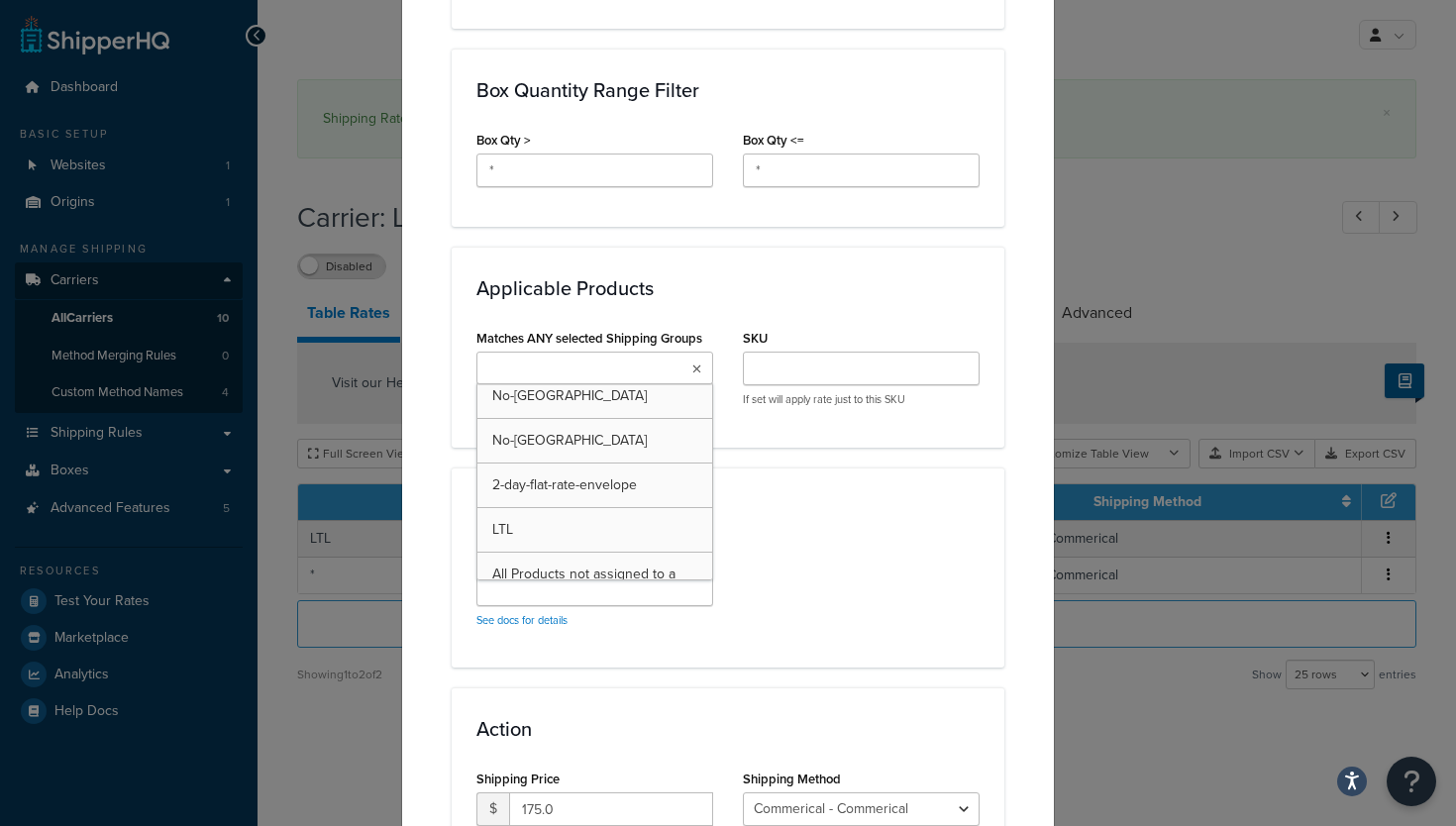 click on "Matches ANY selected Shipping Groups" at bounding box center (570, 369) 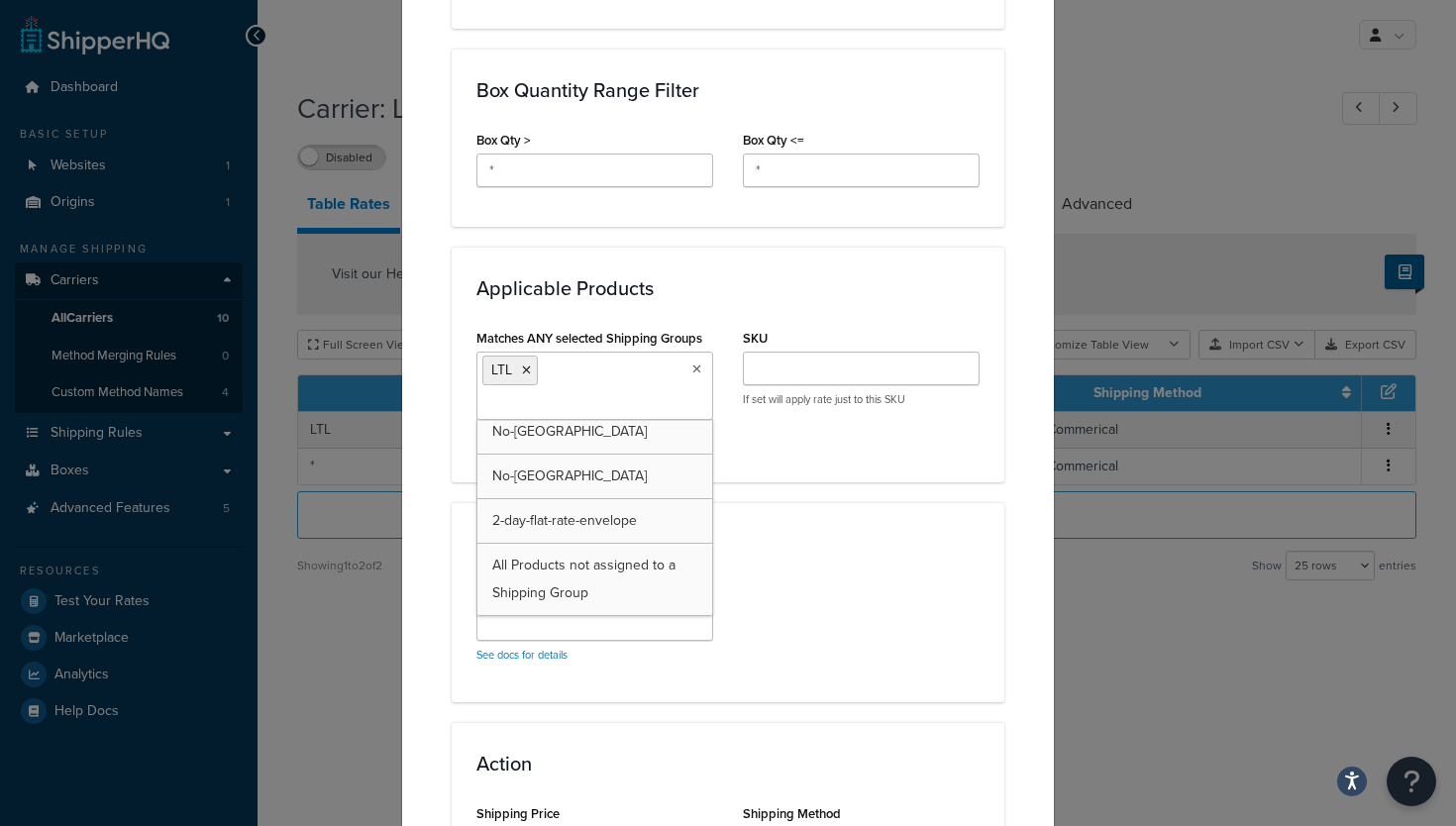 click on "Advanced Criteria" 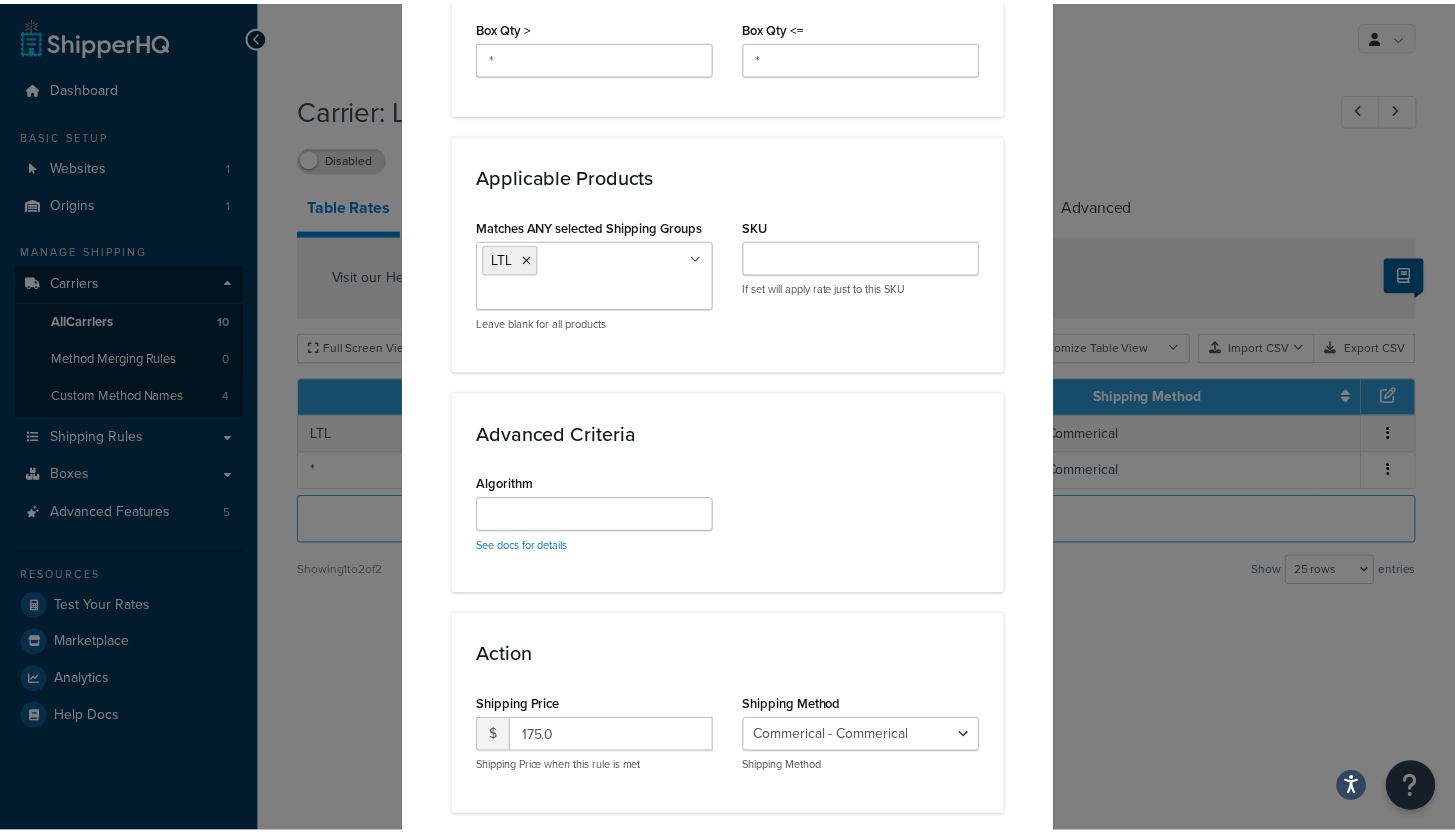 scroll, scrollTop: 1290, scrollLeft: 0, axis: vertical 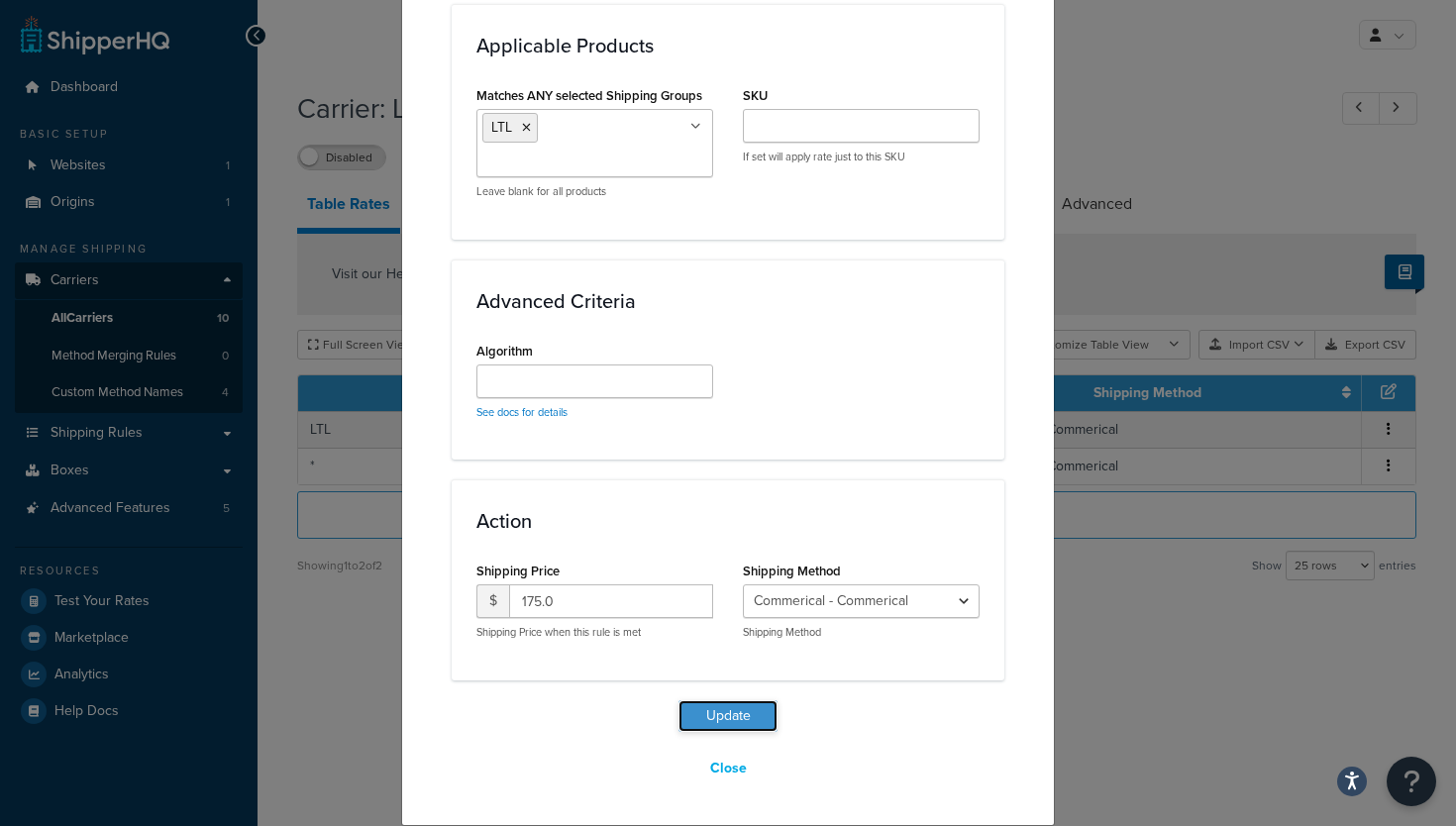 click on "Update" at bounding box center (728, 716) 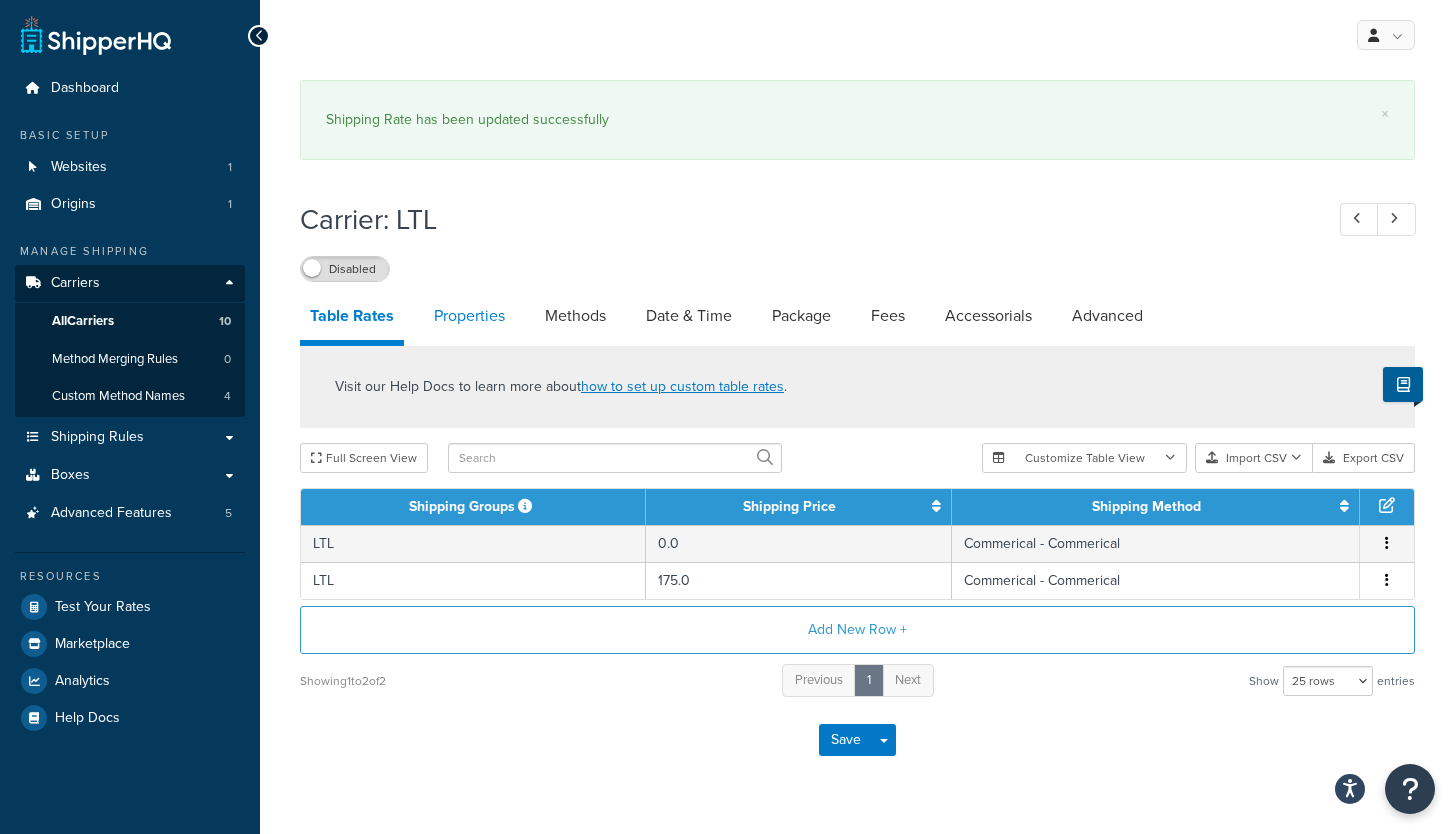 click on "Properties" at bounding box center (469, 316) 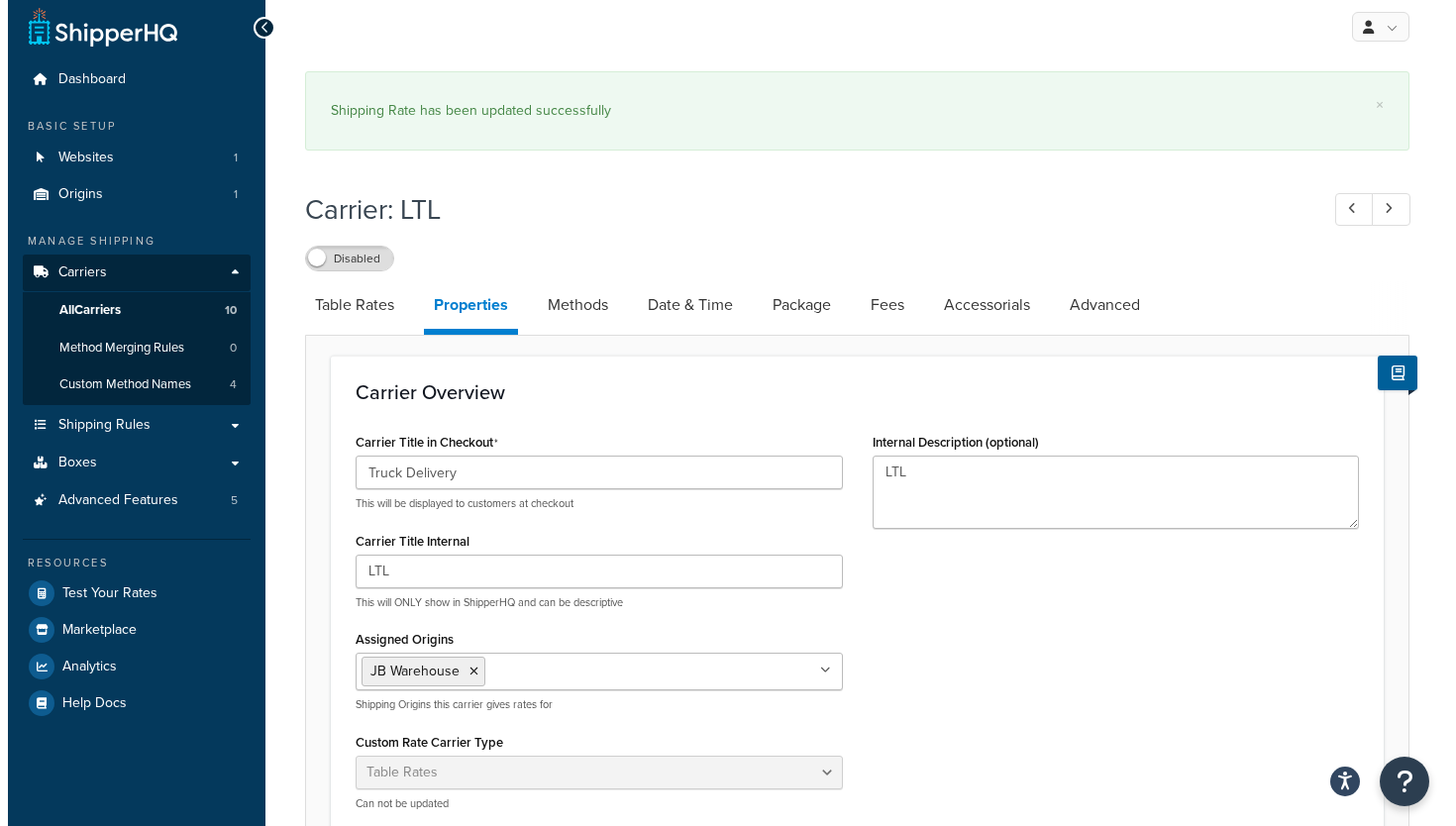 scroll, scrollTop: 0, scrollLeft: 0, axis: both 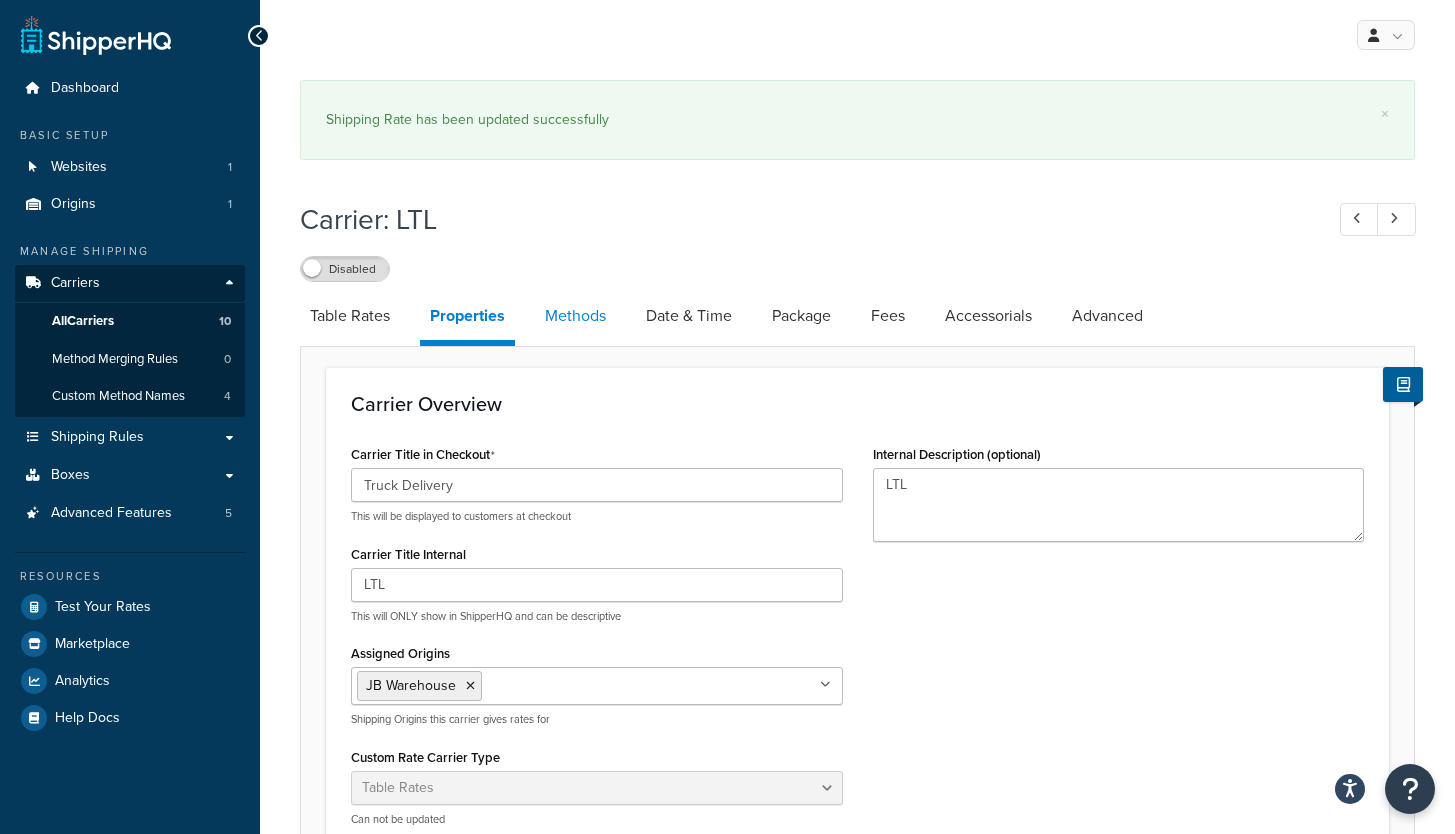 click on "Methods" at bounding box center [575, 316] 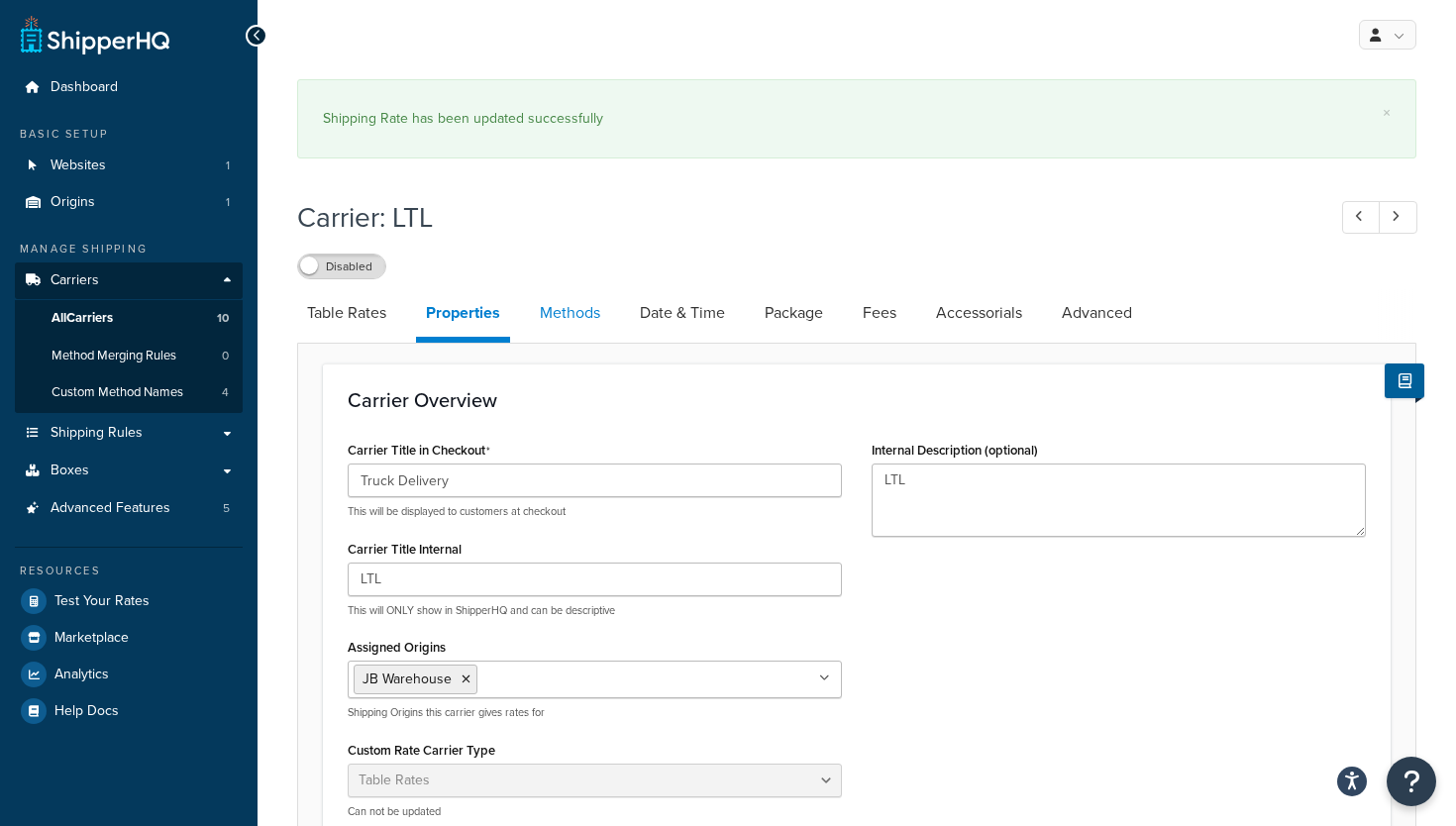 select on "25" 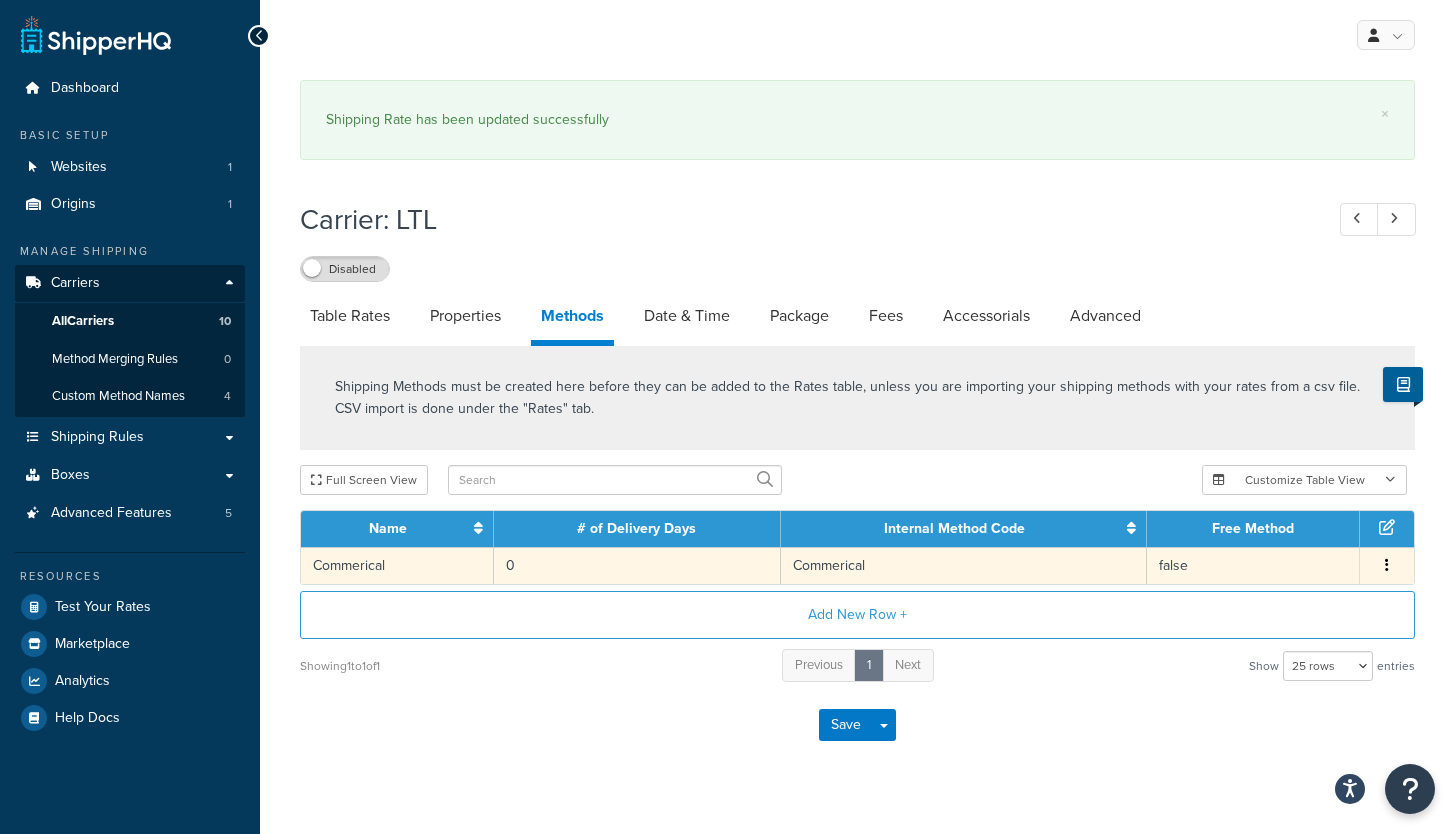 click on "0" at bounding box center [637, 565] 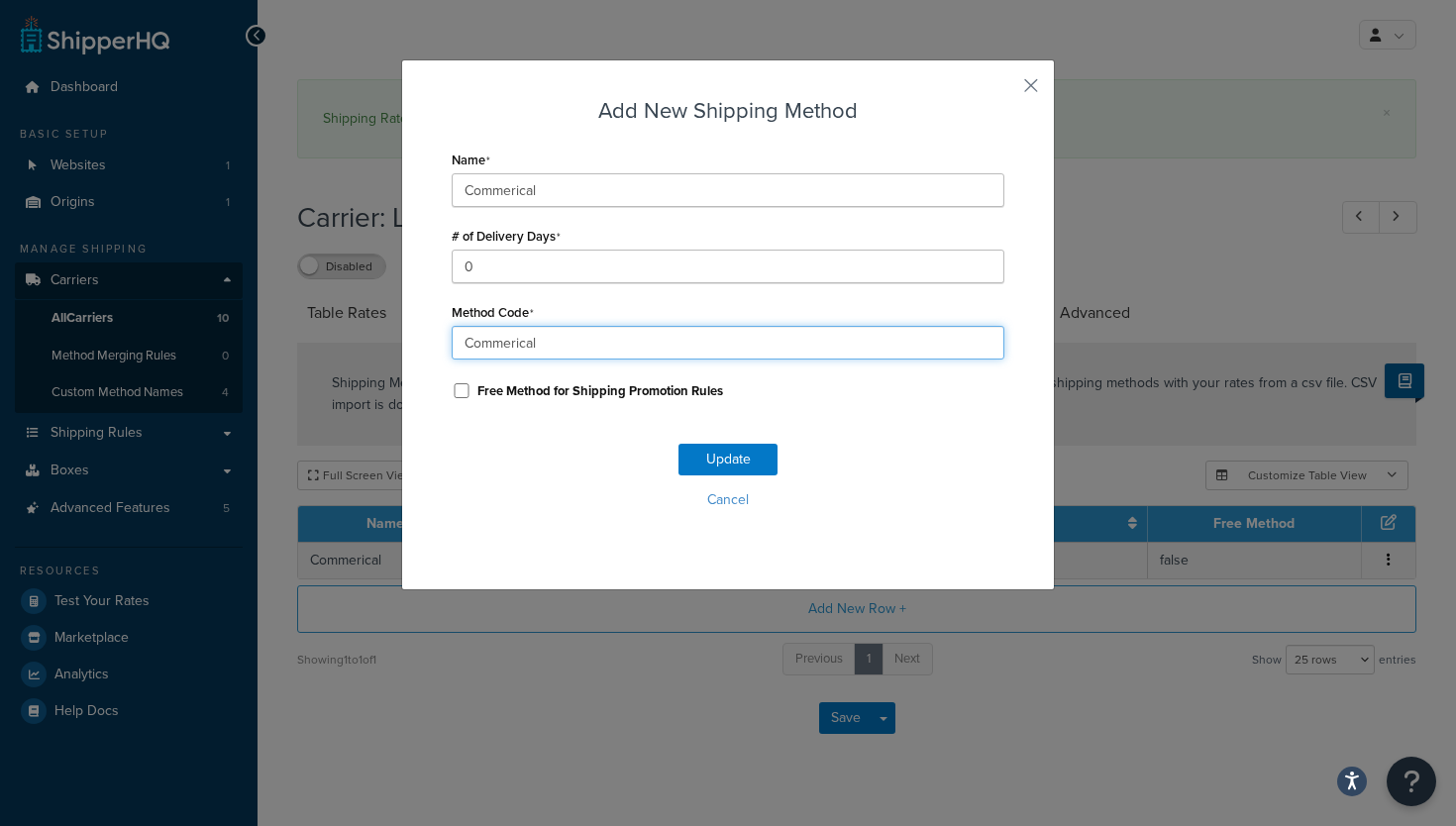 click on "Commerical" at bounding box center (728, 343) 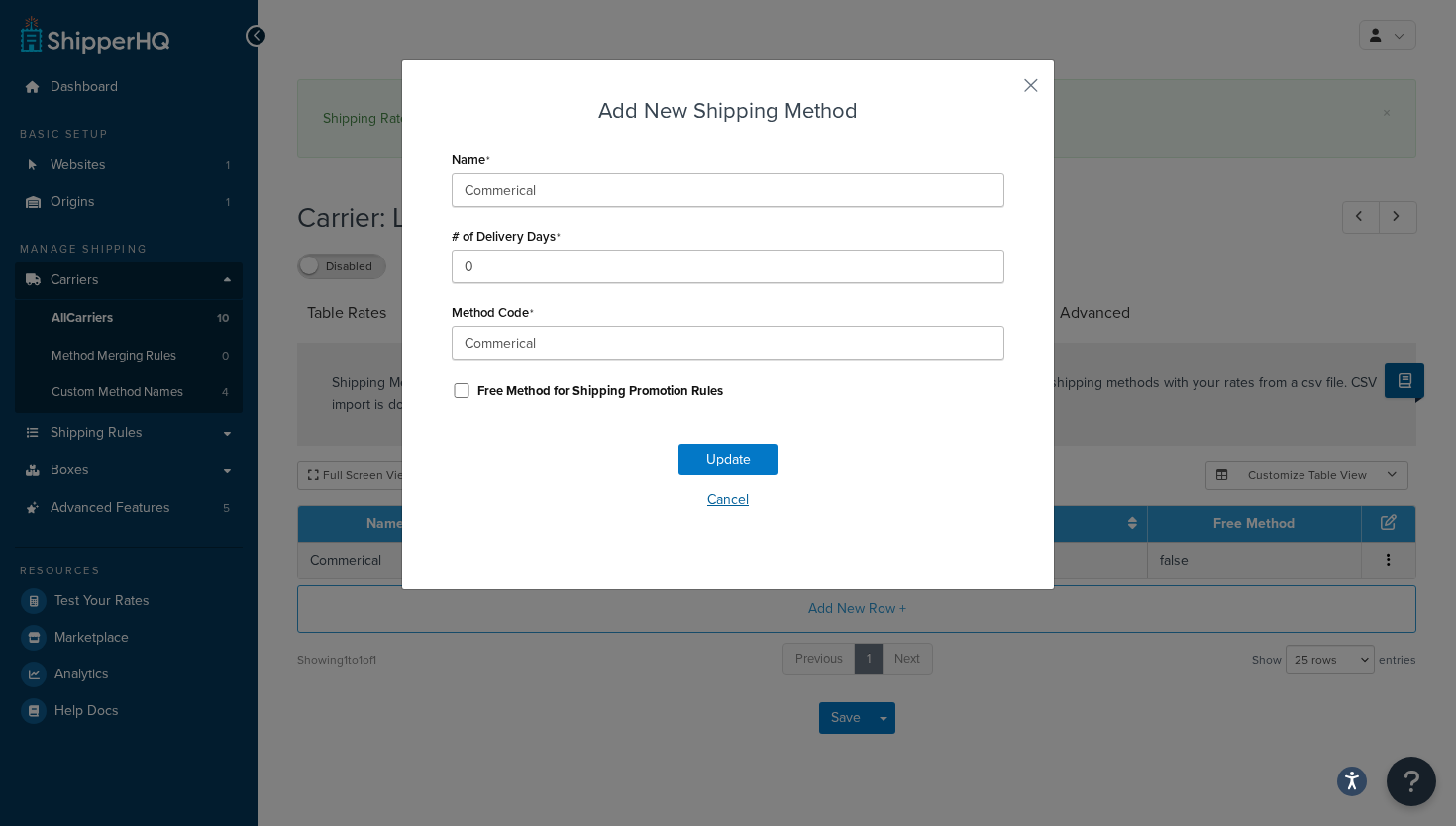 click on "Cancel" at bounding box center [728, 500] 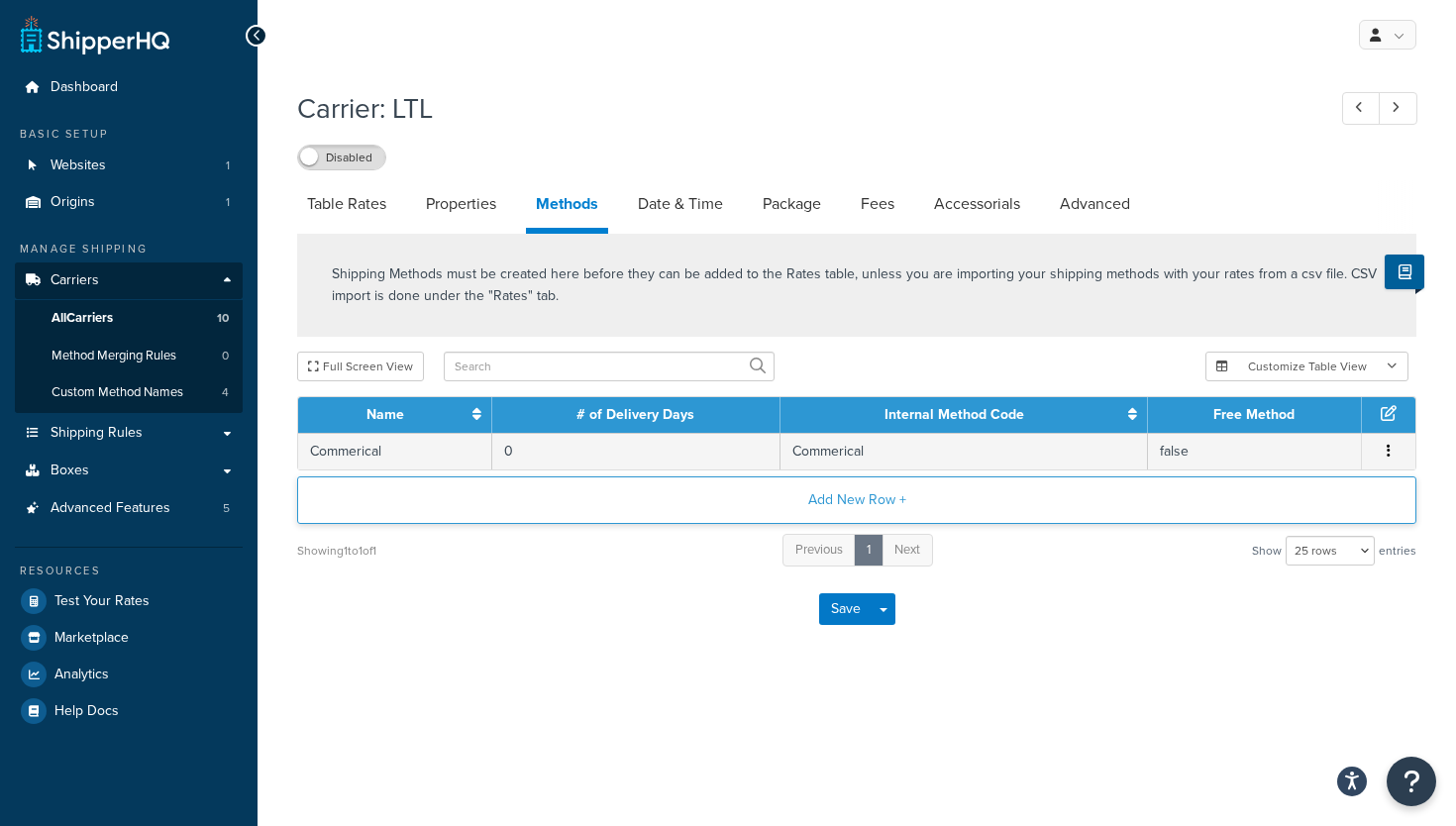 click on "Add New Row +" at bounding box center (857, 500) 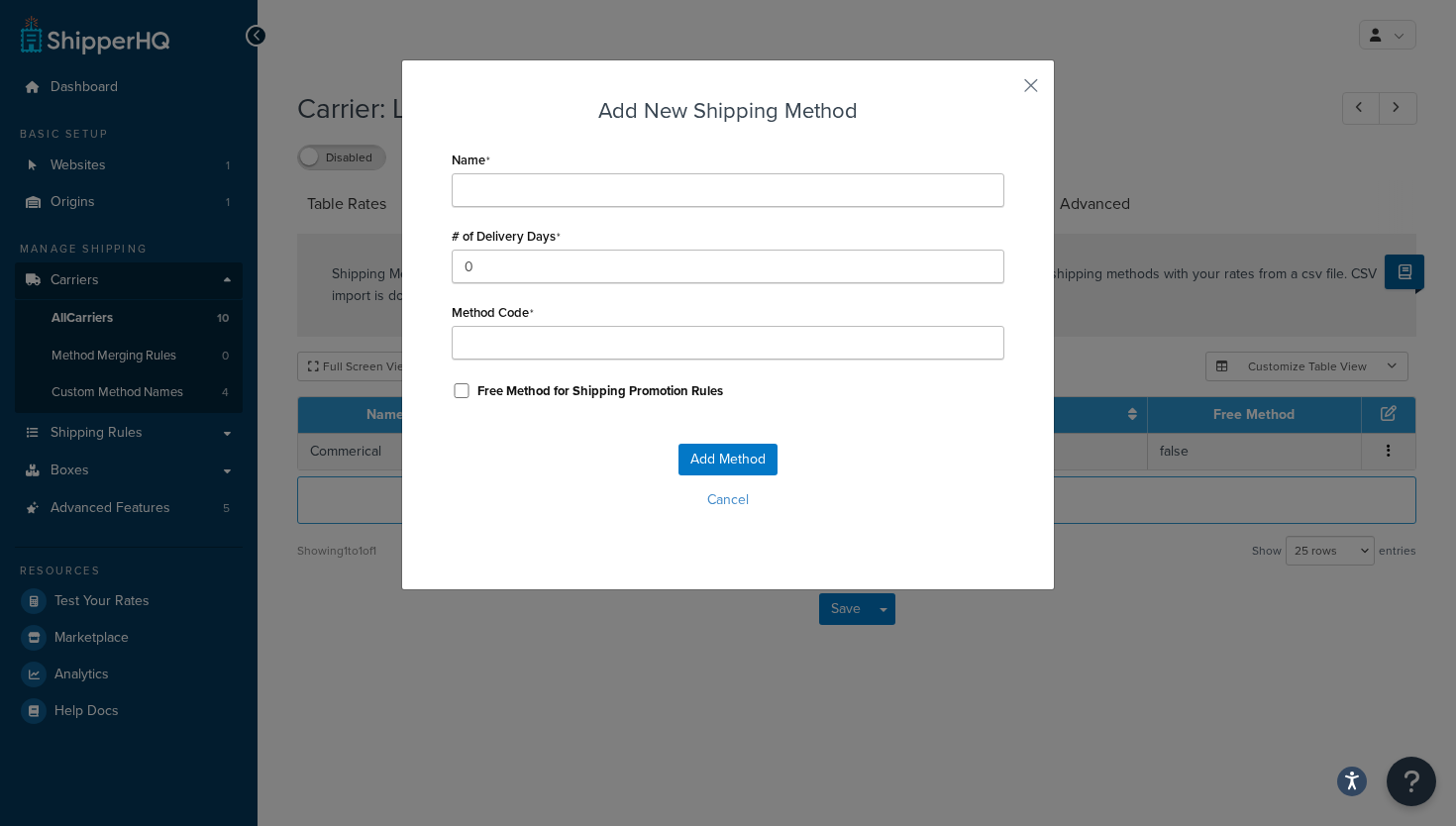 click on "Name" at bounding box center [728, 176] 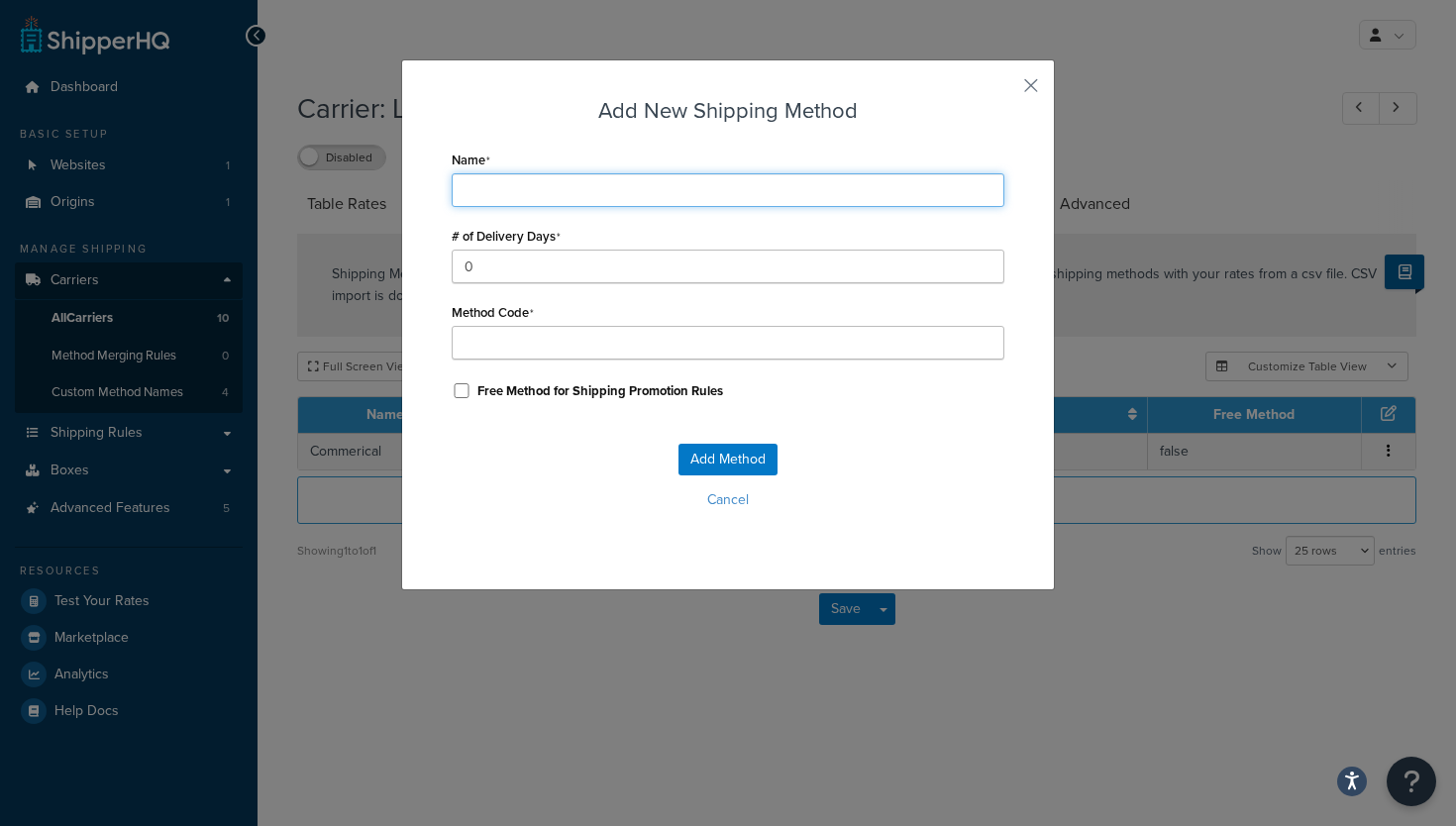 click on "Name" at bounding box center [728, 190] 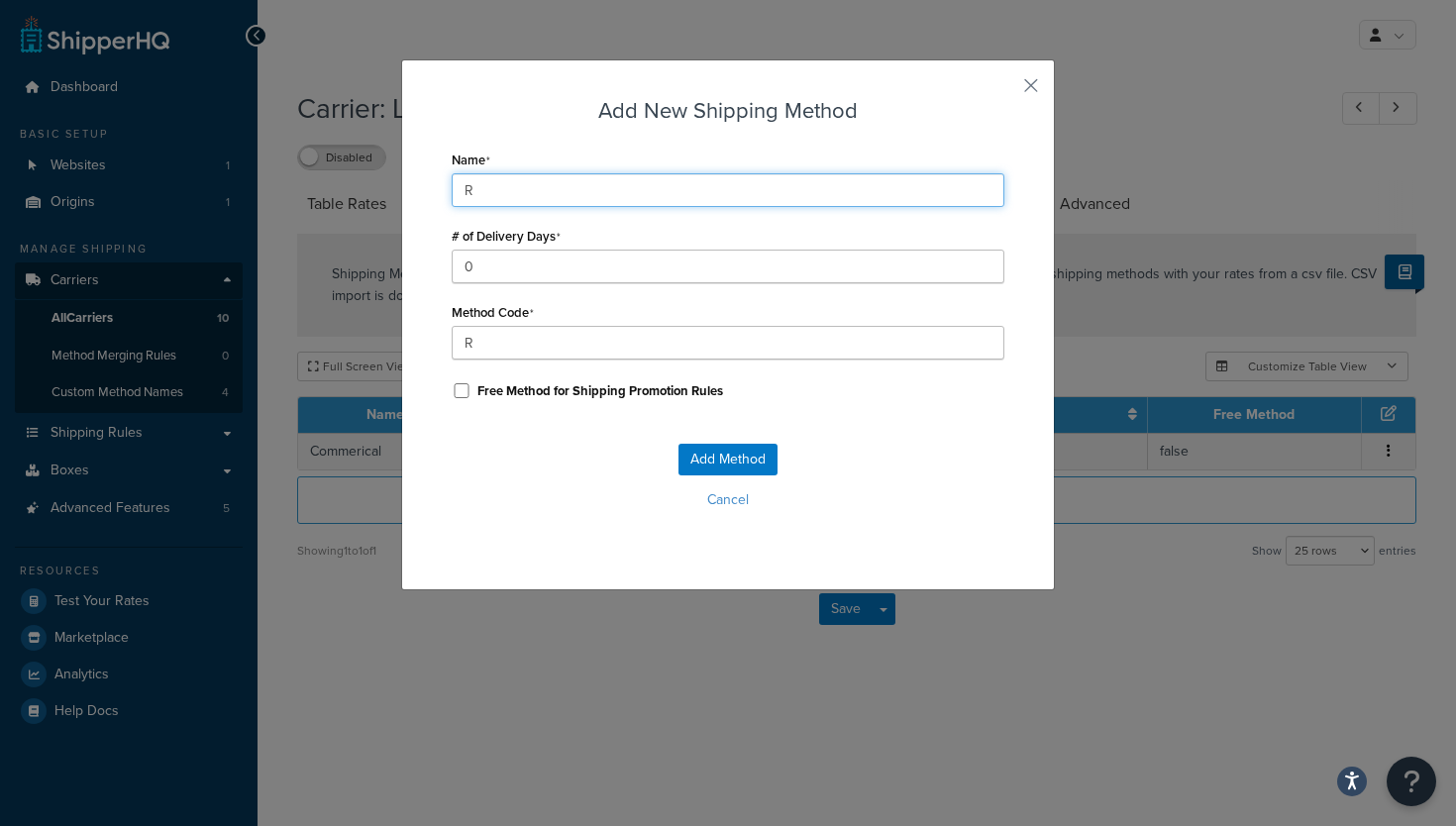 type on "Re" 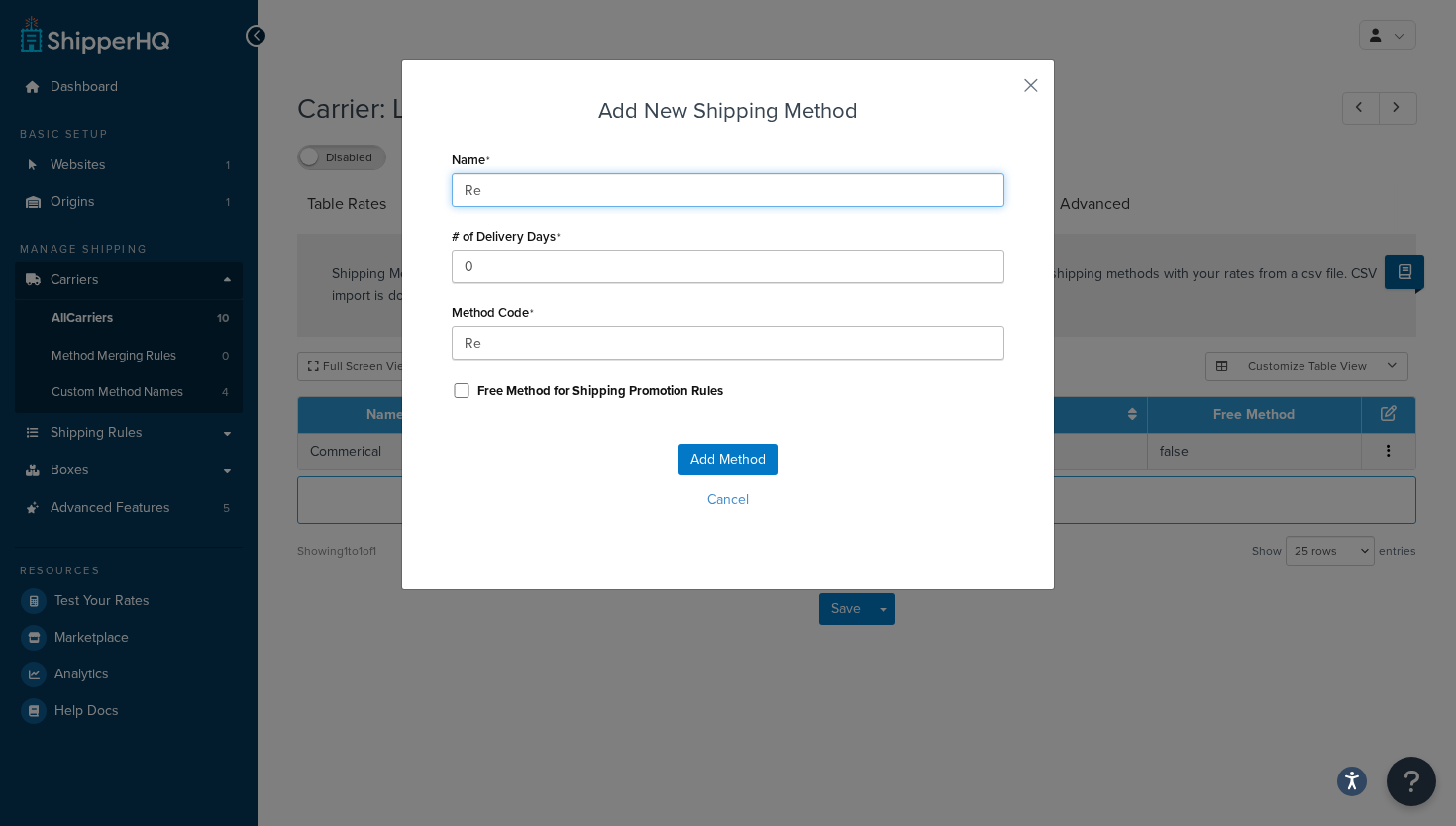 type on "Res" 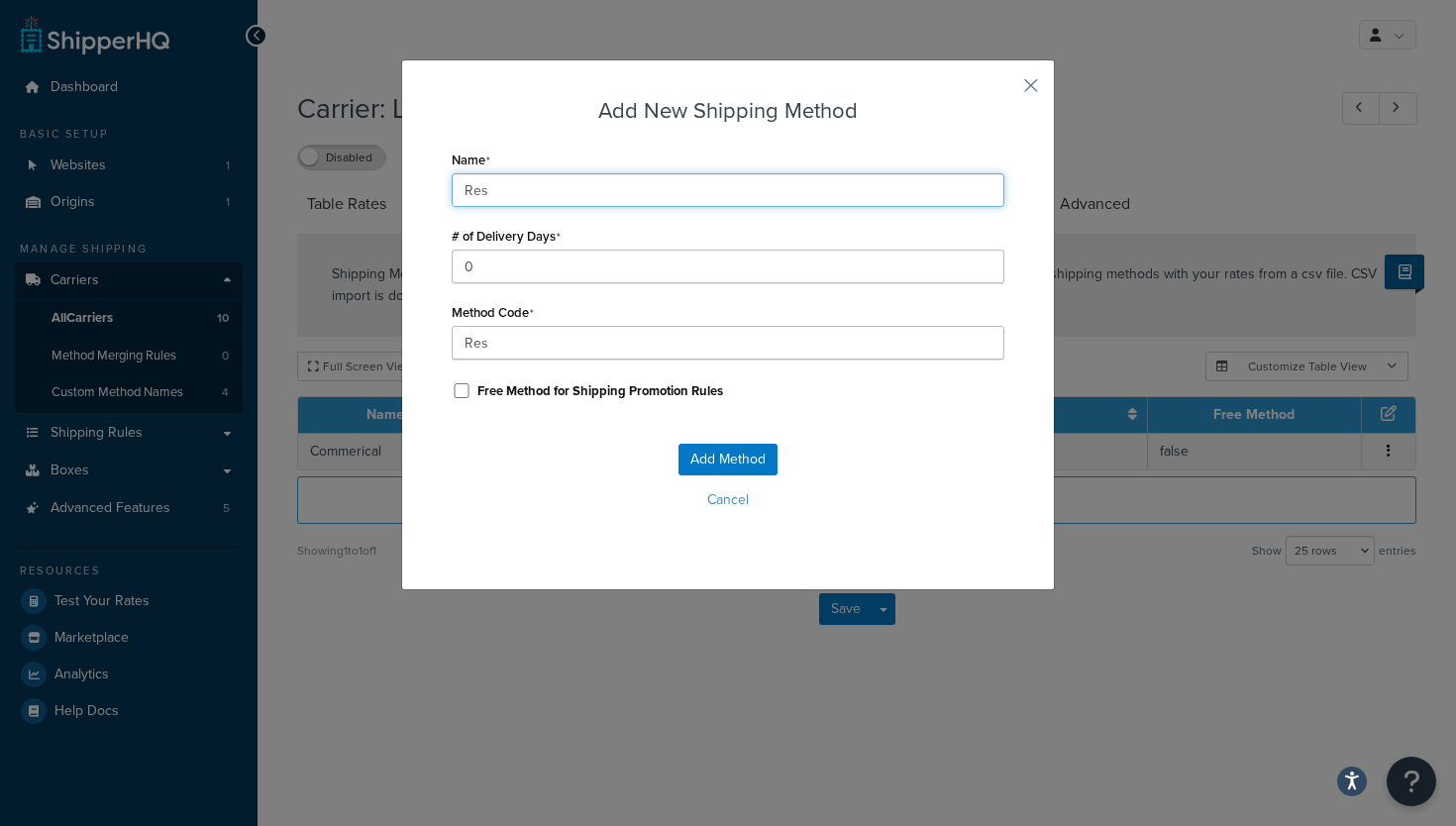 type on "Resi" 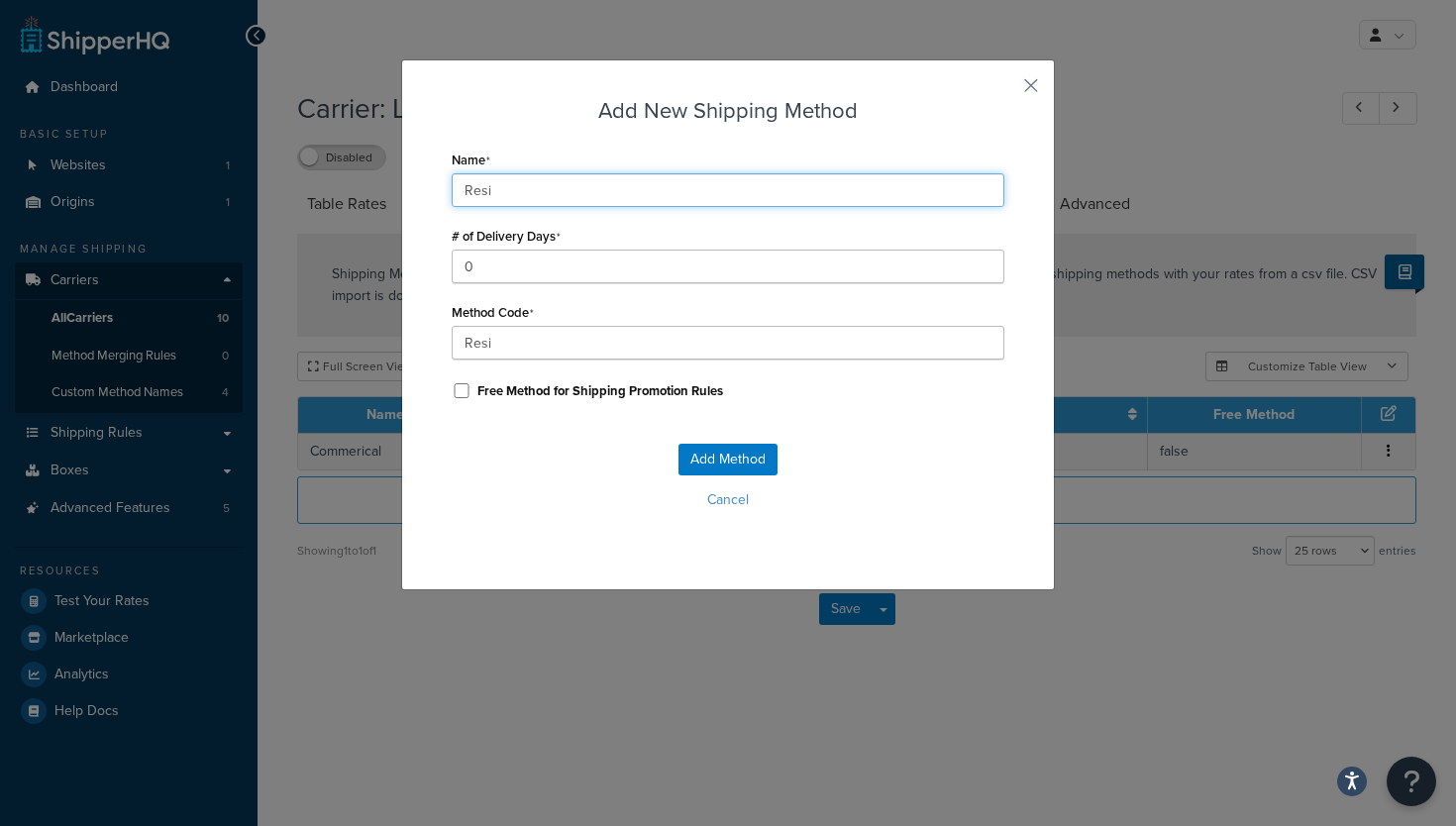 type on "Resid" 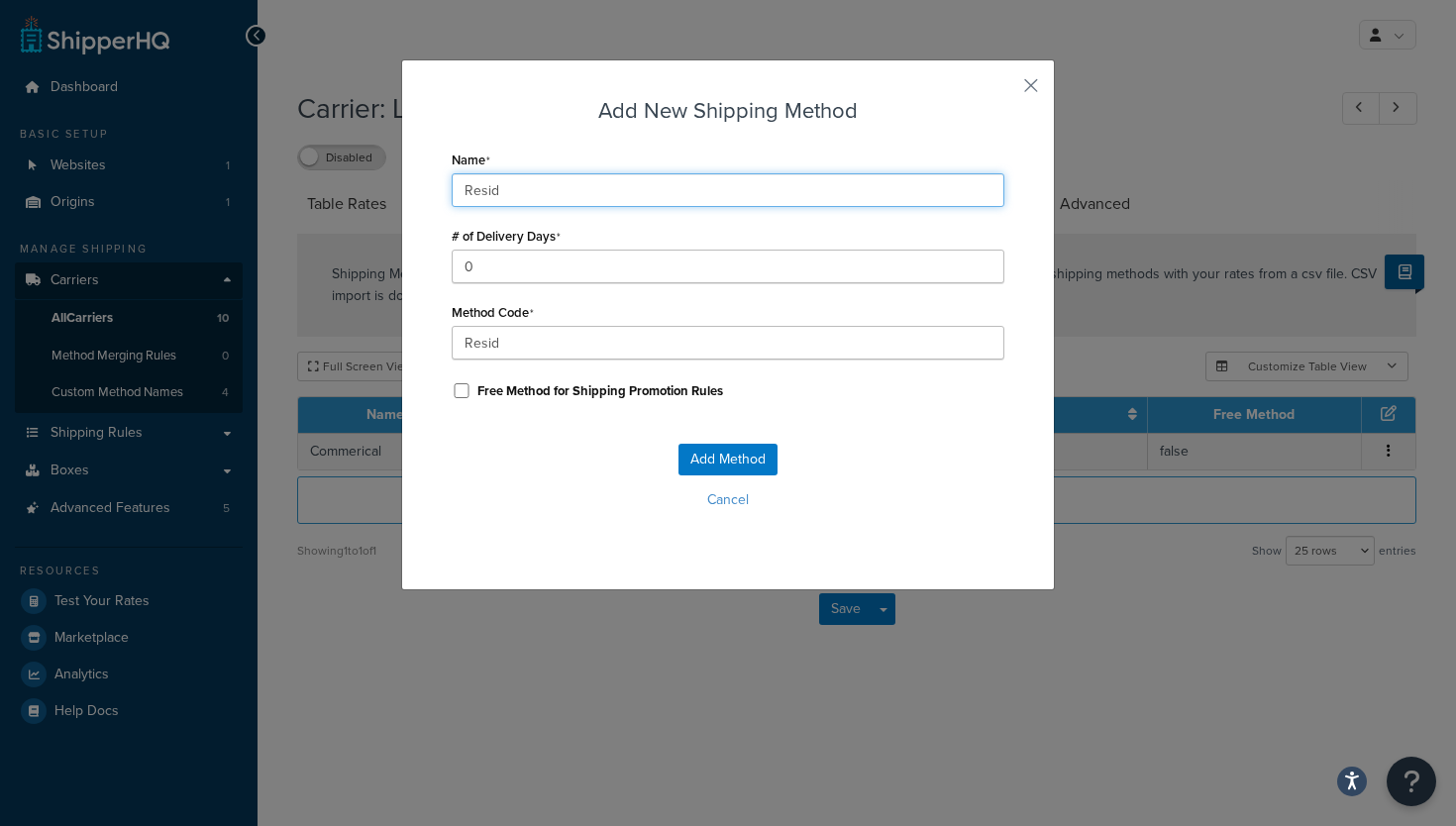 type on "Reside" 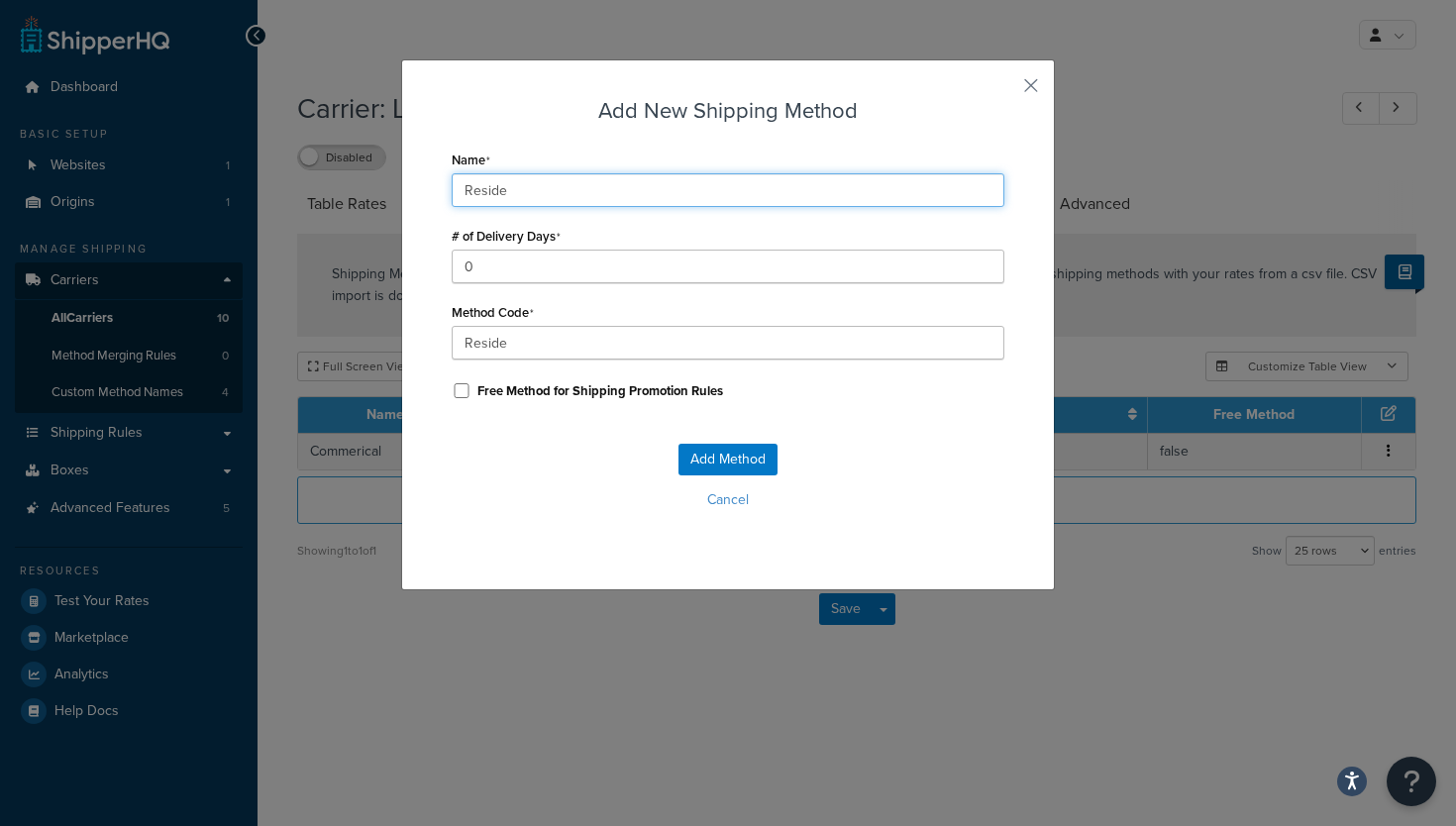 type on "Residen" 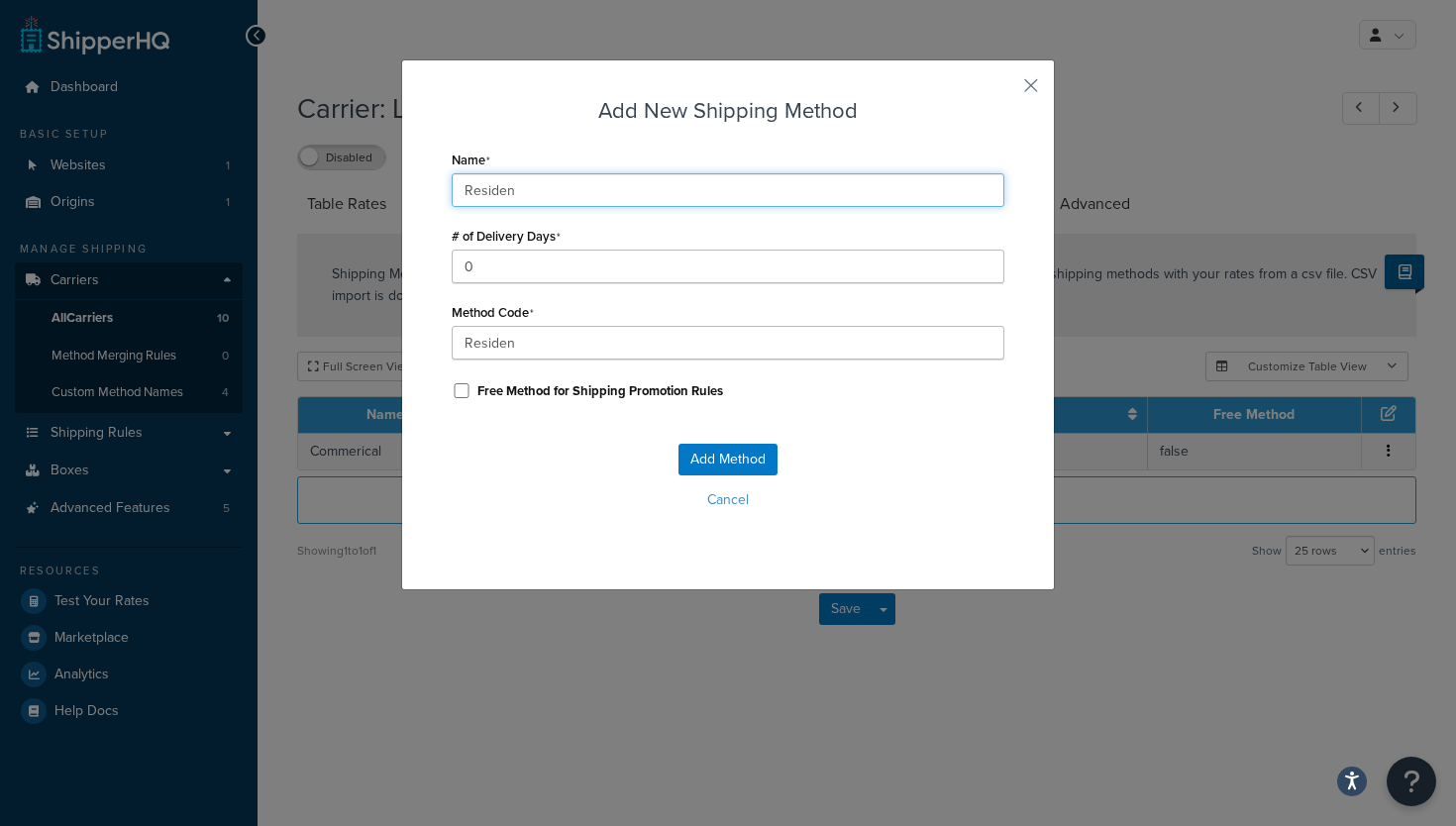 type on "Resident" 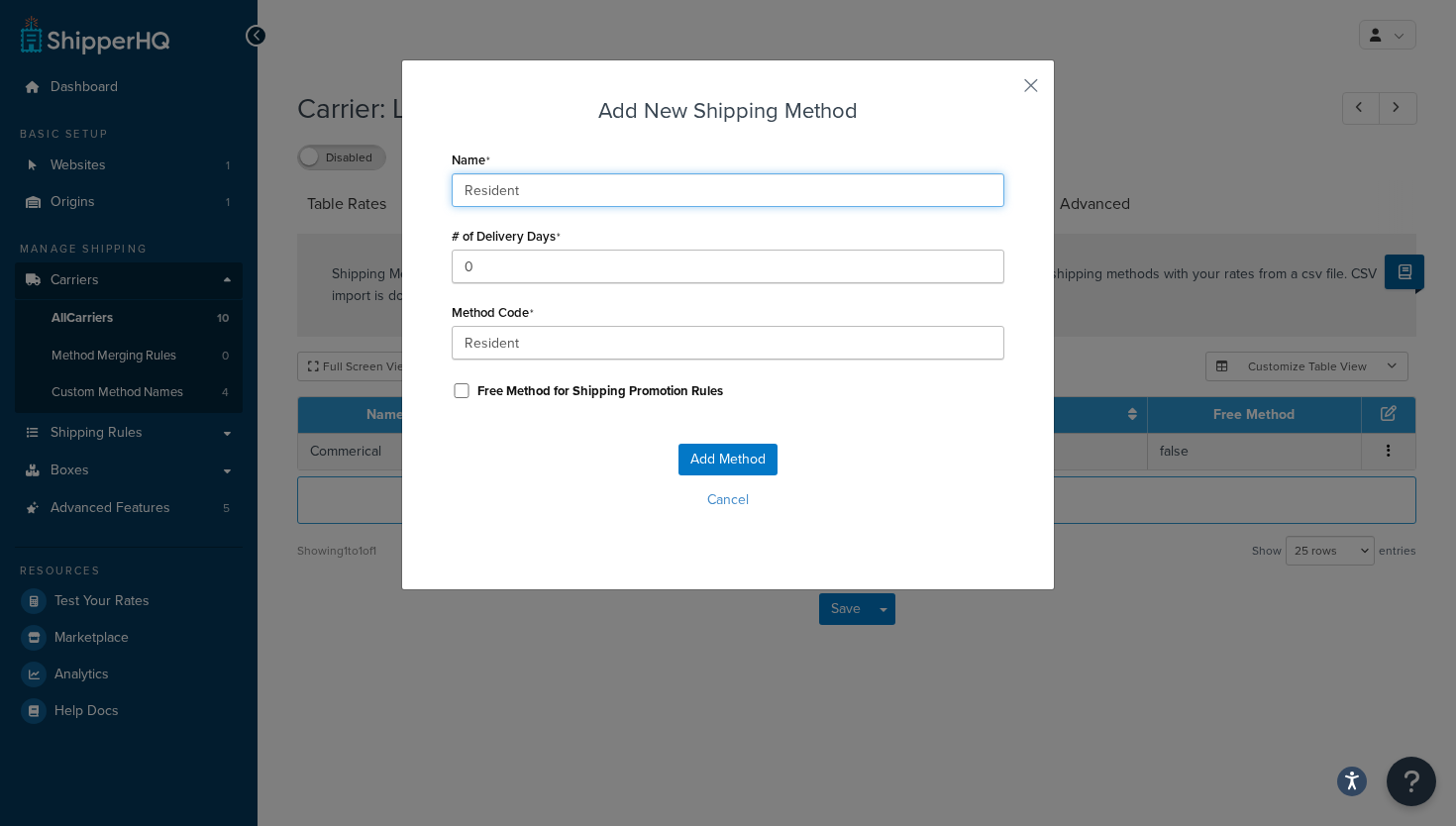 type on "Residenti" 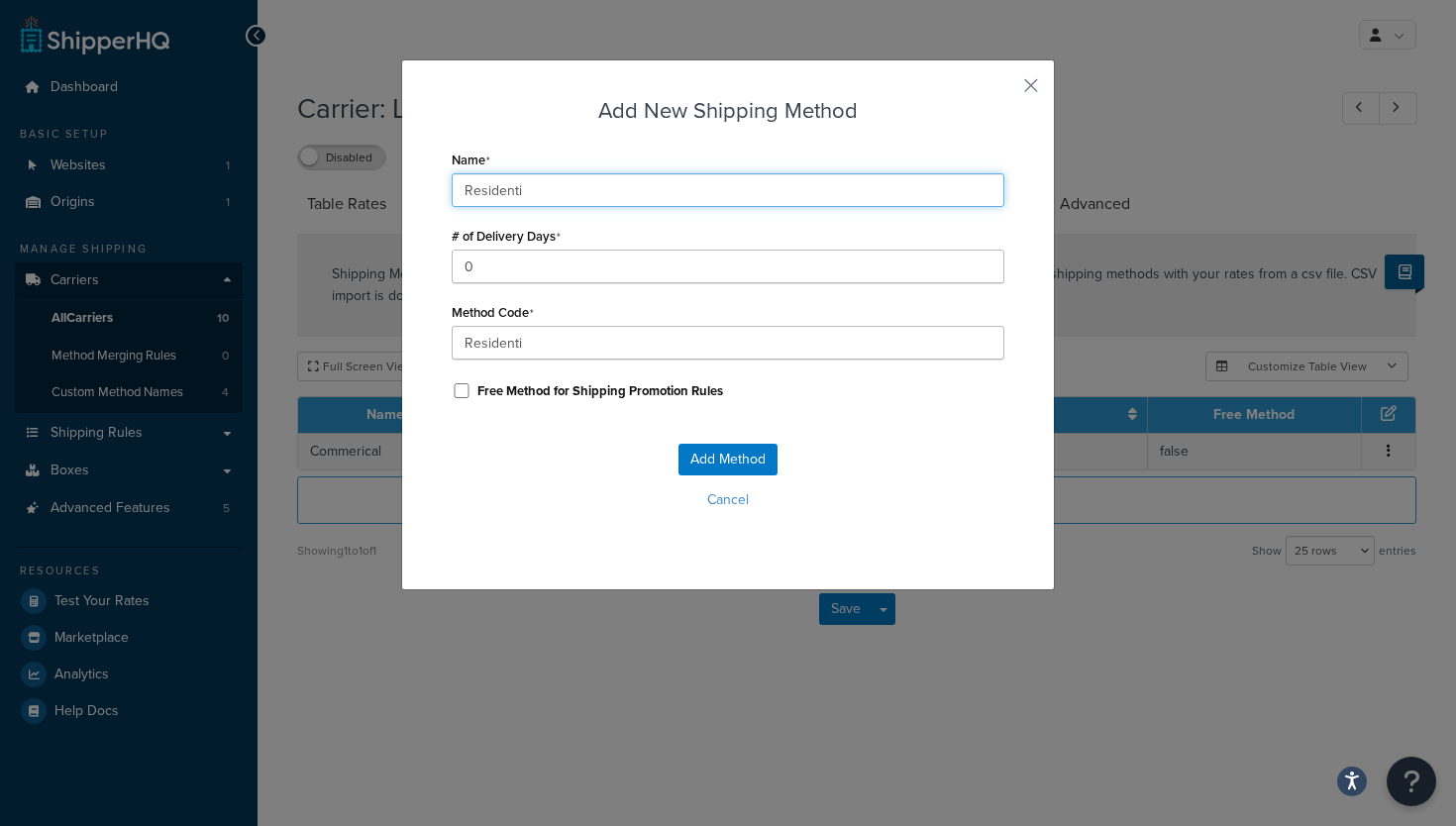 type on "Residentia" 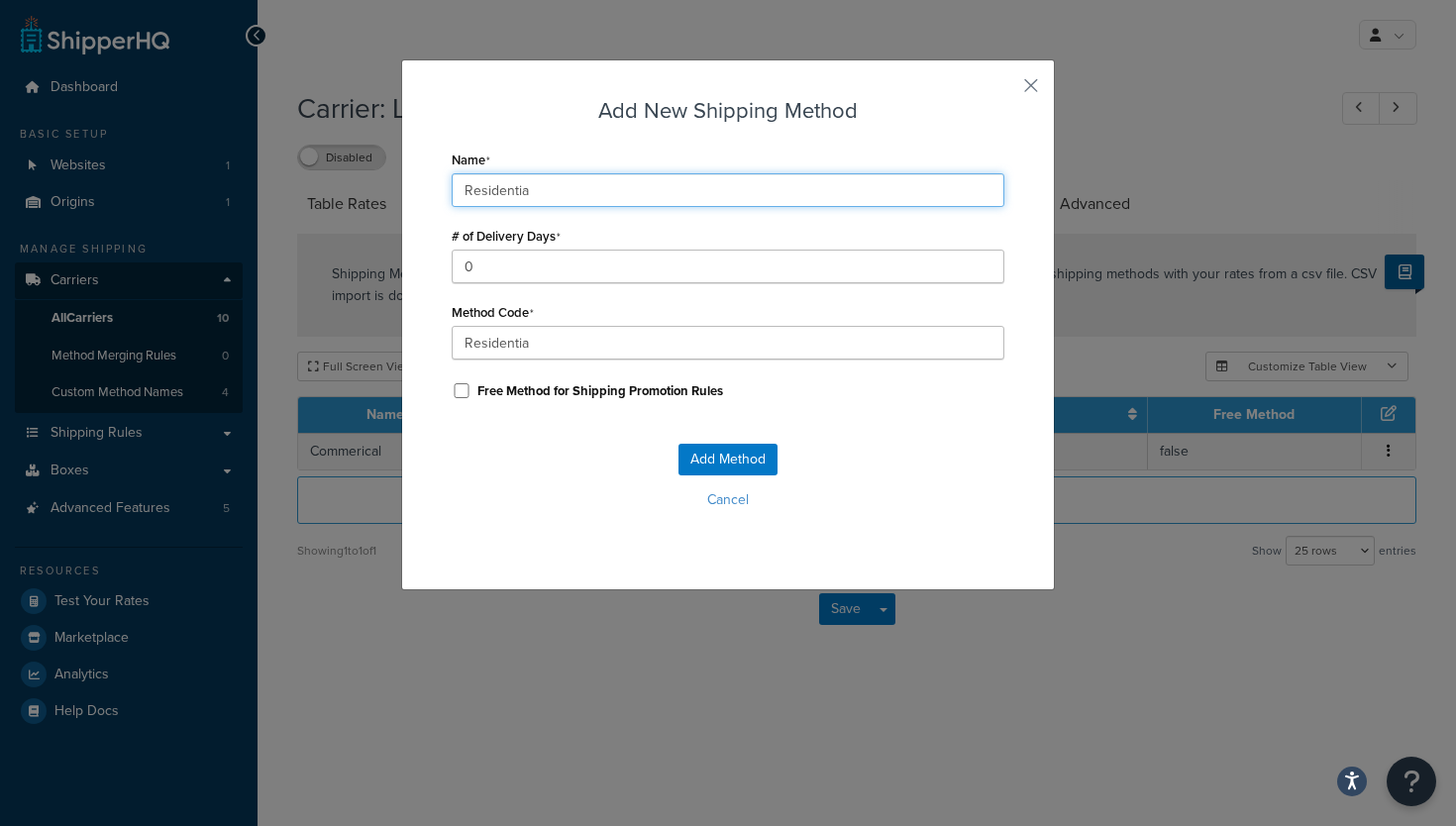 type on "Residential" 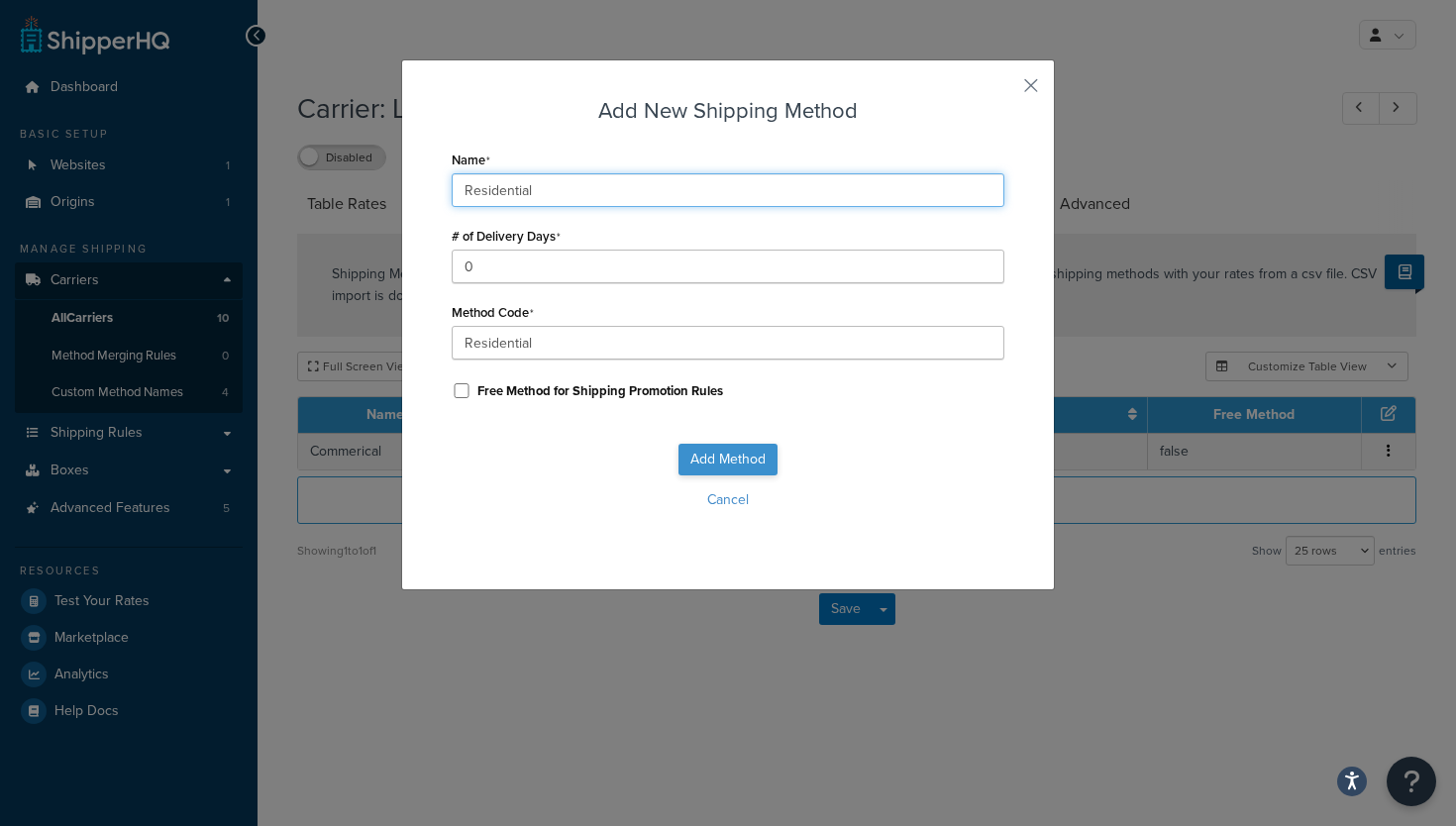 type on "Residential" 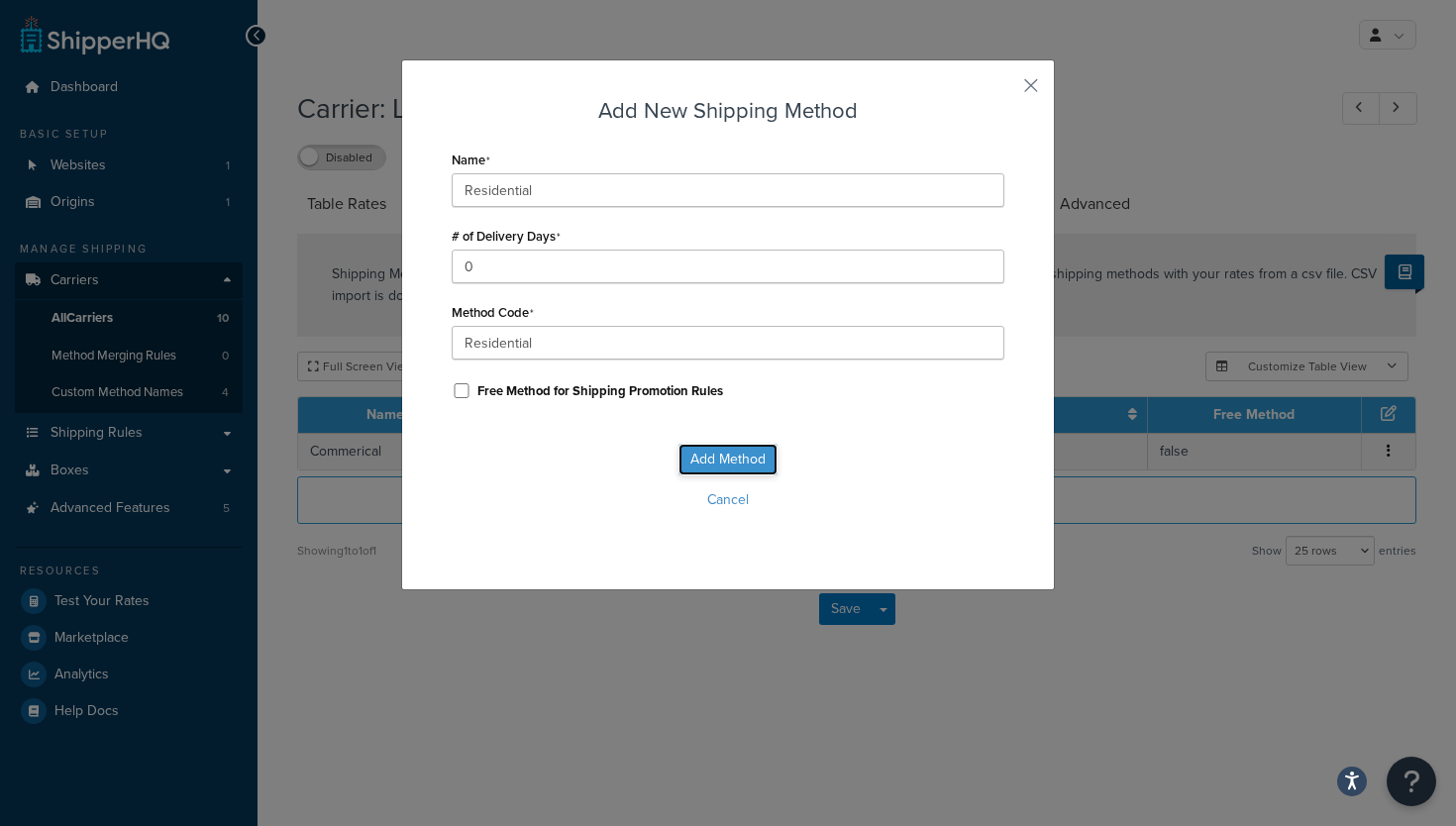 click on "Add Method" at bounding box center (728, 460) 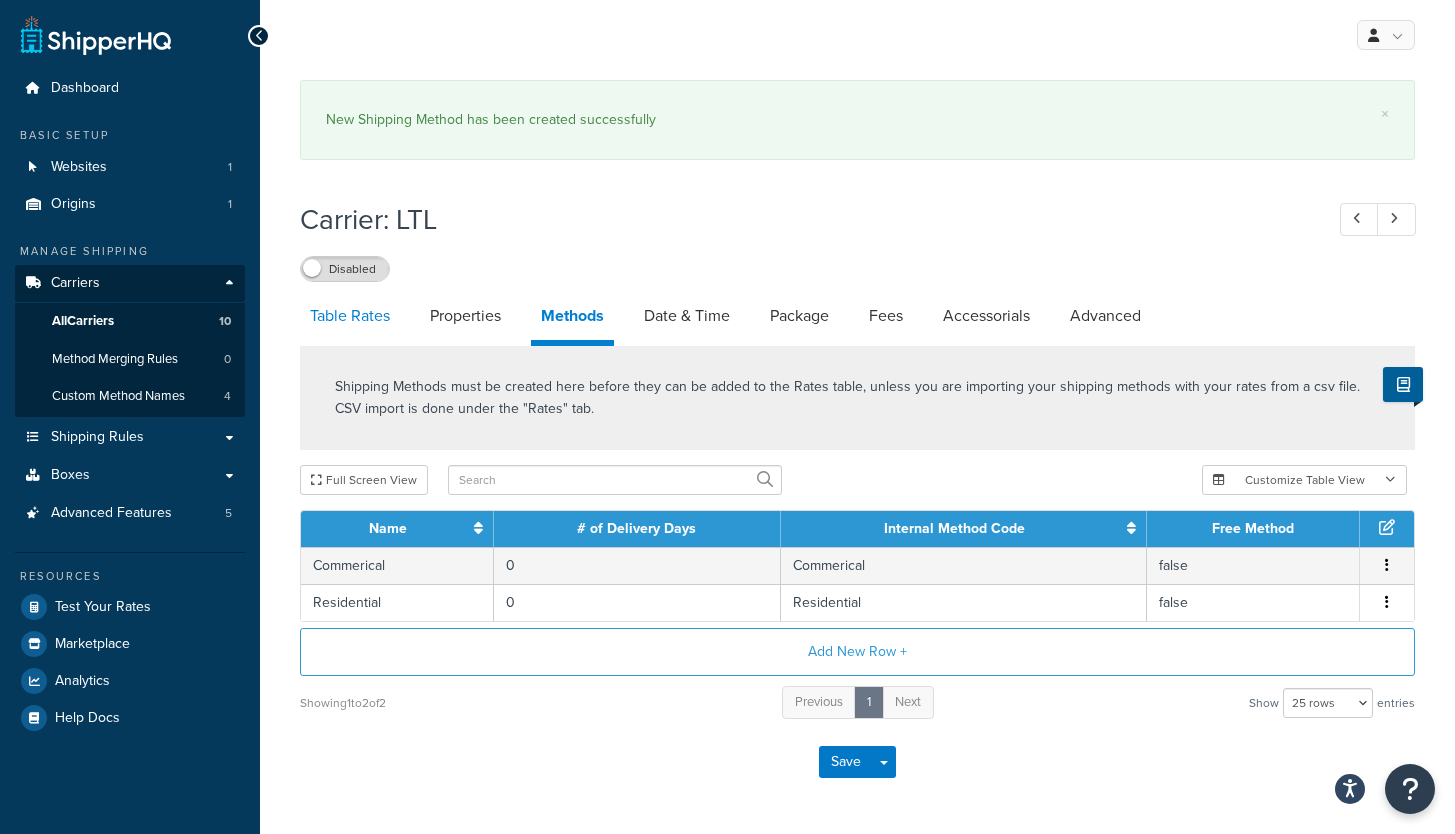 click on "Table Rates" at bounding box center [350, 316] 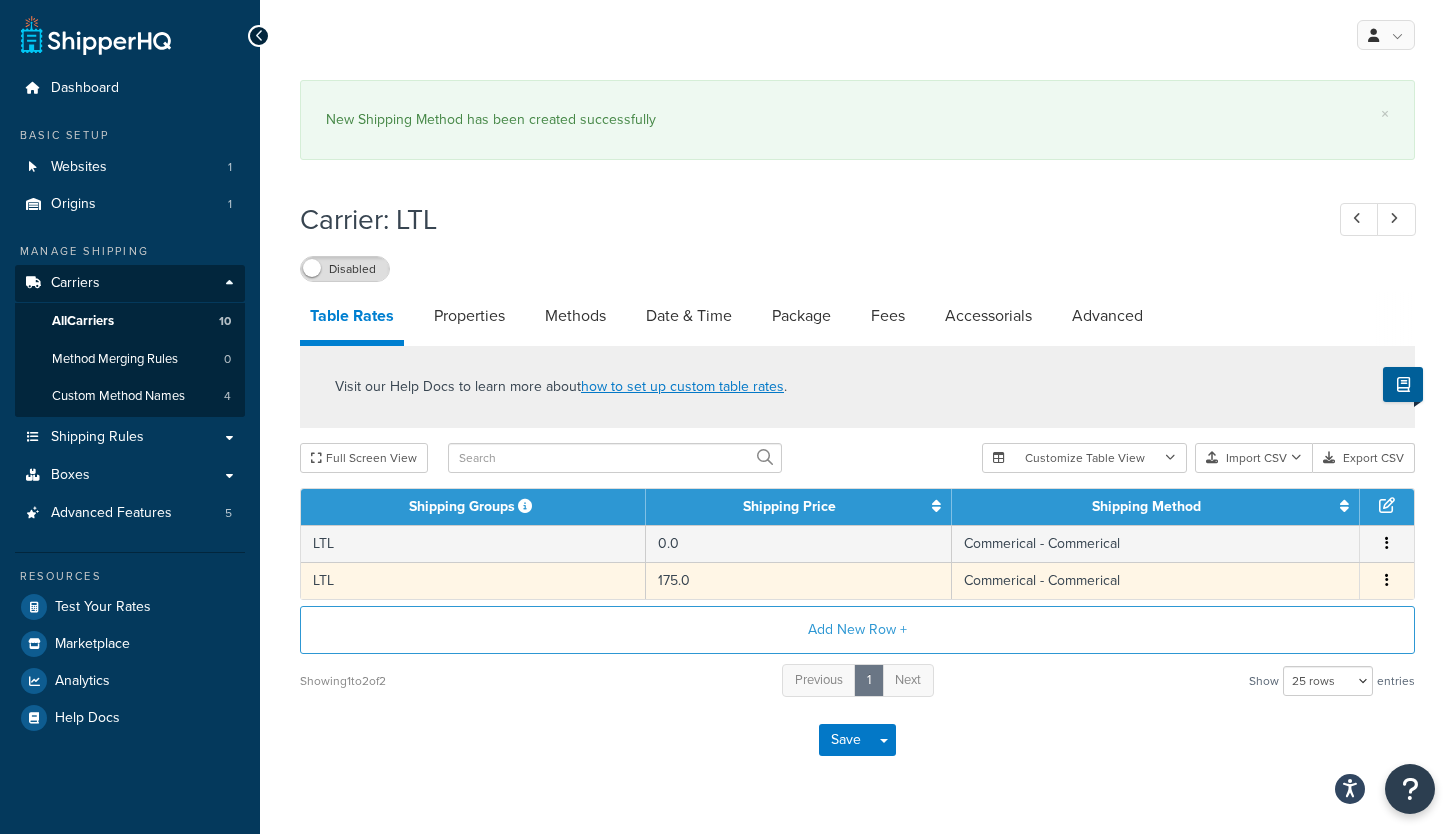 click on "Commerical - Commerical" at bounding box center [1156, 580] 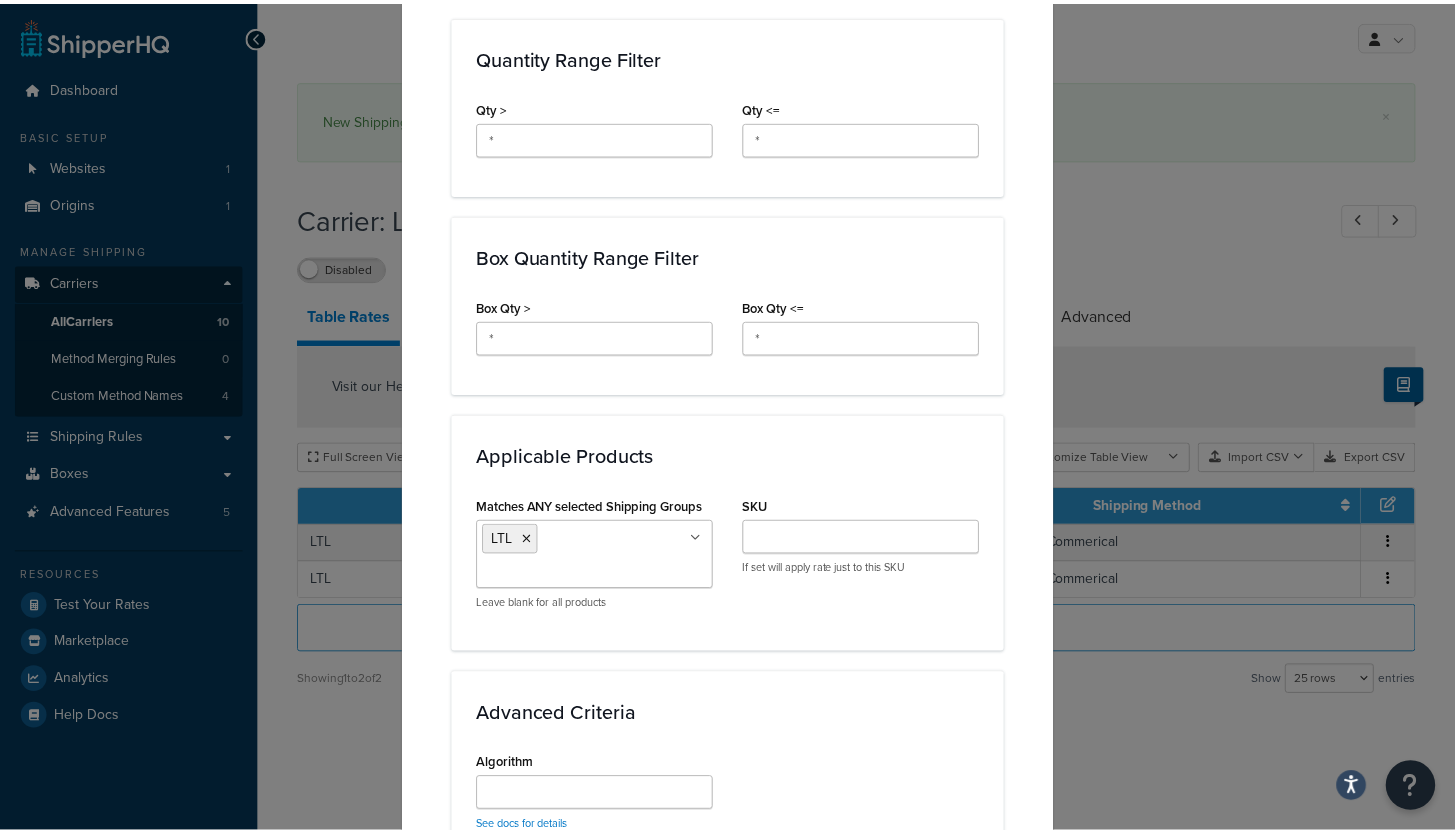 scroll, scrollTop: 1290, scrollLeft: 0, axis: vertical 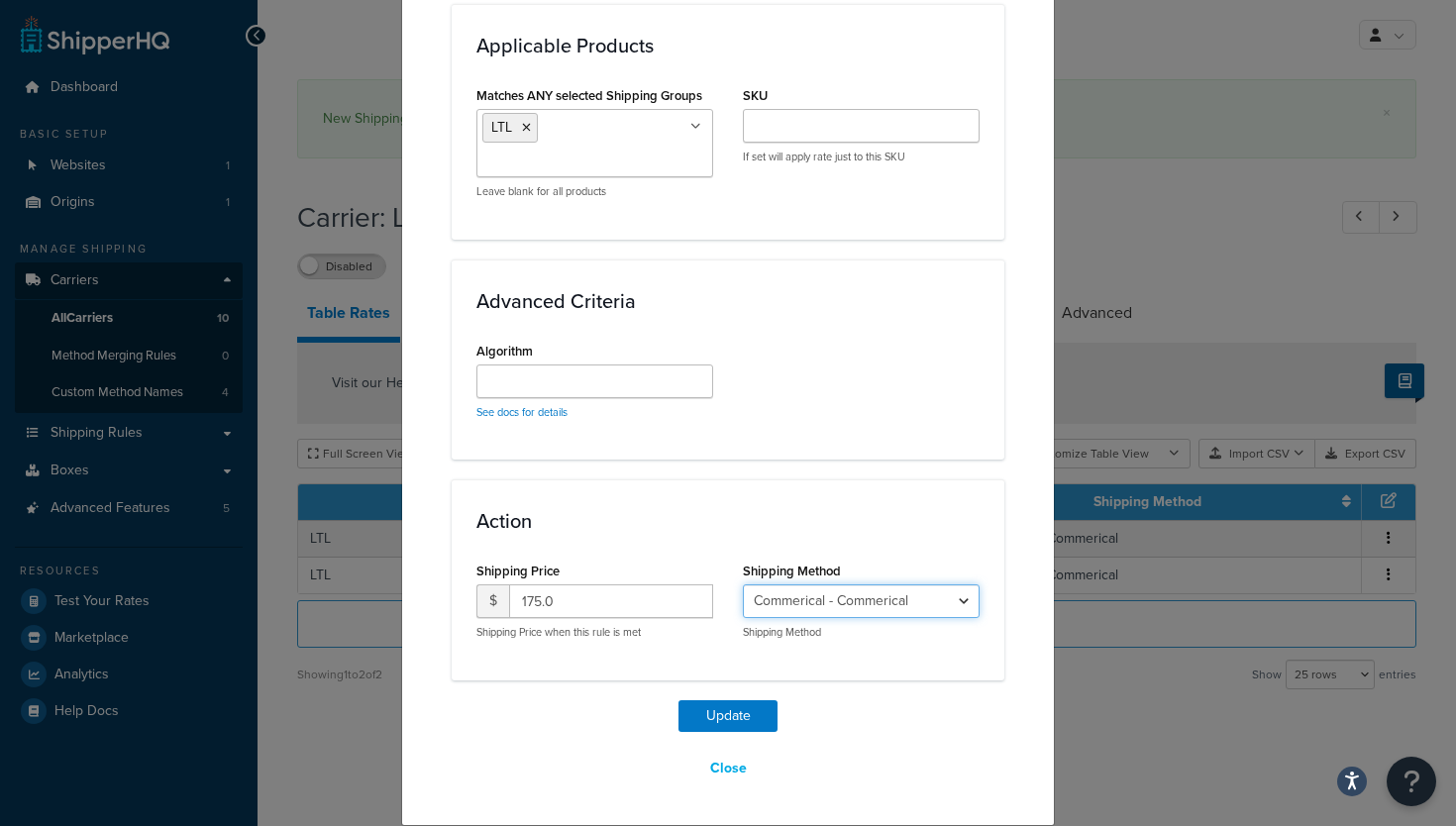 select on "177335" 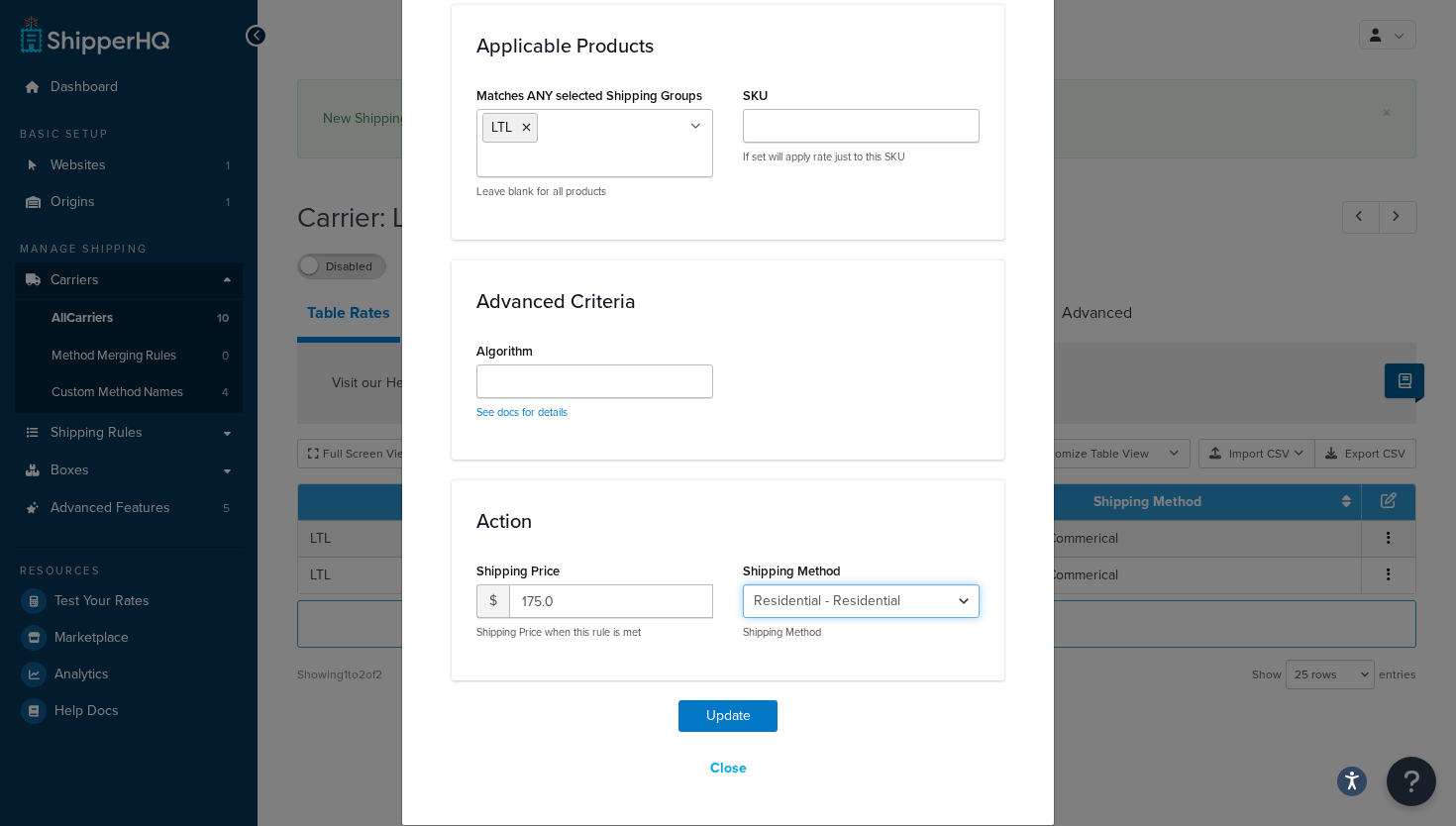 click on "Residential - Residential" at bounding box center [0, 0] 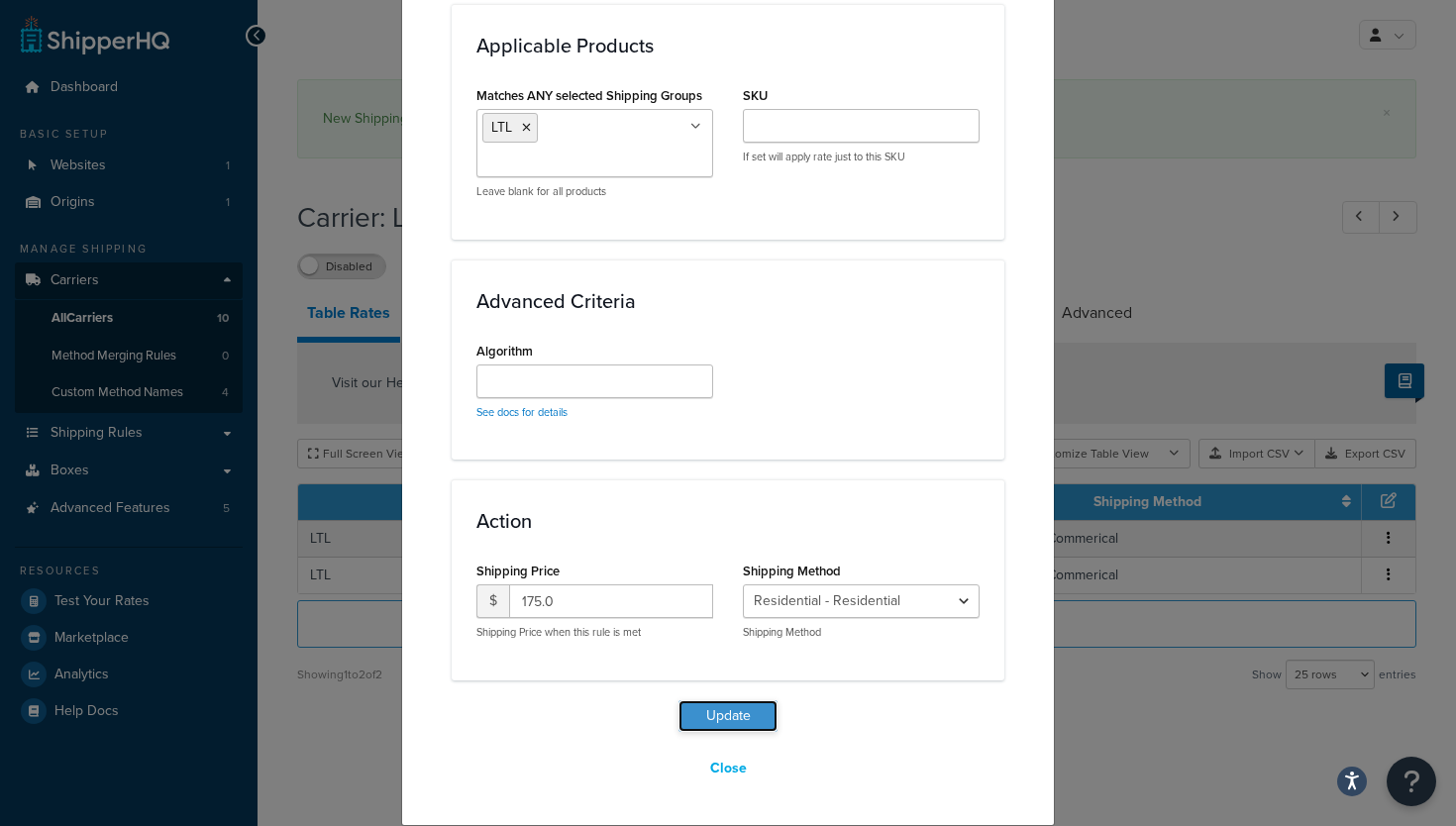 click on "Update" at bounding box center (728, 716) 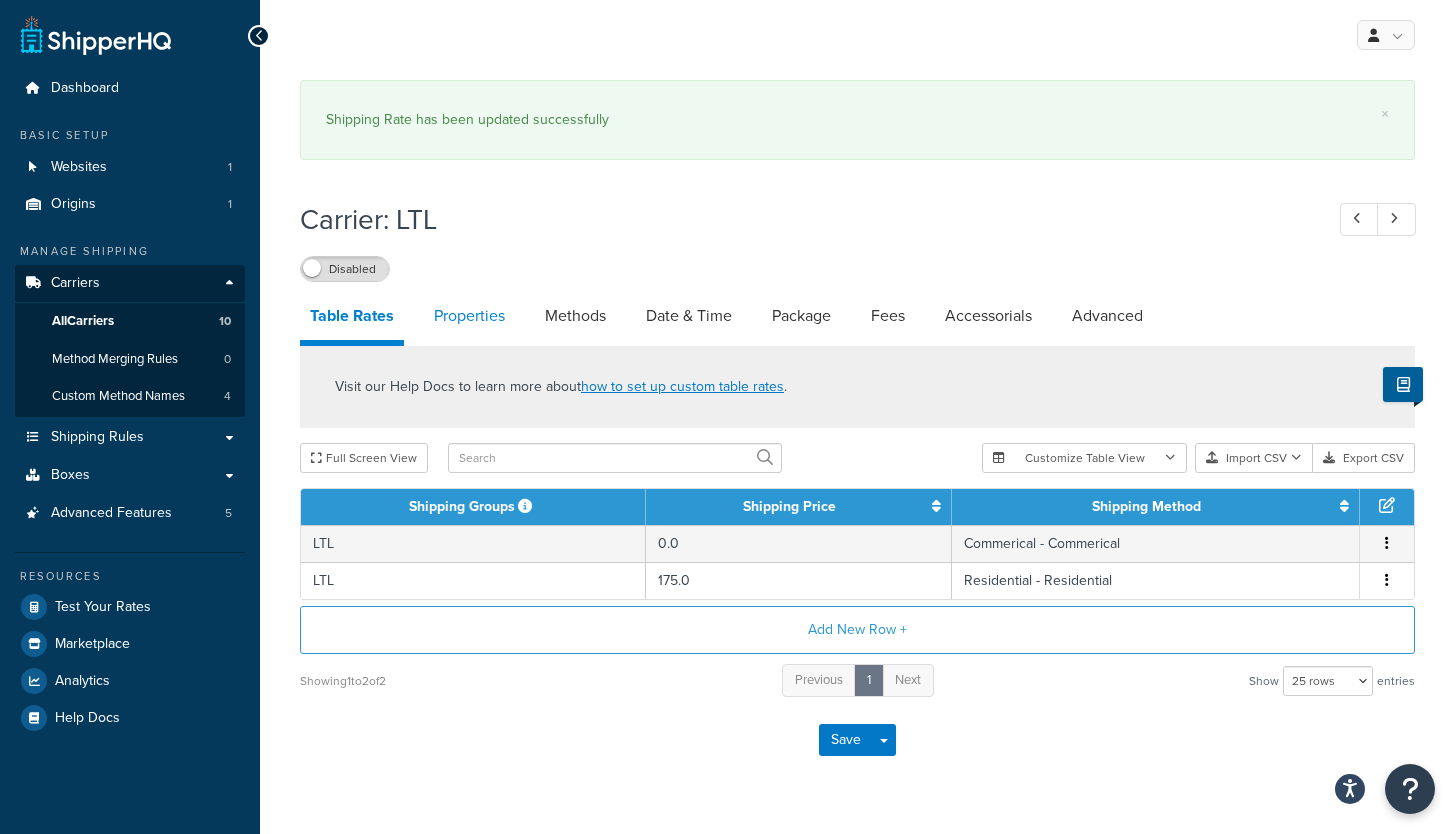 click on "Properties" at bounding box center (469, 316) 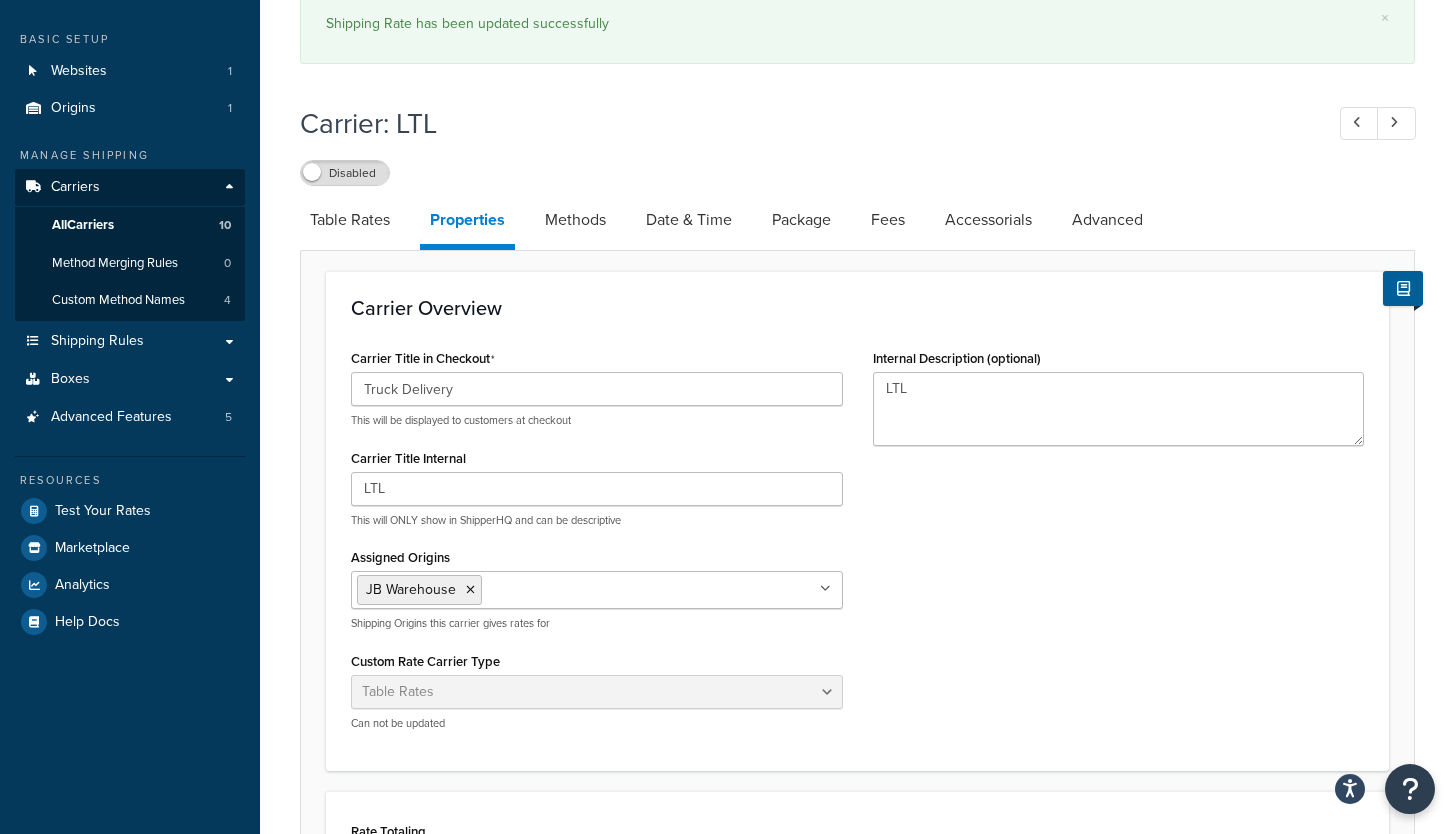 scroll, scrollTop: 84, scrollLeft: 0, axis: vertical 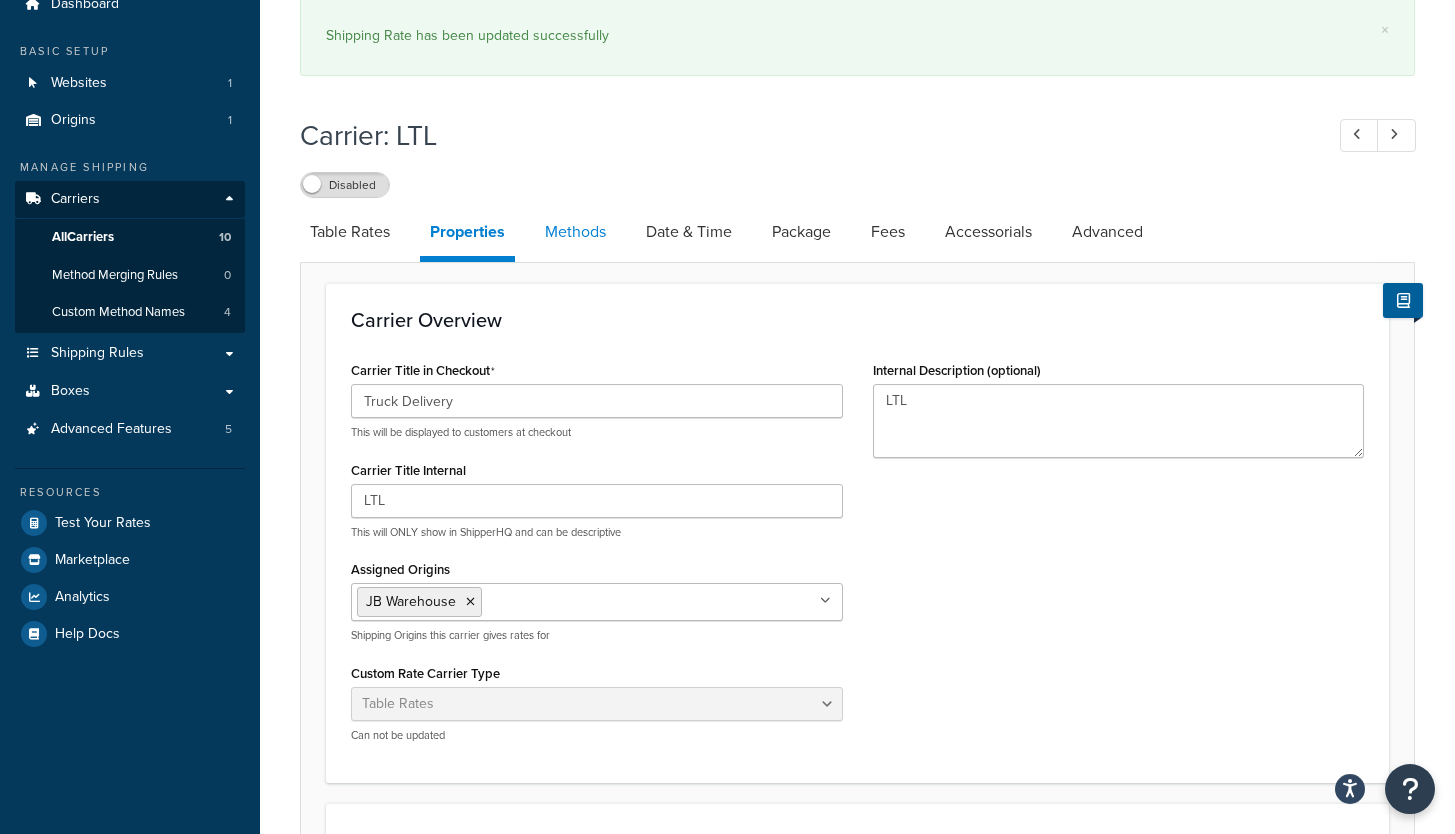 click on "Methods" at bounding box center (575, 232) 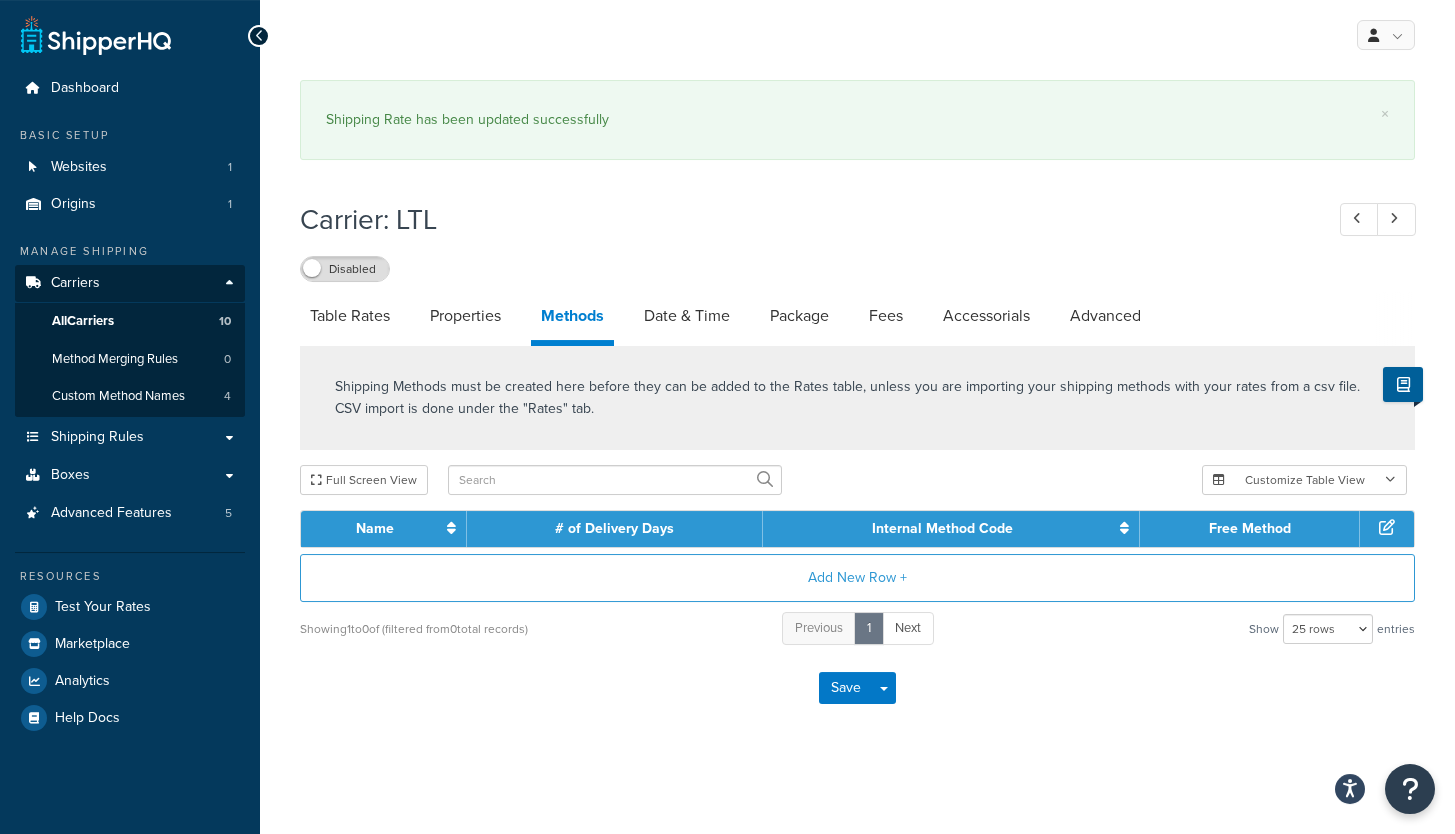 scroll, scrollTop: 0, scrollLeft: 0, axis: both 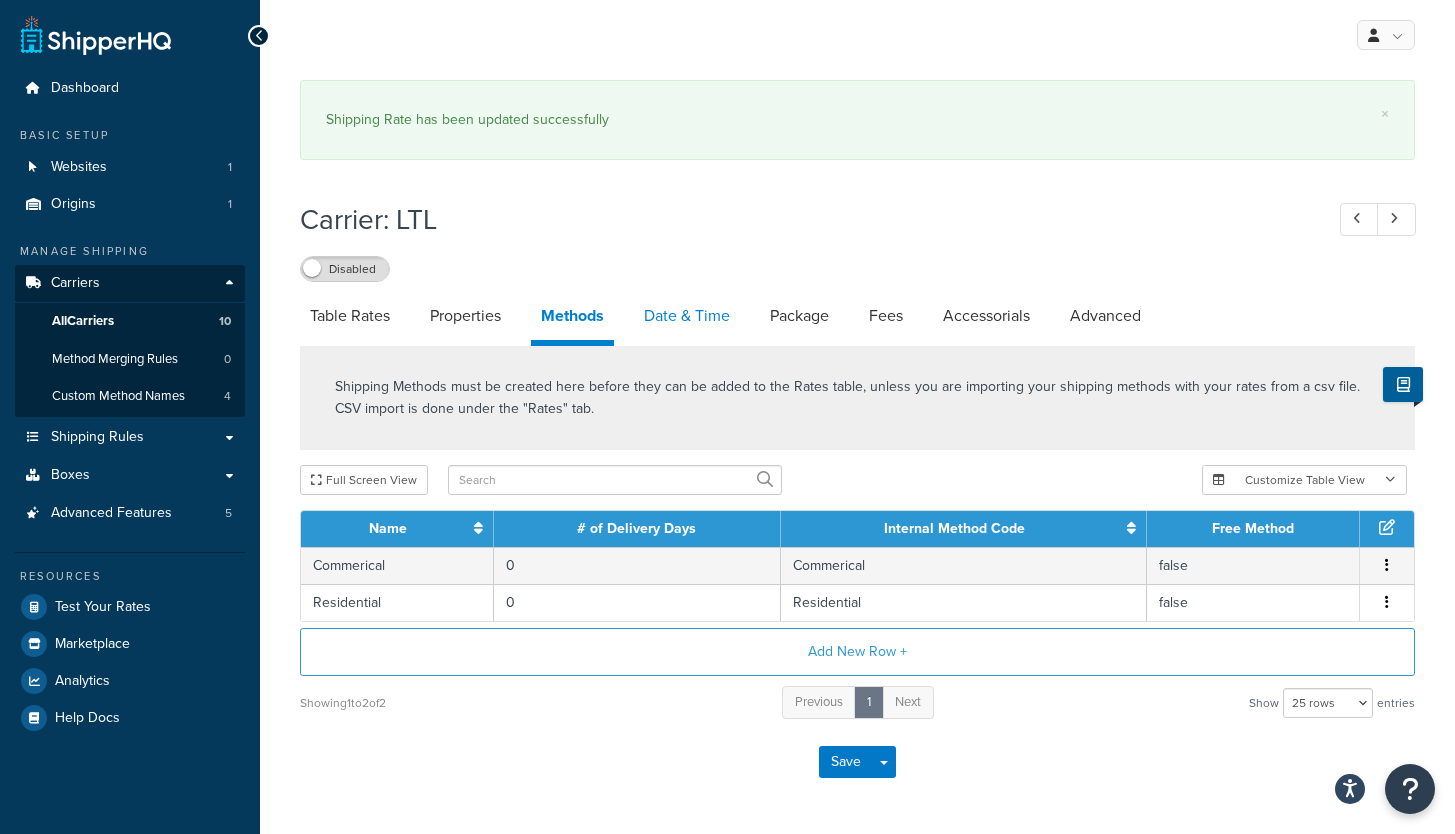 click on "Date & Time" at bounding box center [687, 316] 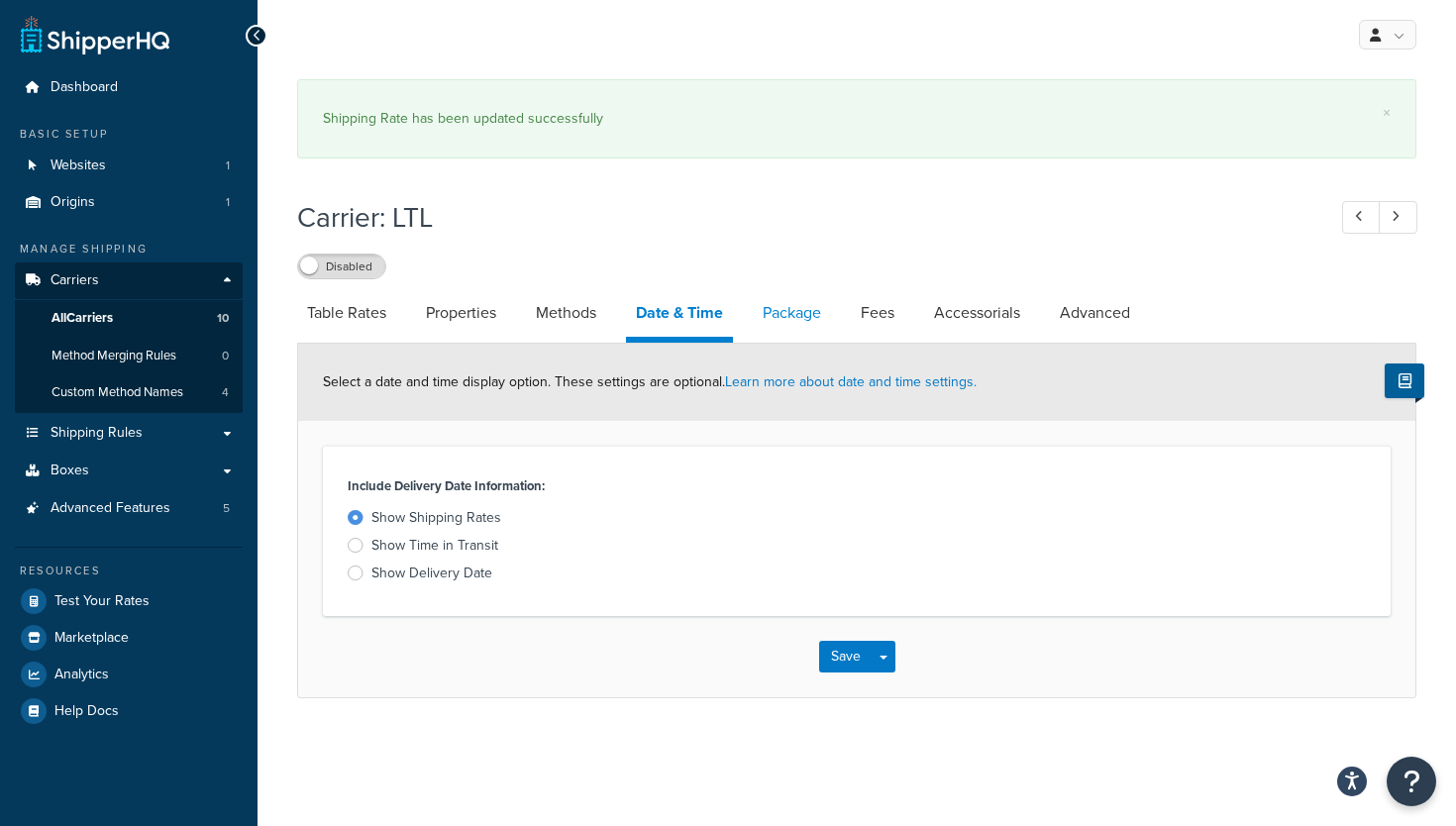 click on "Package" at bounding box center [791, 313] 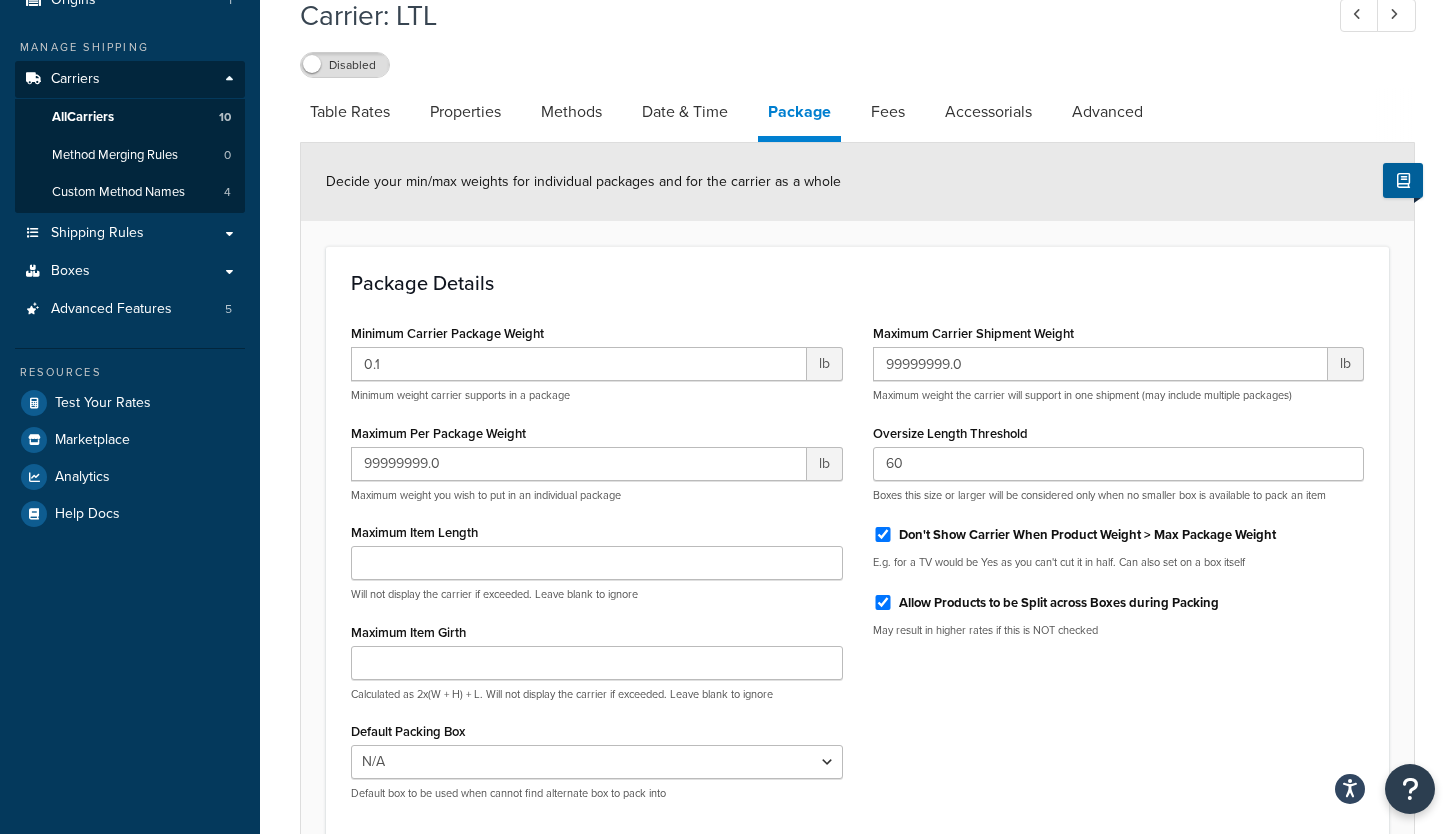 scroll, scrollTop: 223, scrollLeft: 0, axis: vertical 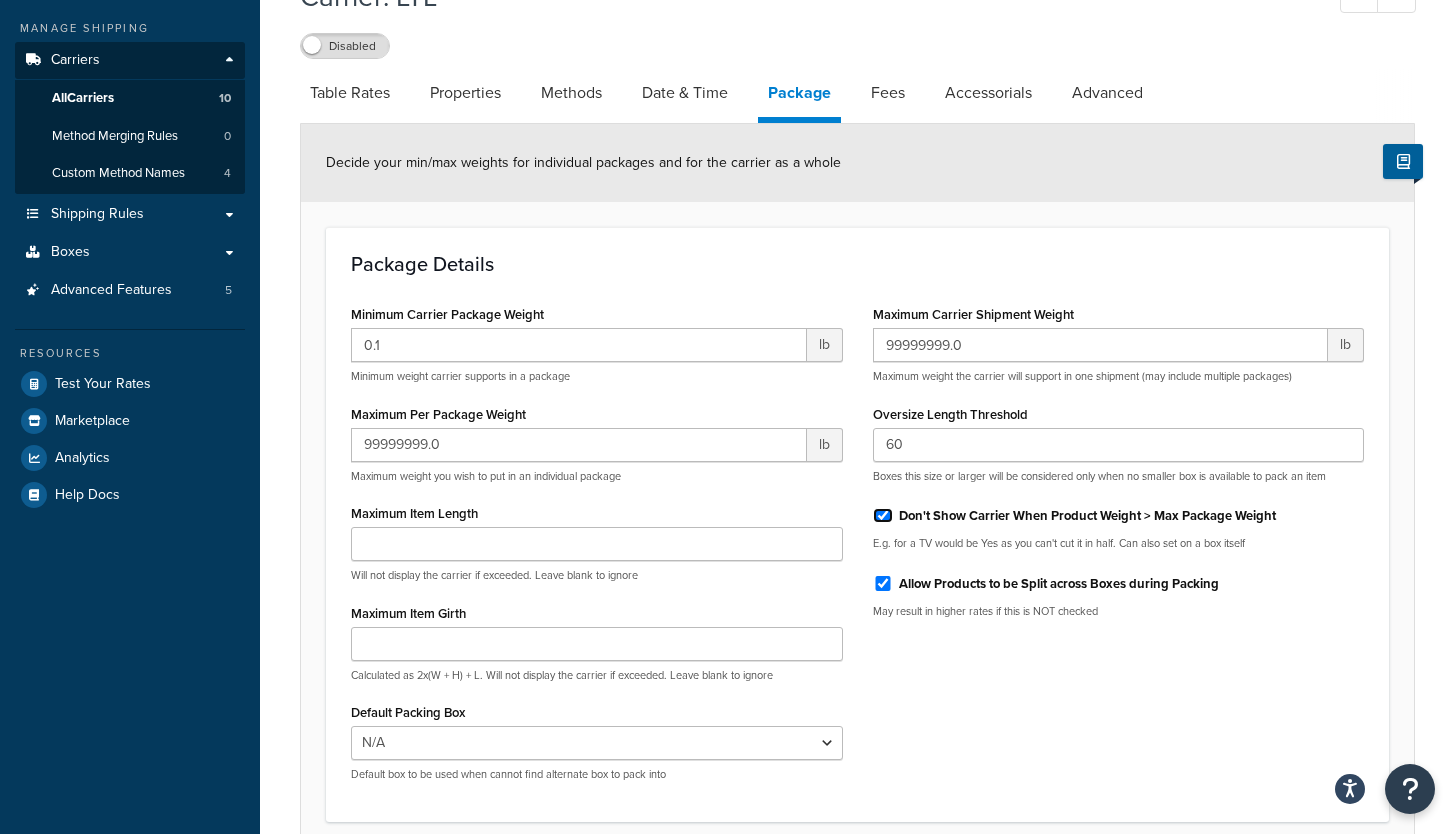 click on "Don't Show Carrier When Product Weight > Max Package Weight" at bounding box center (883, 515) 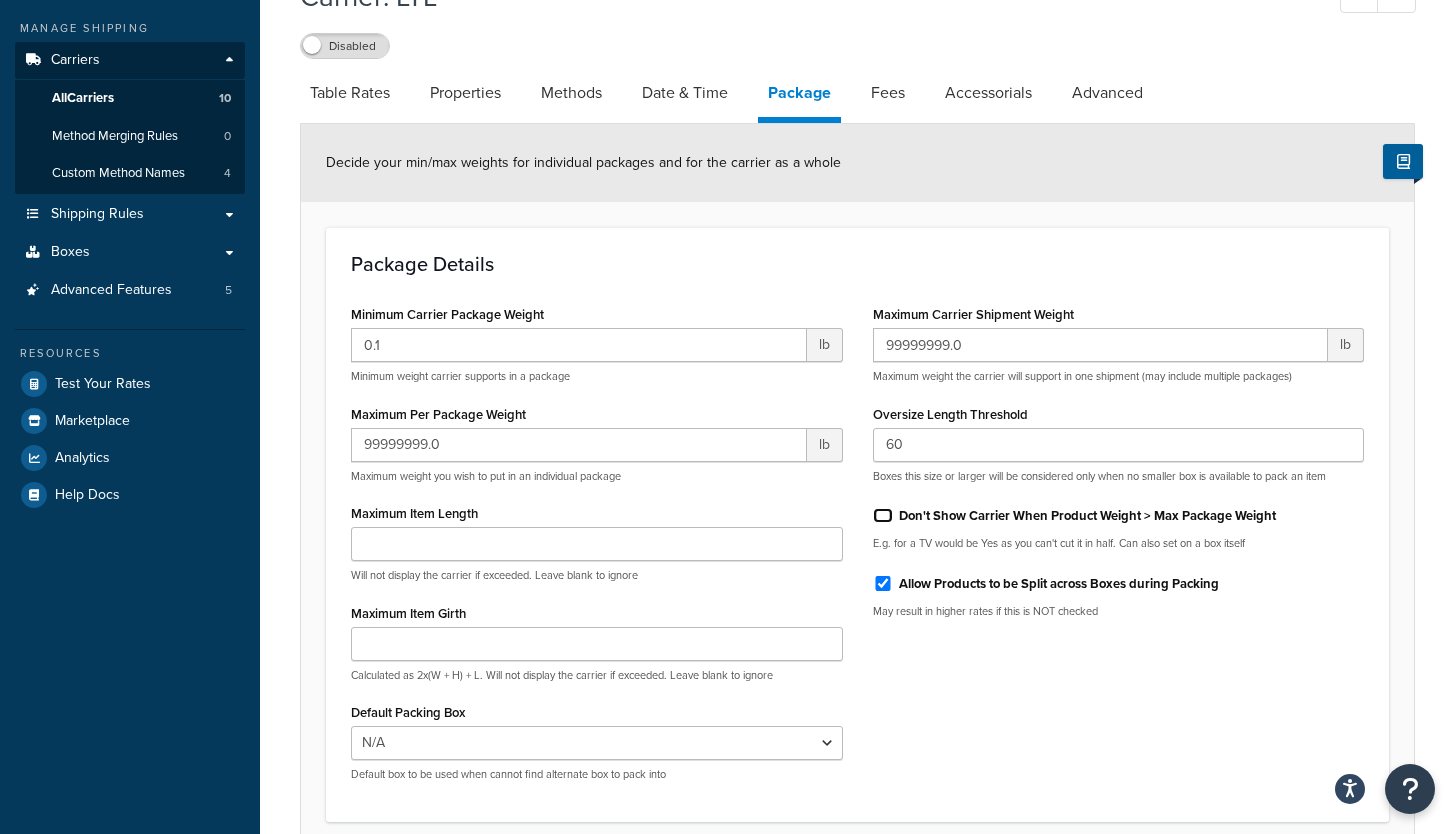 checkbox on "false" 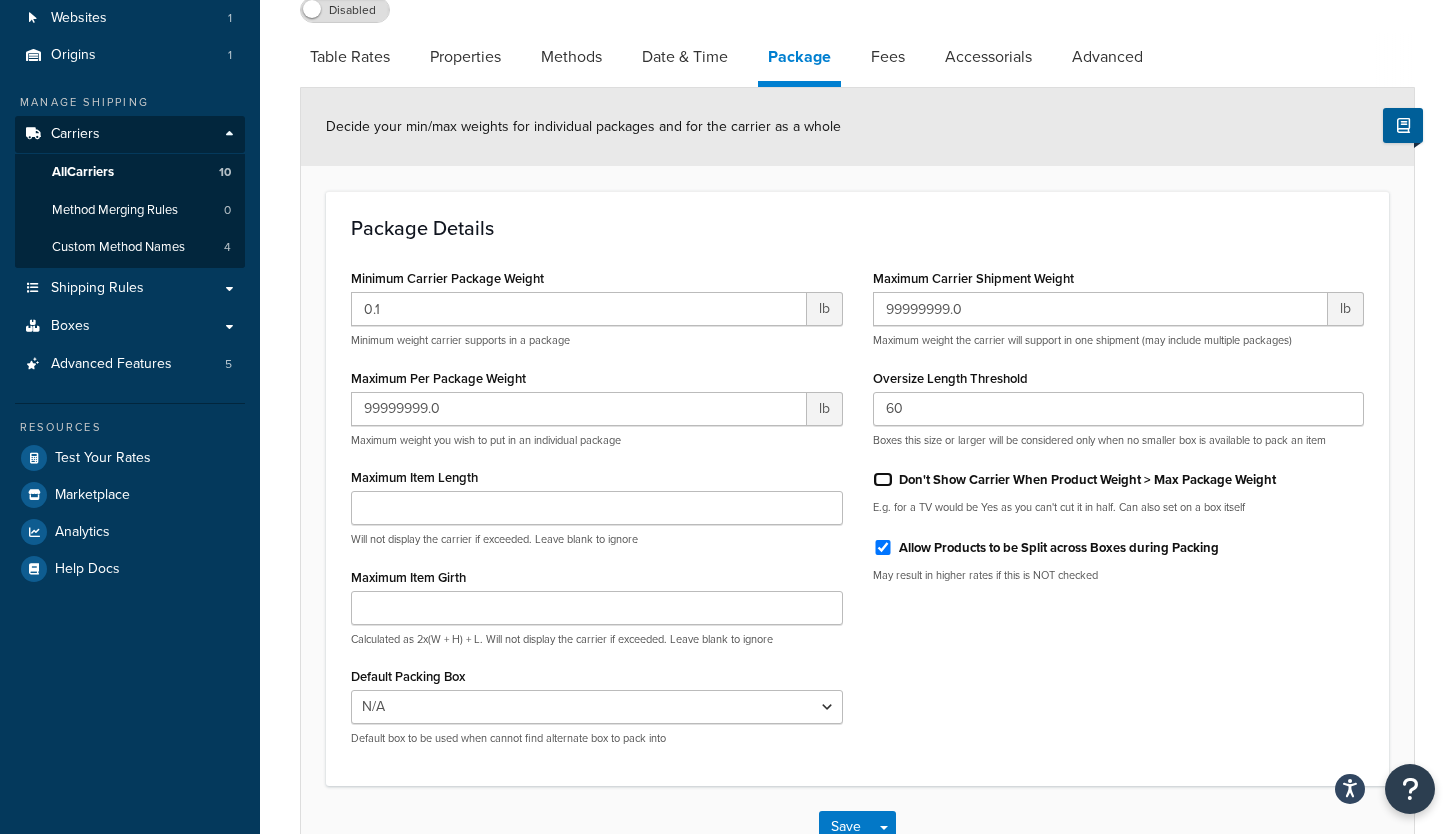 scroll, scrollTop: 105, scrollLeft: 0, axis: vertical 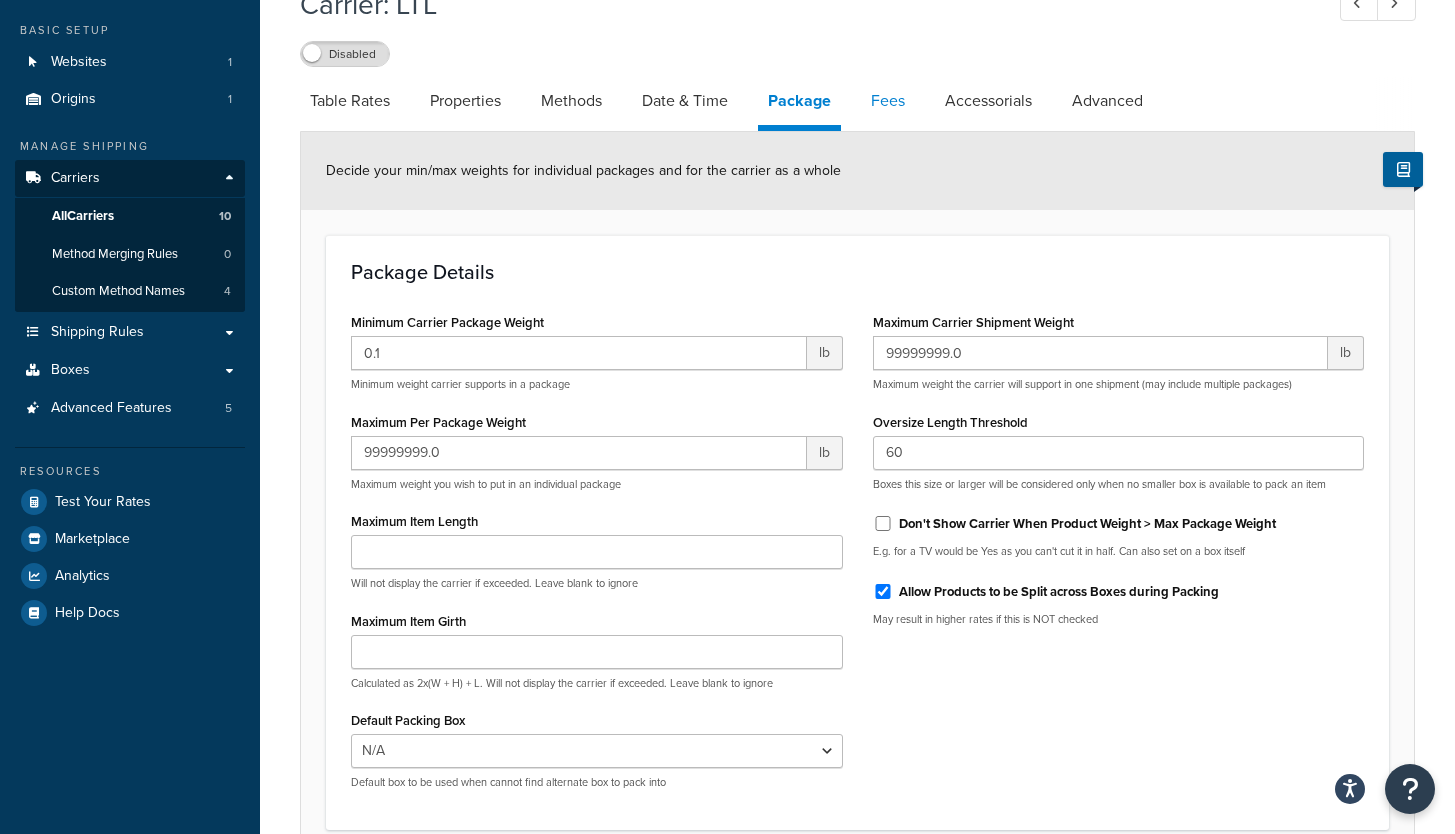 click on "Fees" at bounding box center (888, 101) 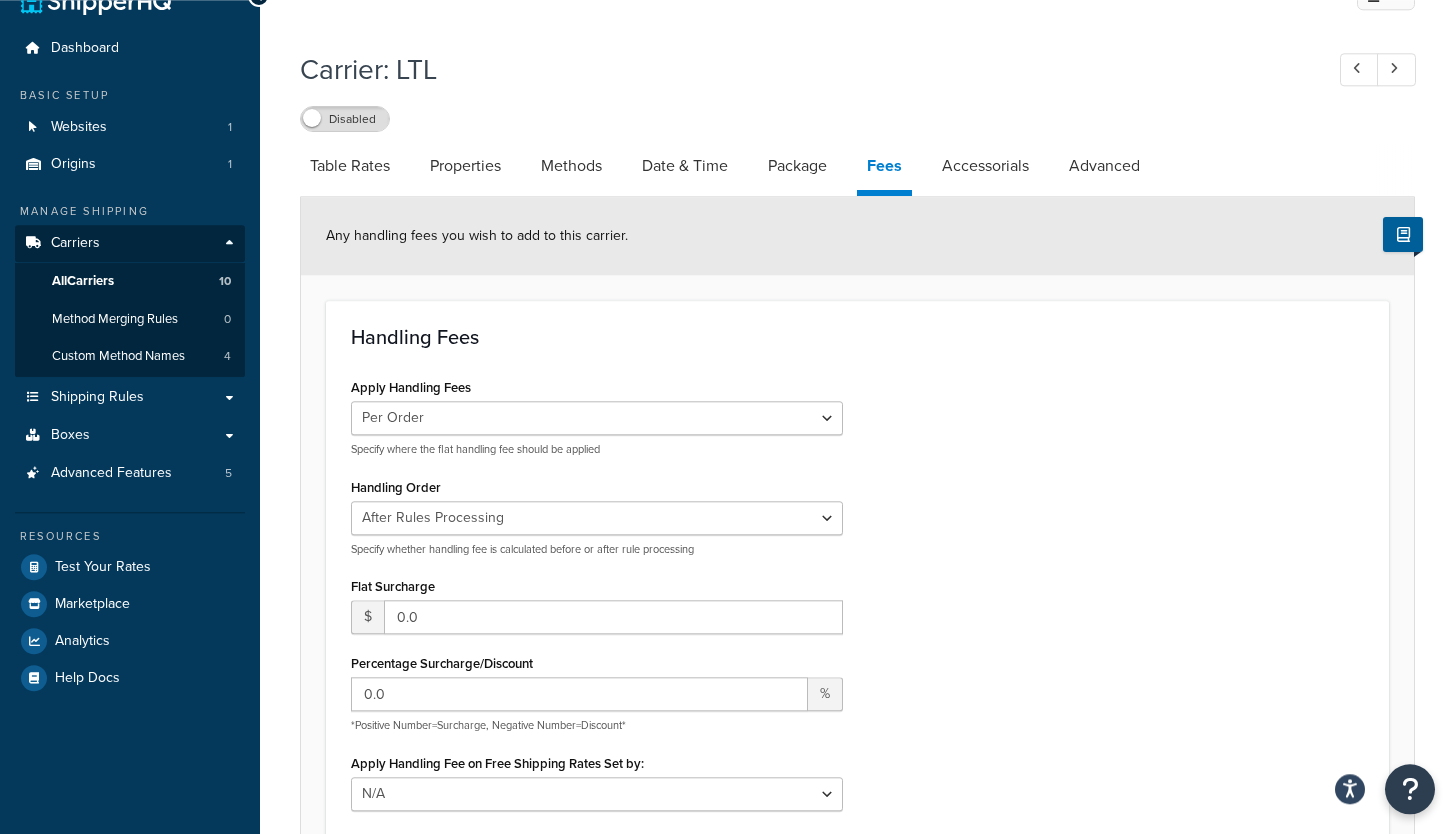 scroll, scrollTop: 0, scrollLeft: 0, axis: both 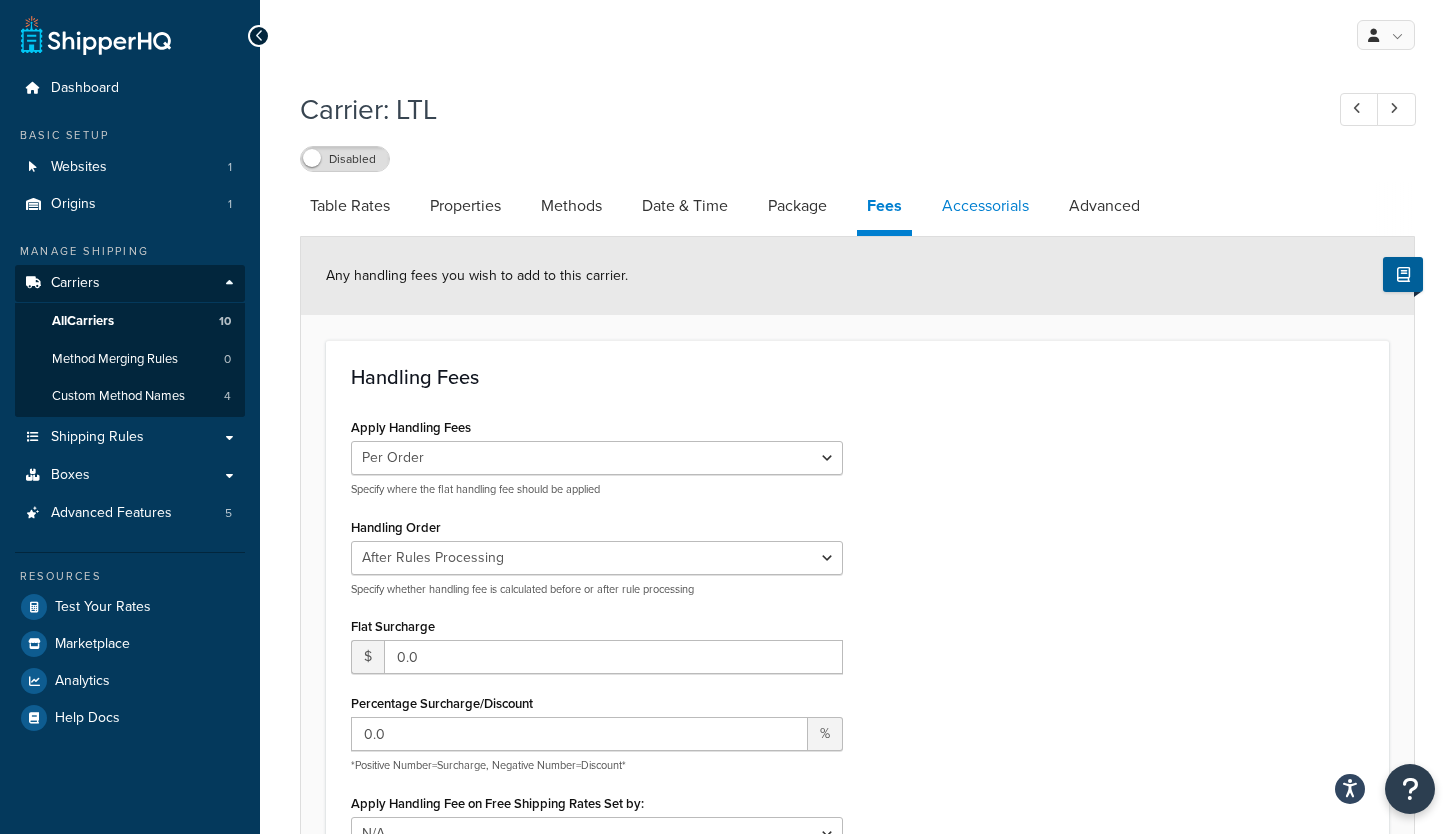 click on "Accessorials" at bounding box center [985, 206] 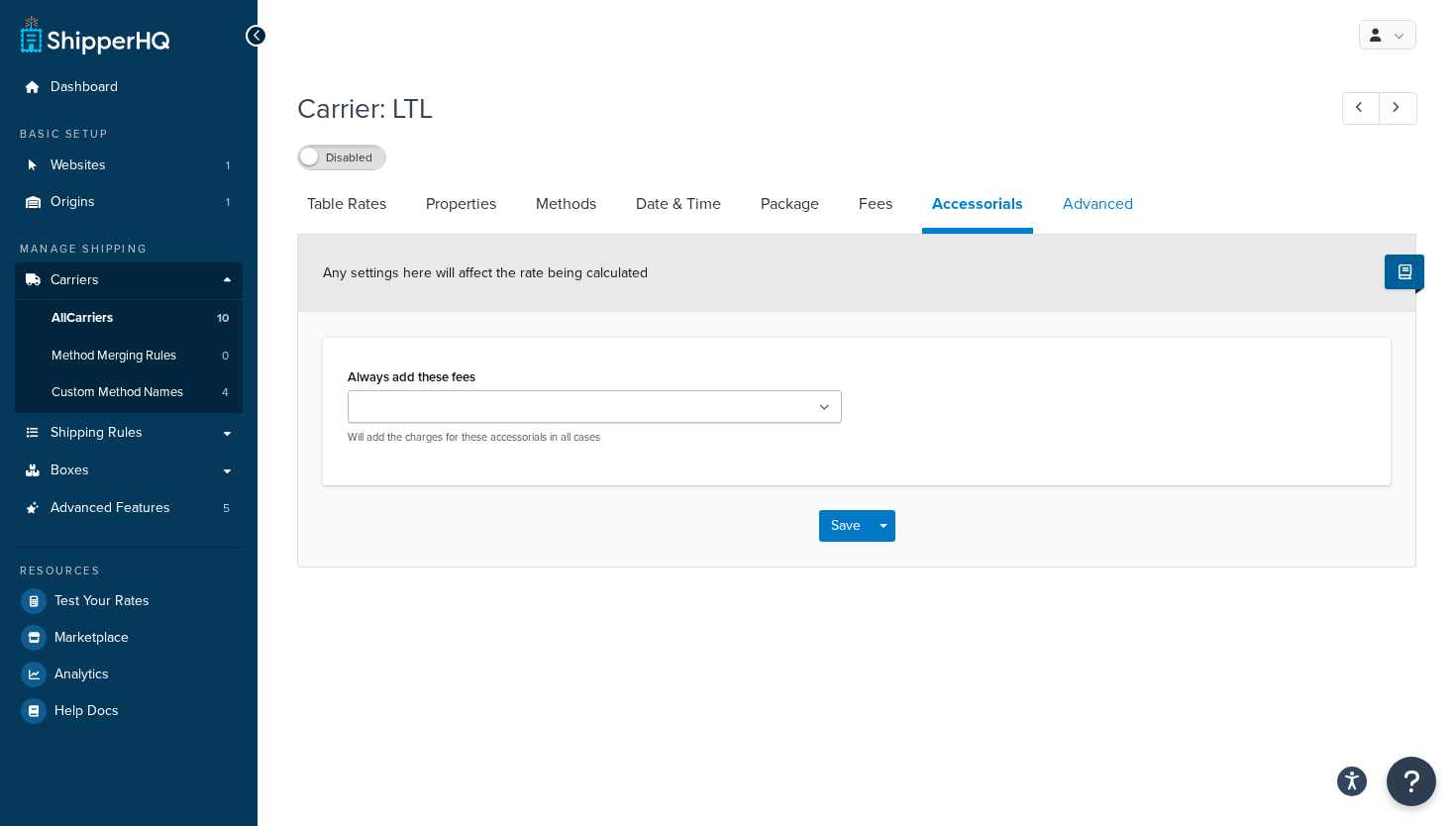 click on "Advanced" at bounding box center (1097, 204) 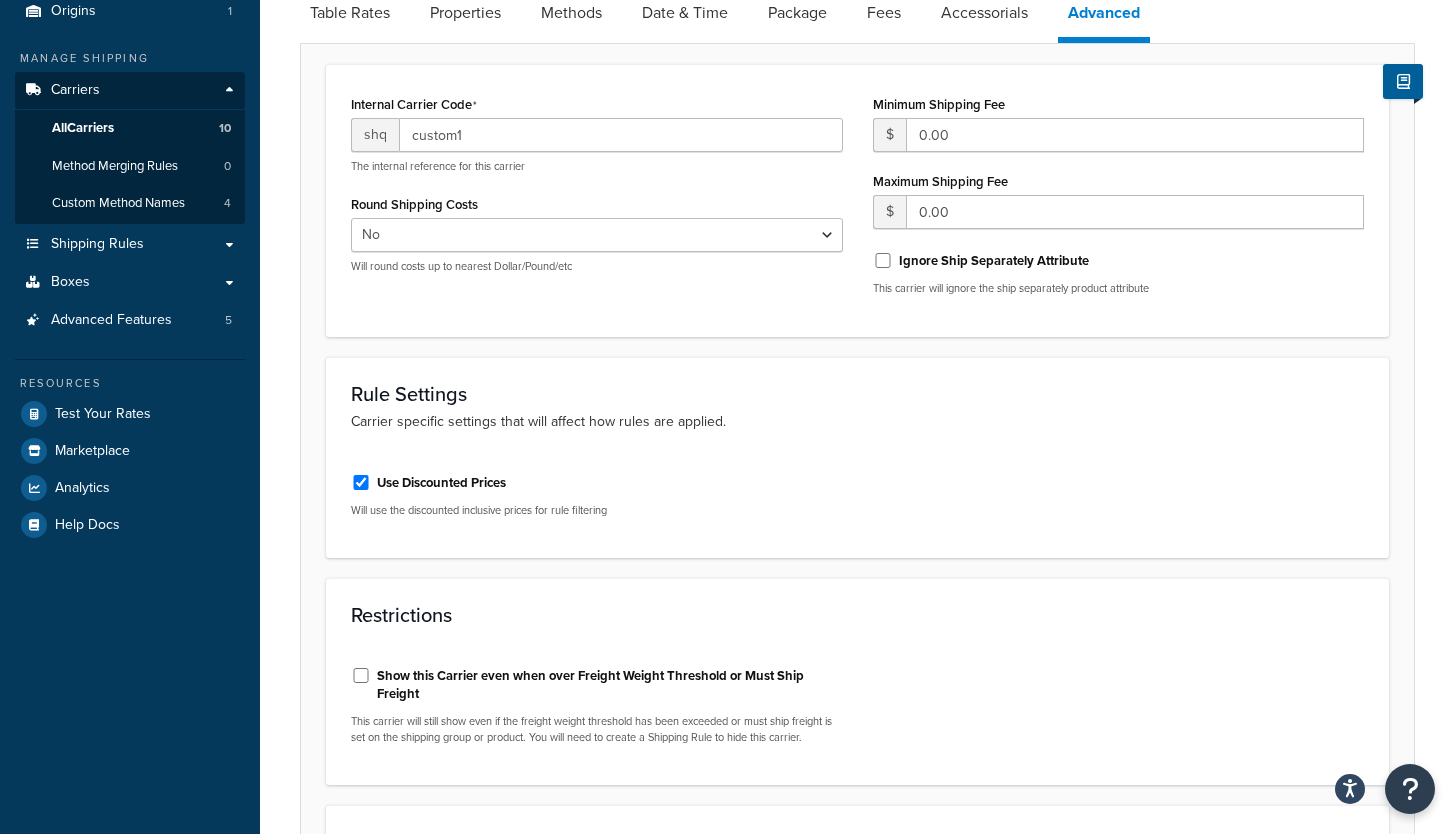 scroll, scrollTop: 203, scrollLeft: 0, axis: vertical 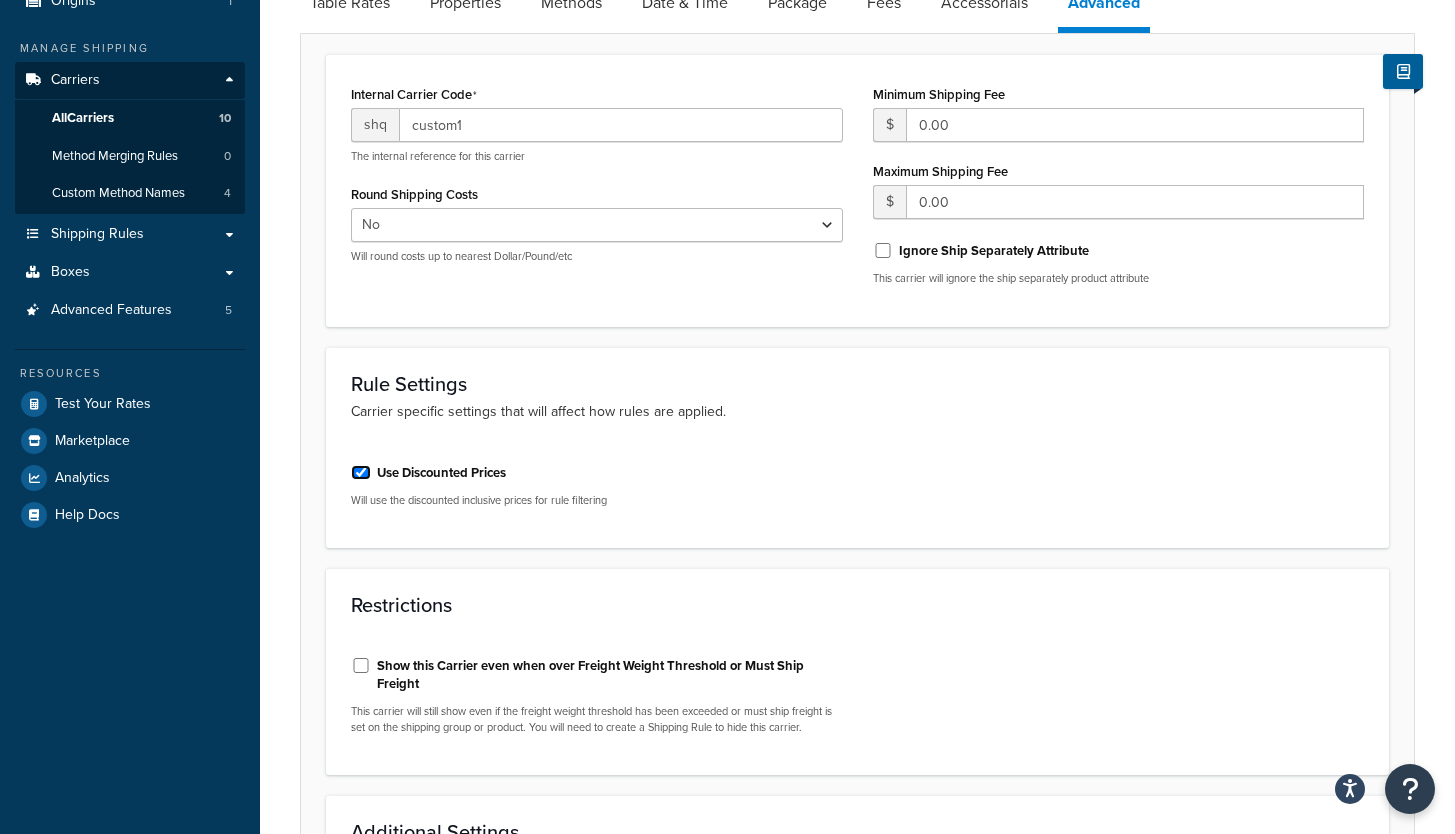 click on "Use Discounted Prices" at bounding box center [361, 472] 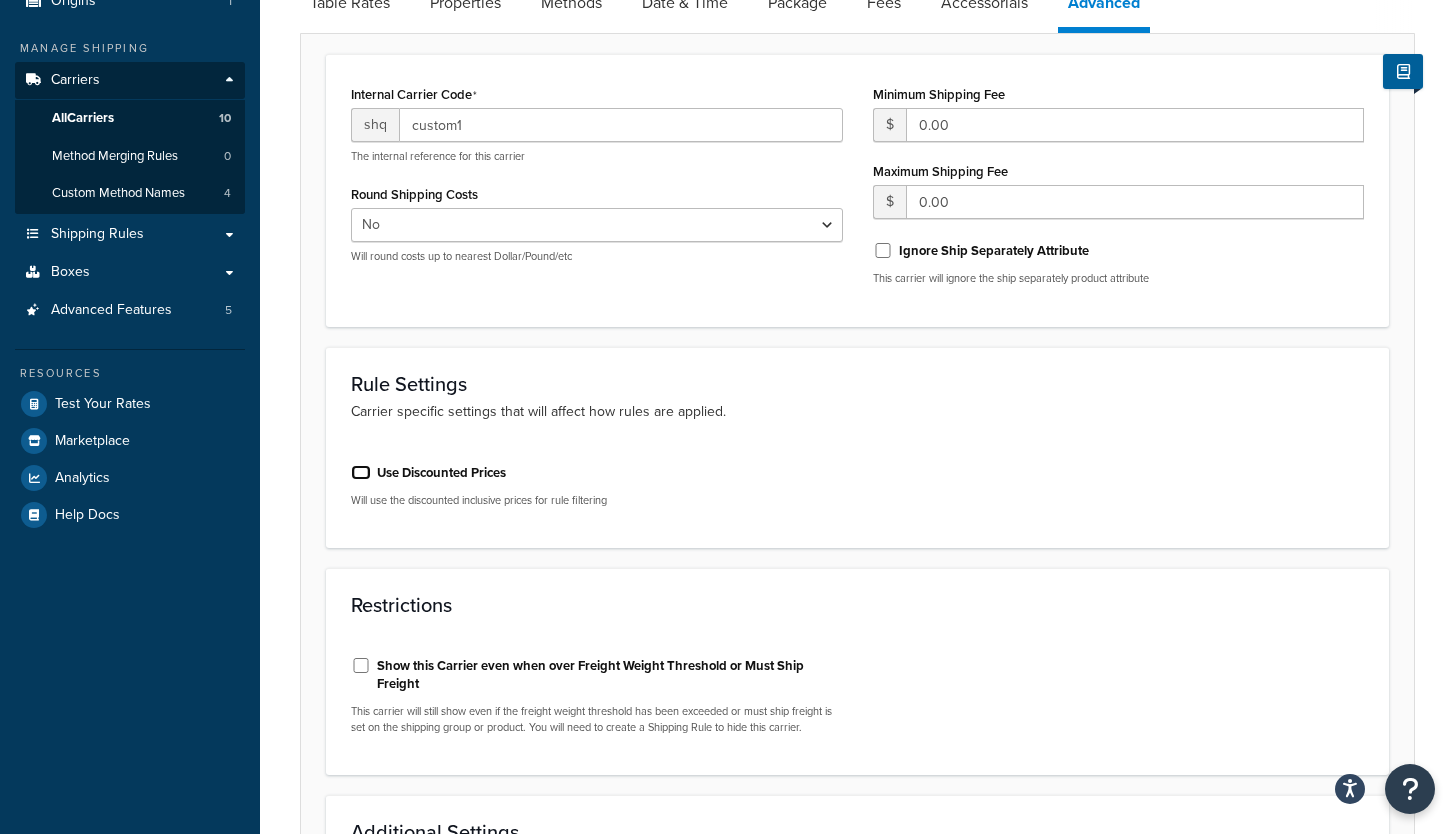 checkbox on "false" 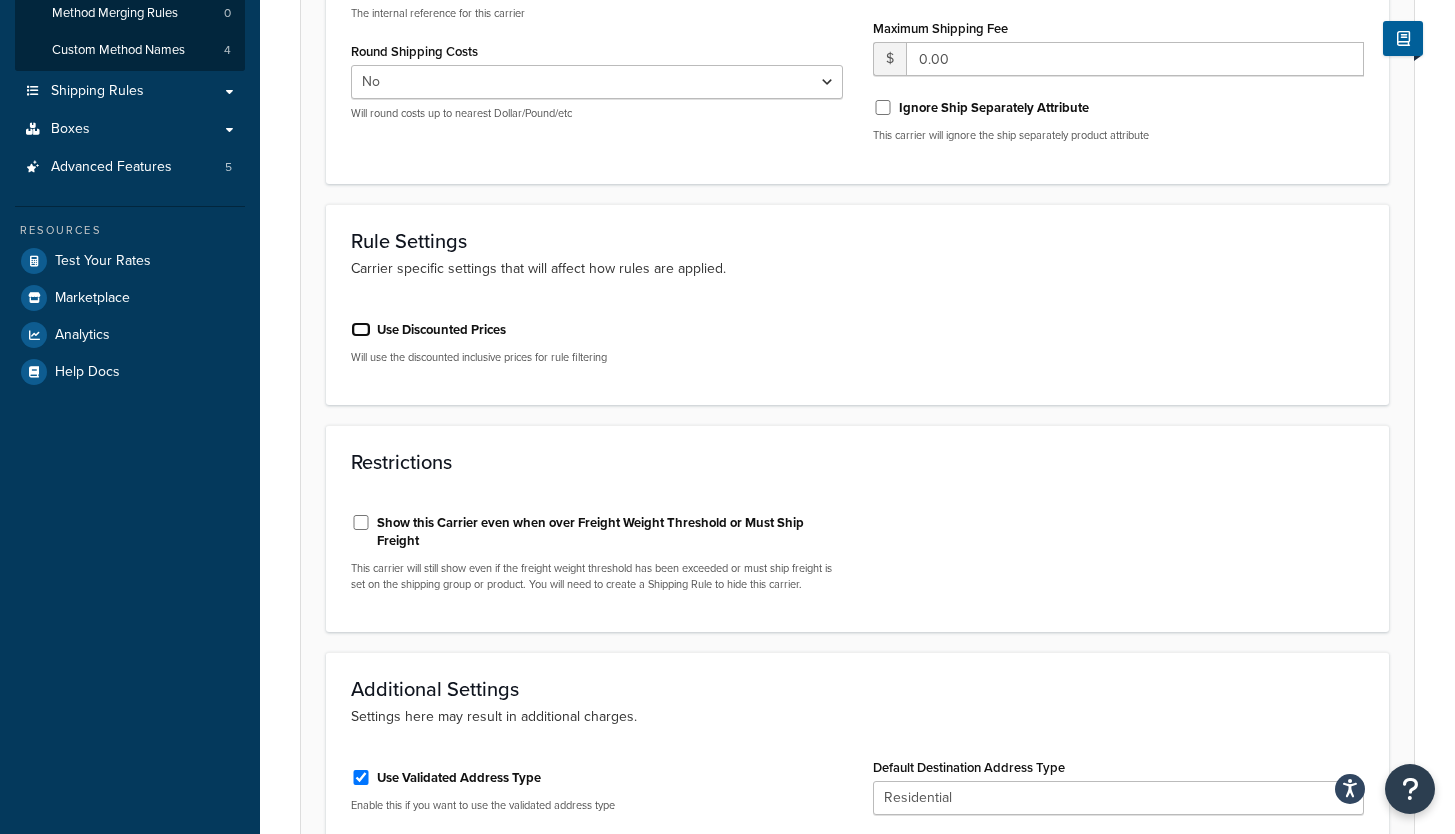 scroll, scrollTop: 390, scrollLeft: 0, axis: vertical 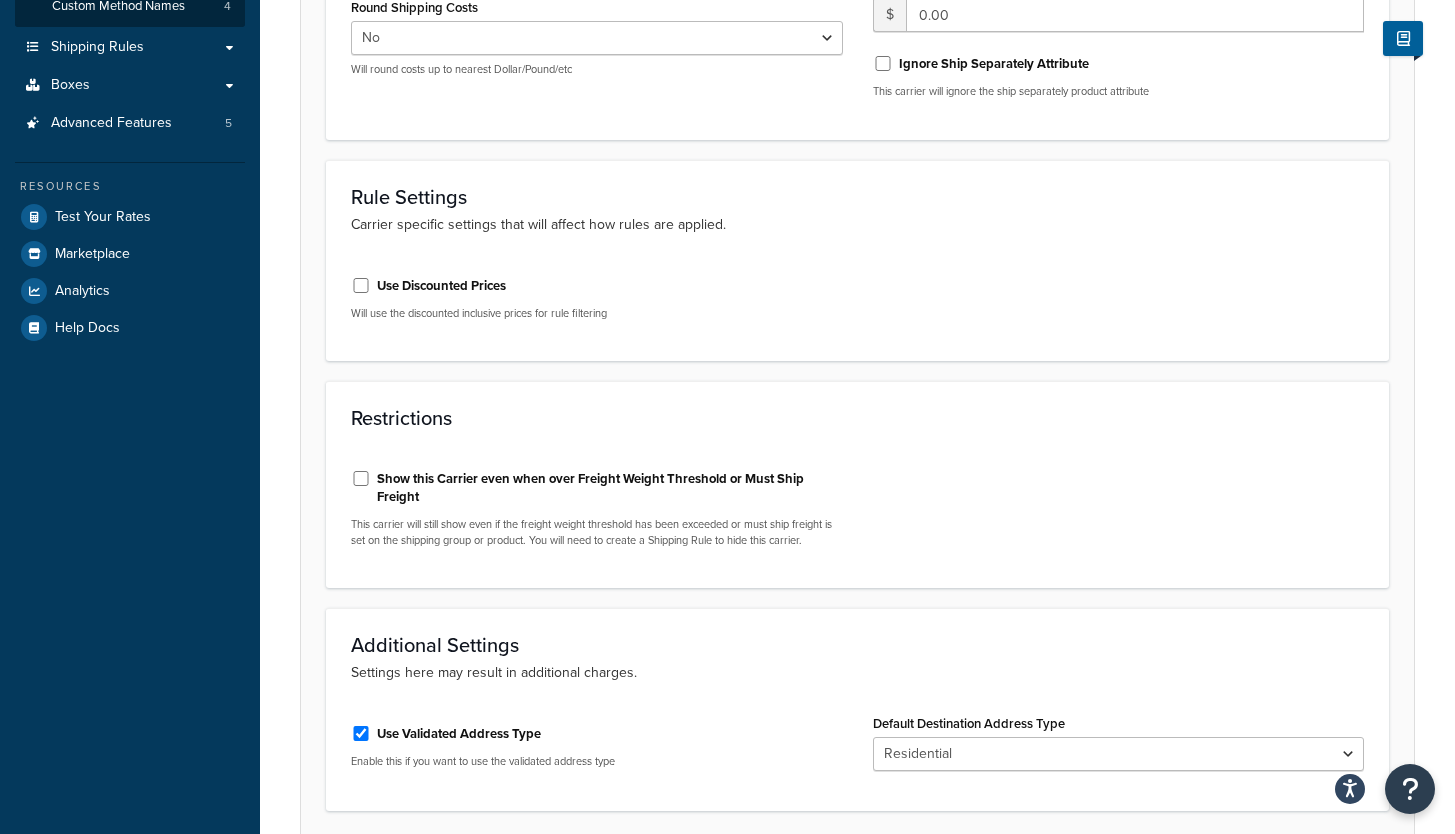 click on "Show this Carrier even when over Freight Weight Threshold or Must Ship Freight" at bounding box center [610, 488] 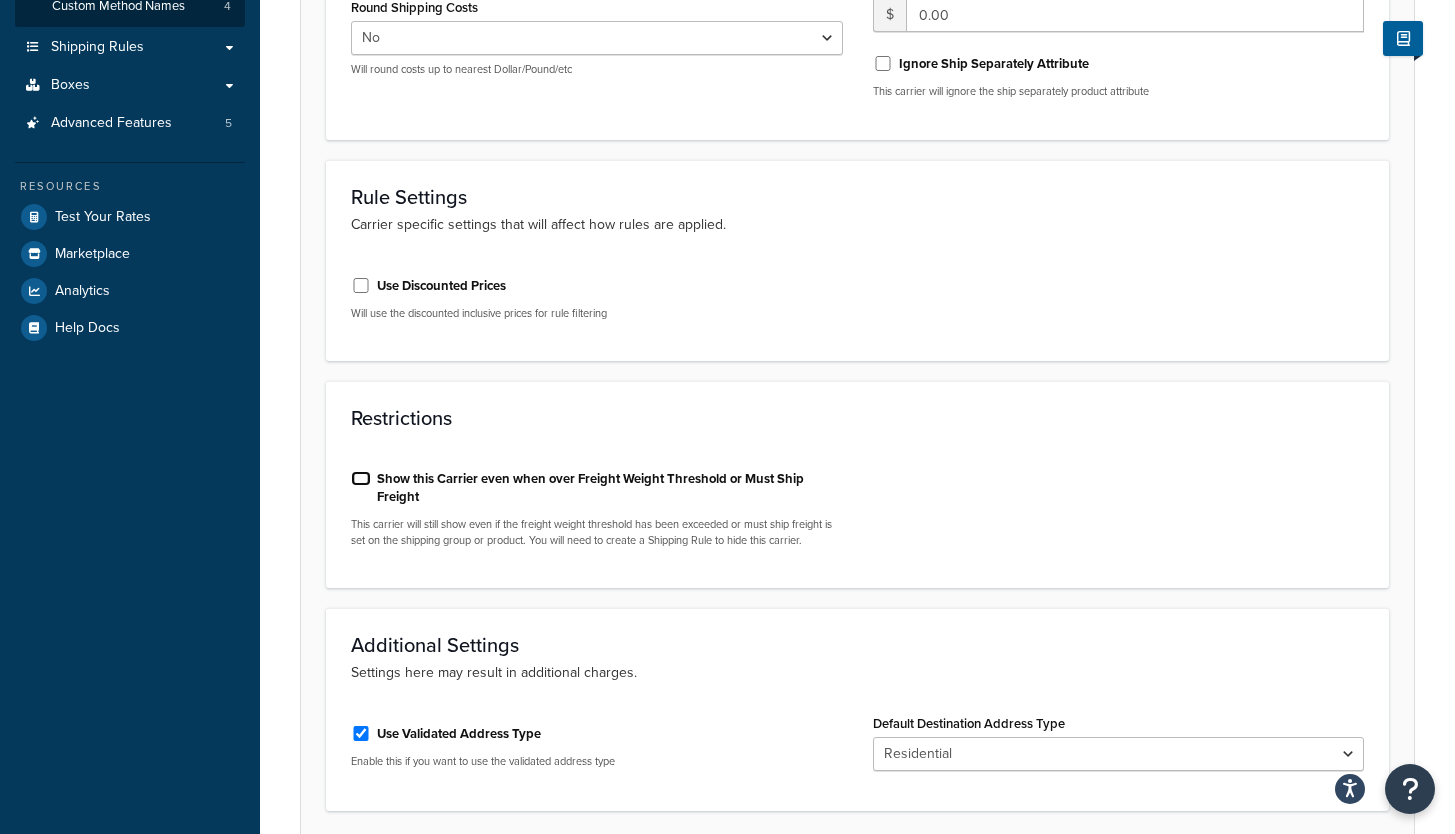 click on "Show this Carrier even when over Freight Weight Threshold or Must Ship Freight" at bounding box center [361, 478] 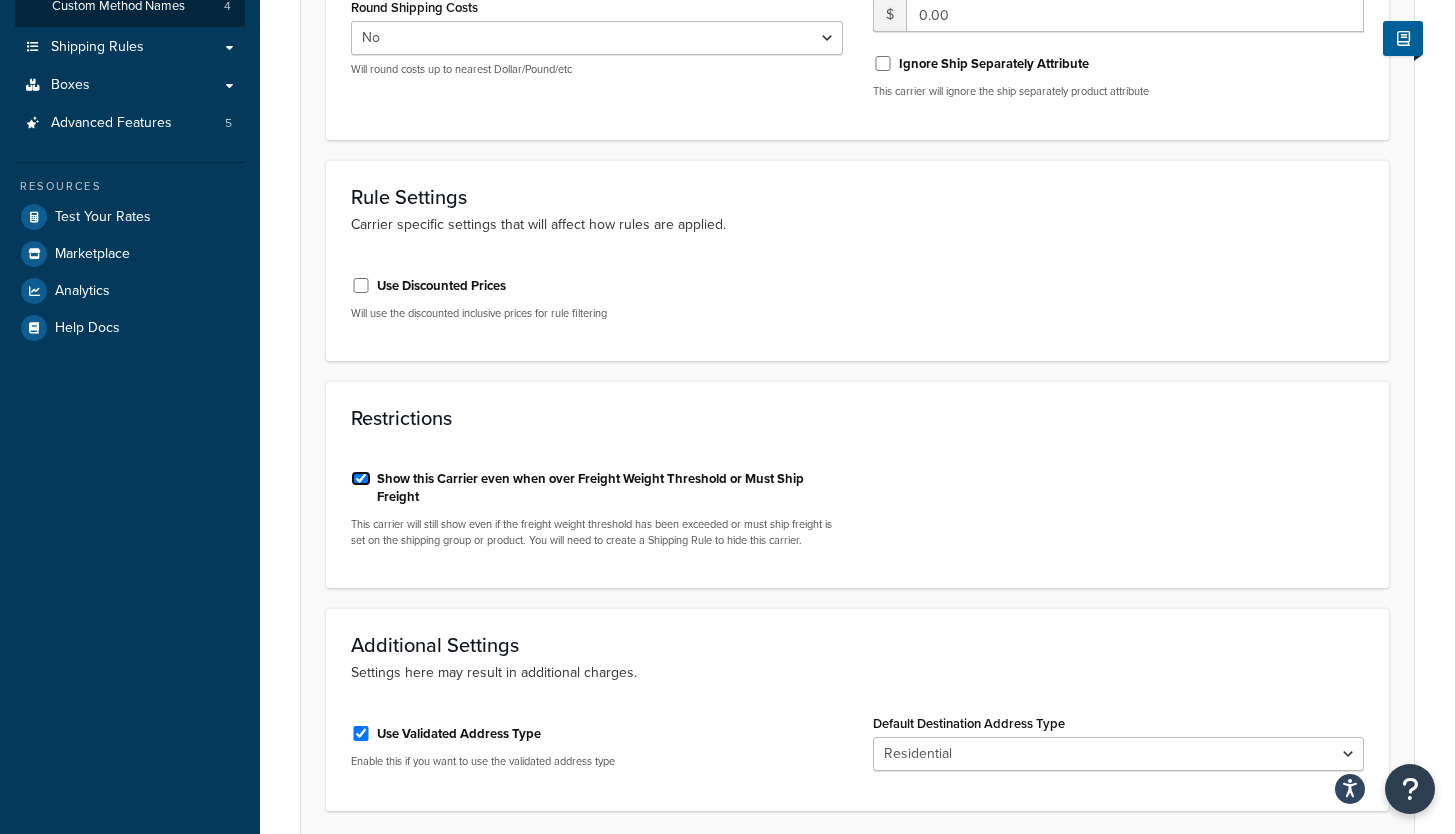 checkbox on "true" 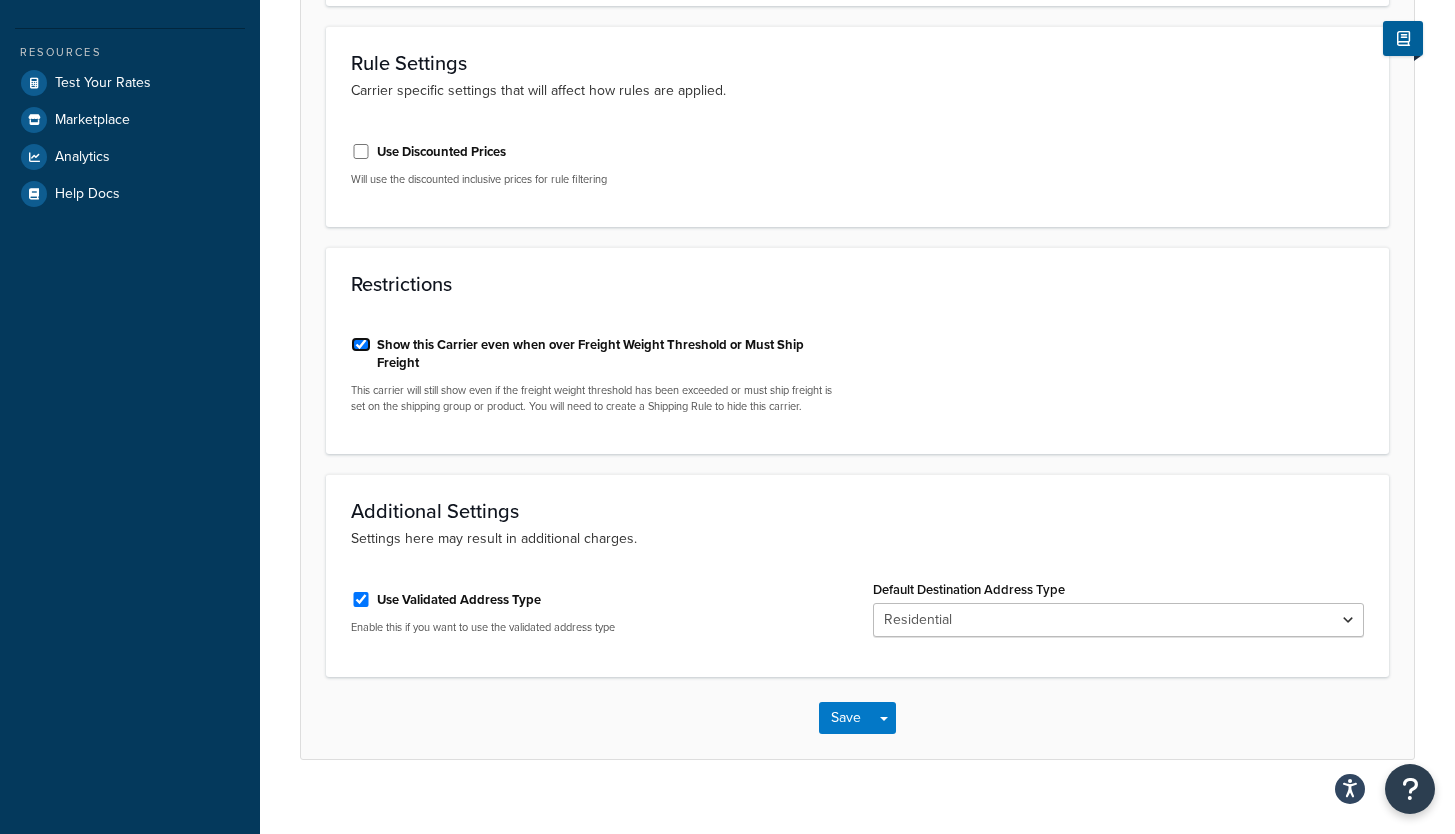 scroll, scrollTop: 550, scrollLeft: 0, axis: vertical 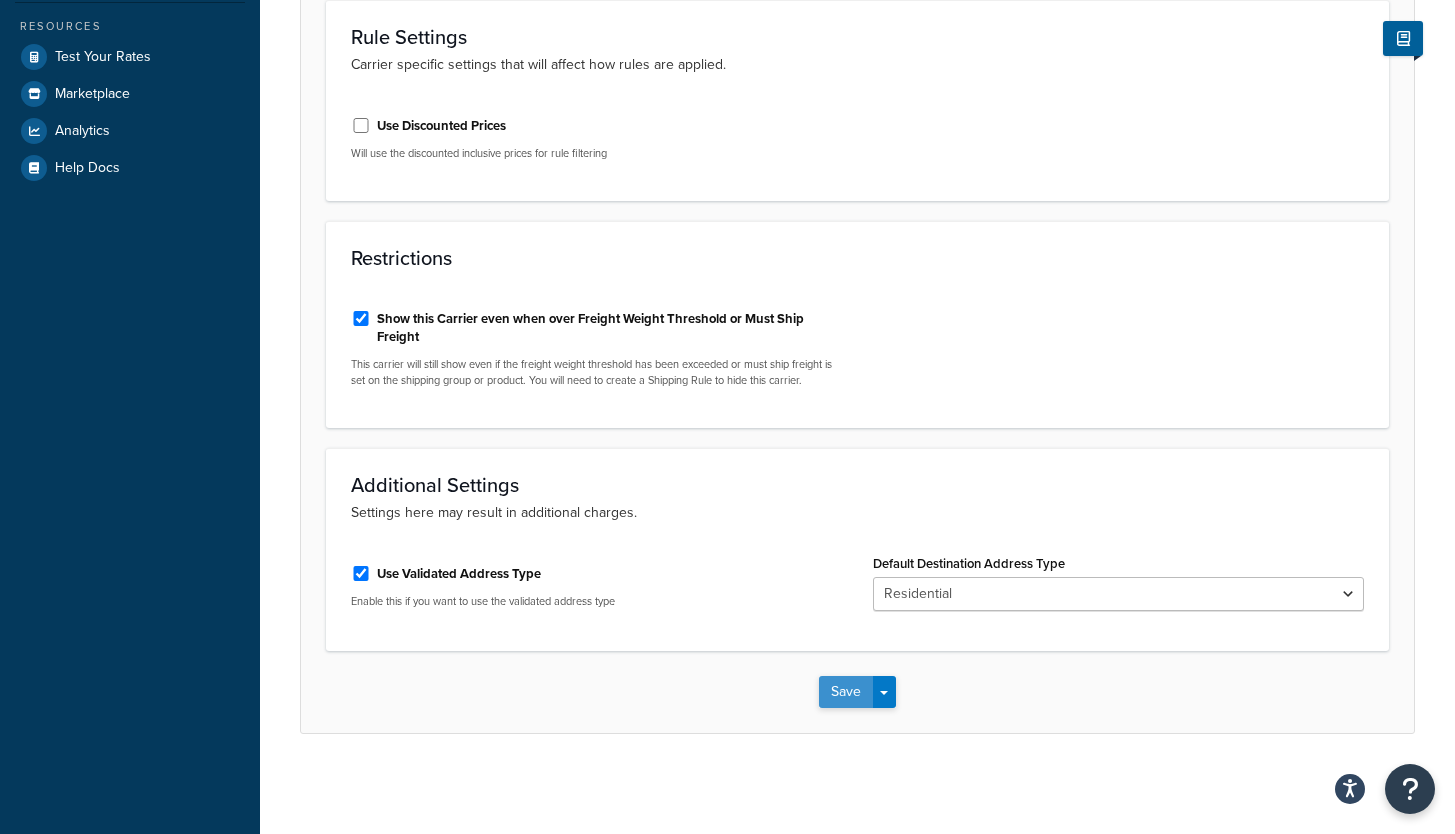 click on "Save" at bounding box center (846, 692) 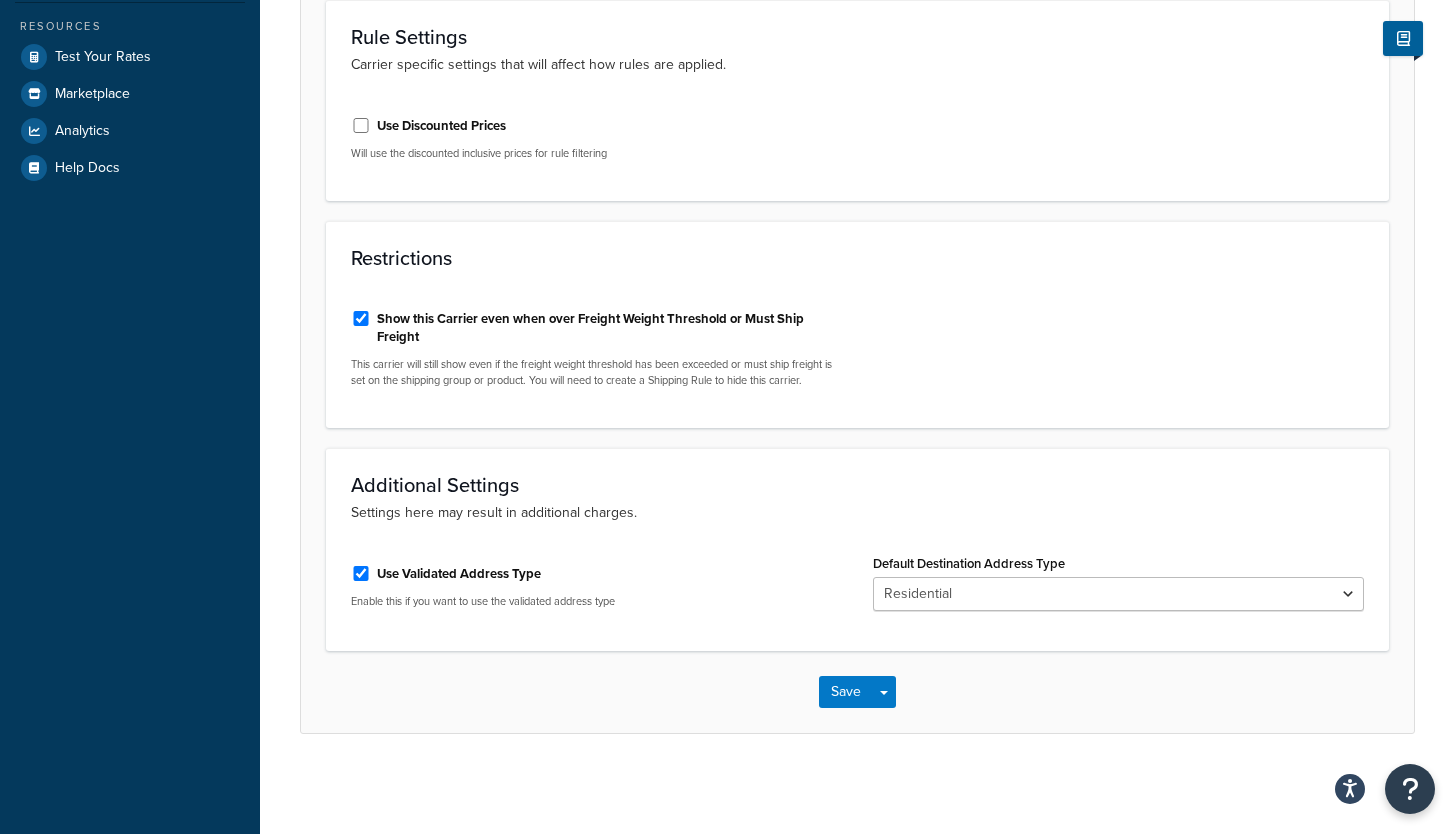 scroll, scrollTop: 0, scrollLeft: 0, axis: both 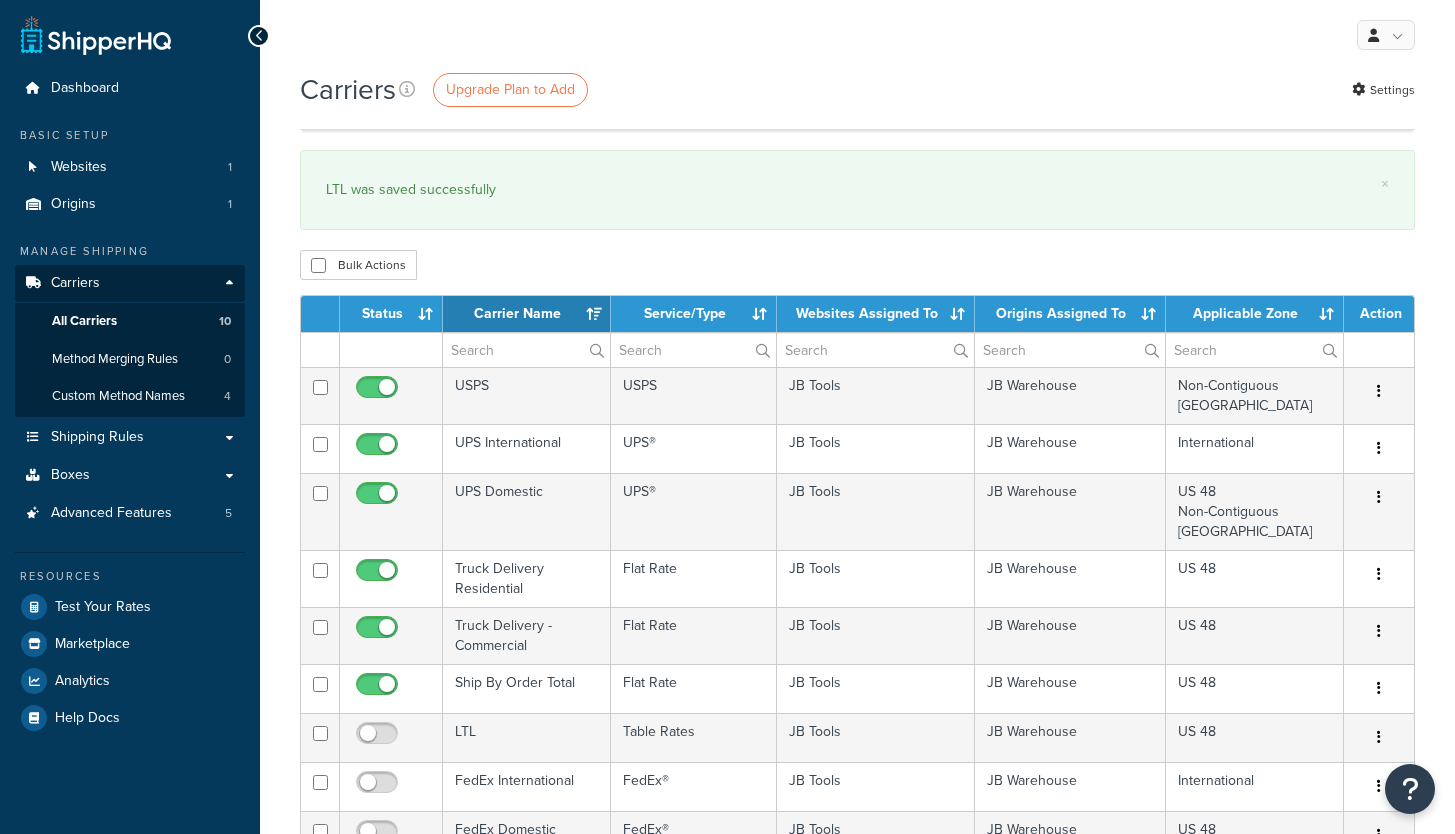 select on "15" 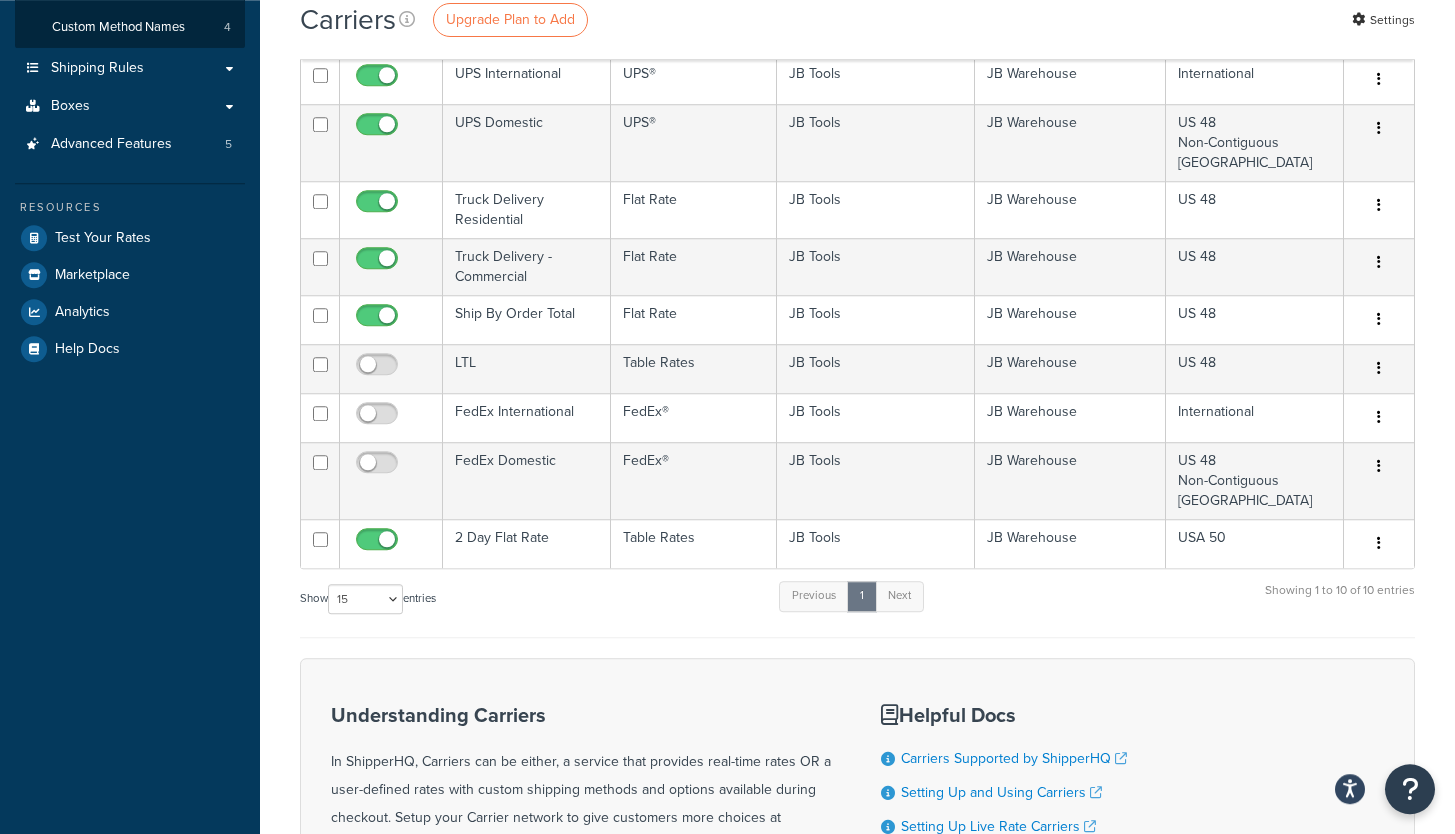 scroll, scrollTop: 326, scrollLeft: 0, axis: vertical 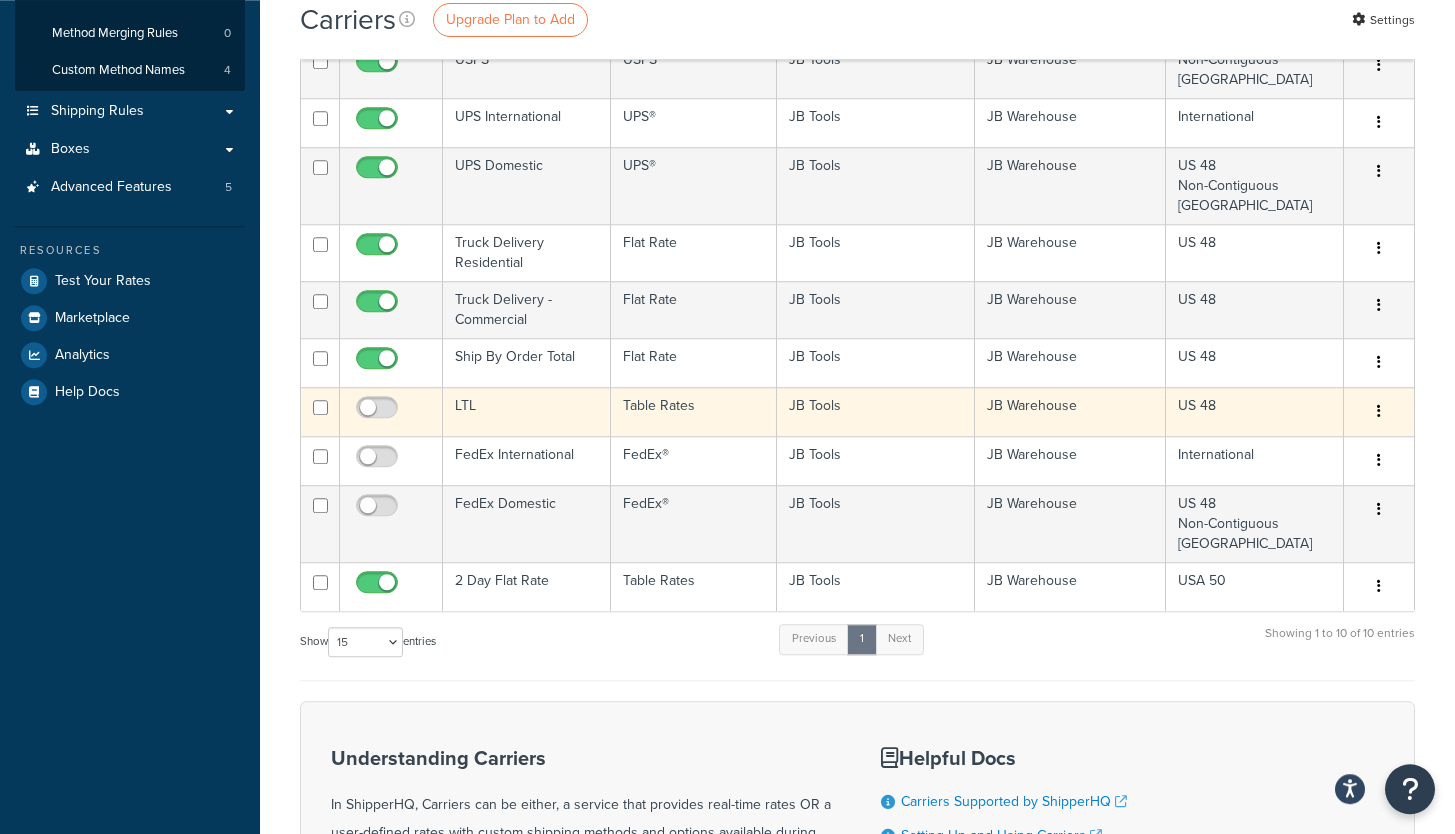 click on "LTL" at bounding box center [527, 411] 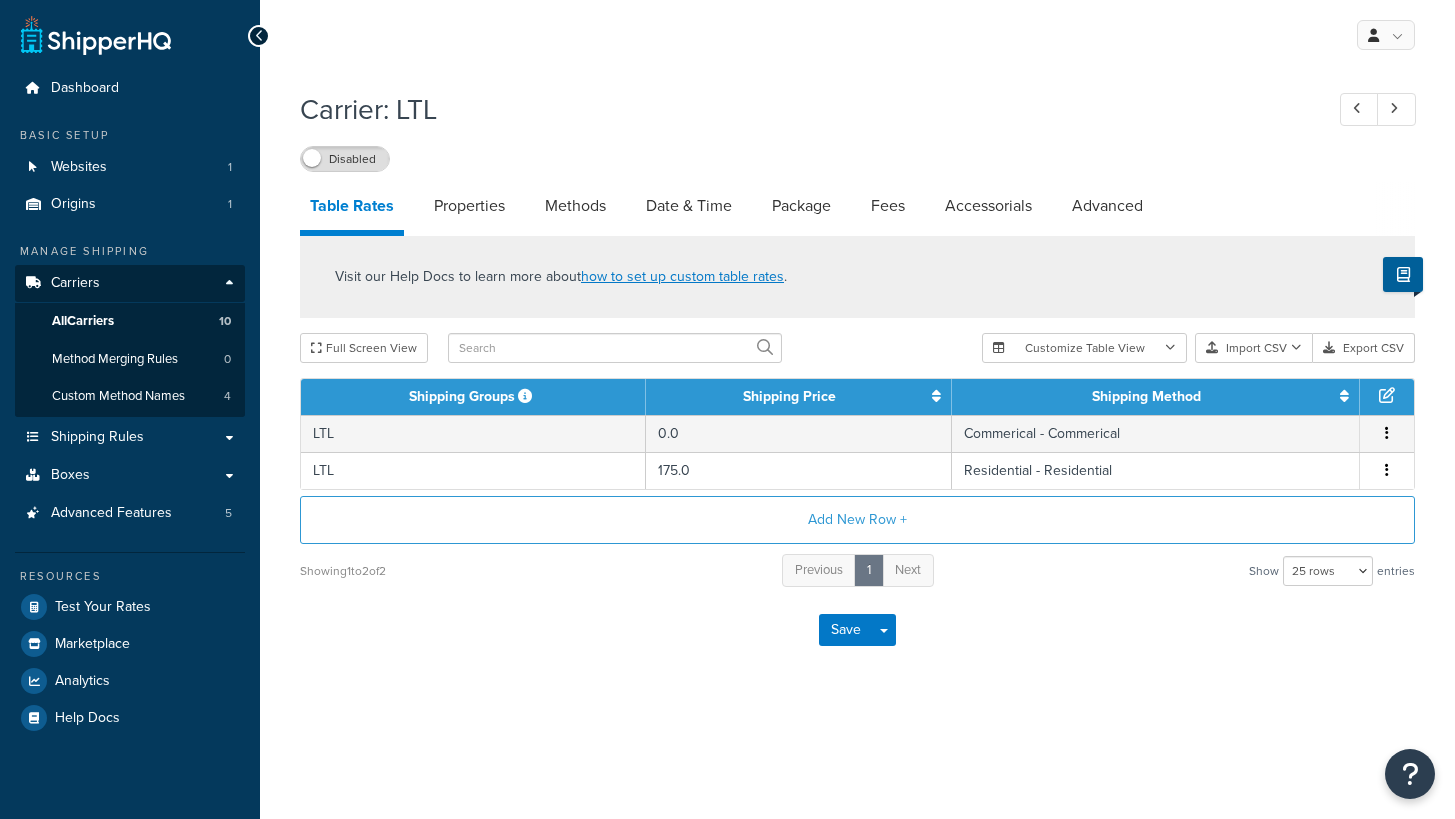 select on "25" 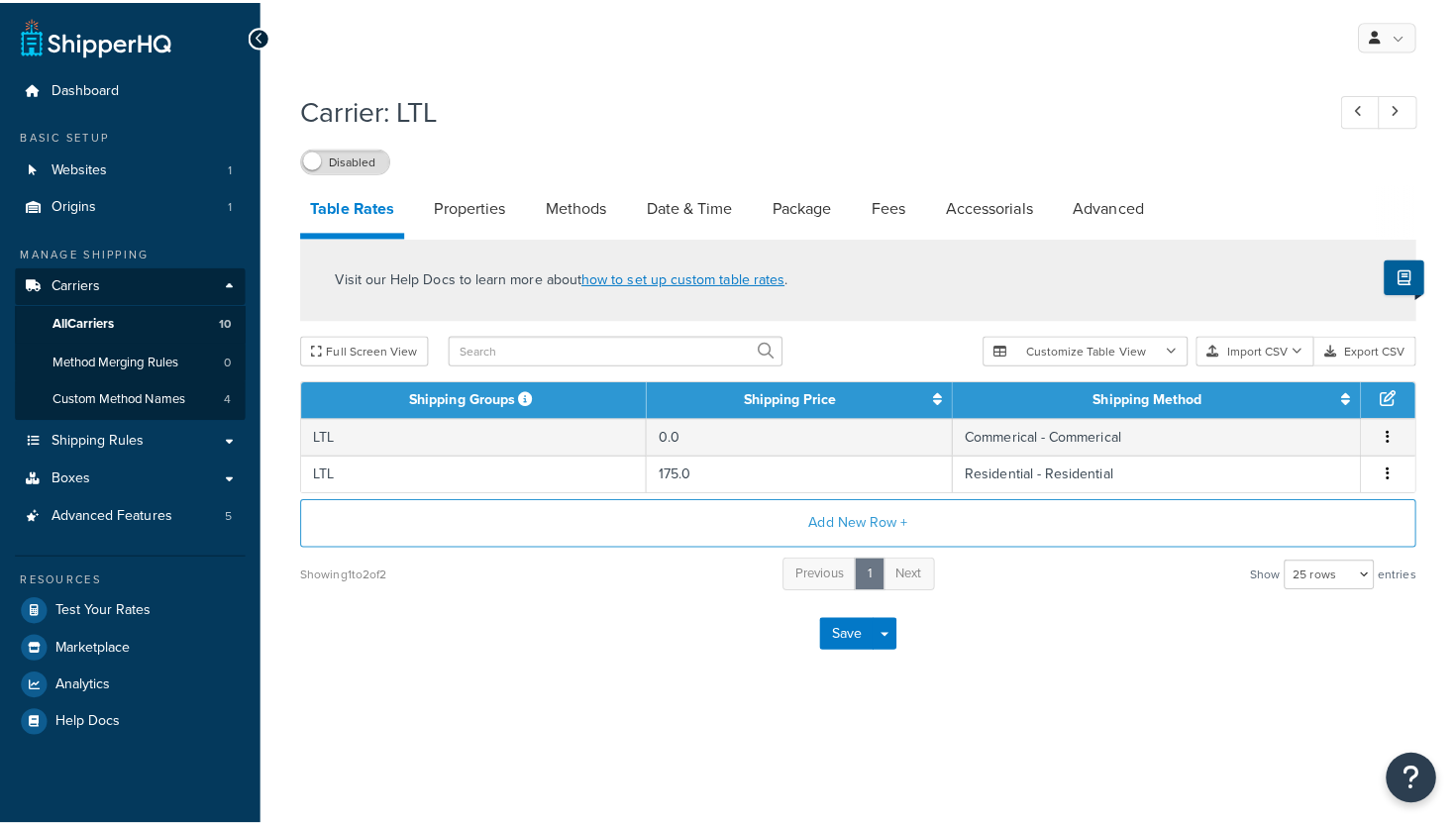 scroll, scrollTop: 0, scrollLeft: 0, axis: both 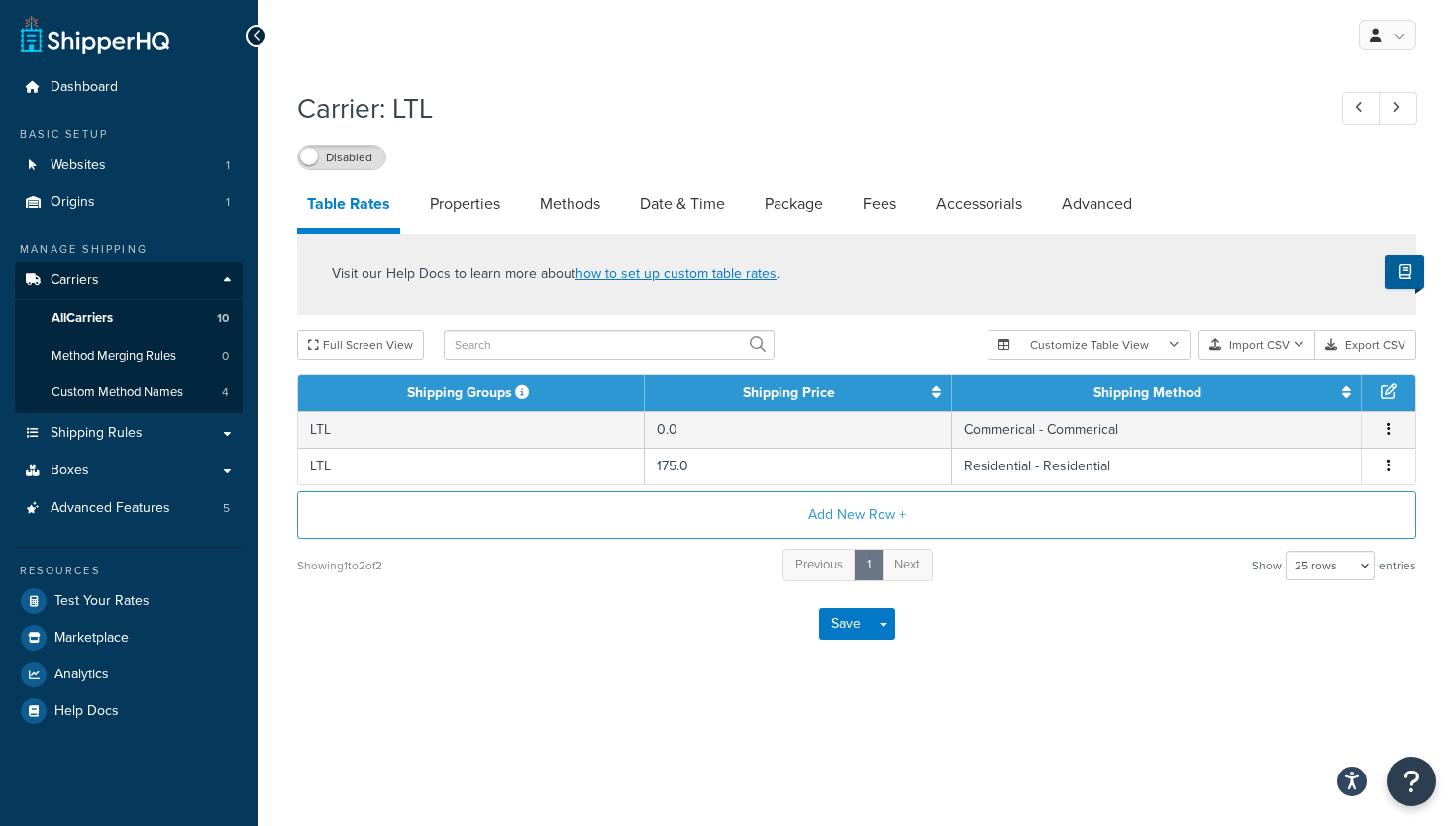 click at bounding box center (1389, 391) 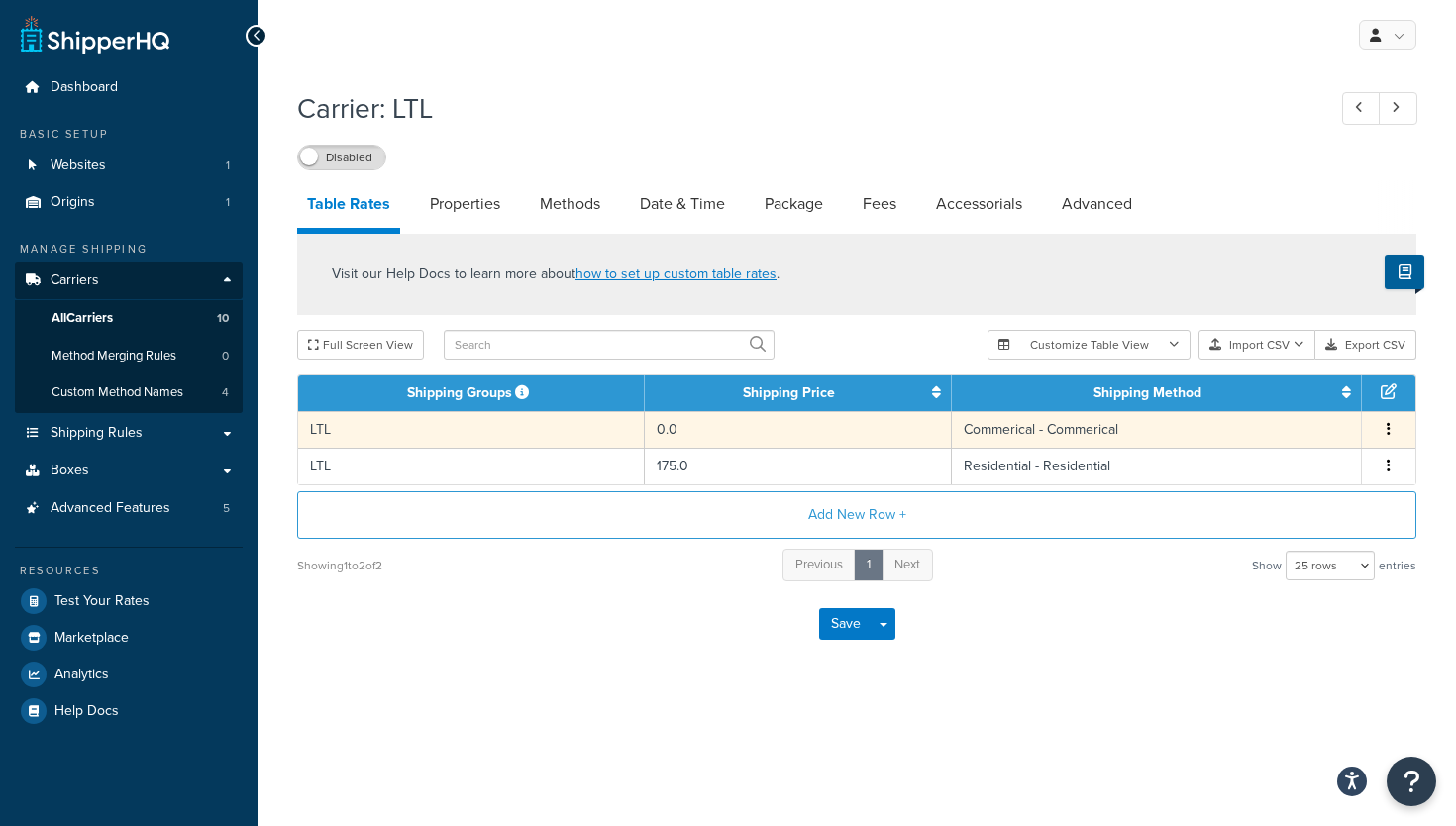 click at bounding box center (1389, 429) 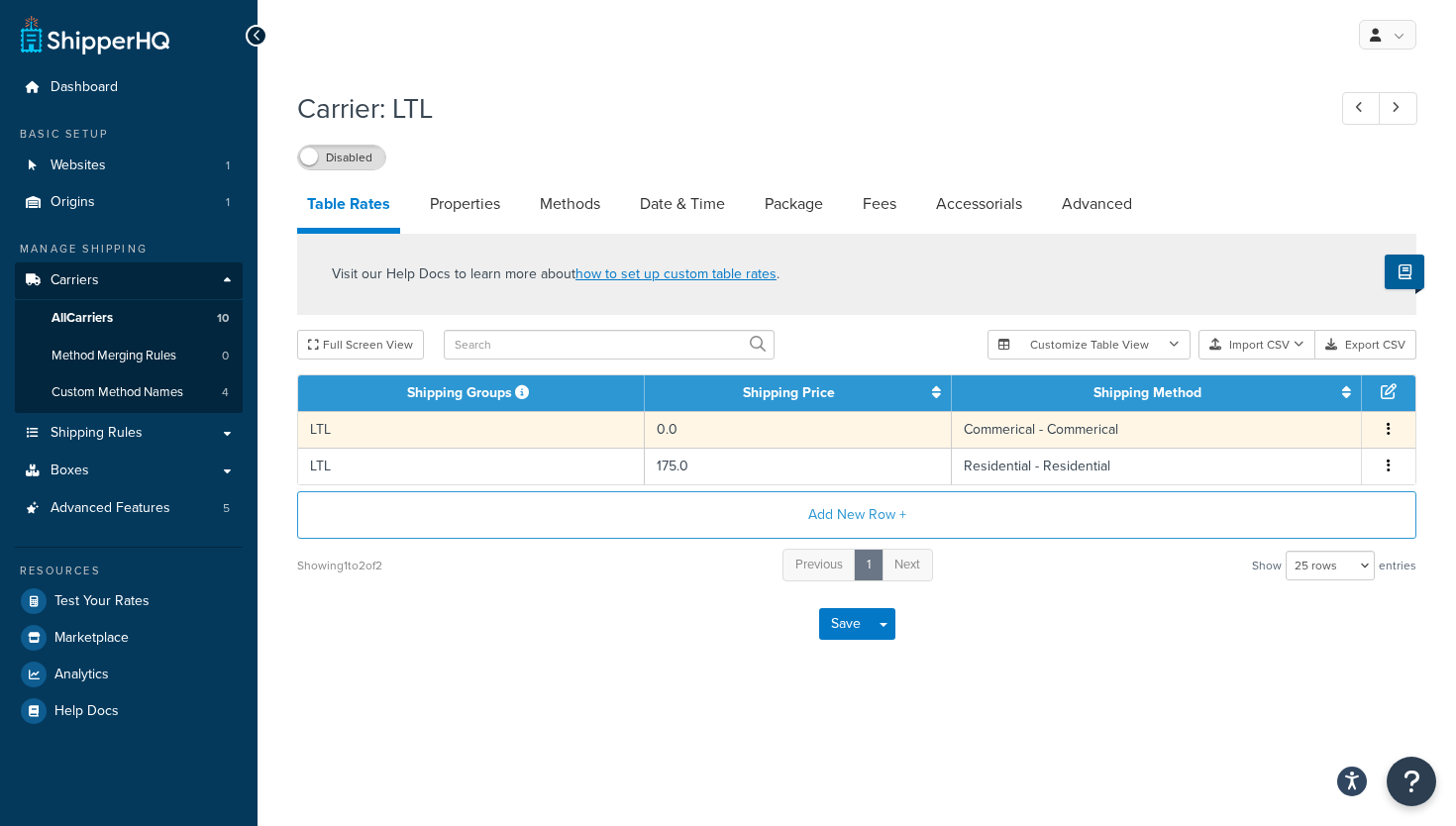 click on "LTL" at bounding box center (471, 429) 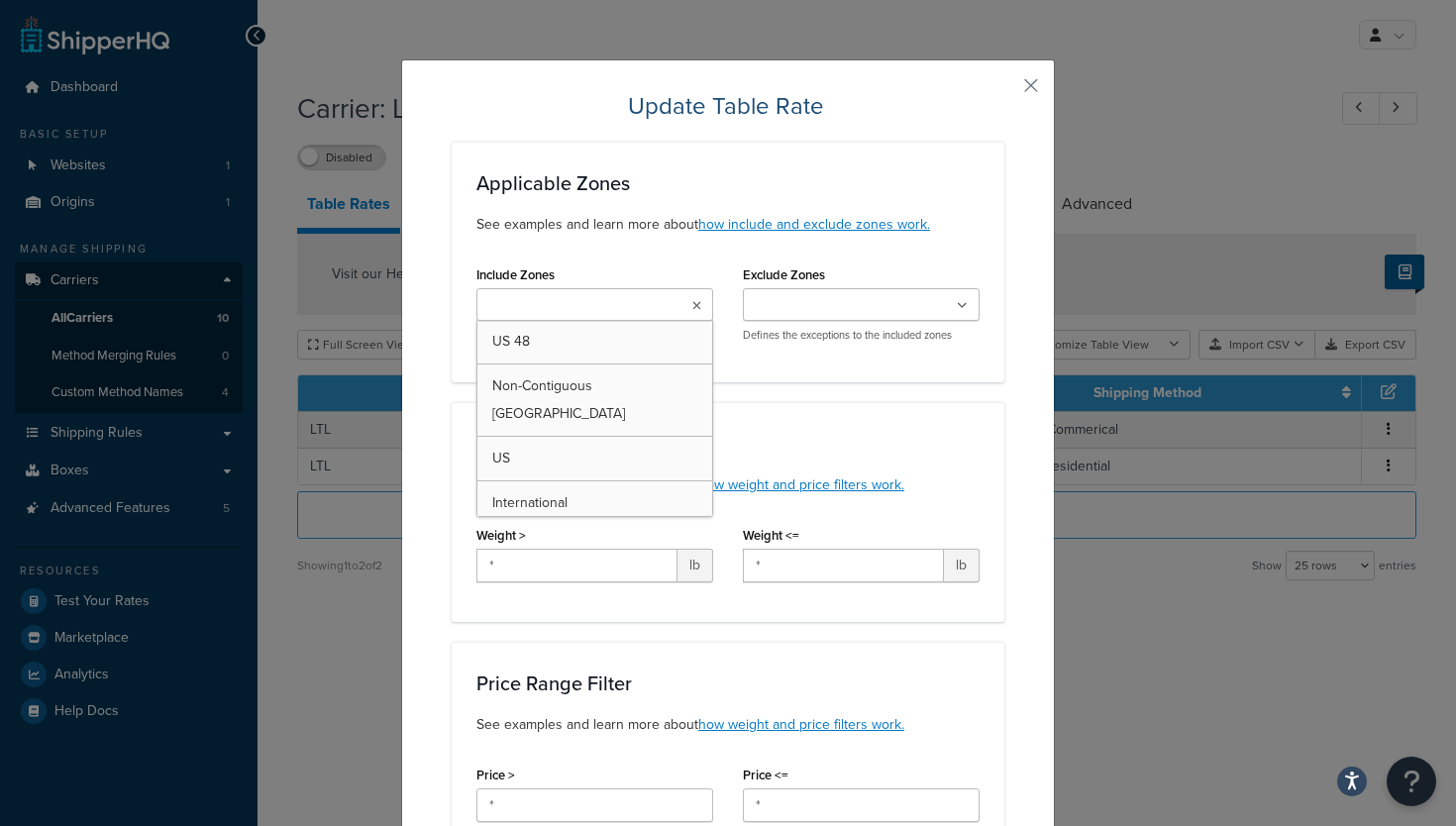 click on "Include Zones" at bounding box center (570, 306) 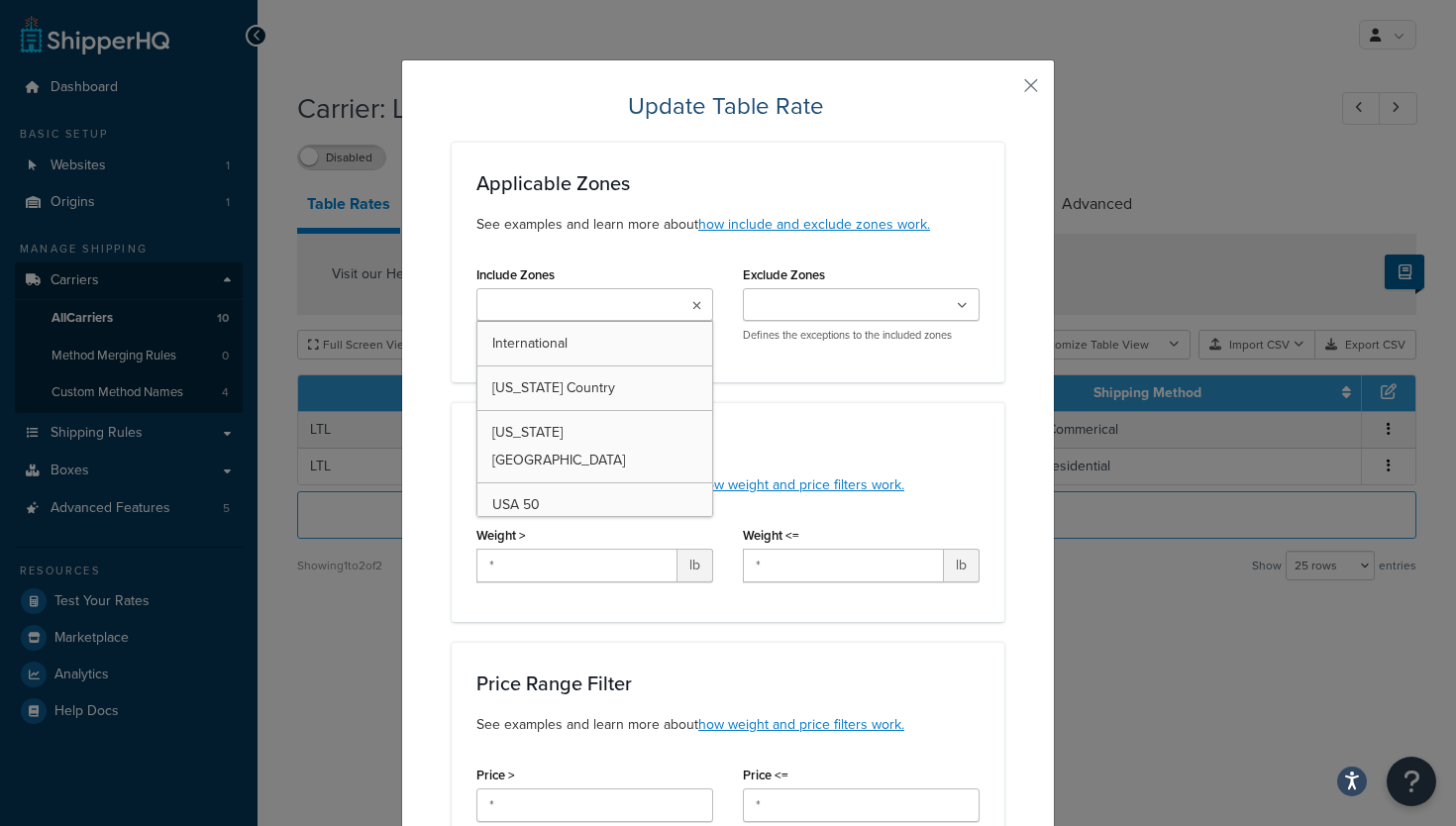 scroll, scrollTop: 0, scrollLeft: 0, axis: both 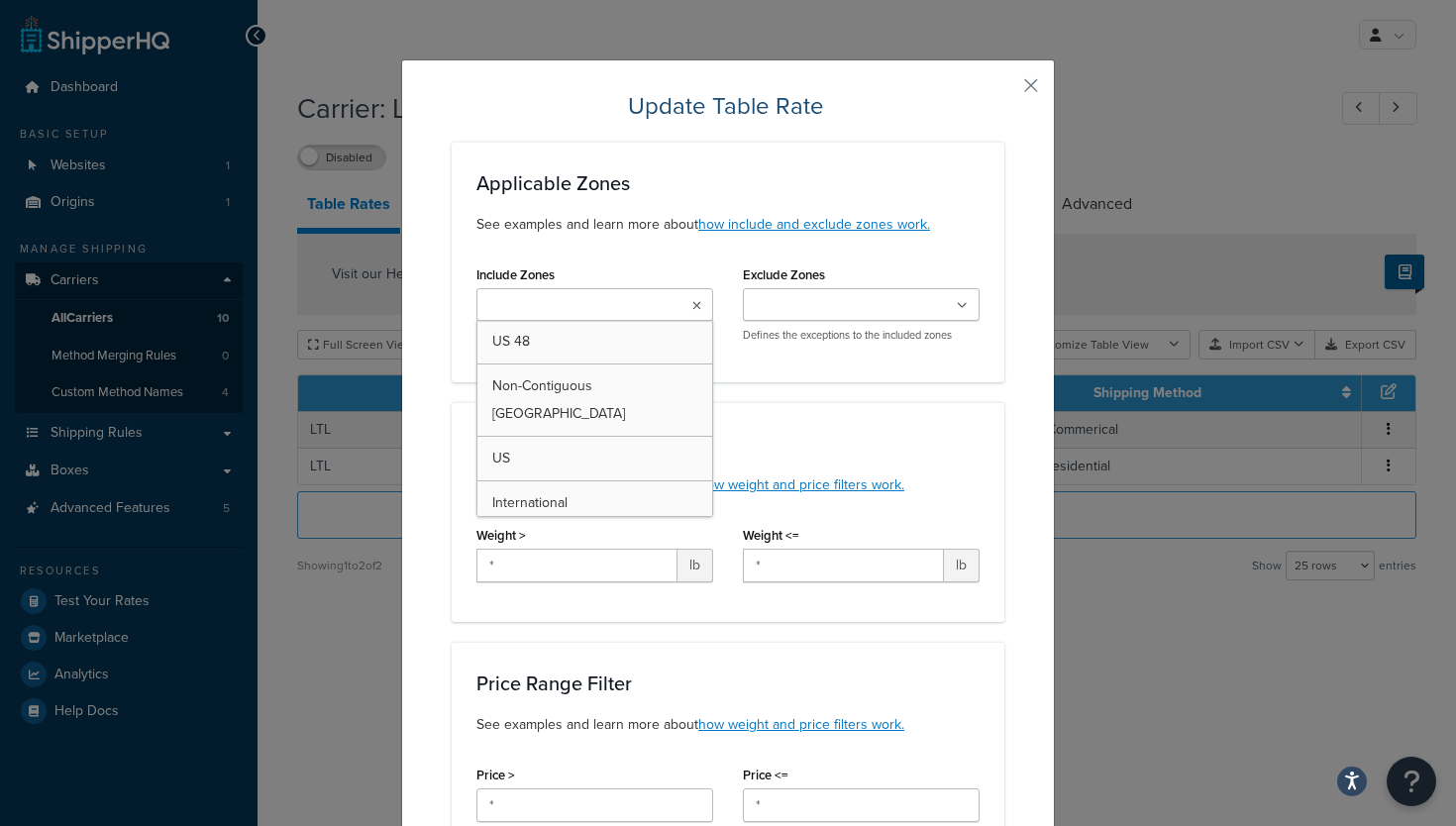 click on "Applicable Zones See examples and learn more about  how include and exclude zones work. Include Zones   US 48 Non-Contiguous [GEOGRAPHIC_DATA] [GEOGRAPHIC_DATA] International [US_STATE] Country [US_STATE] [GEOGRAPHIC_DATA] [GEOGRAPHIC_DATA] 50 [GEOGRAPHIC_DATA] POBox Defines which zone(s) this rate applies to Exclude Zones   US 48 Non-Contiguous [GEOGRAPHIC_DATA] [GEOGRAPHIC_DATA] International [US_STATE] Country [US_STATE] [GEOGRAPHIC_DATA] [GEOGRAPHIC_DATA] 50 [GEOGRAPHIC_DATA] POBox Defines the exceptions to the included zones" at bounding box center [728, 261] 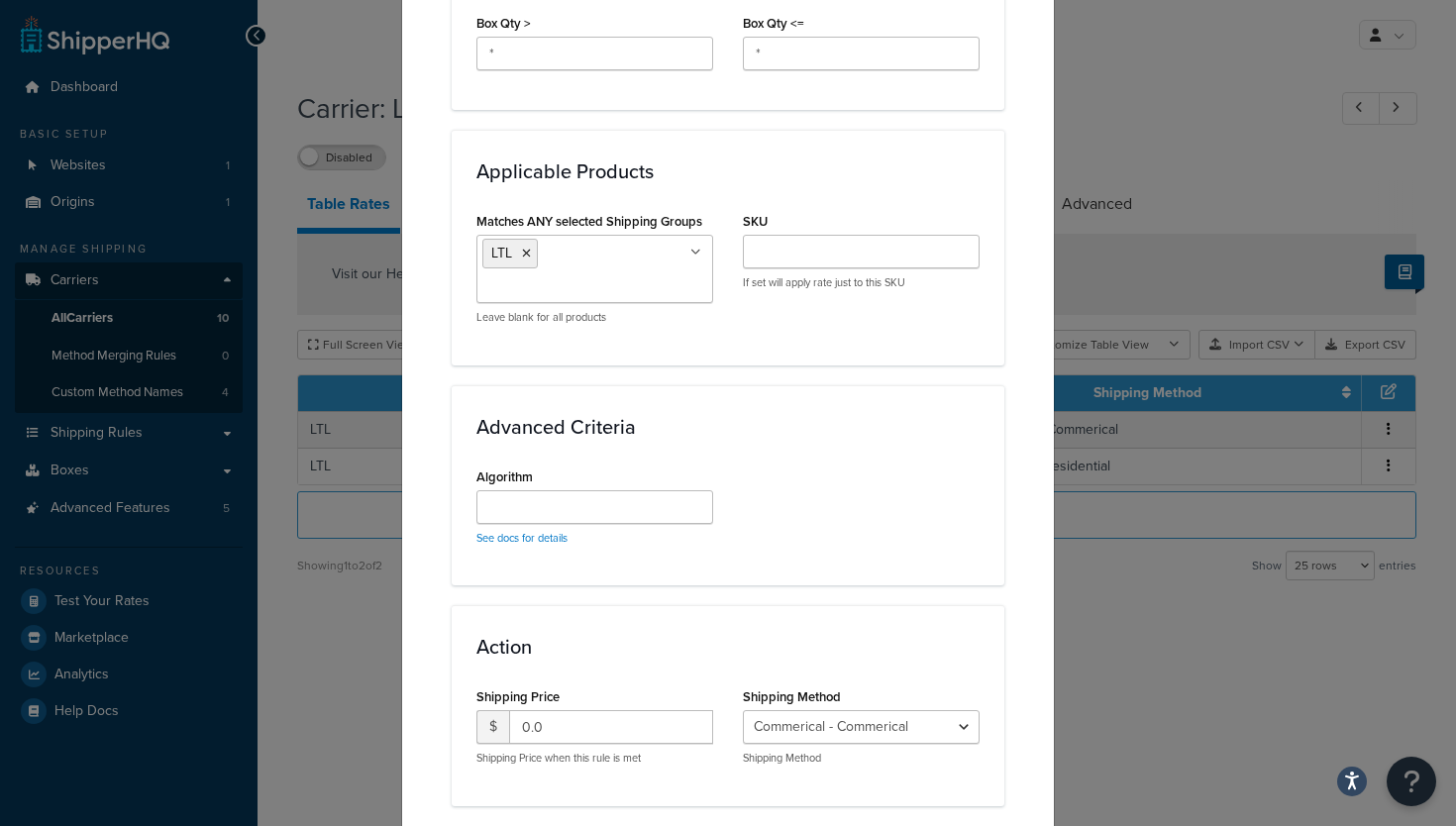 scroll, scrollTop: 1278, scrollLeft: 0, axis: vertical 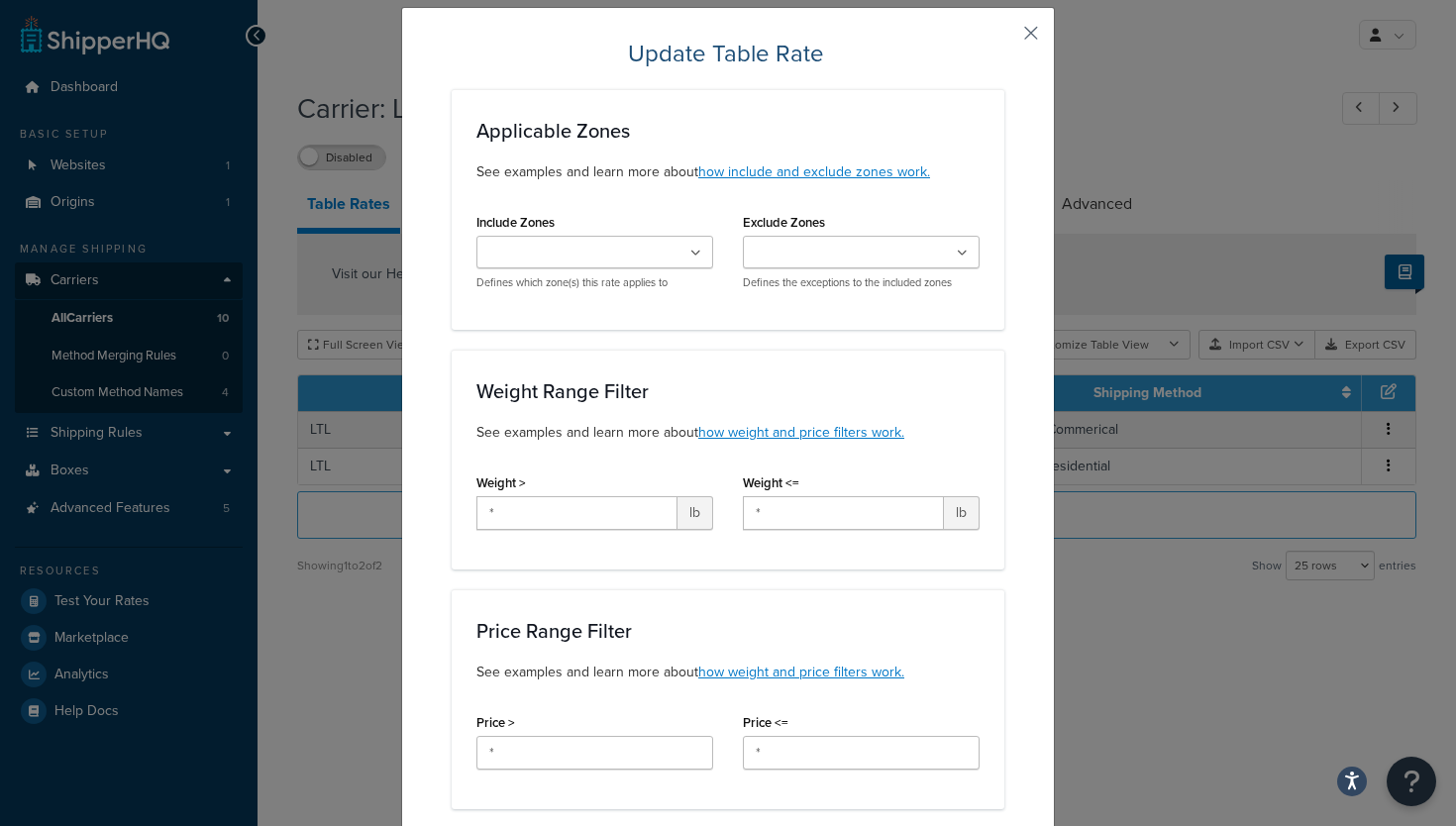 click at bounding box center [1001, 40] 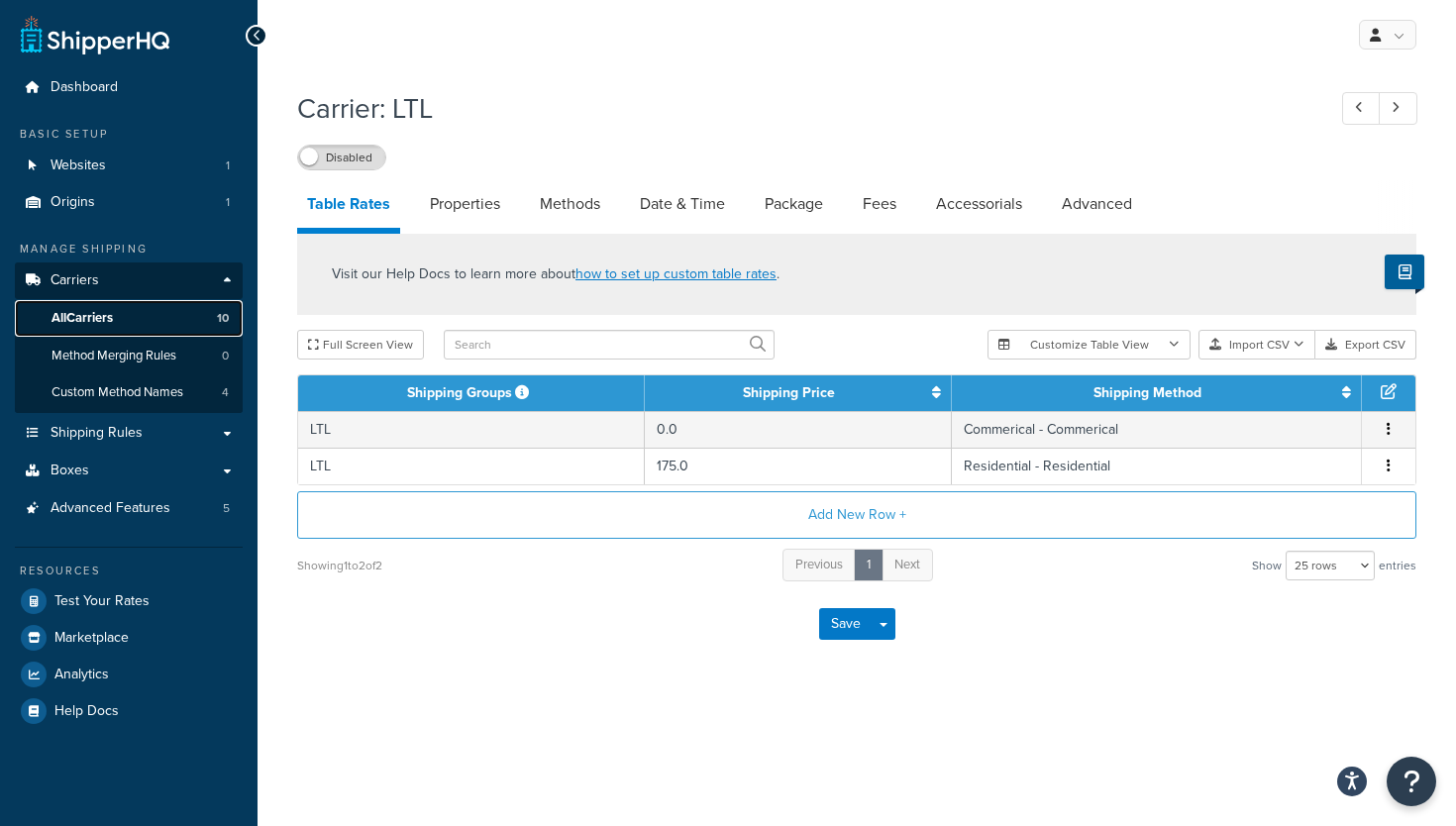 click on "All  Carriers 10" at bounding box center [129, 318] 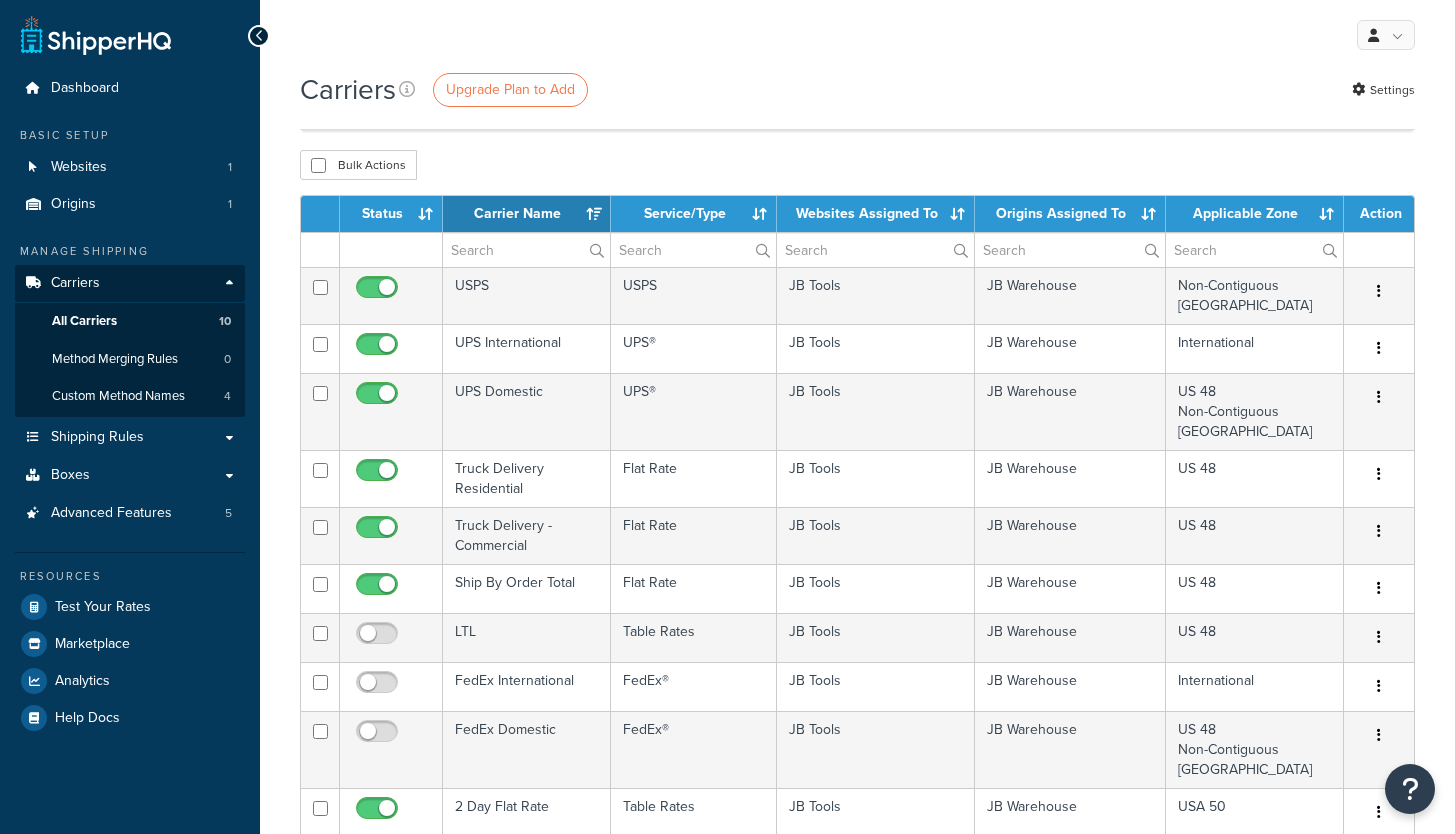 select on "15" 